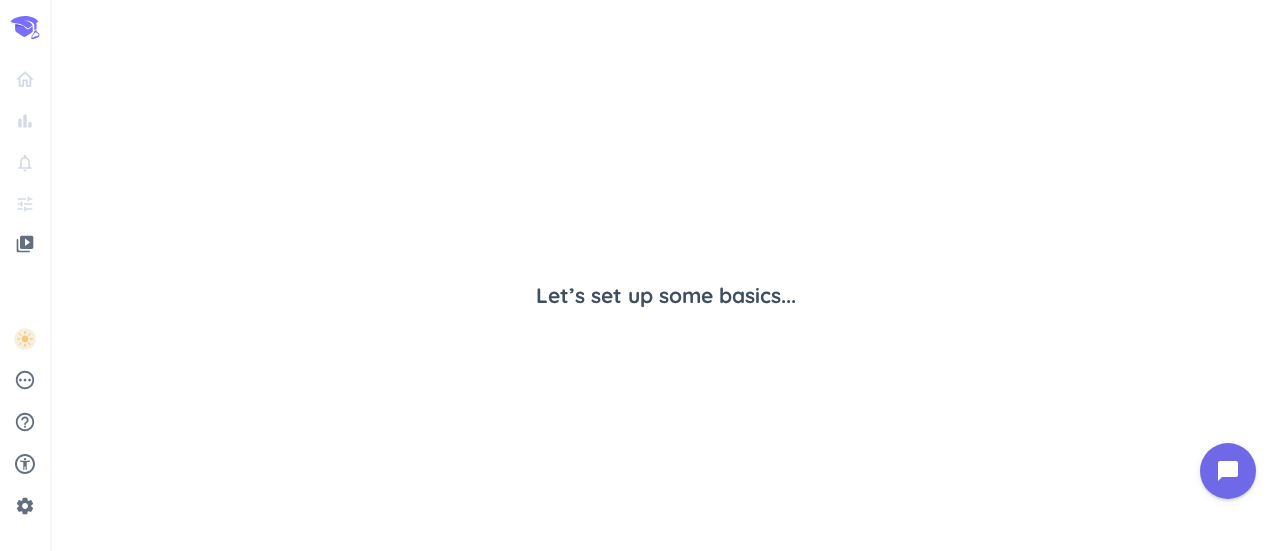 scroll, scrollTop: 0, scrollLeft: 0, axis: both 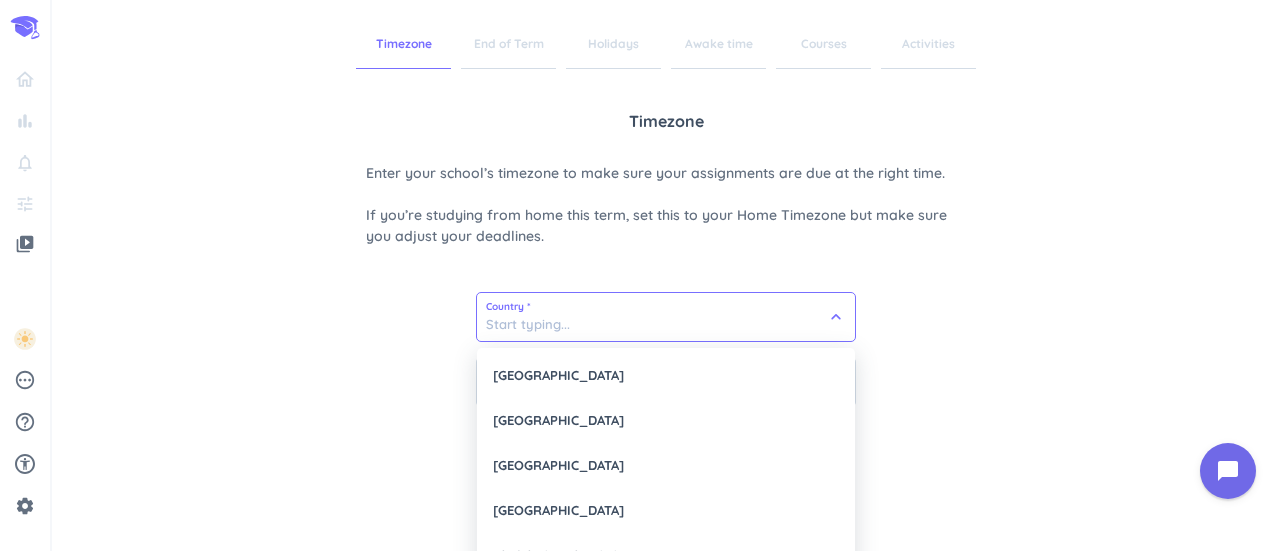 click at bounding box center (666, 317) 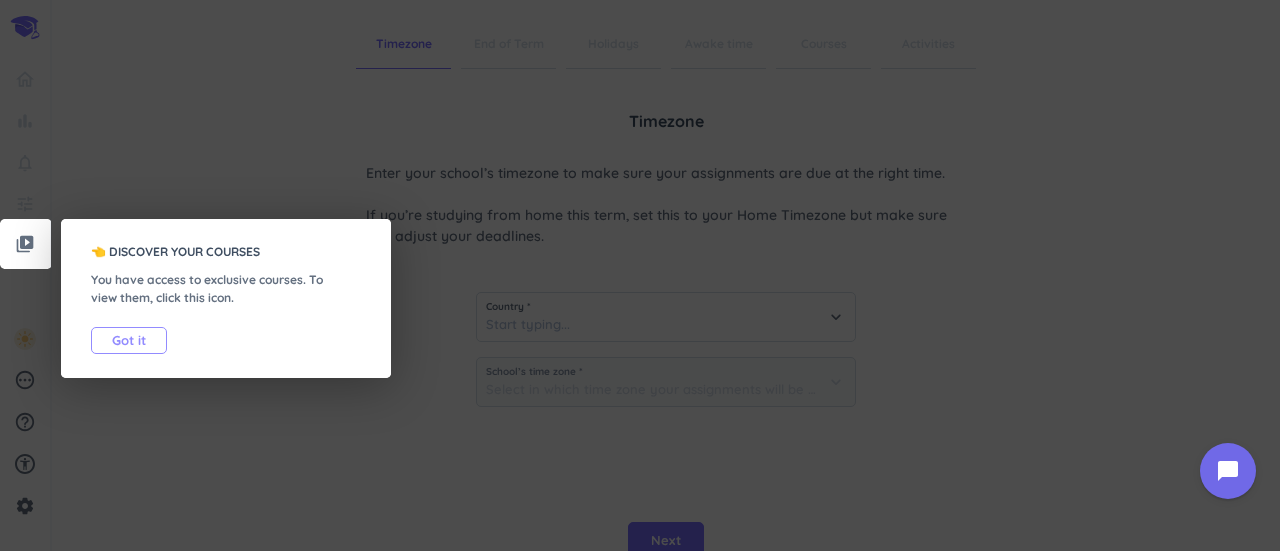 click on "Got it" at bounding box center (129, 340) 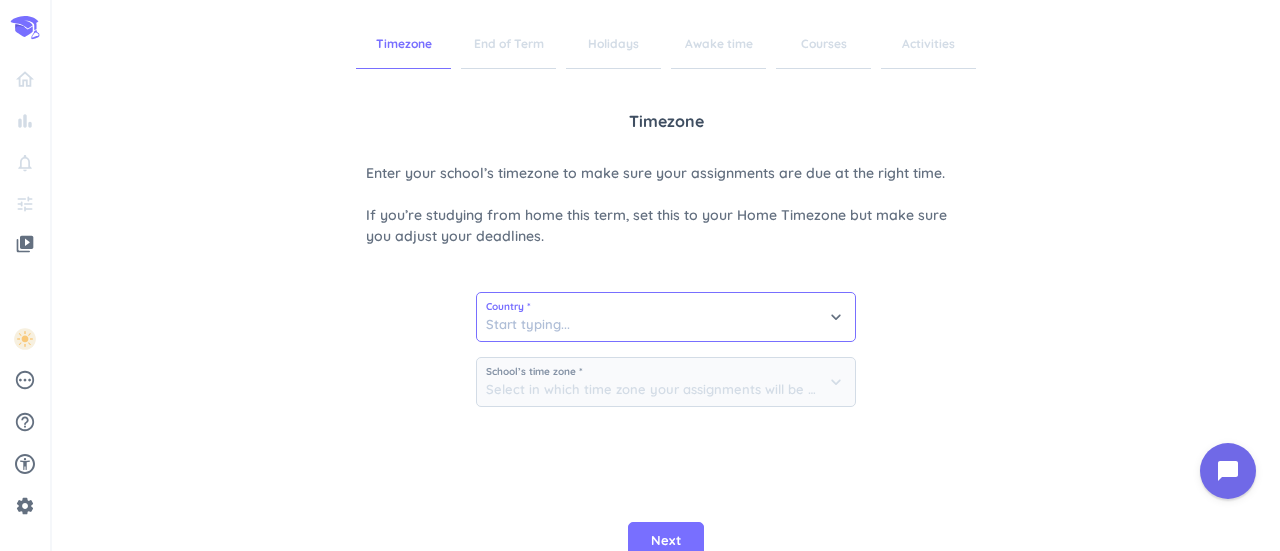 click at bounding box center (666, 317) 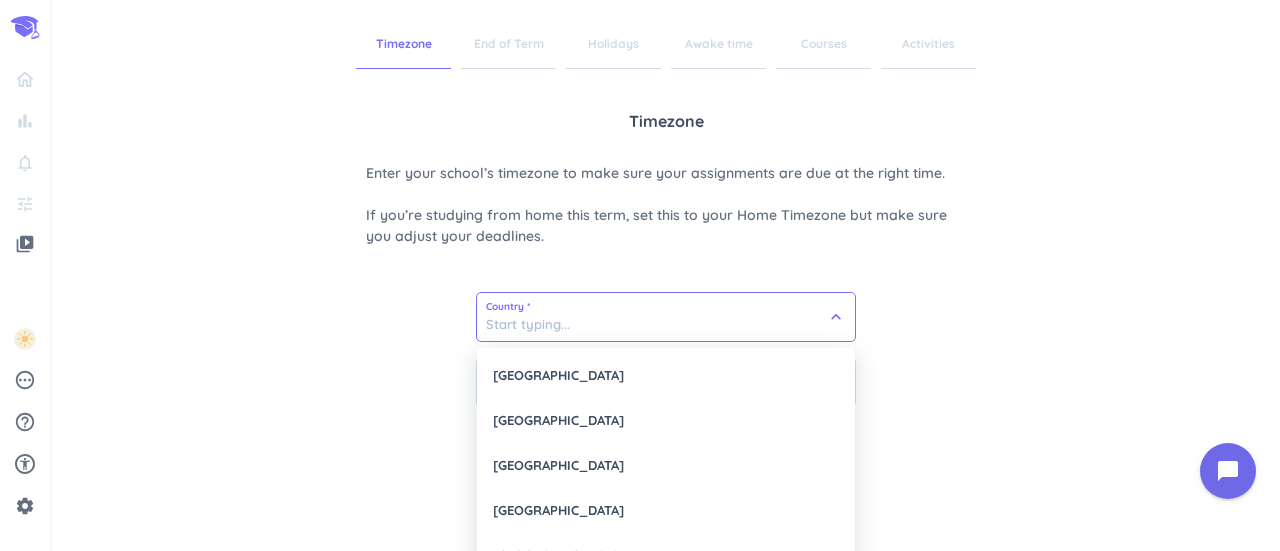 type on "r" 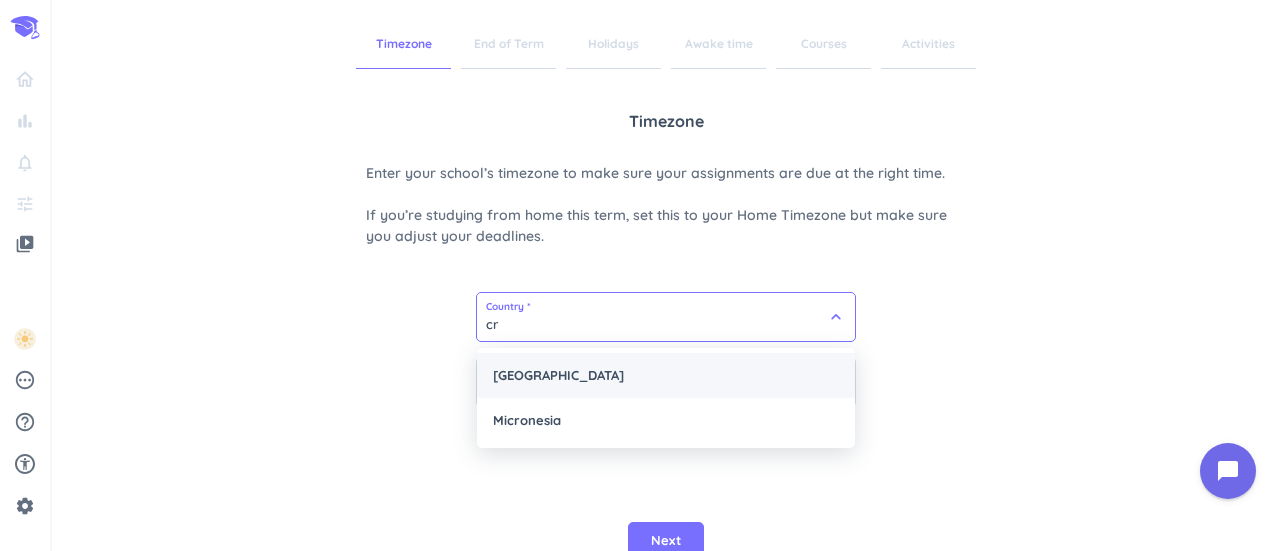 type on "[GEOGRAPHIC_DATA]" 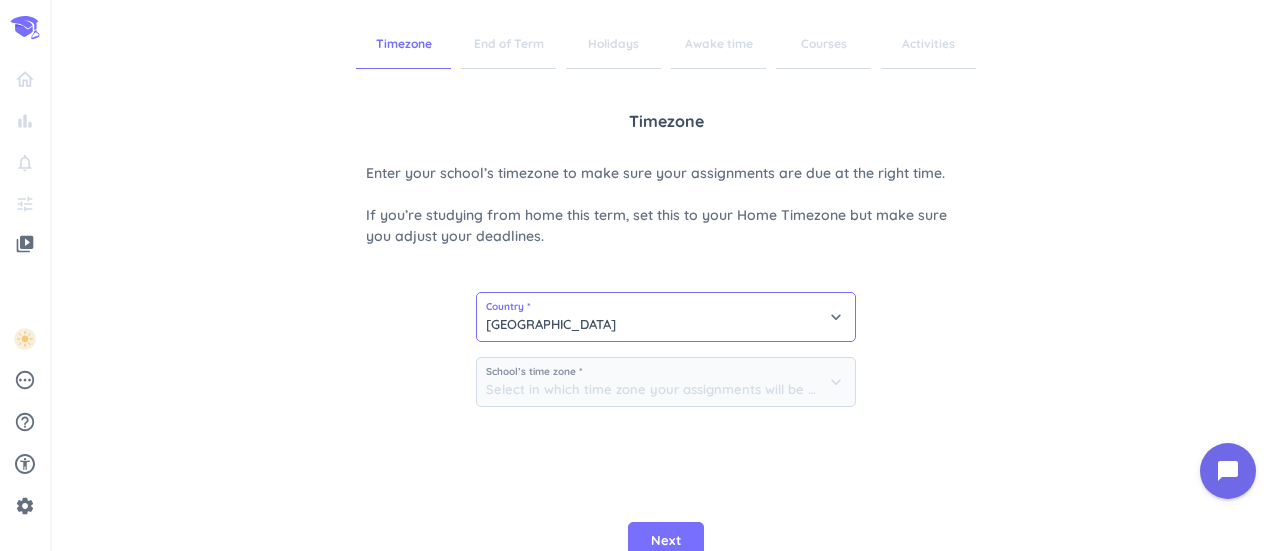 type on "(GMT+02:00) Central European Time - [GEOGRAPHIC_DATA]" 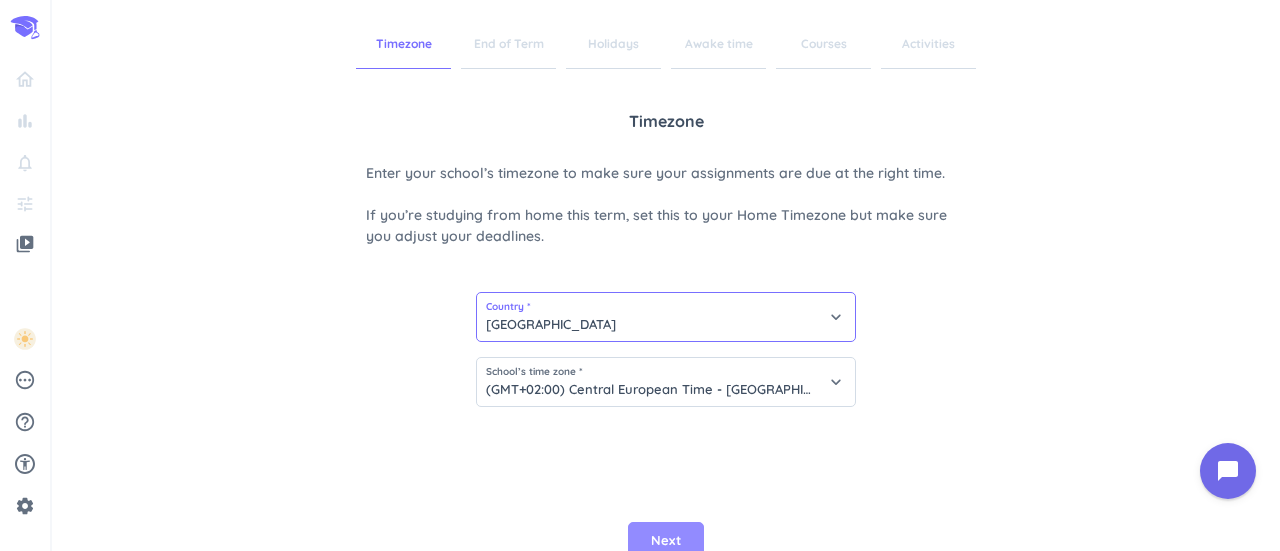 type on "[GEOGRAPHIC_DATA]" 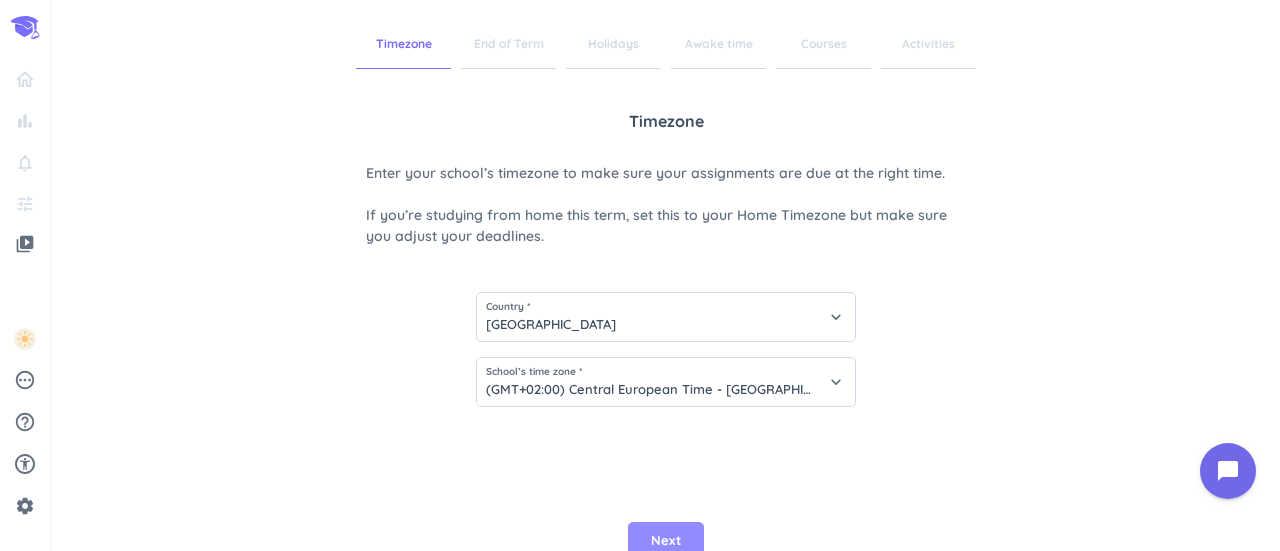 click on "Next" at bounding box center [666, 541] 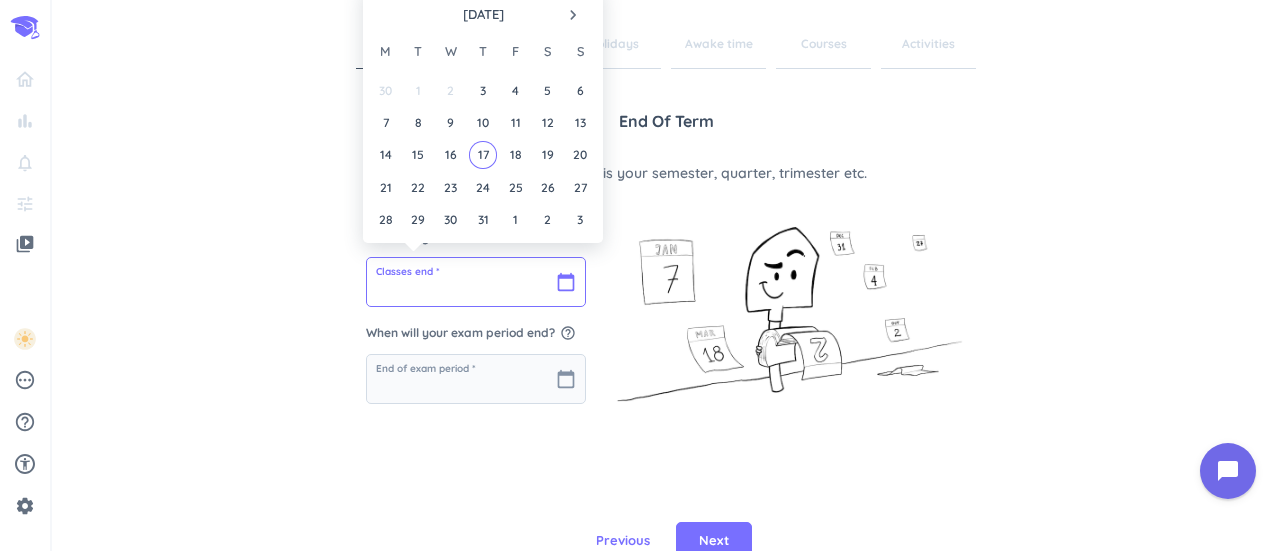 click at bounding box center (476, 282) 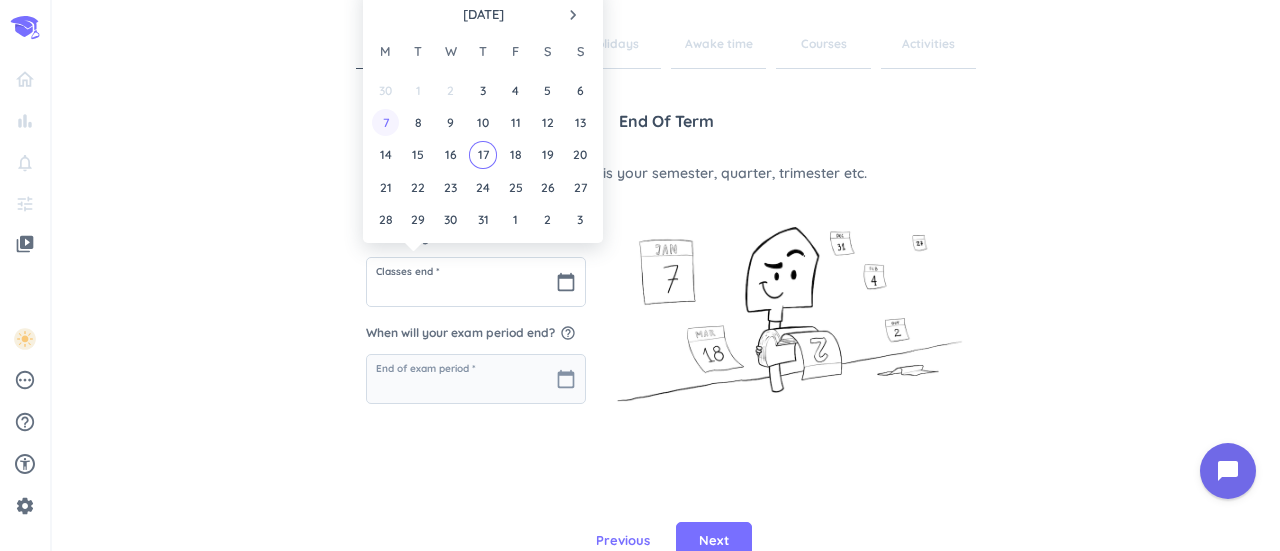 click on "7" at bounding box center (385, 122) 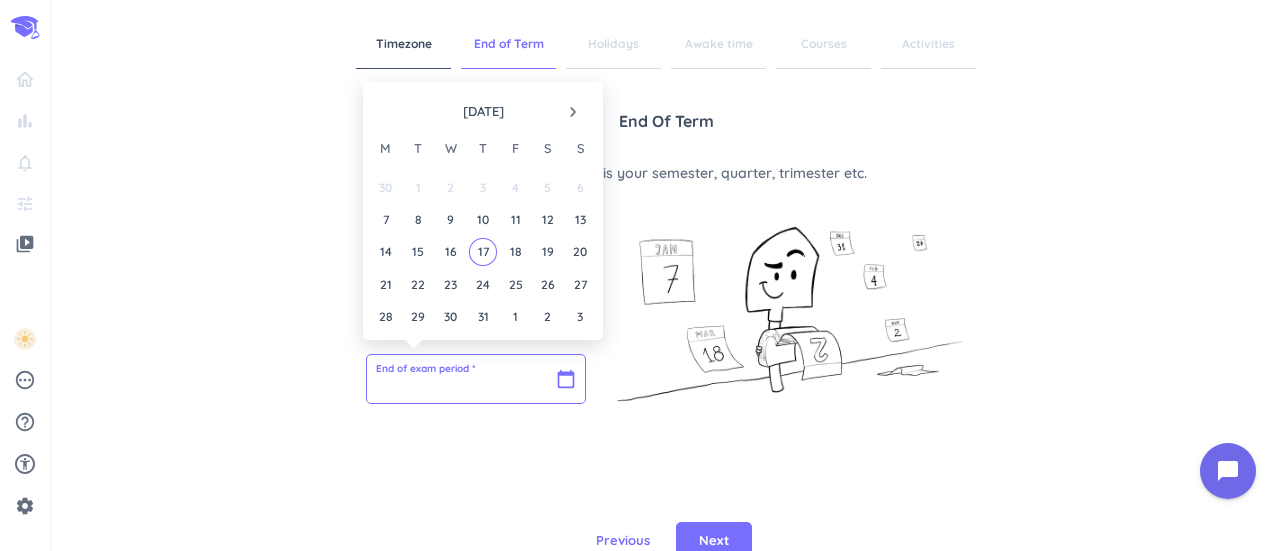 click at bounding box center [476, 379] 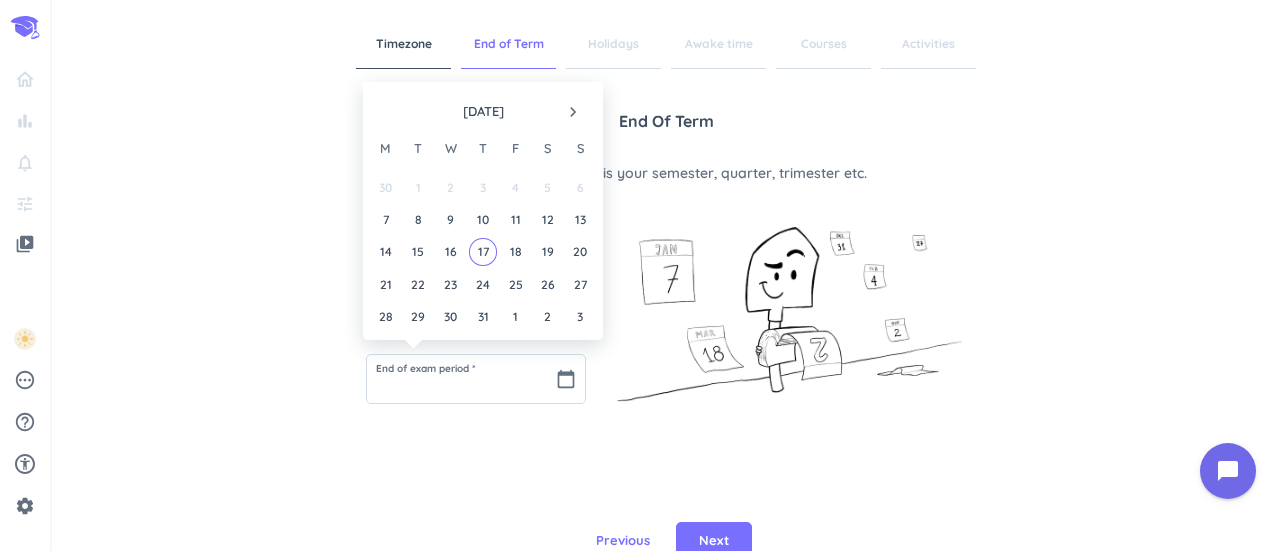 click on "navigate_next" at bounding box center (573, 112) 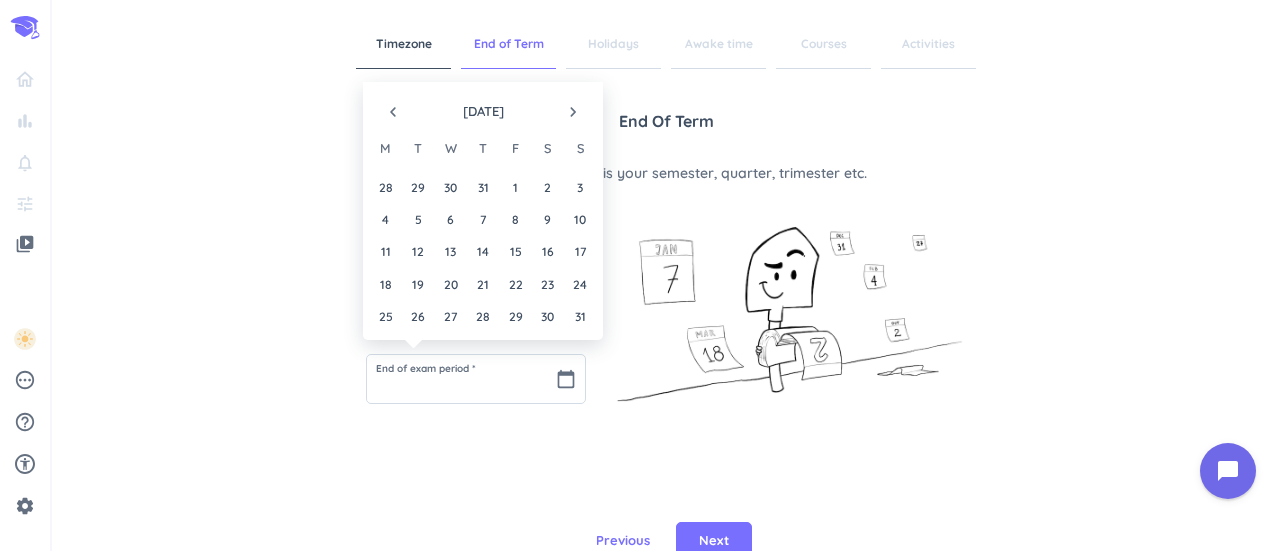 click on "navigate_next" at bounding box center [573, 112] 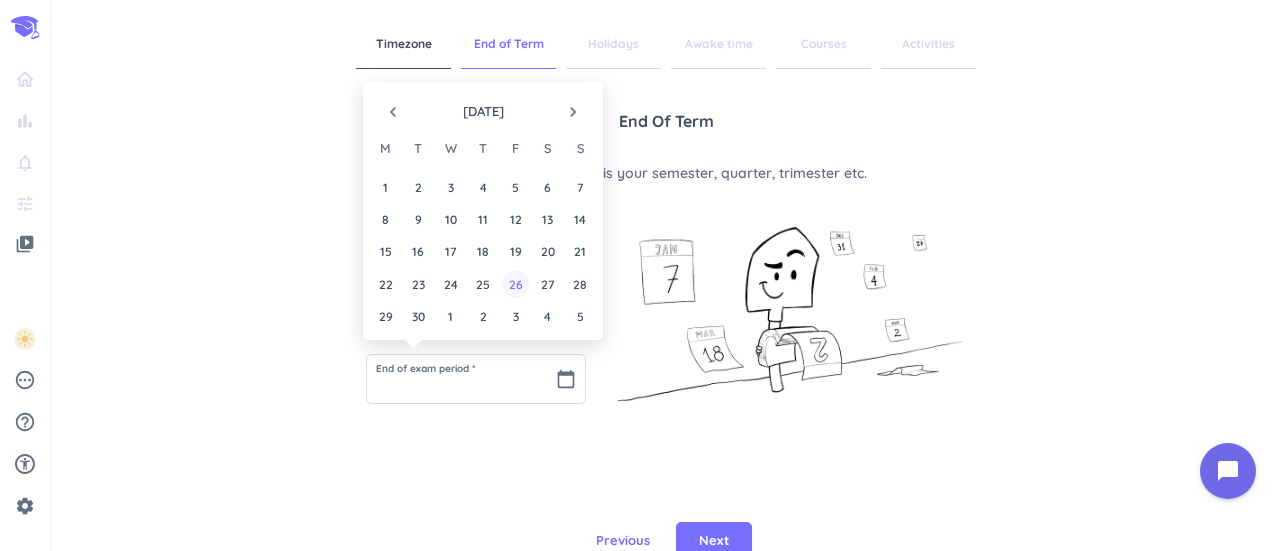 click on "26" at bounding box center (515, 284) 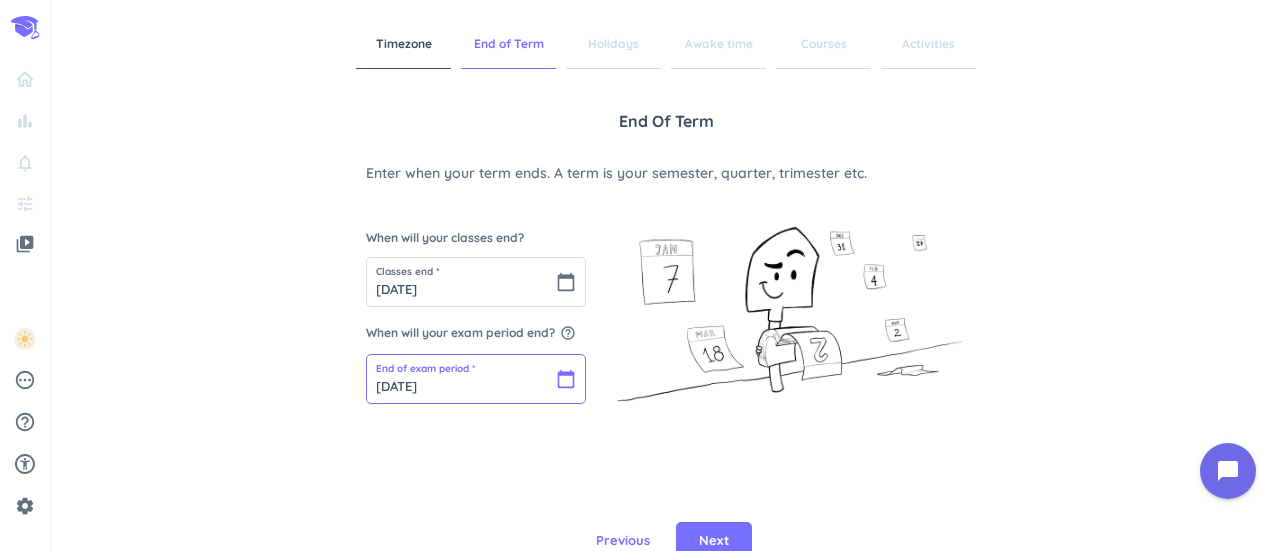 click on "[DATE]" at bounding box center (476, 379) 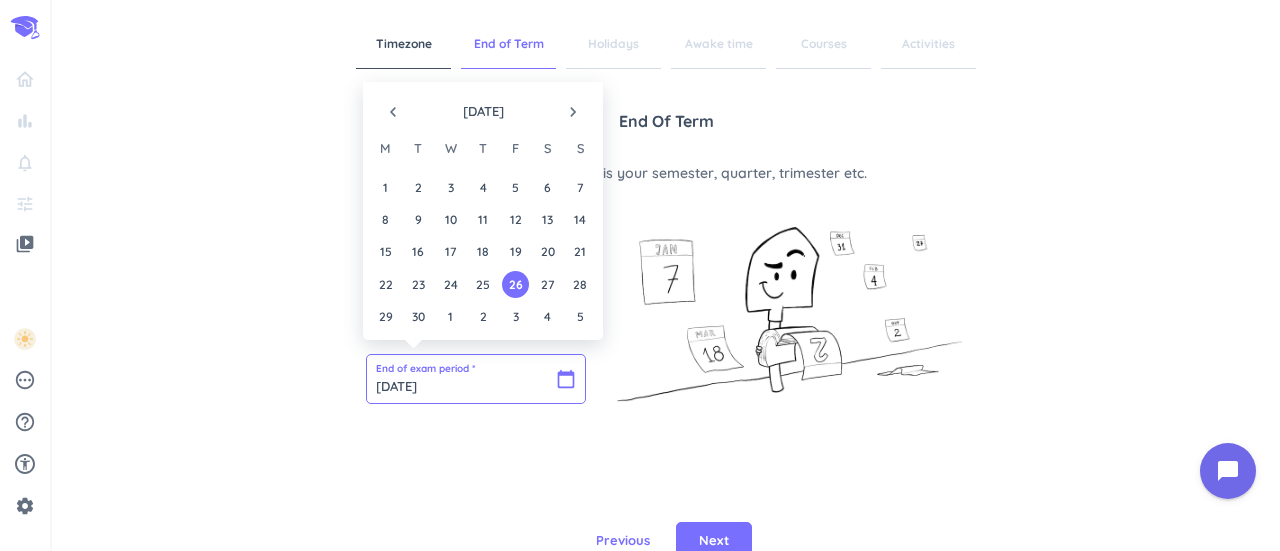 click on "[DATE]" at bounding box center [476, 379] 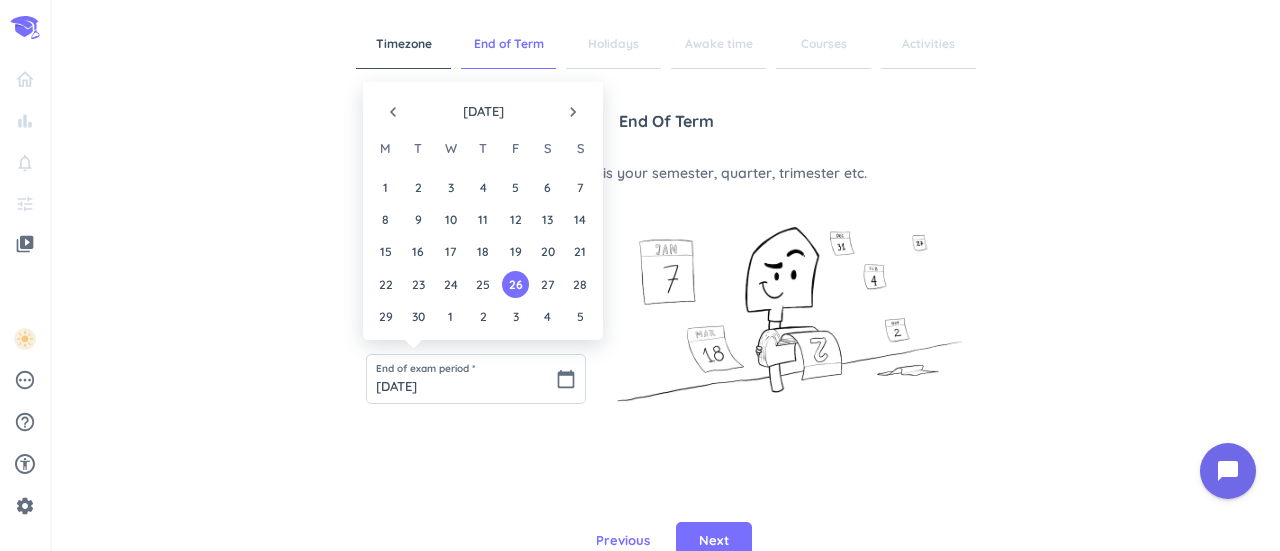 click on "26" at bounding box center [515, 284] 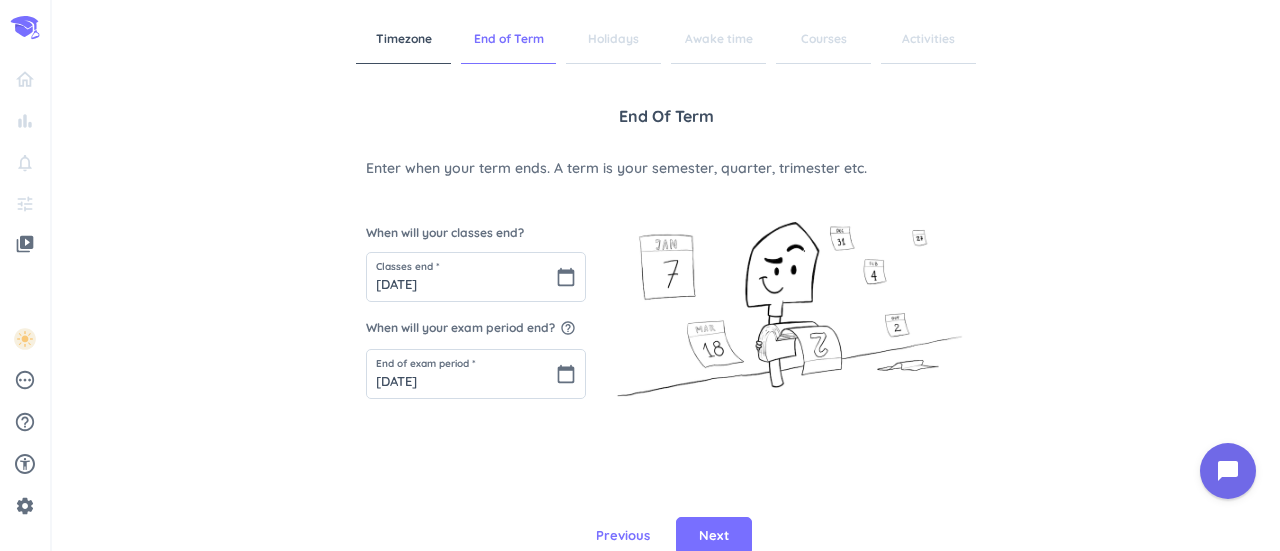 scroll, scrollTop: 8, scrollLeft: 0, axis: vertical 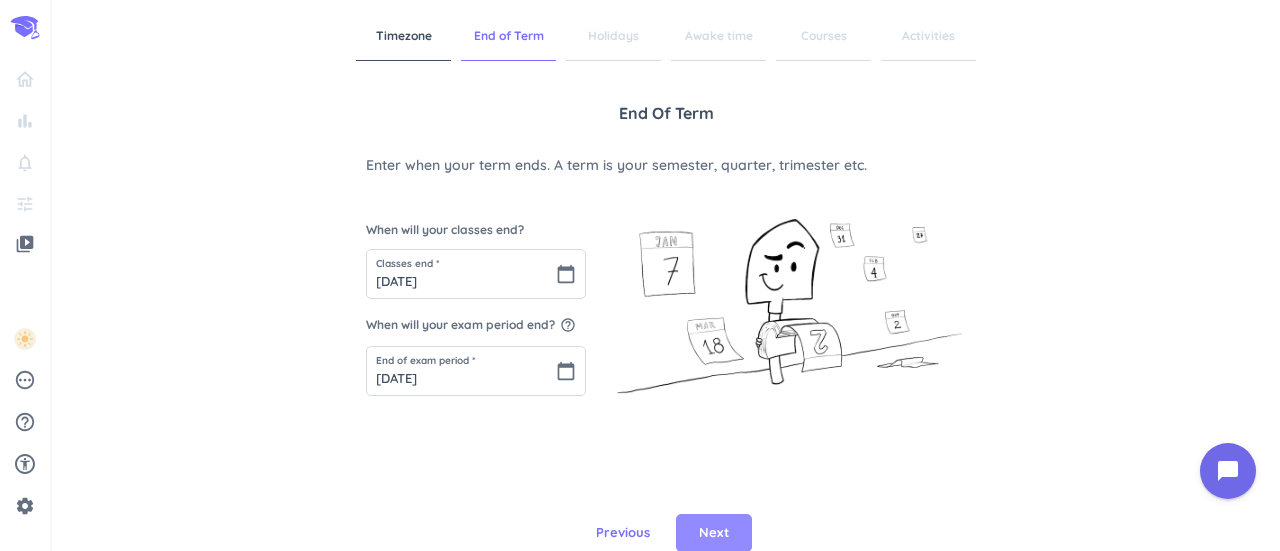click on "Next" at bounding box center [714, 533] 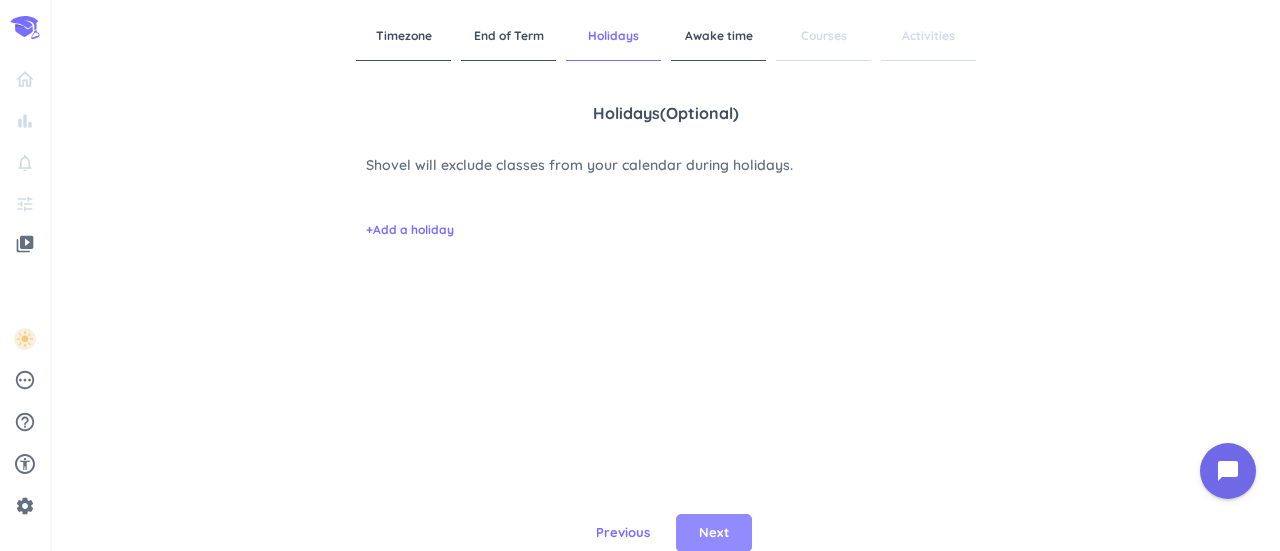 click on "Next" at bounding box center (714, 533) 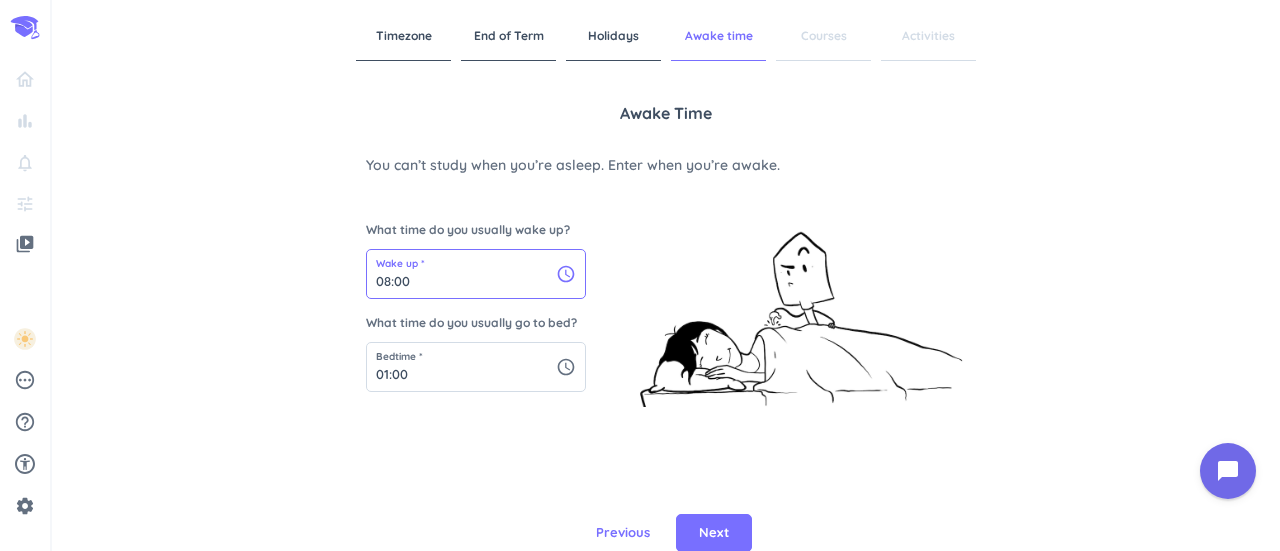 click on "08:00" at bounding box center (476, 274) 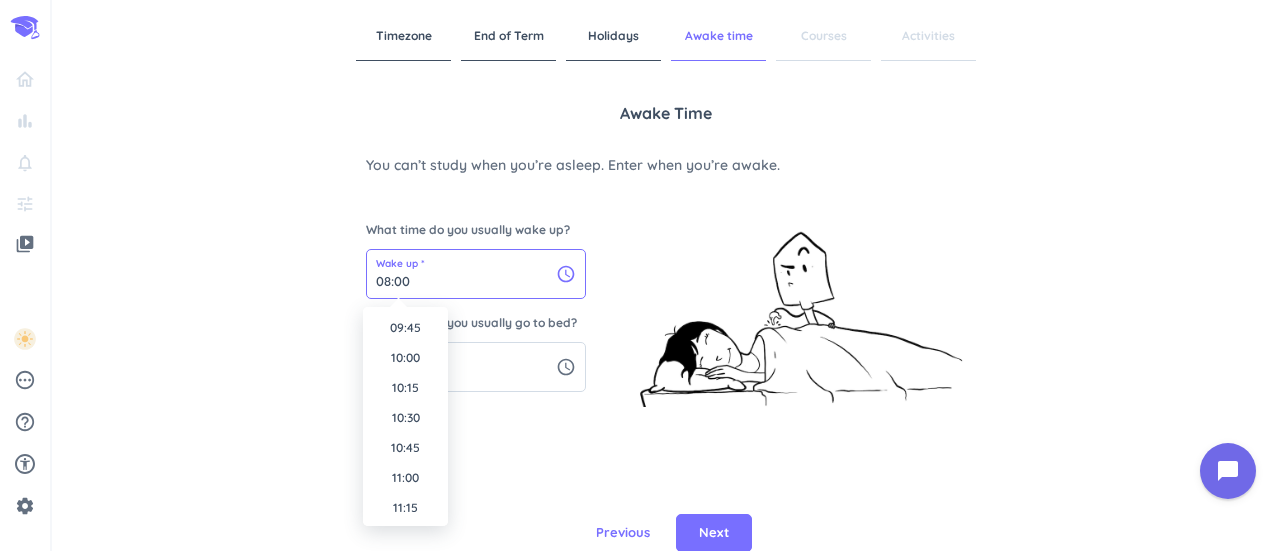scroll, scrollTop: 1270, scrollLeft: 0, axis: vertical 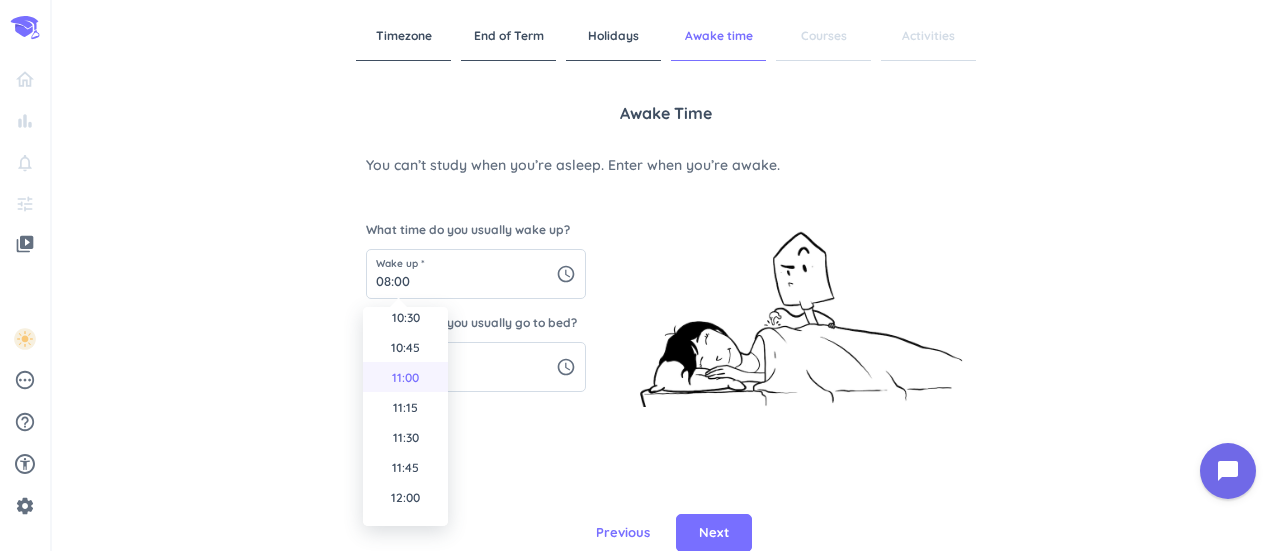 click on "11:00" at bounding box center (405, 377) 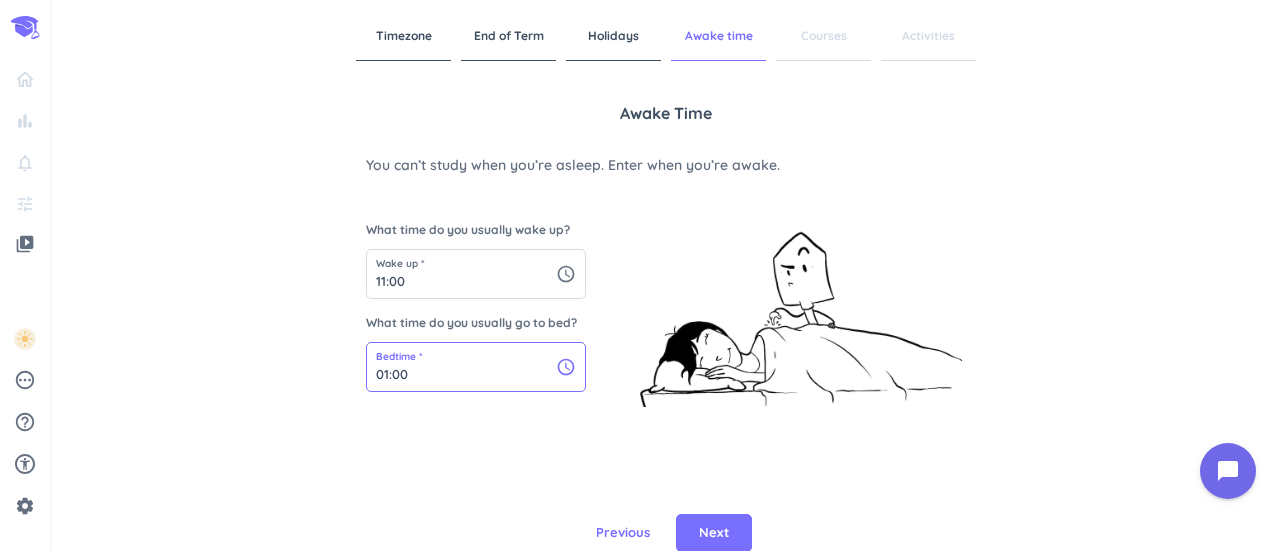 click on "01:00" at bounding box center (476, 367) 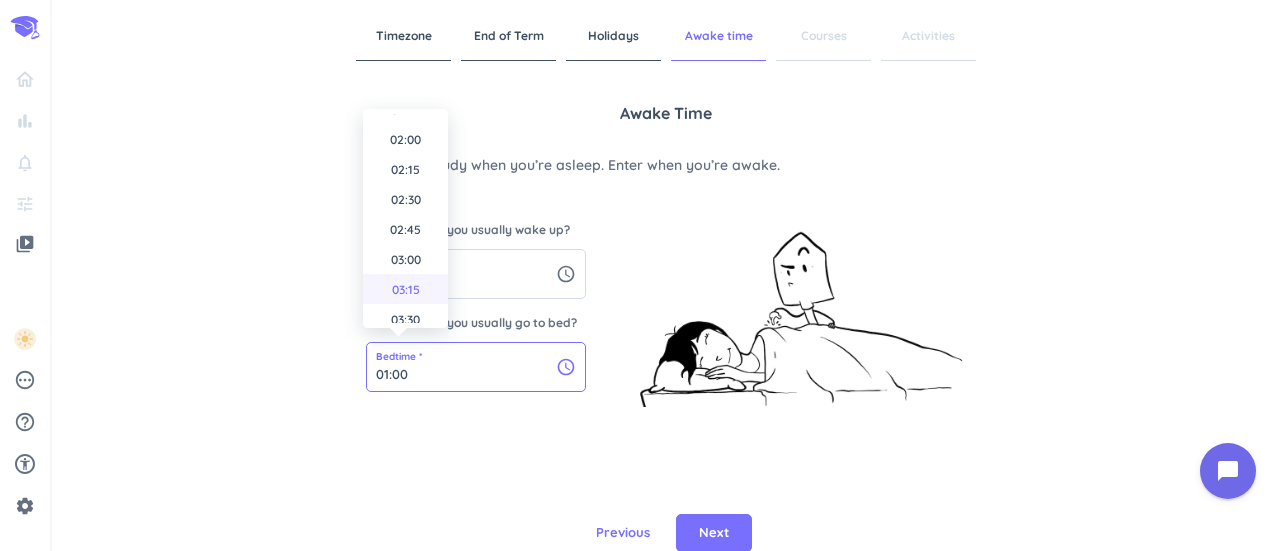 scroll, scrollTop: 330, scrollLeft: 0, axis: vertical 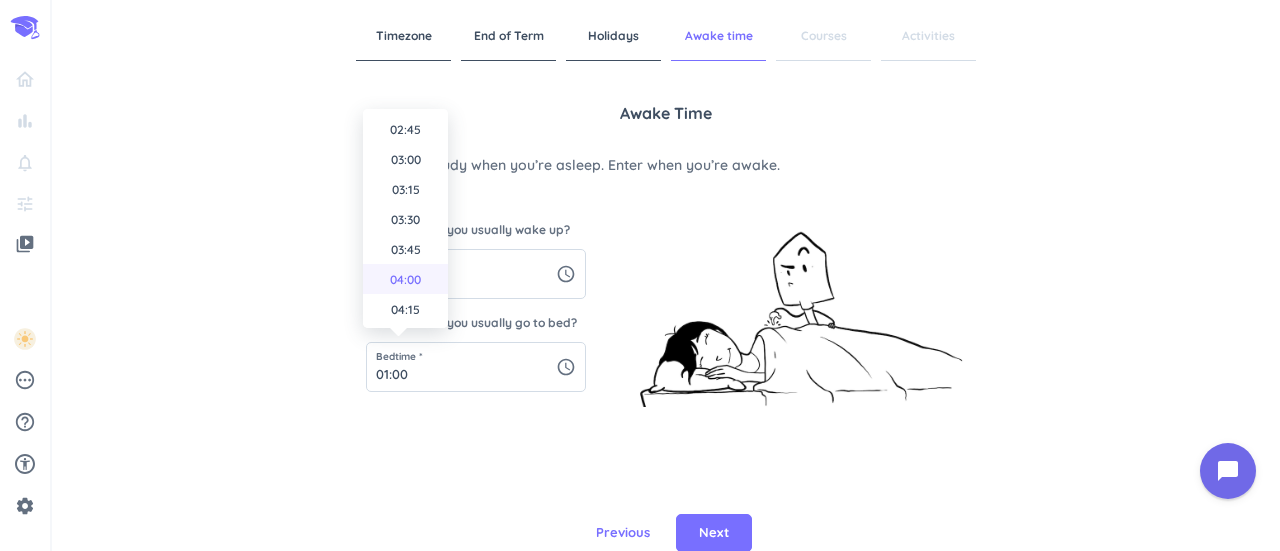 click on "04:00" at bounding box center (405, 279) 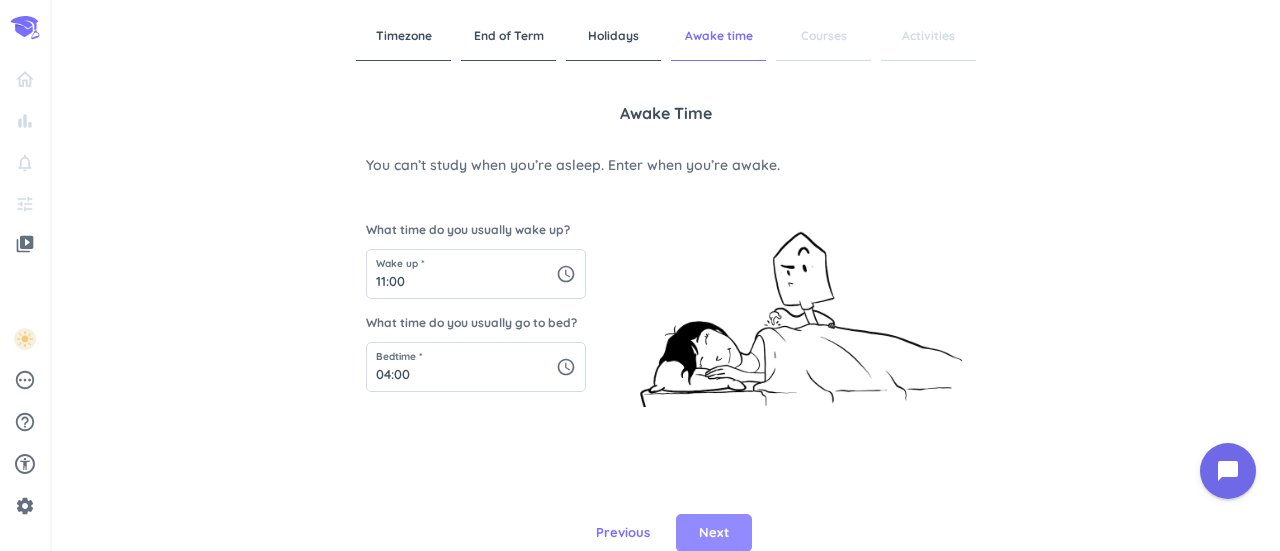 click on "Next" at bounding box center (714, 533) 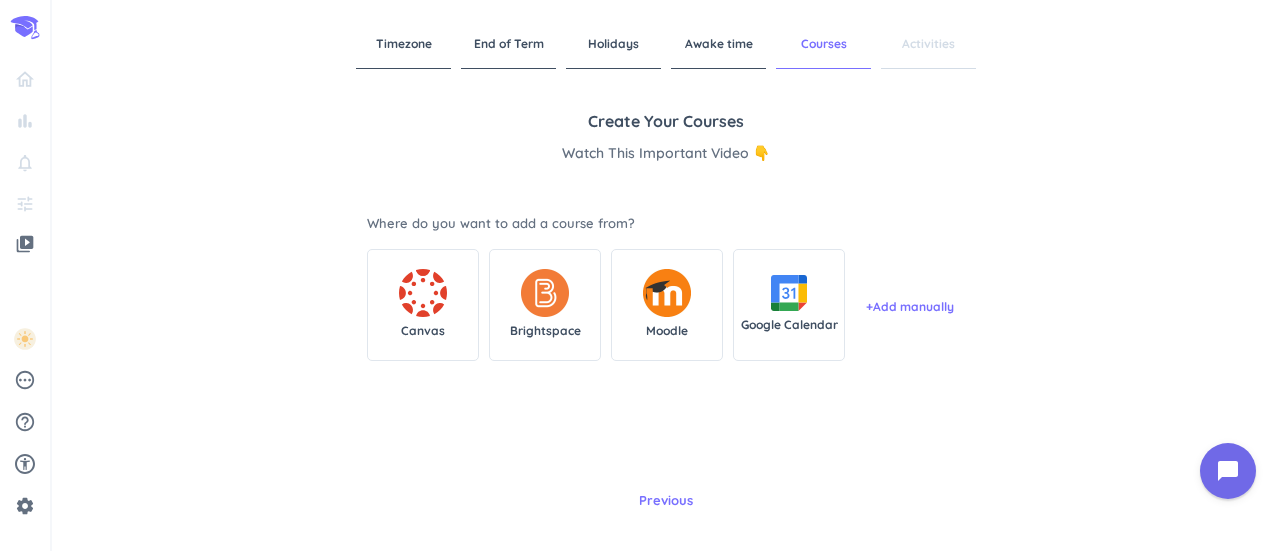 scroll, scrollTop: 0, scrollLeft: 0, axis: both 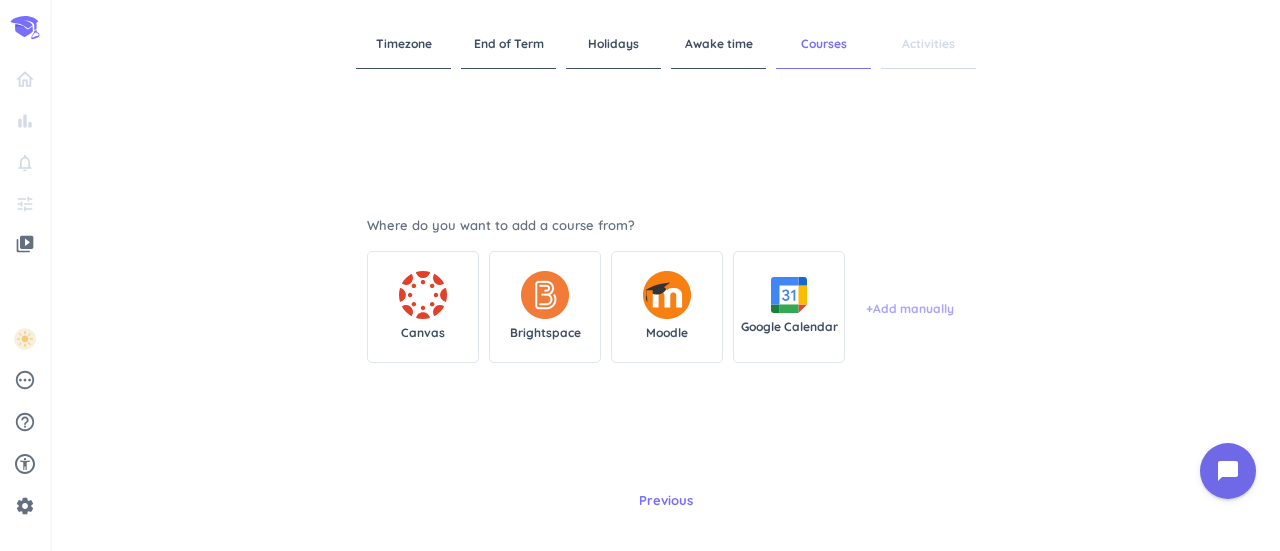 click on "+  Add manually" at bounding box center [910, 309] 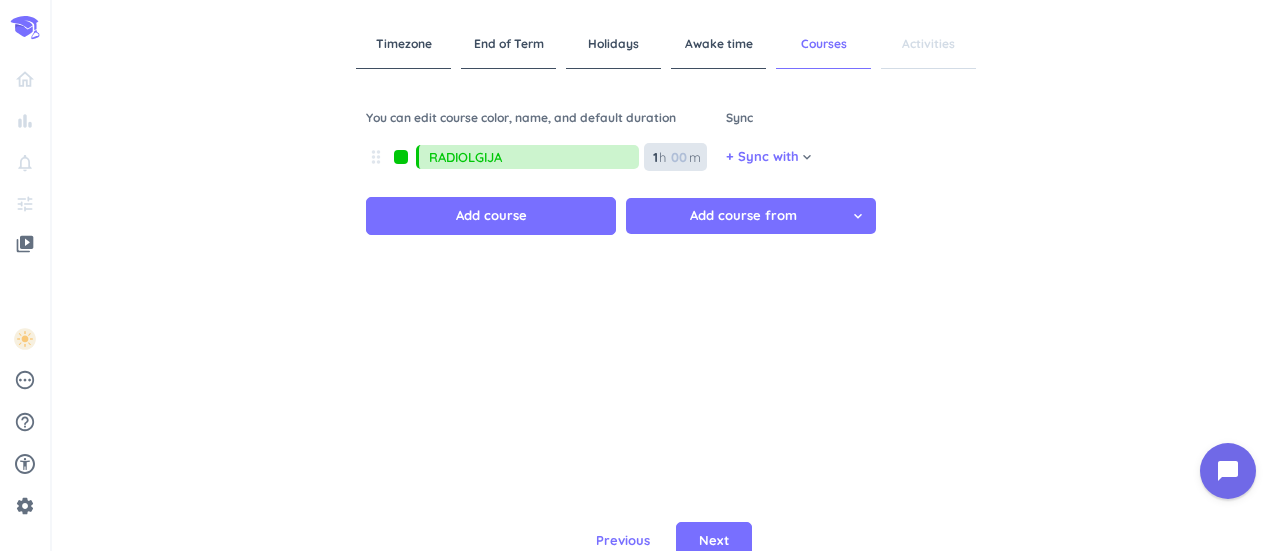 type on "RADIOLGIJA" 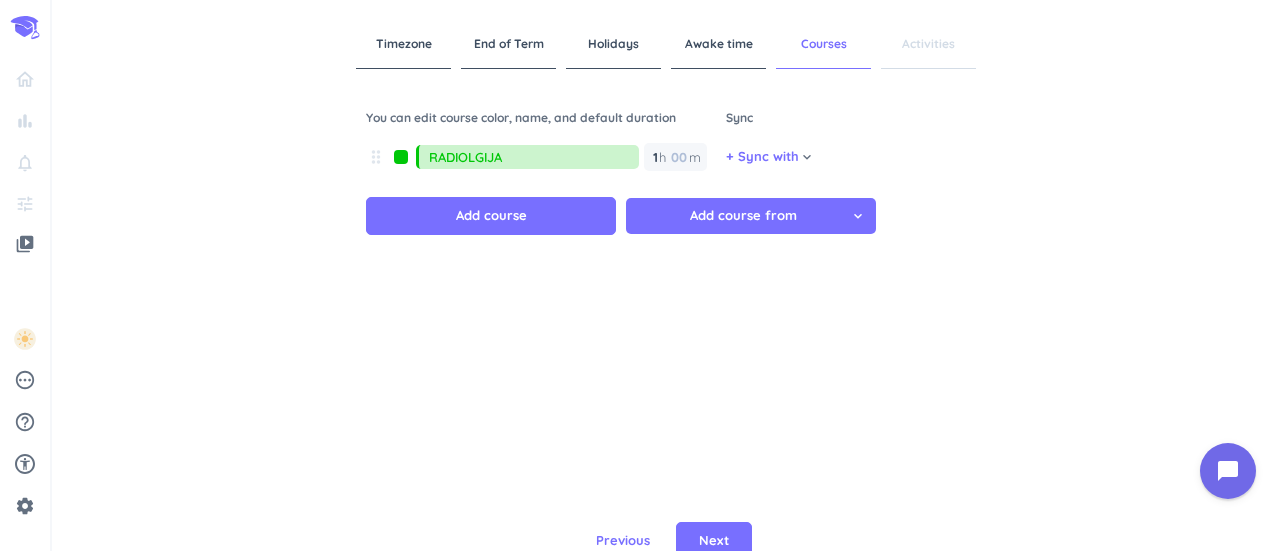 click at bounding box center (401, 157) 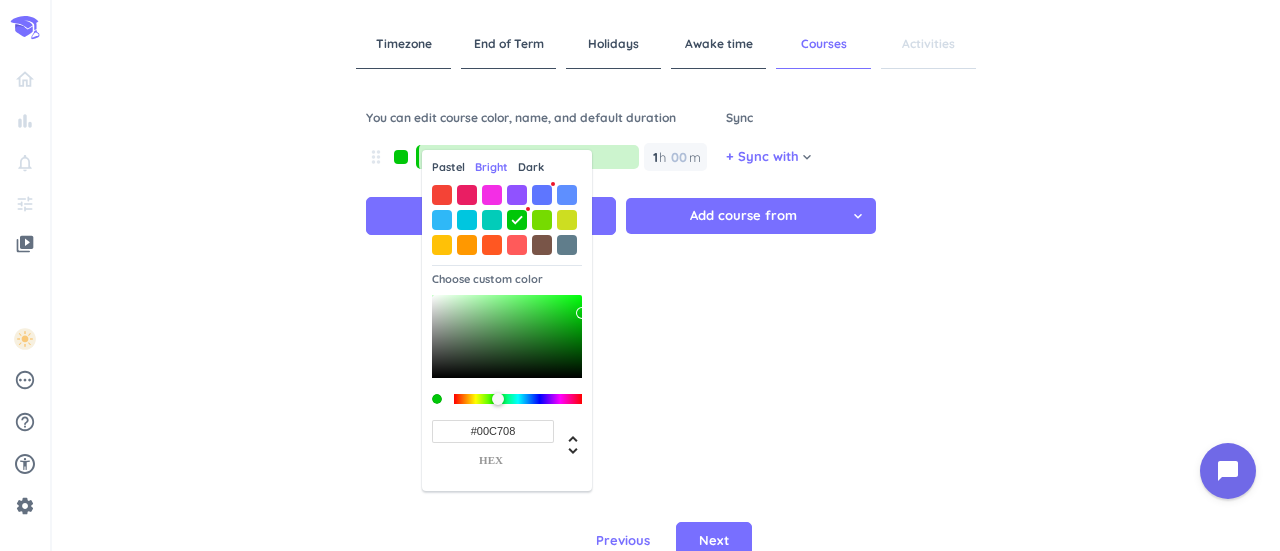 drag, startPoint x: 531, startPoint y: 434, endPoint x: 458, endPoint y: 442, distance: 73.43705 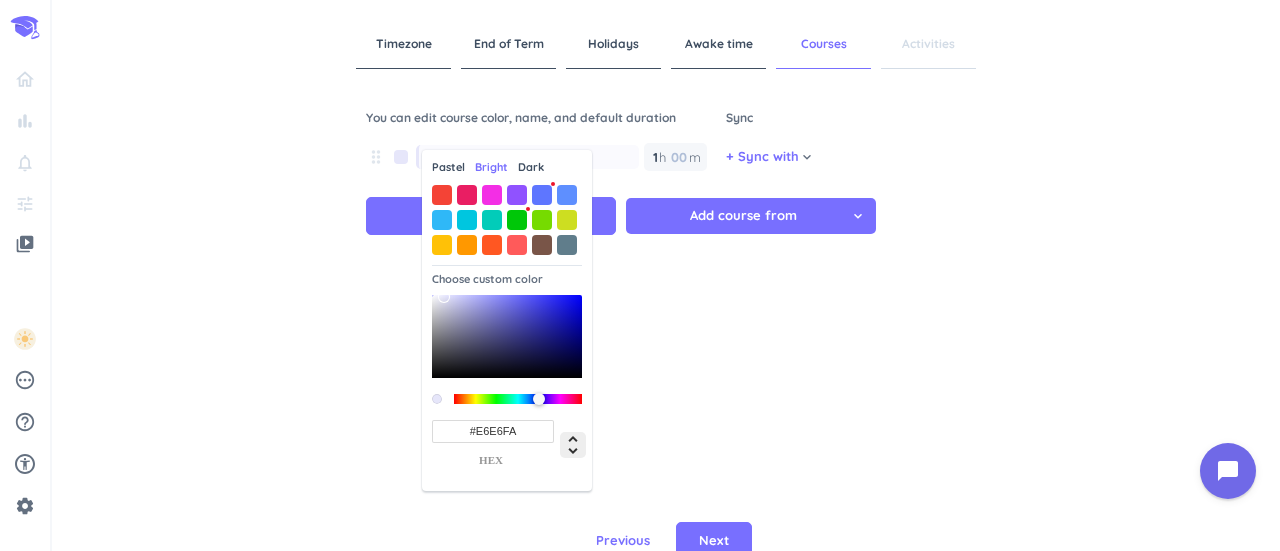 click 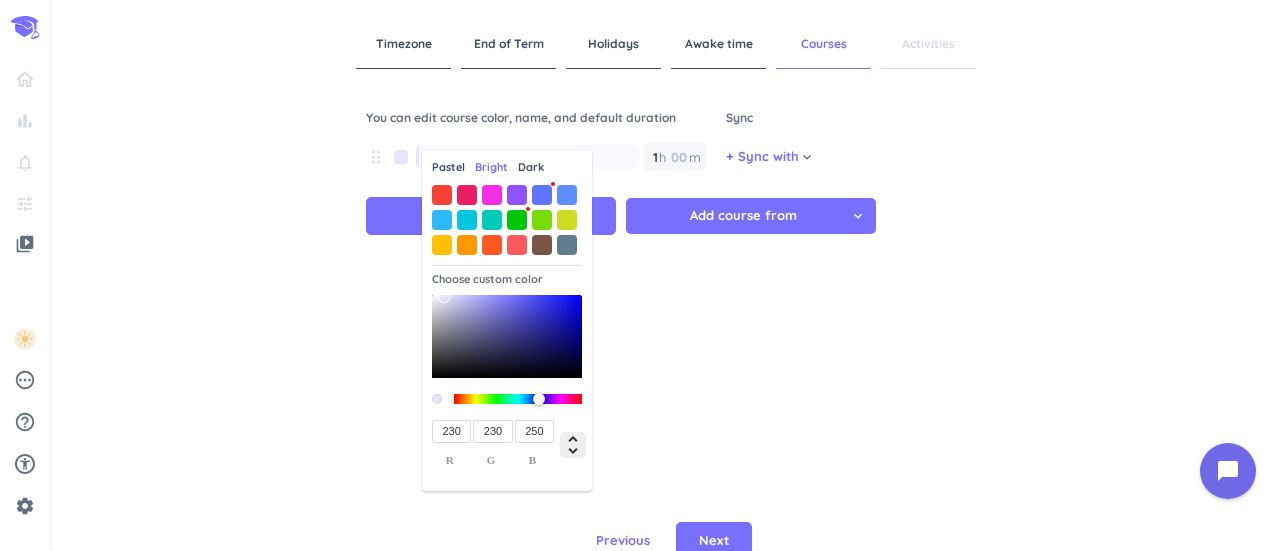 click 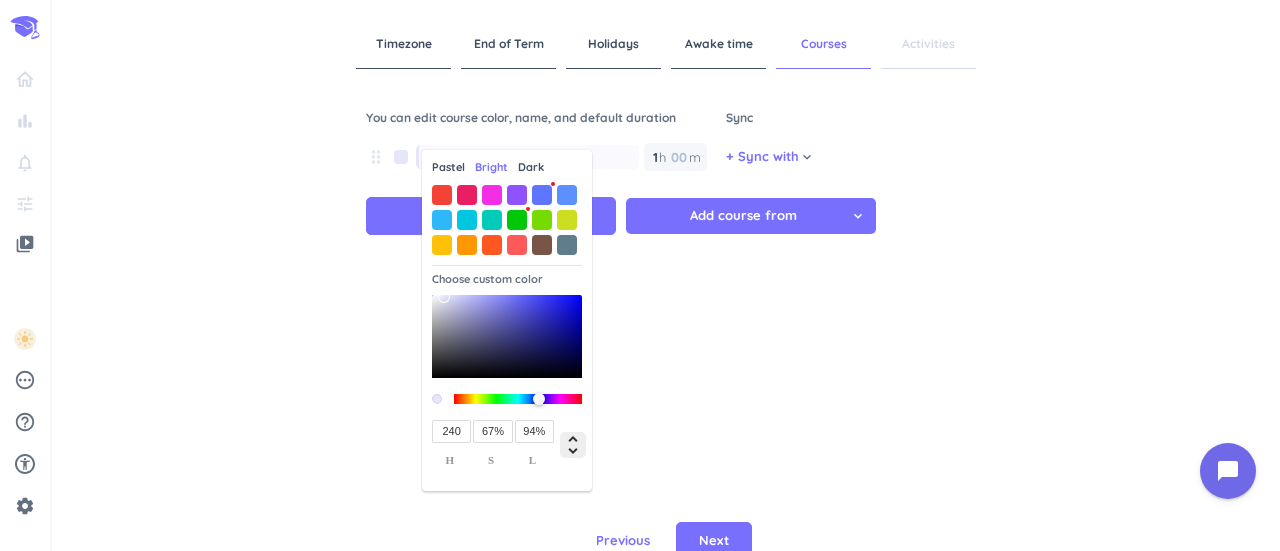 click 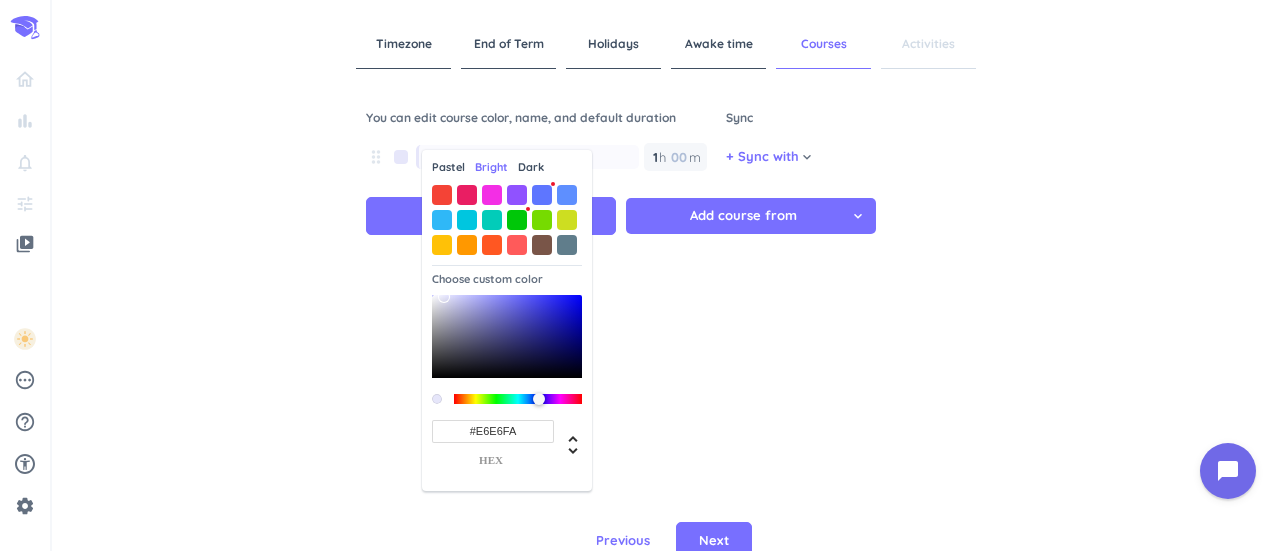 click on "#E6E6FA" at bounding box center [493, 431] 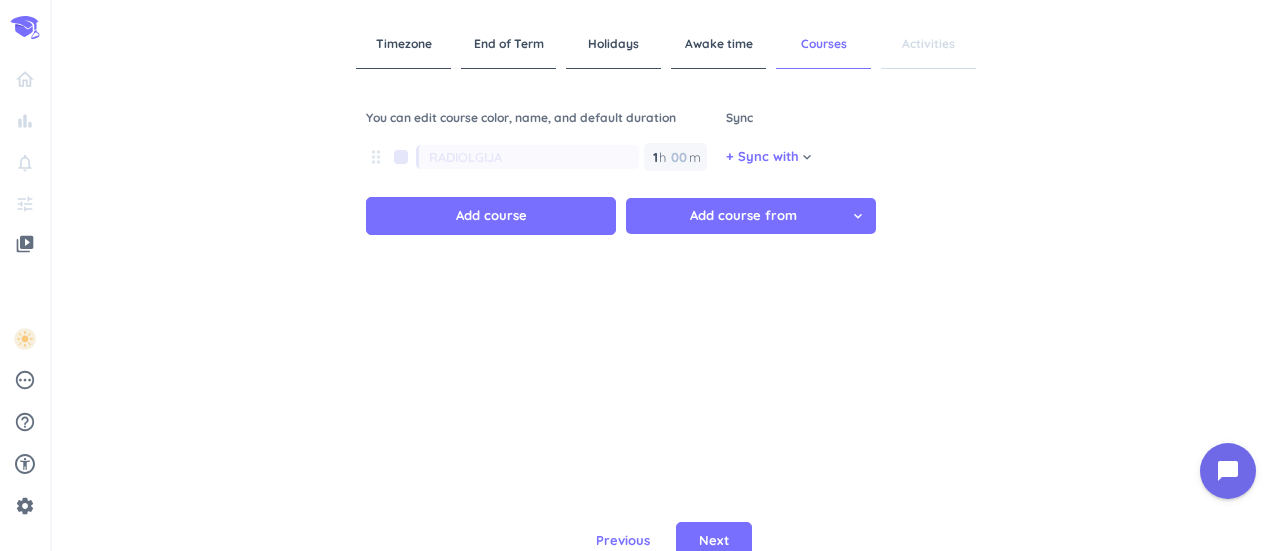 click on "drag_indicator RADIOLGIJA 1 1 00 h 00 m + Sync with cancel keyboard_arrow_down Add course Add course from cancel keyboard_arrow_down" at bounding box center (666, 321) 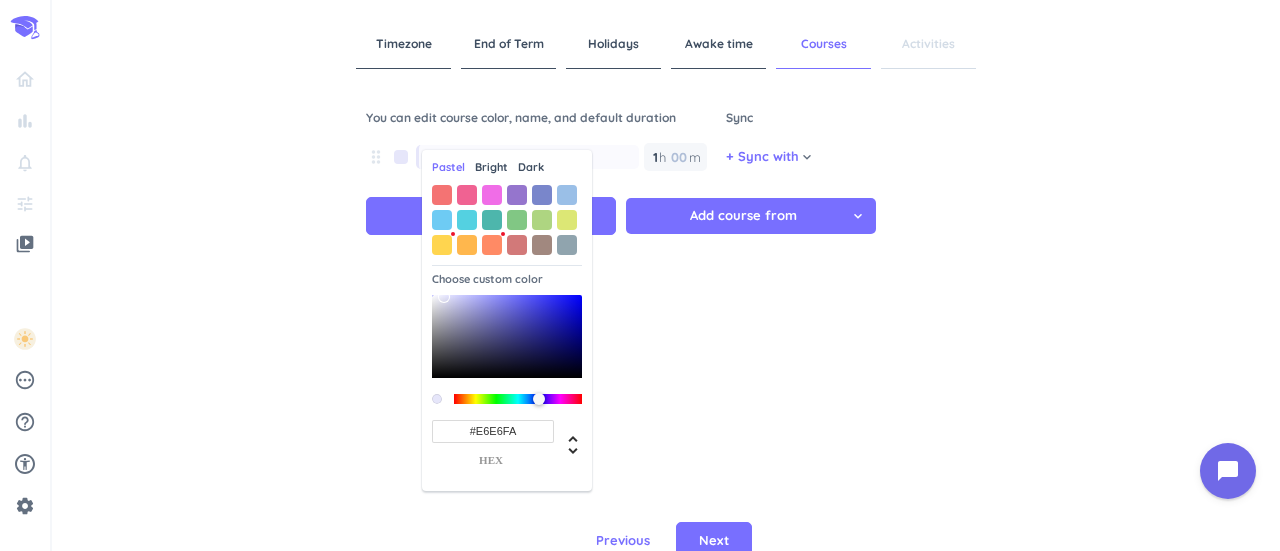 click on "Bright" at bounding box center (491, 167) 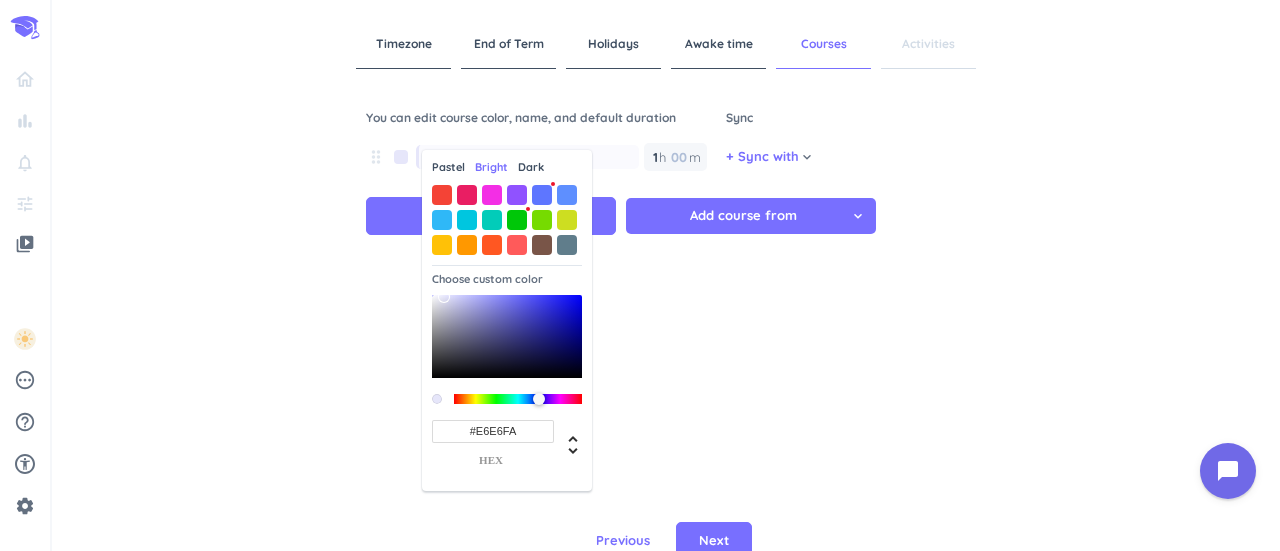 click on "Dark" at bounding box center (531, 167) 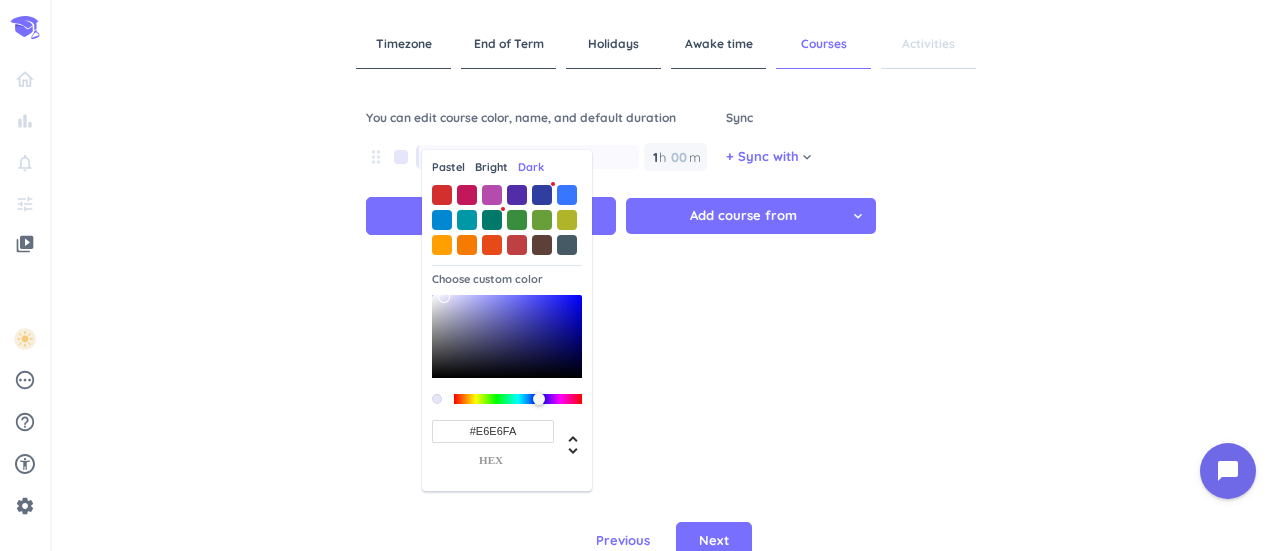 click on "Pastel" at bounding box center (448, 167) 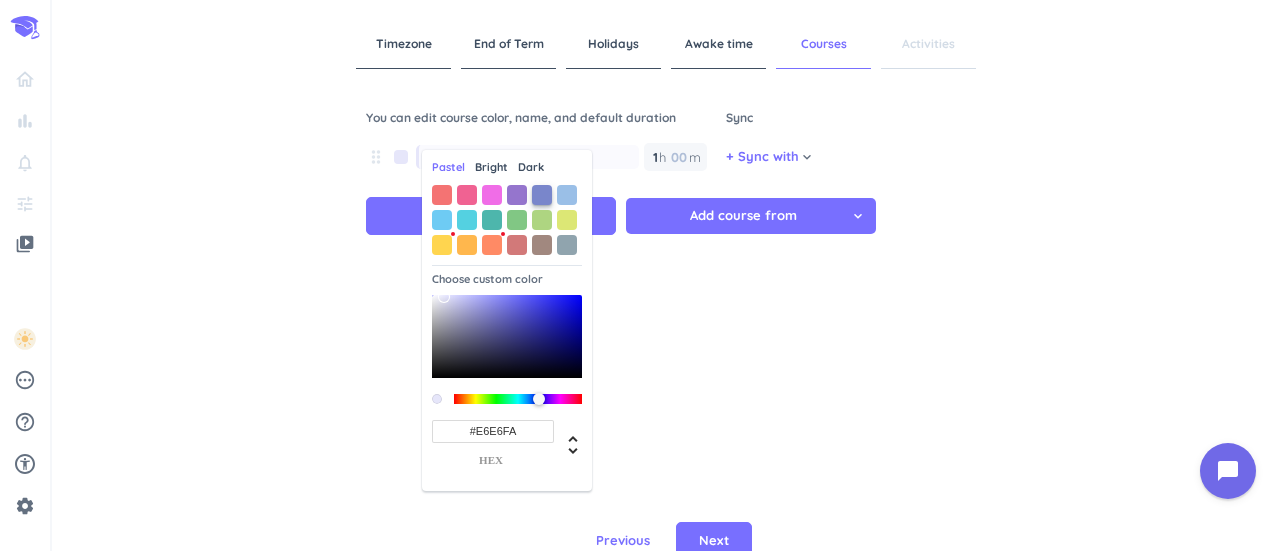 click at bounding box center [542, 195] 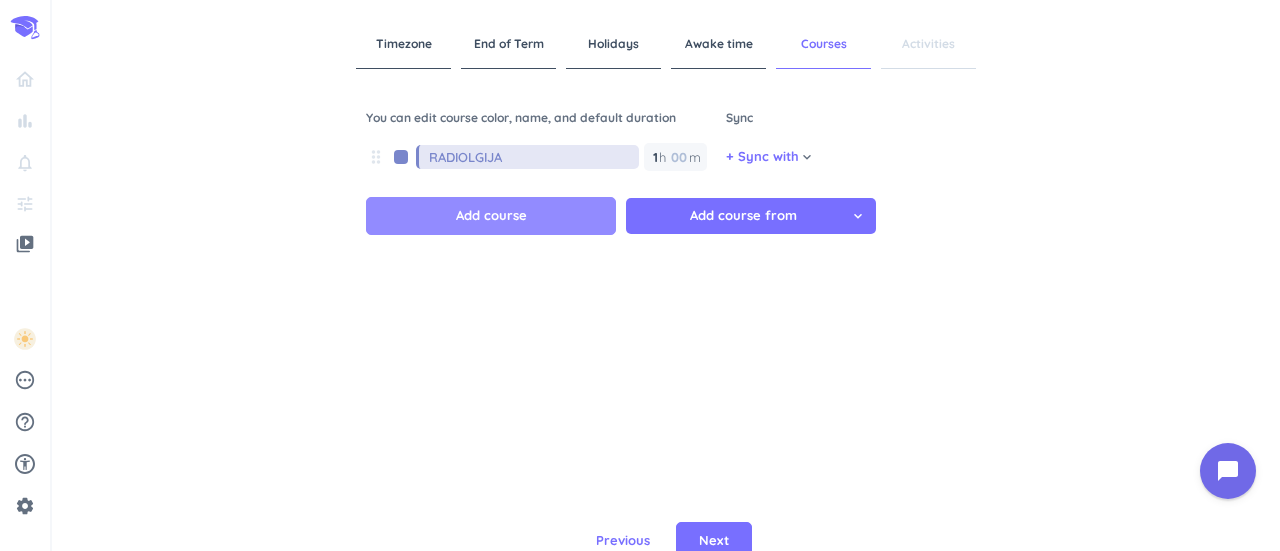 click on "Add course" at bounding box center (491, 216) 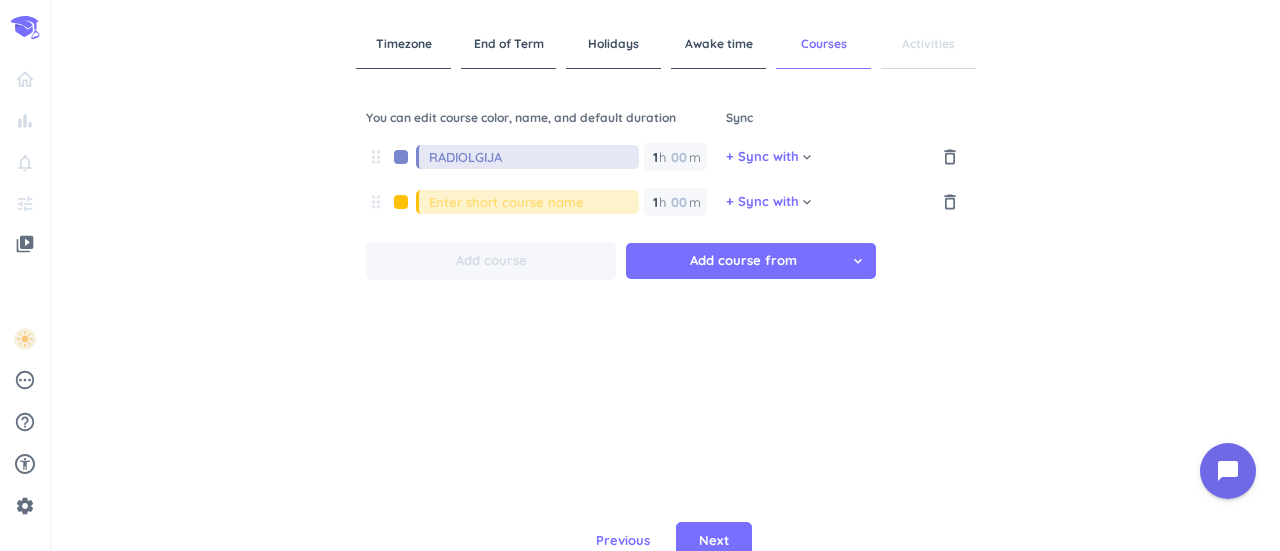 click on "RADIOLGIJA" at bounding box center (534, 157) 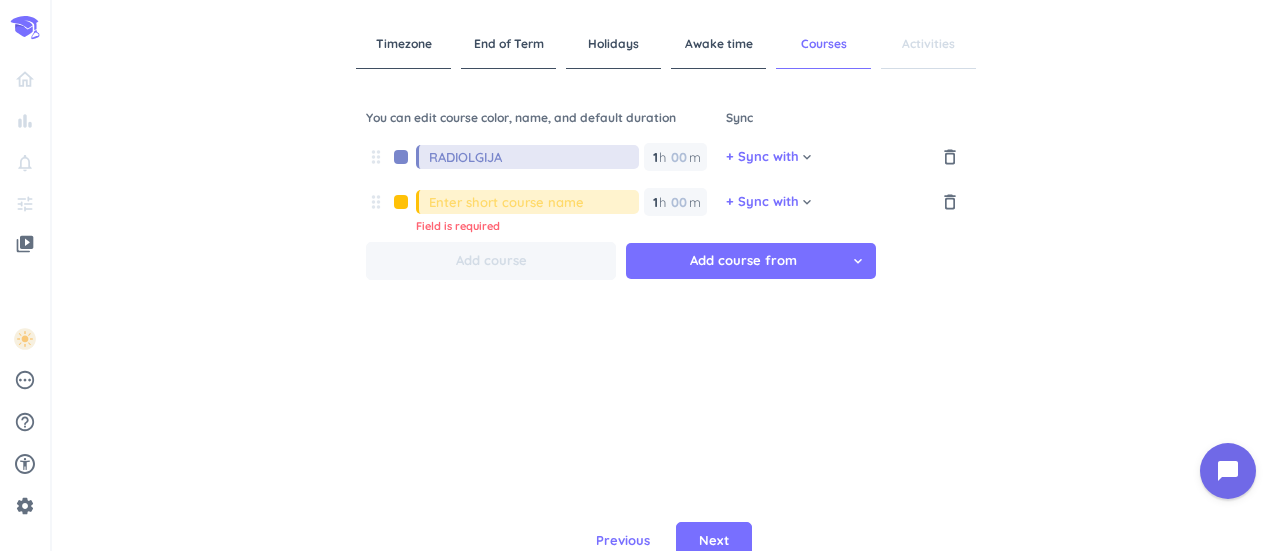 click on "RADIOLGIJA" at bounding box center (534, 157) 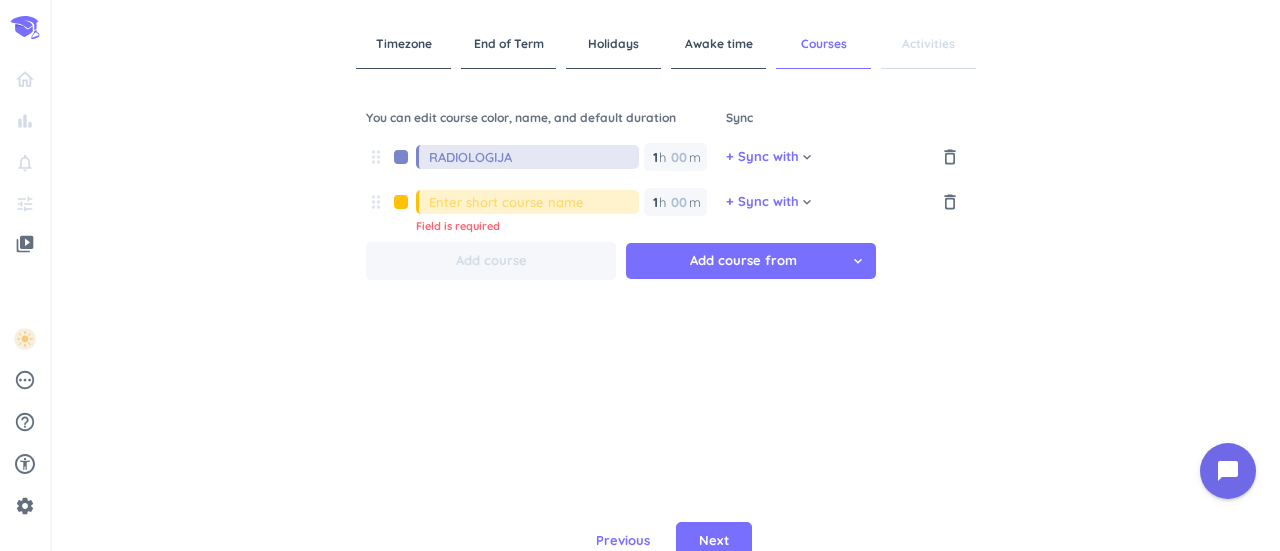 type on "RADIOLOGIJA" 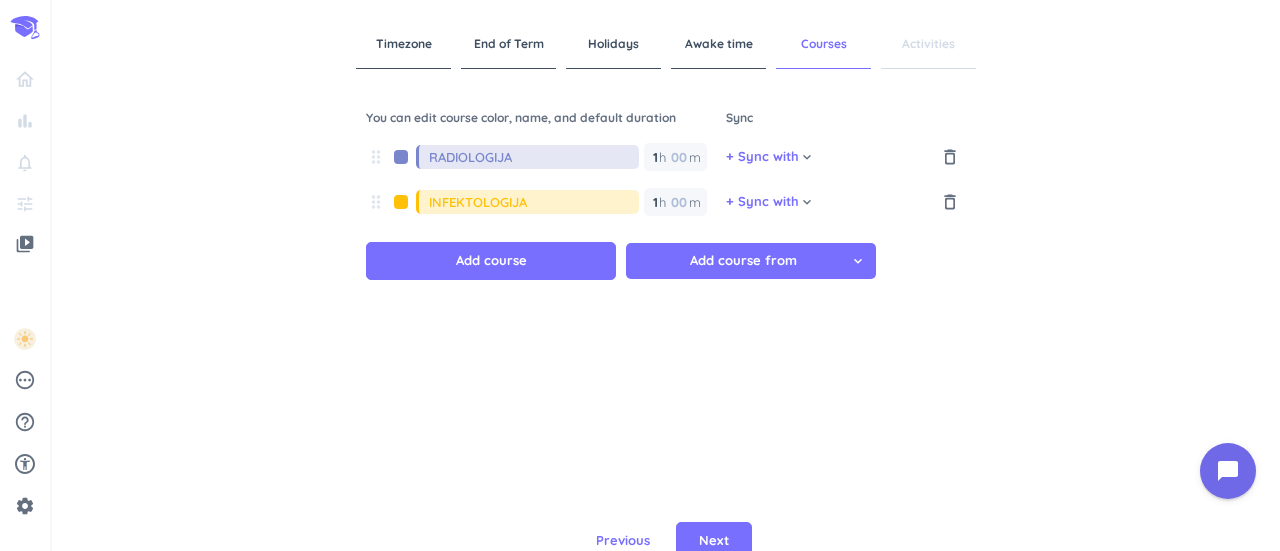 type on "INFEKTOLOGIJA" 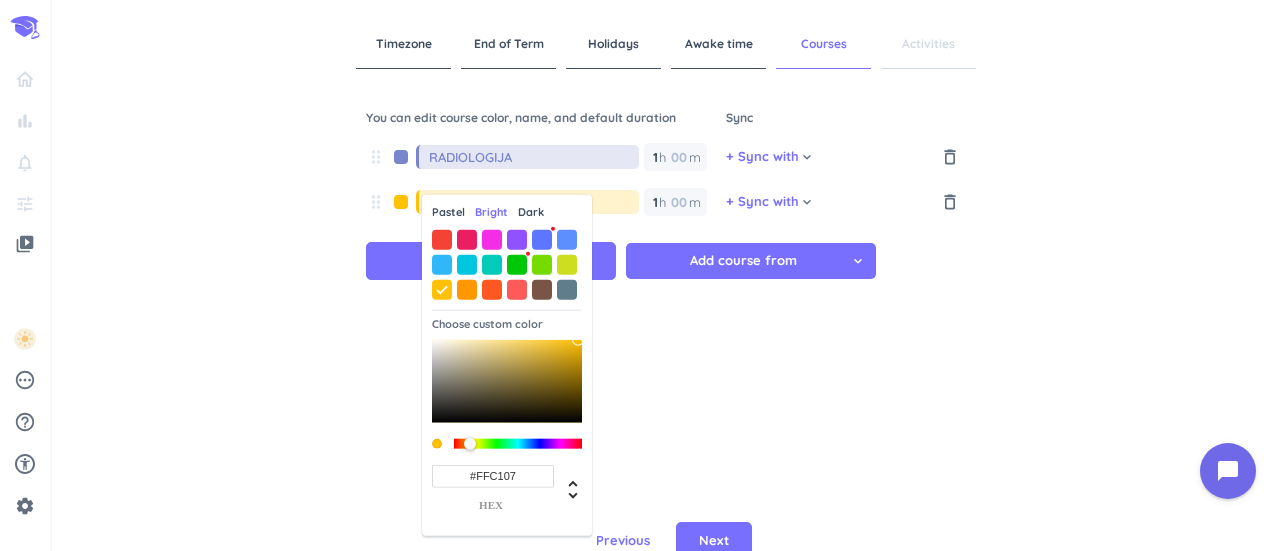 click on "Pastel" at bounding box center [448, 212] 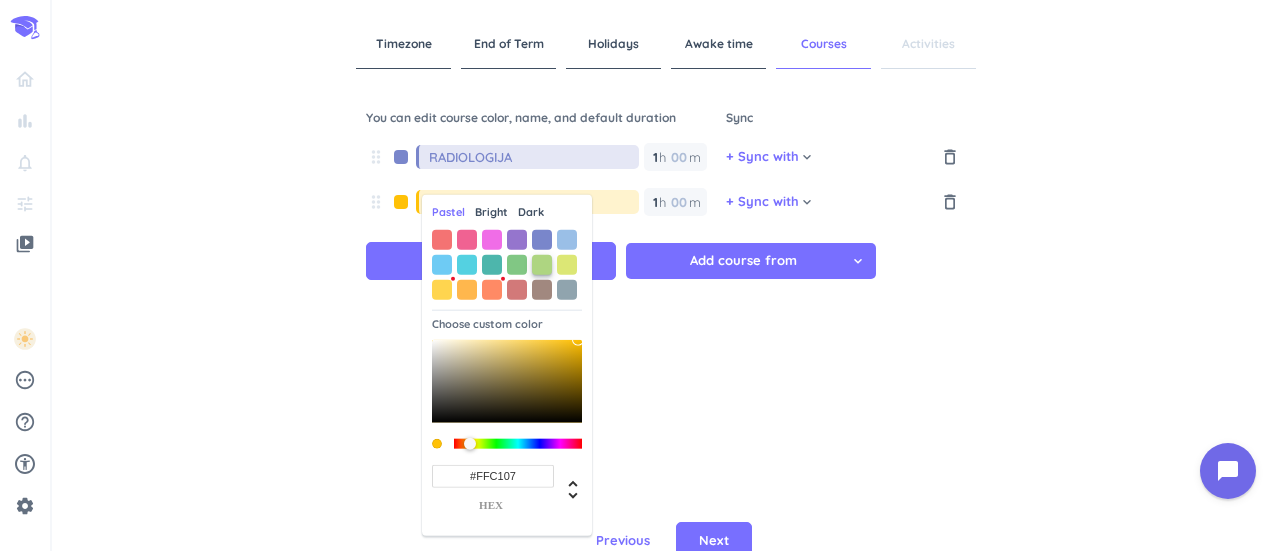 click at bounding box center (542, 264) 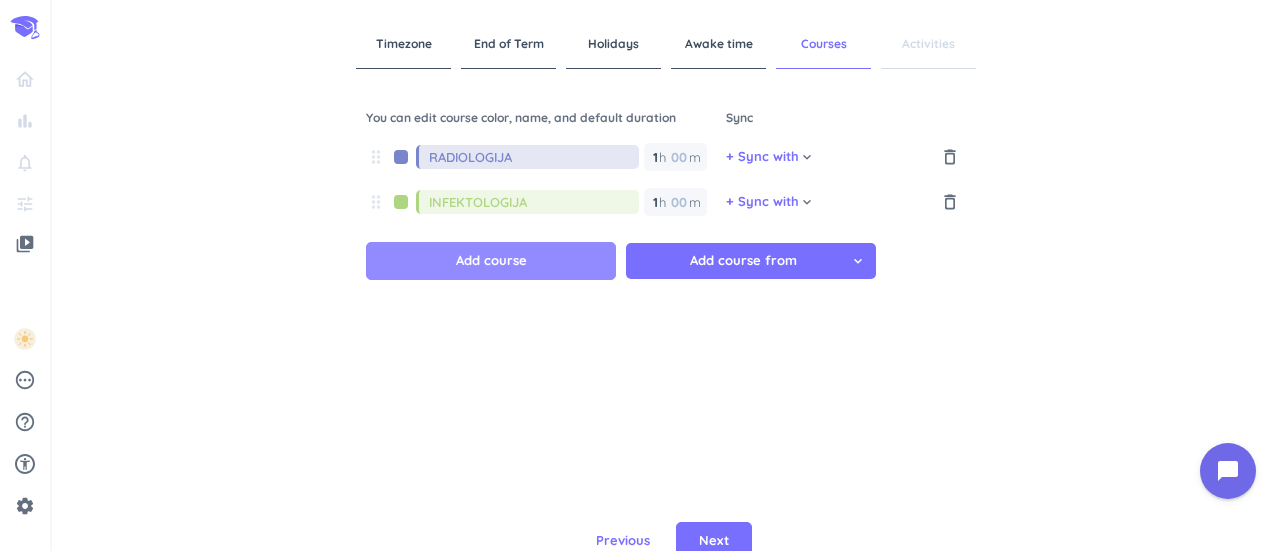 click on "Add course" at bounding box center [491, 261] 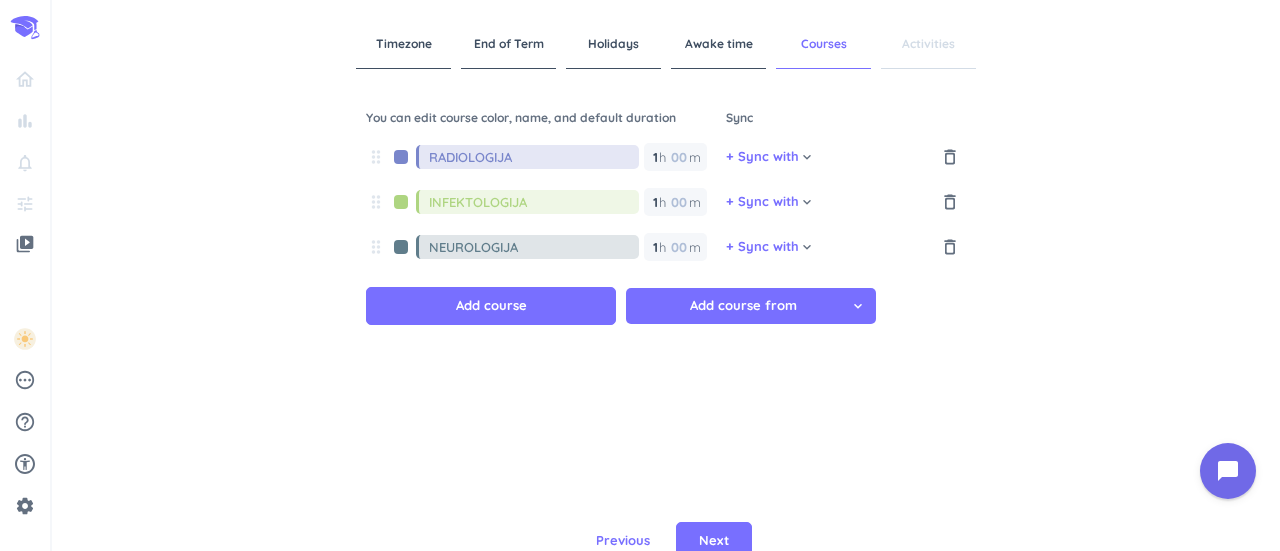 type on "NEUROLOGIJA" 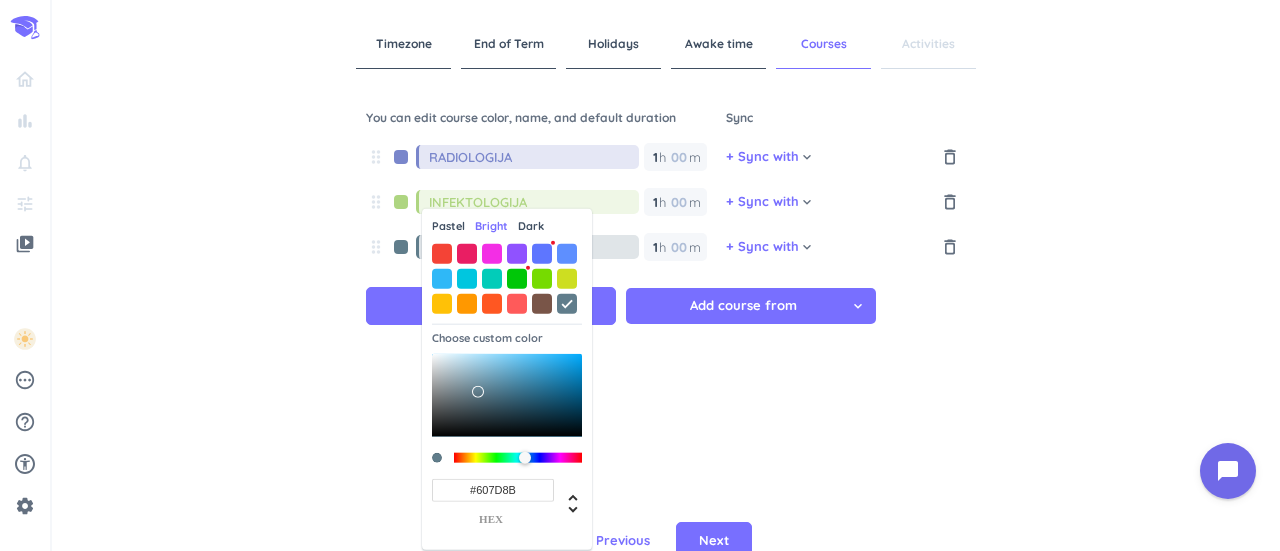 click on "Pastel" at bounding box center [448, 226] 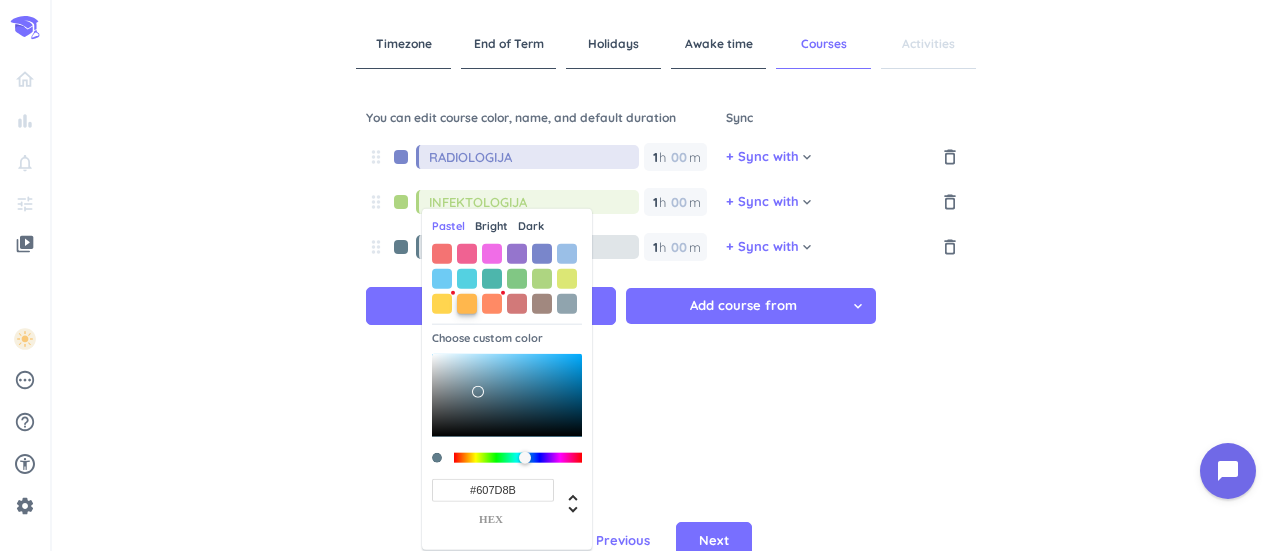 click at bounding box center (467, 303) 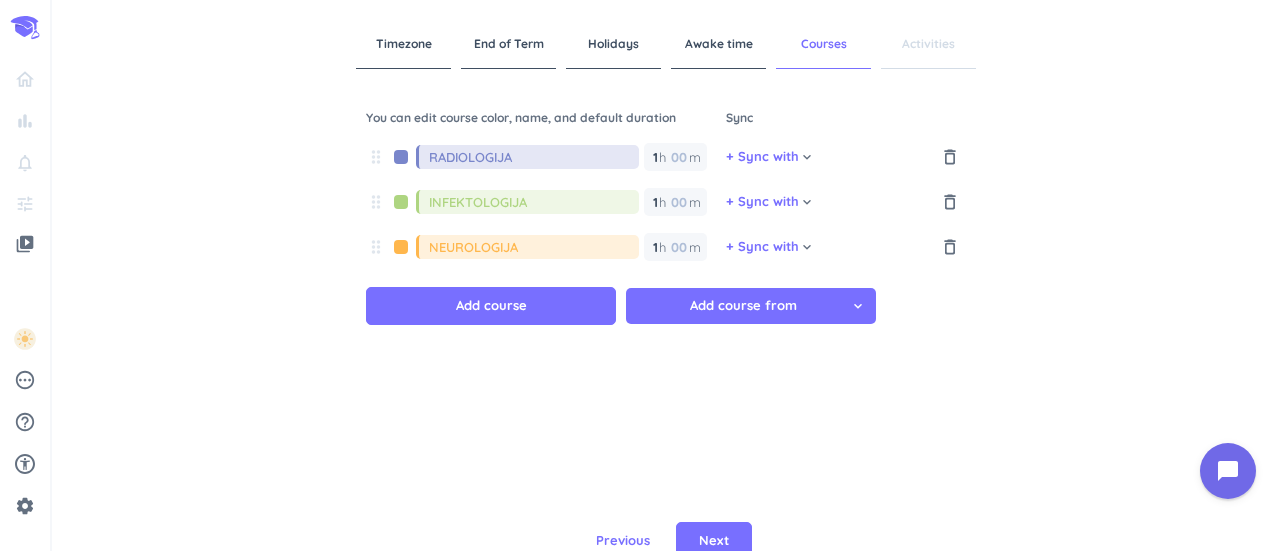 click on "Add course" at bounding box center [491, 306] 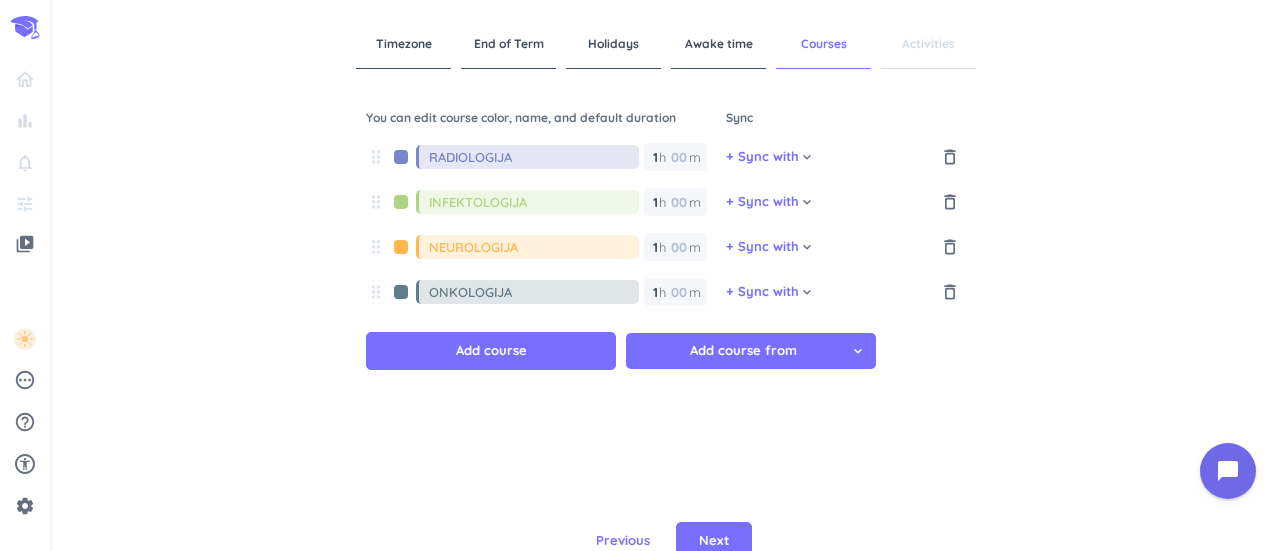 type on "ONKOLOGIJA" 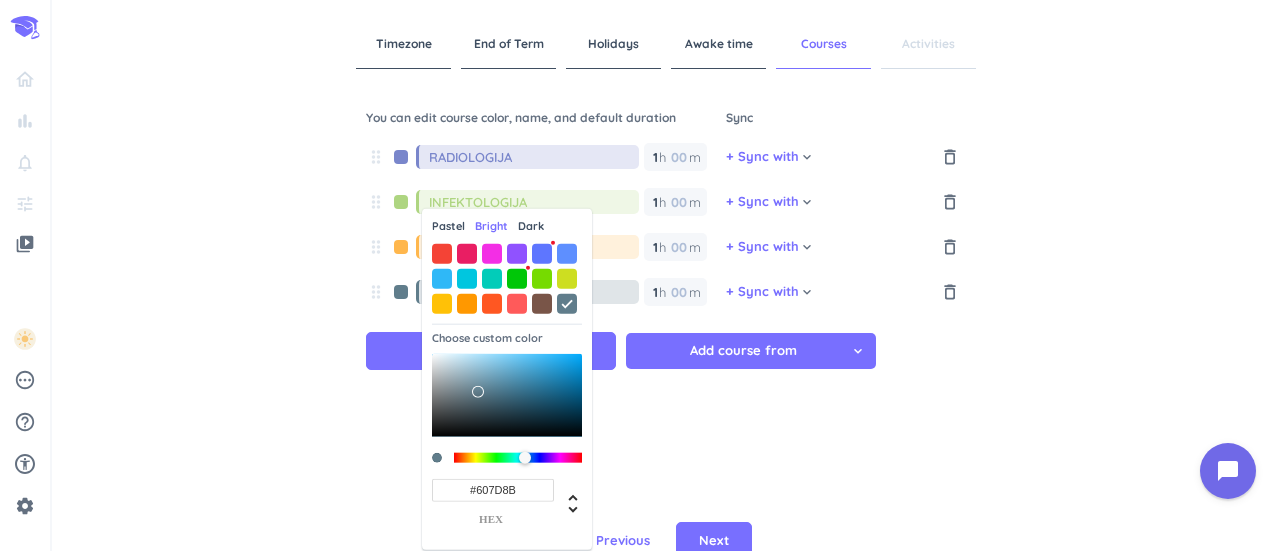 click on "Pastel" at bounding box center [448, 226] 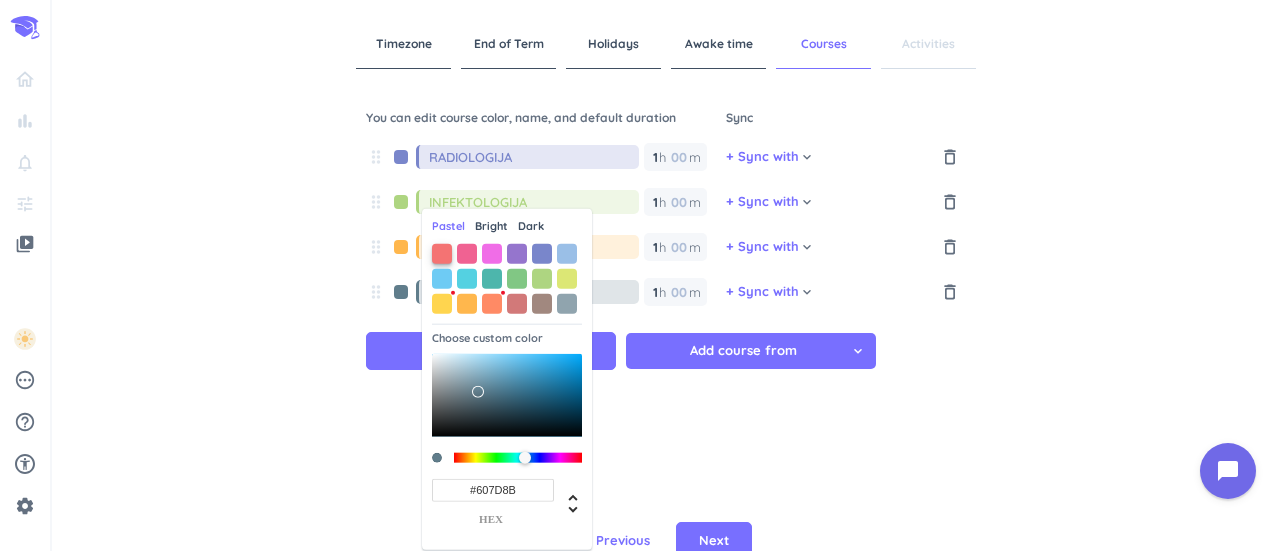 click at bounding box center (442, 253) 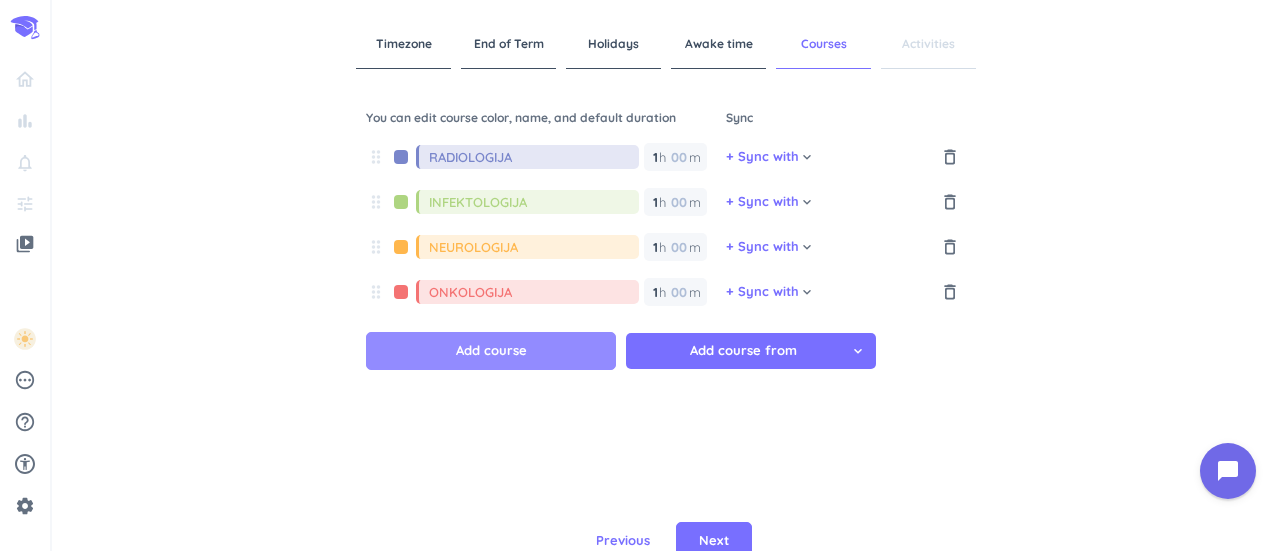 click on "Add course" at bounding box center [491, 351] 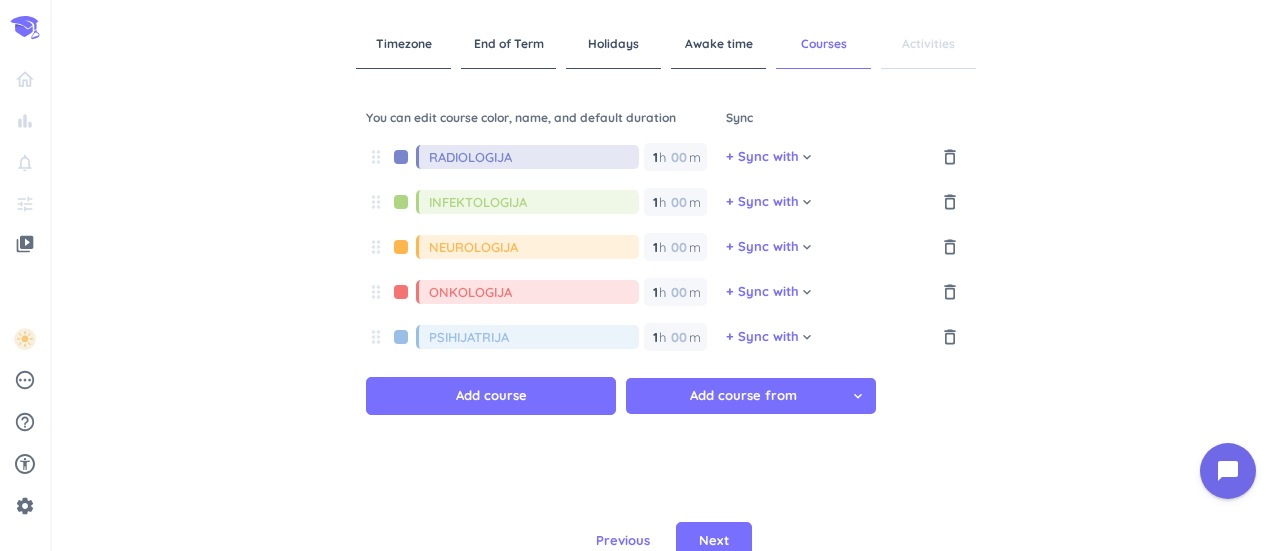 type on "PSIHIJATRIJA" 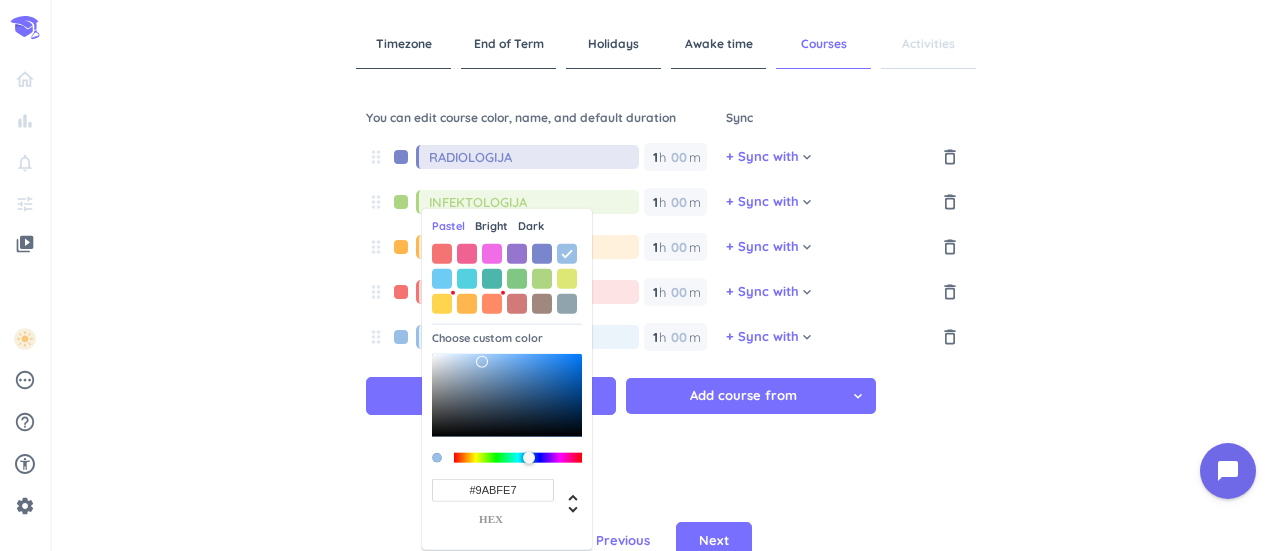 click on "Dark" at bounding box center (531, 226) 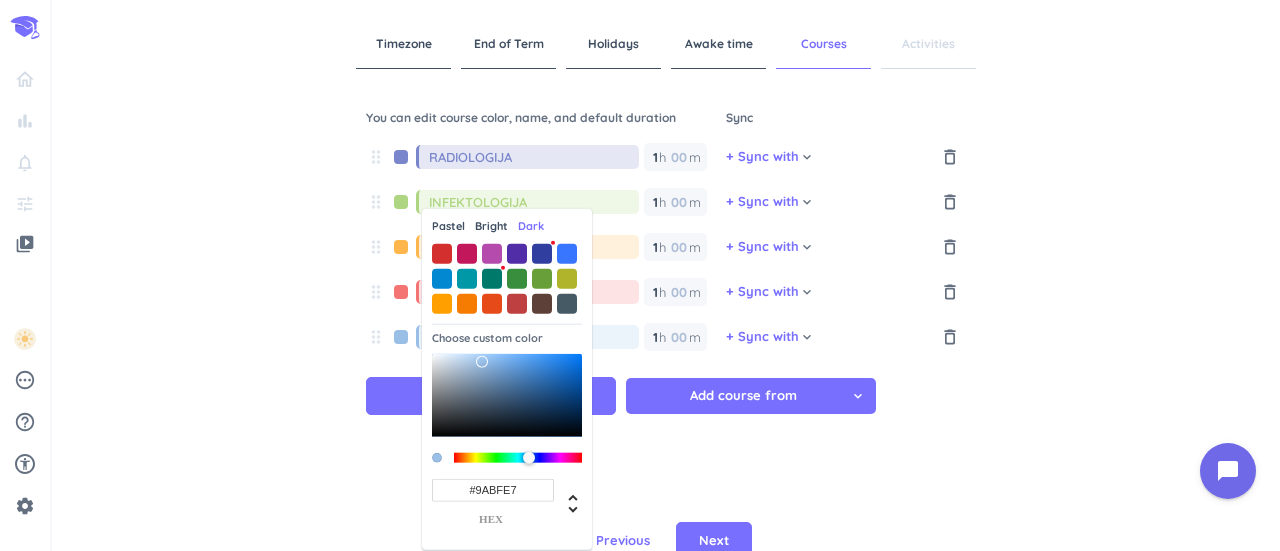 click on "Pastel" at bounding box center (448, 226) 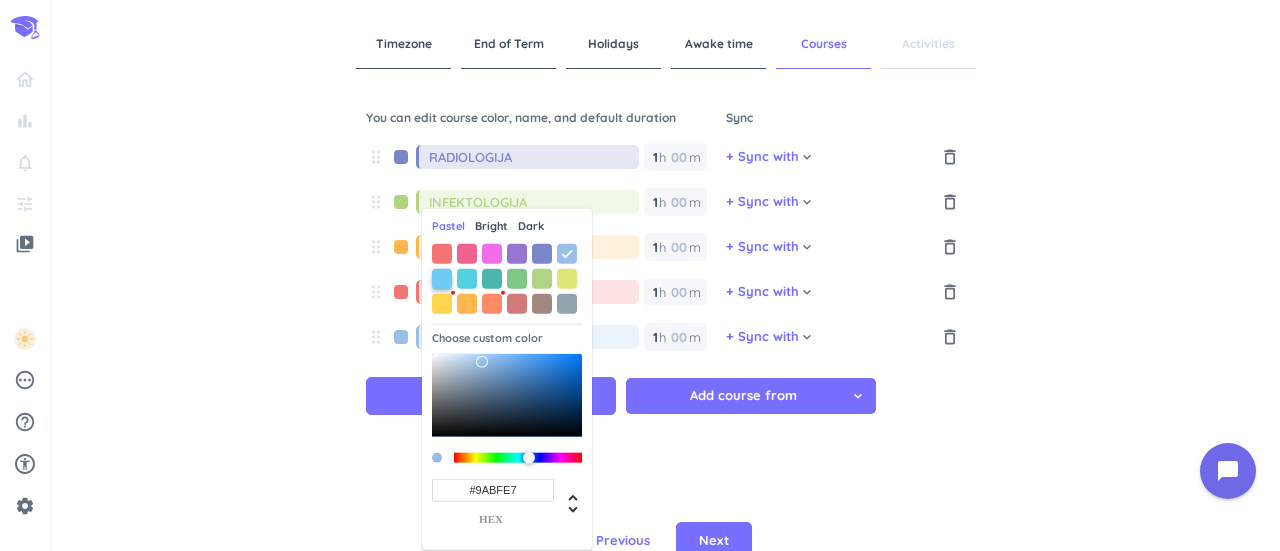 click at bounding box center [442, 278] 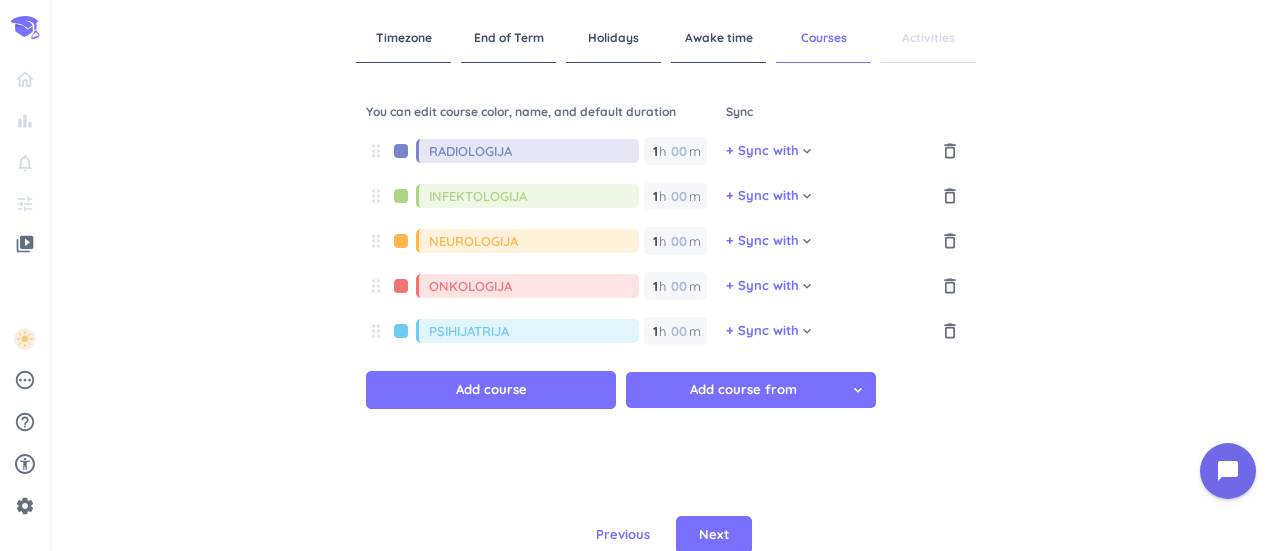 scroll, scrollTop: 8, scrollLeft: 0, axis: vertical 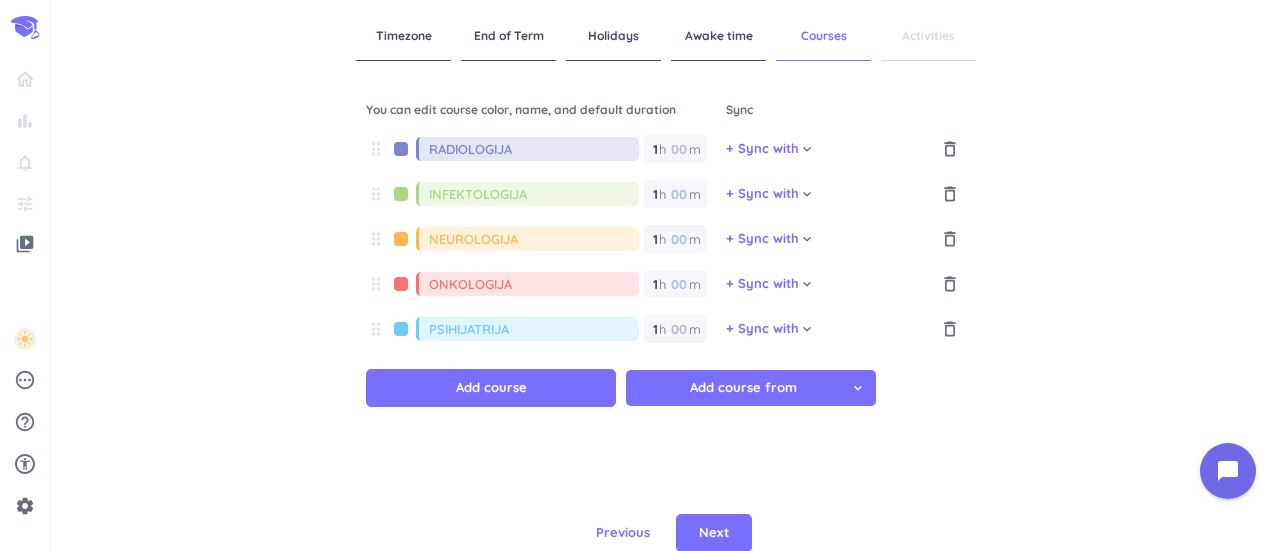 click on "You can edit course color, name, and default duration Sync drag_indicator RADIOLOGIJA 1 1 00 h 00 m + Sync with cancel keyboard_arrow_down delete_outline drag_indicator INFEKTOLOGIJA 1 1 00 h 00 m + Sync with cancel keyboard_arrow_down delete_outline drag_indicator NEUROLOGIJA 1 1 00 h 00 m + Sync with cancel keyboard_arrow_down delete_outline drag_indicator ONKOLOGIJA 1 1 00 h 00 m + Sync with cancel keyboard_arrow_down delete_outline drag_indicator PSIHIJATRIJA 1 1 00 h 00 m + Sync with cancel keyboard_arrow_down delete_outline Add course Add course from cancel keyboard_arrow_down" at bounding box center [666, 317] 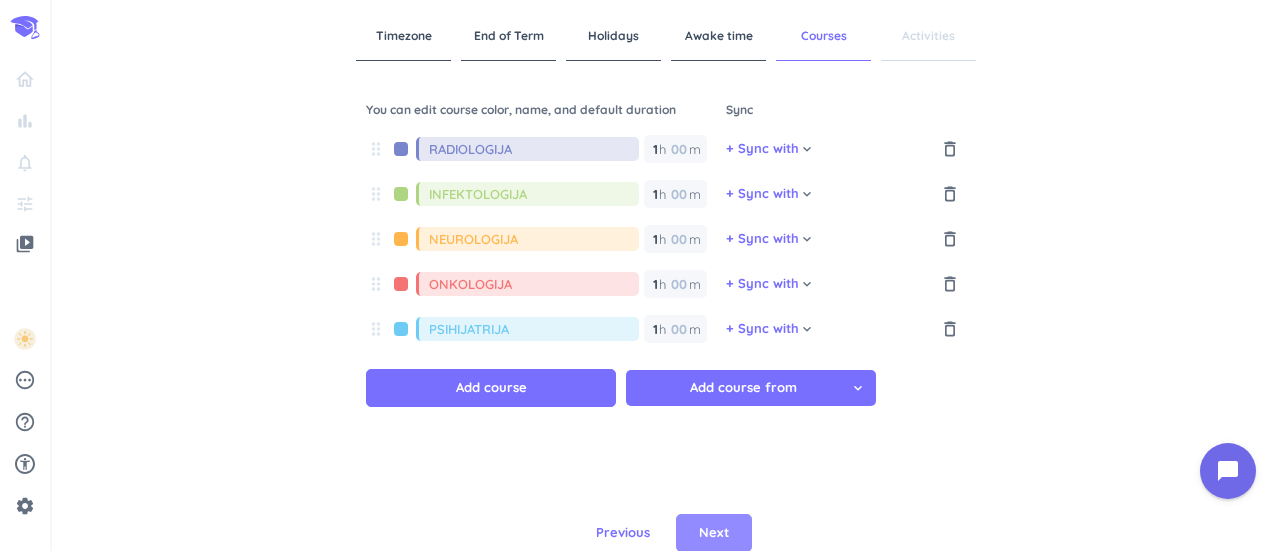 click on "Next" at bounding box center [714, 533] 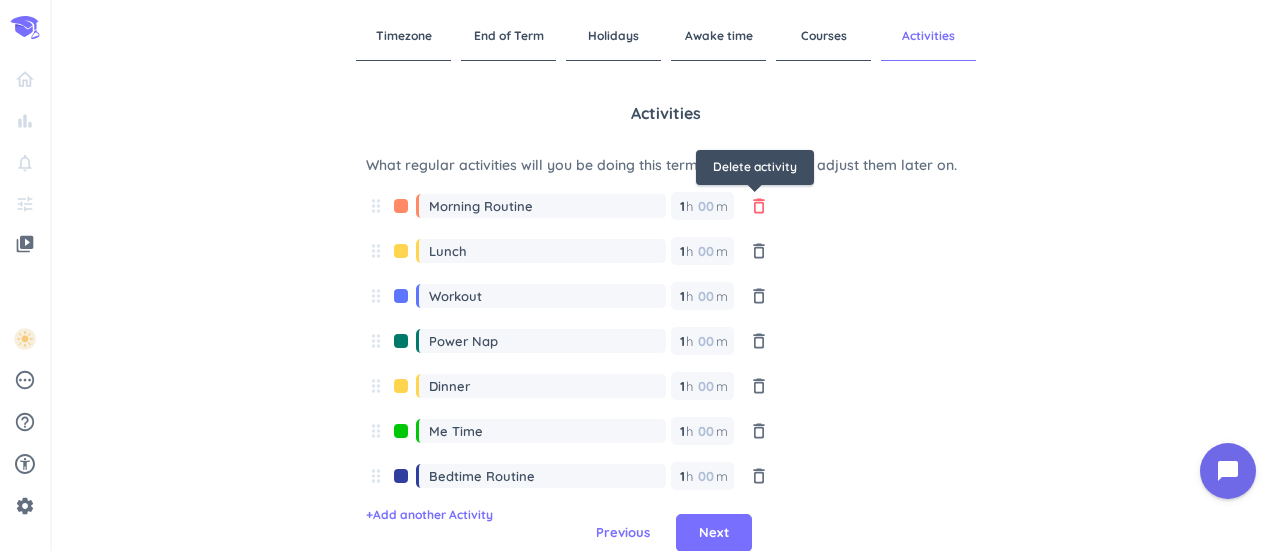 click on "delete_outline" at bounding box center [759, 206] 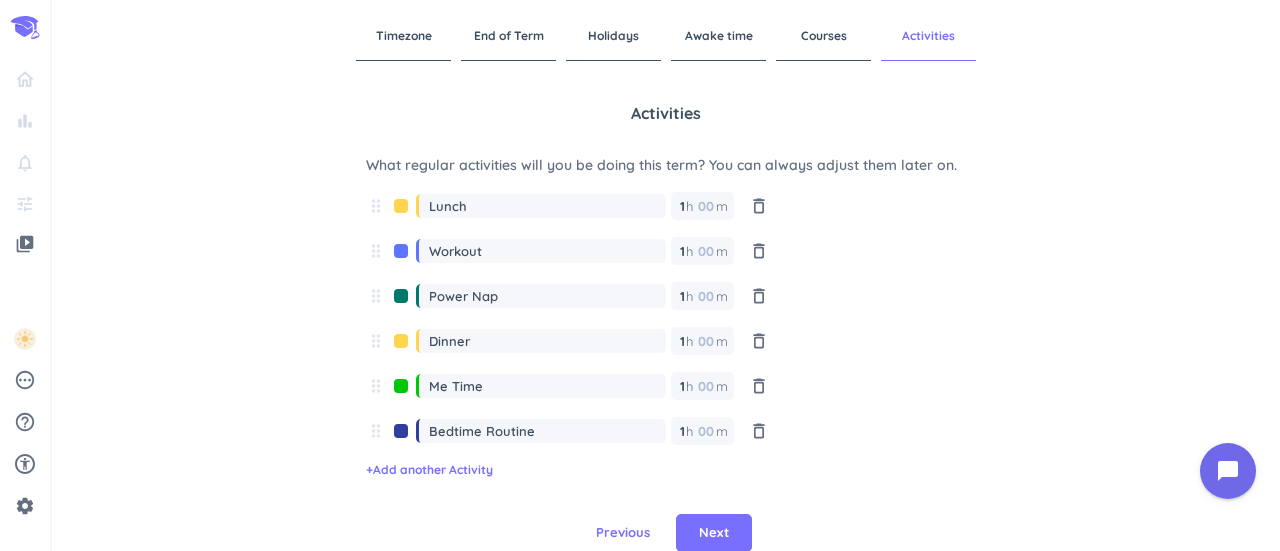 drag, startPoint x: 504, startPoint y: 205, endPoint x: 404, endPoint y: 205, distance: 100 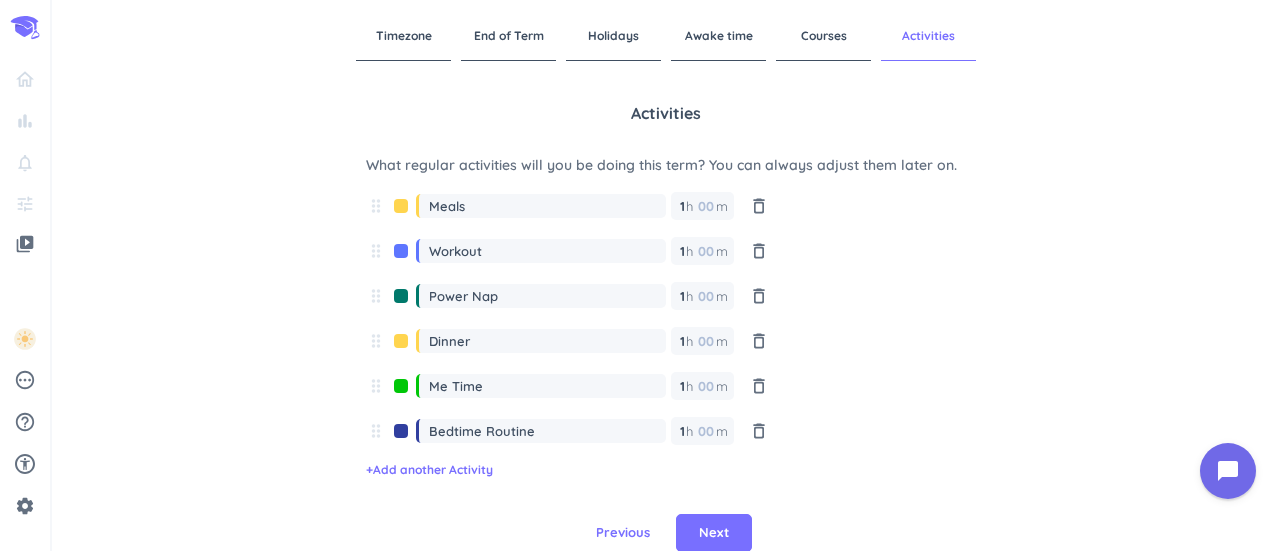 type on "Meals" 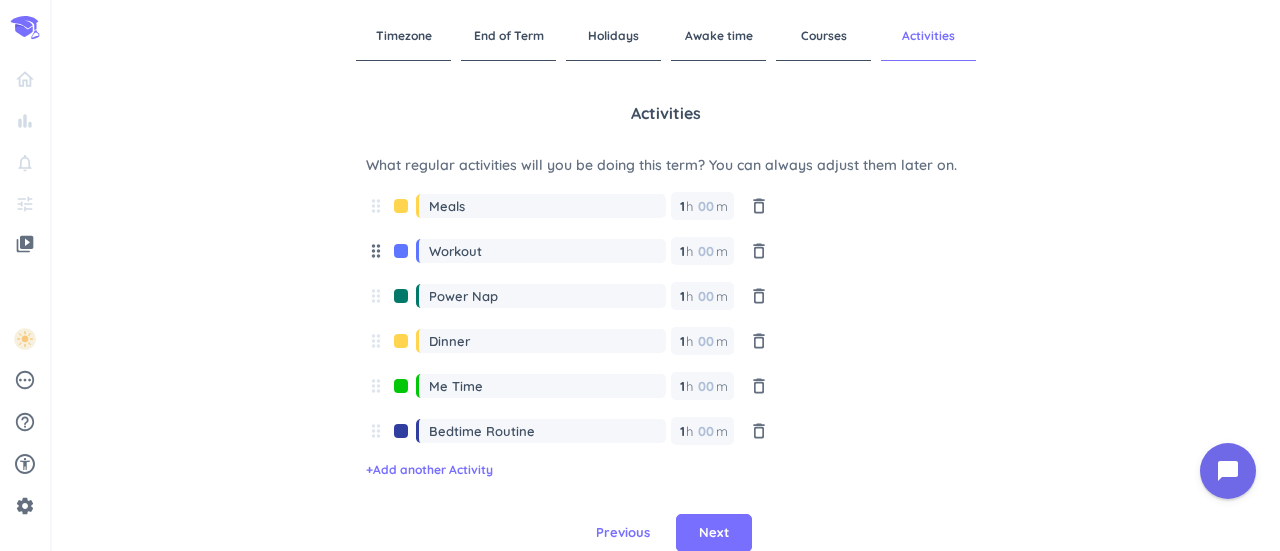 drag, startPoint x: 498, startPoint y: 250, endPoint x: 378, endPoint y: 253, distance: 120.03749 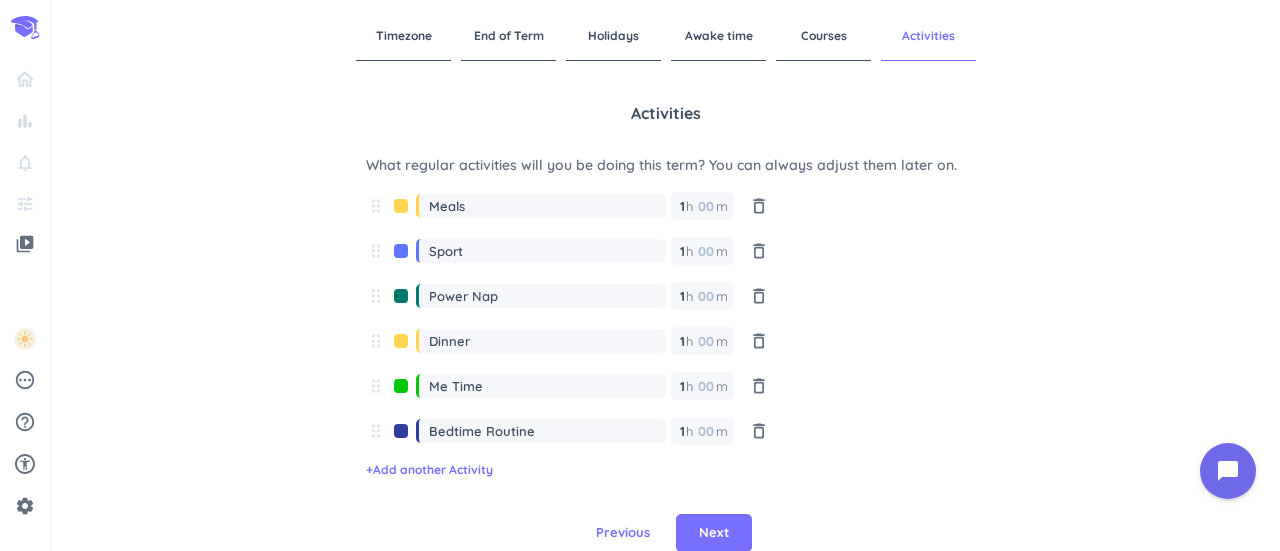 type on "Sport" 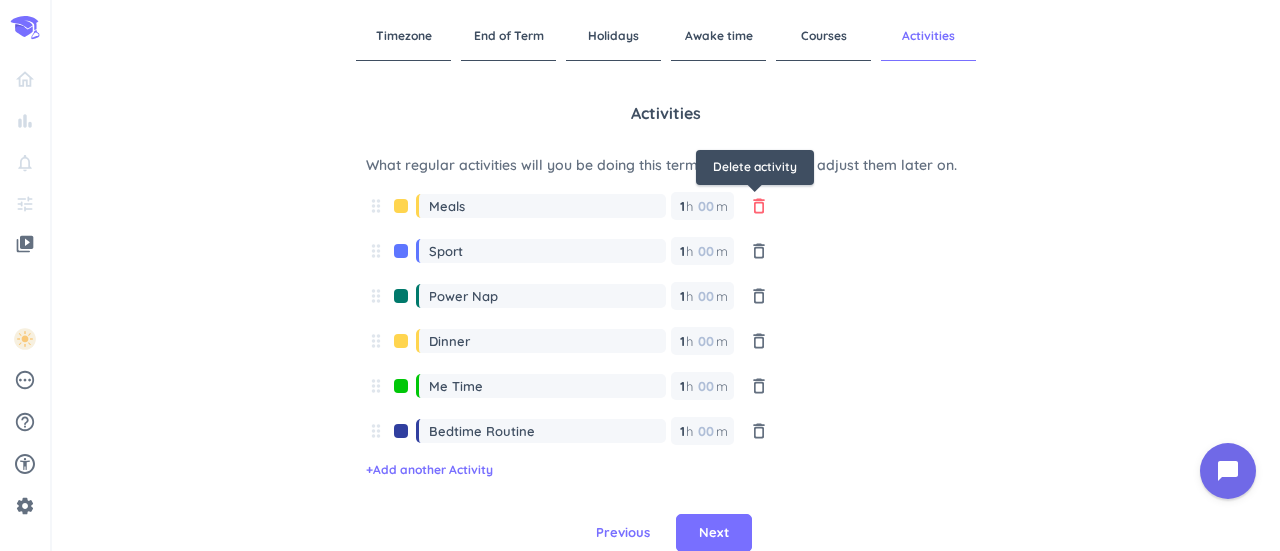 click on "delete_outline" at bounding box center [759, 206] 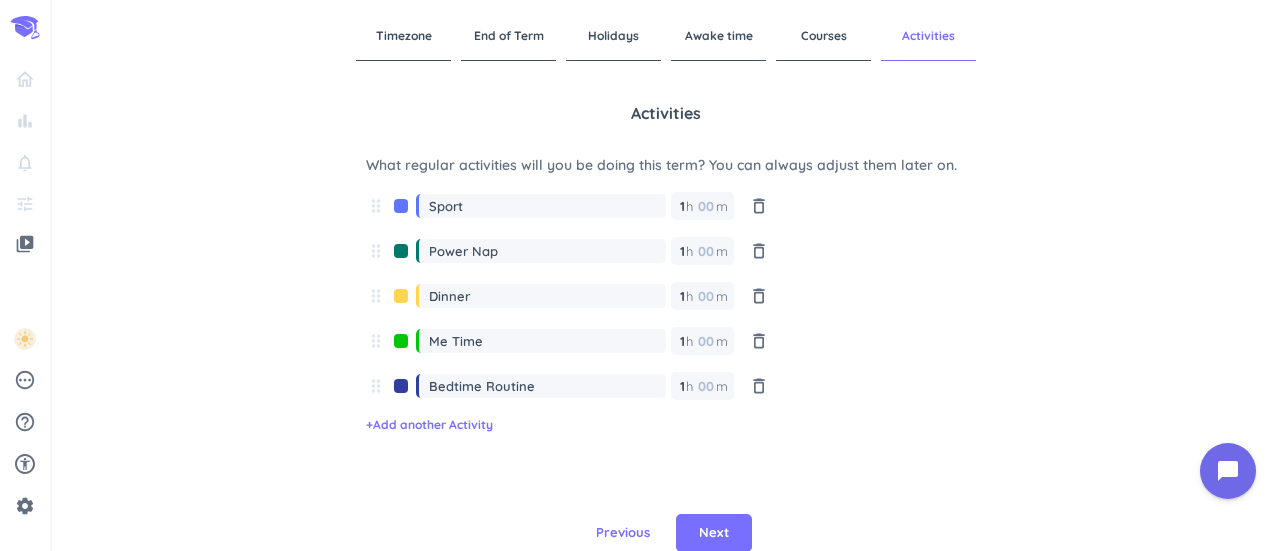 click at bounding box center (401, 211) 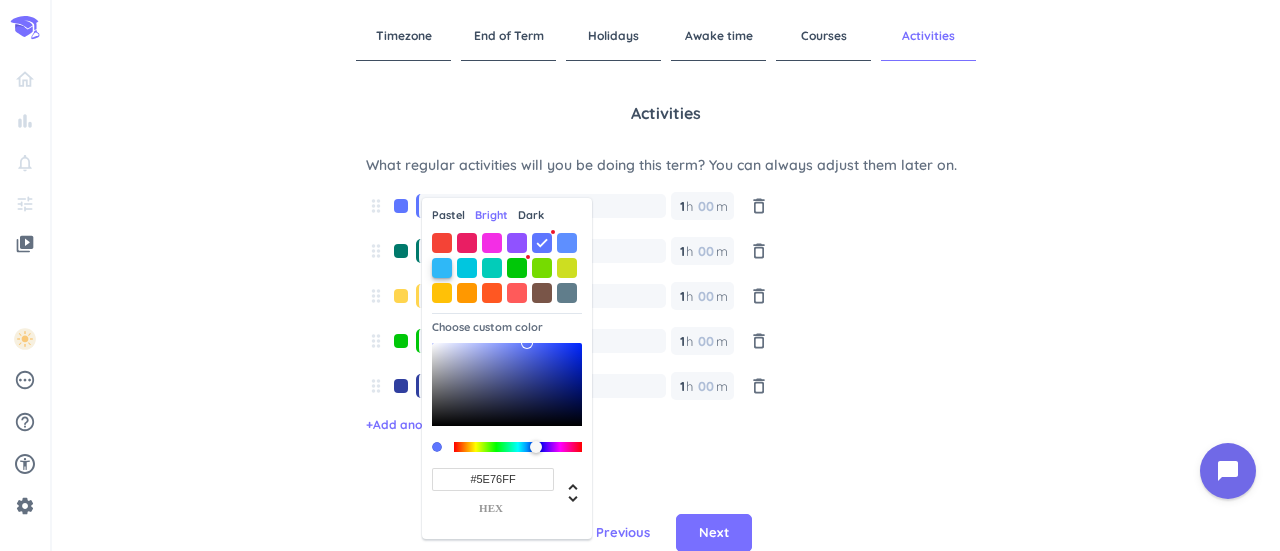 click at bounding box center (442, 268) 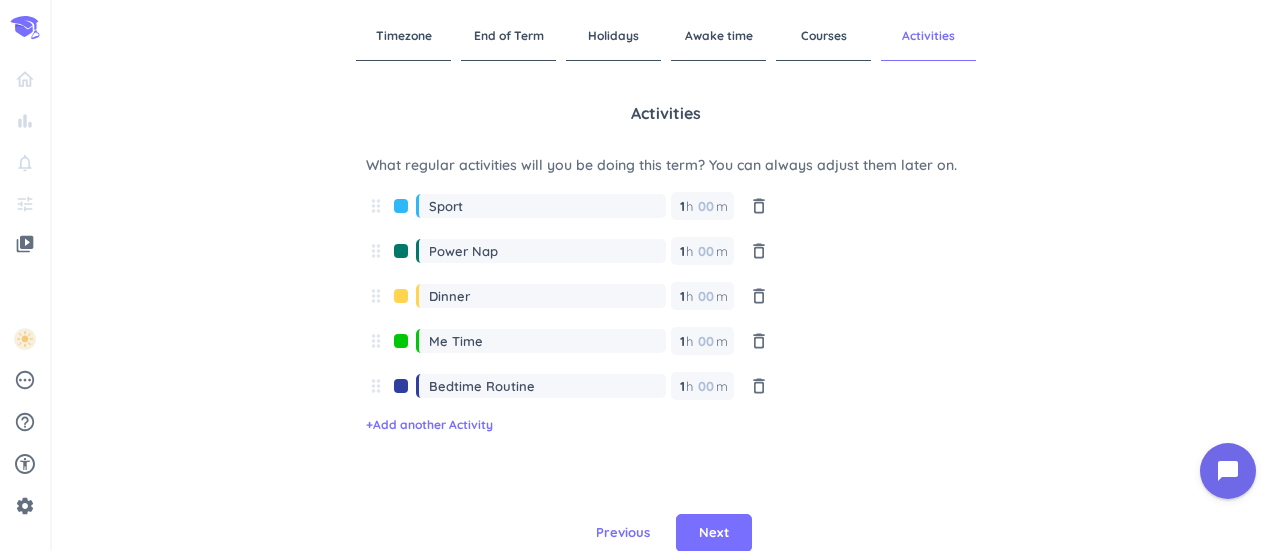 drag, startPoint x: 518, startPoint y: 250, endPoint x: 404, endPoint y: 255, distance: 114.1096 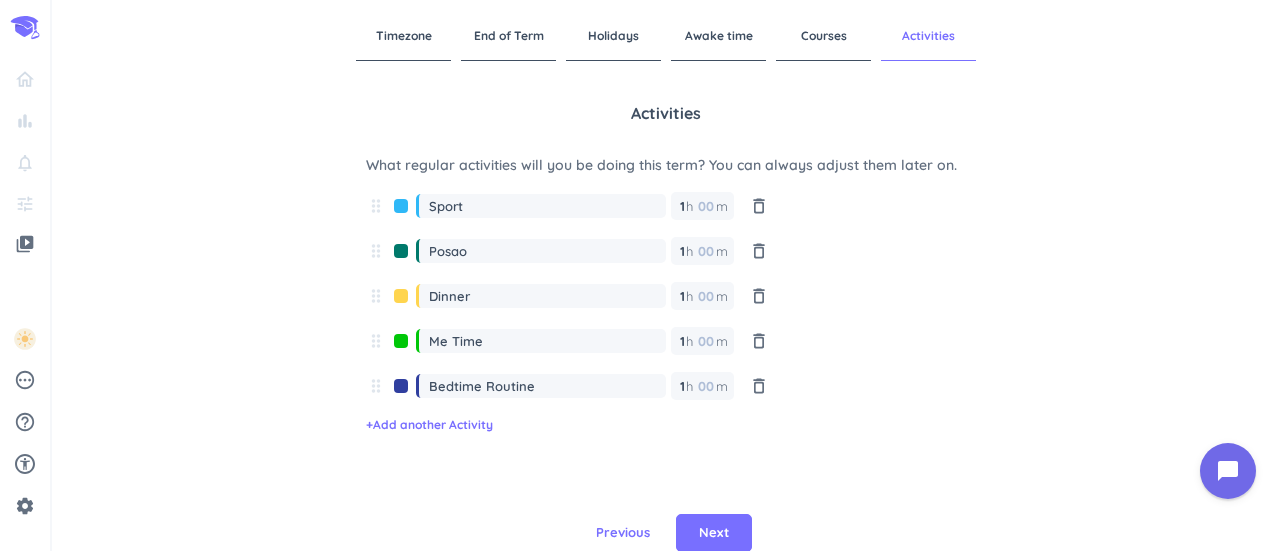 type on "Posao" 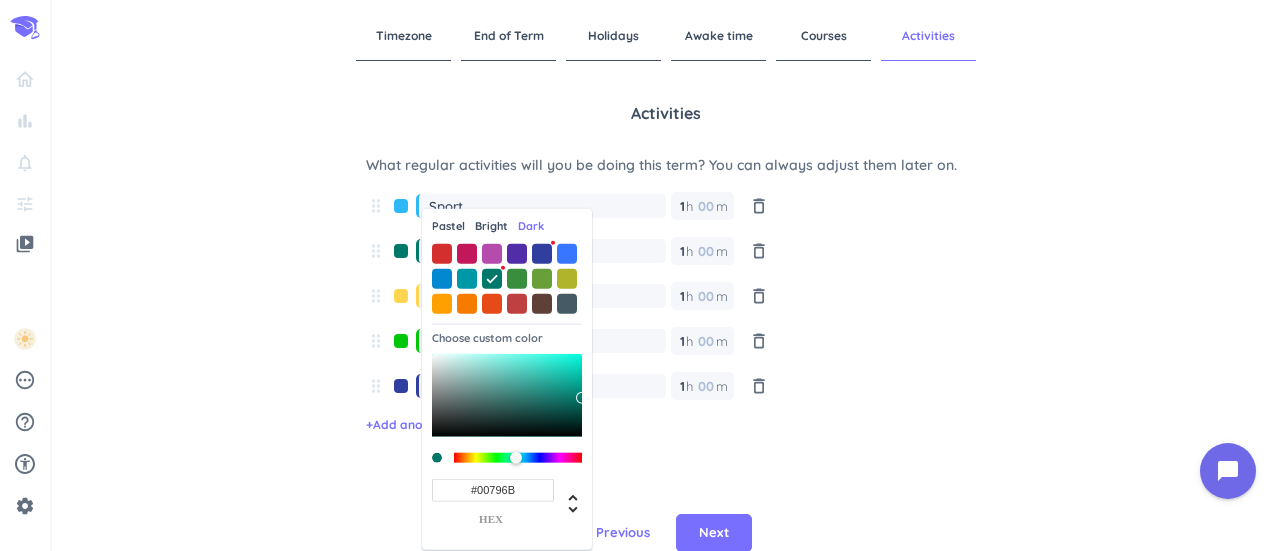 click on "Bright" at bounding box center [491, 226] 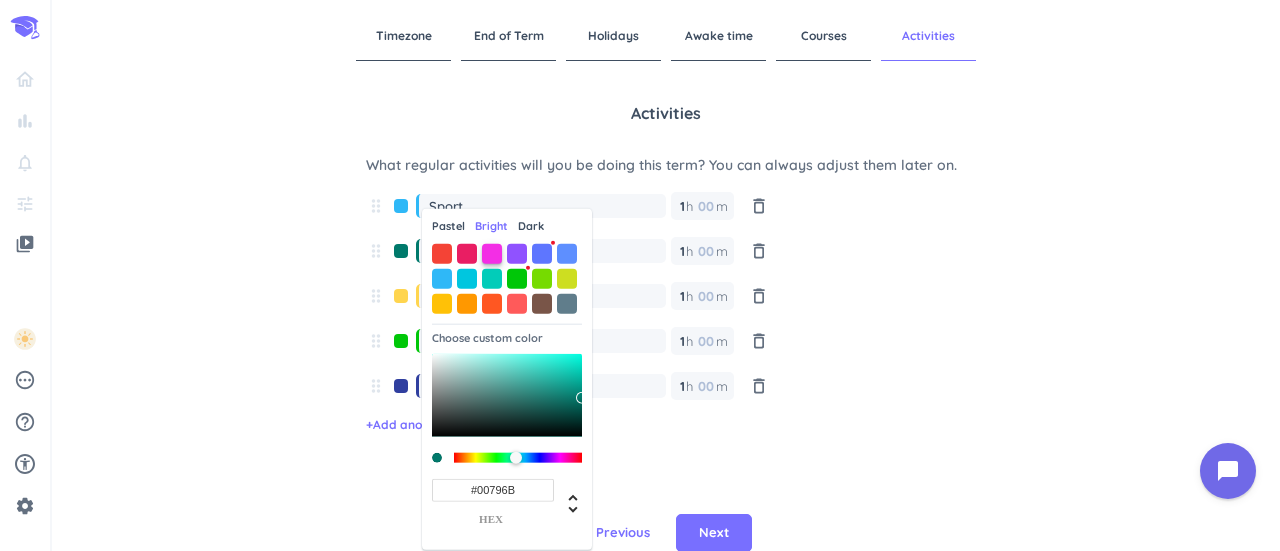 click at bounding box center (492, 253) 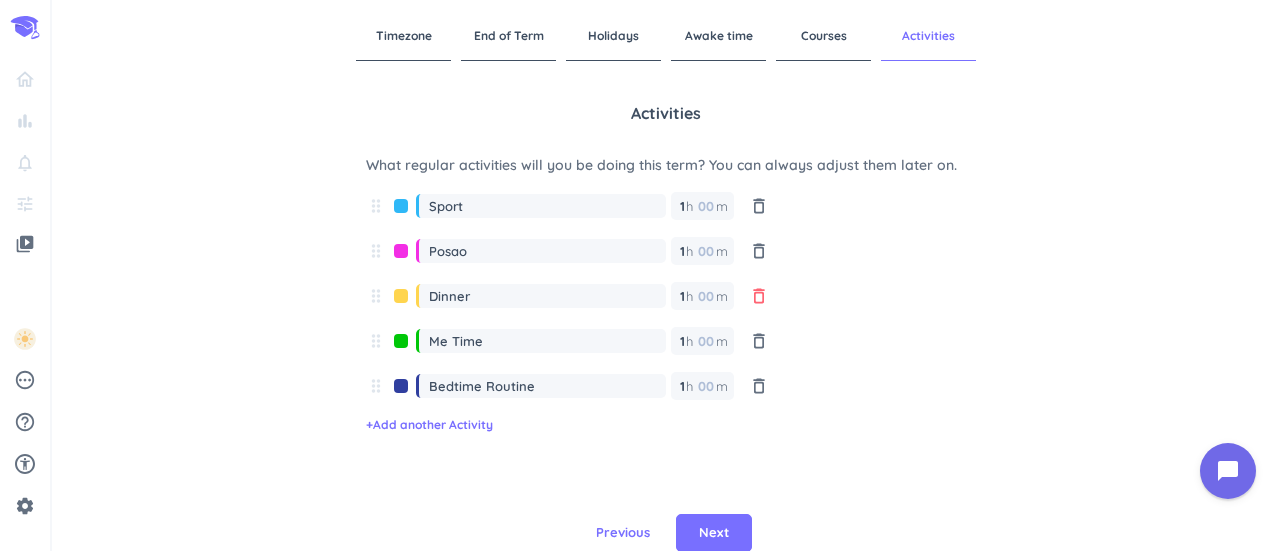 click on "delete_outline" at bounding box center [759, 296] 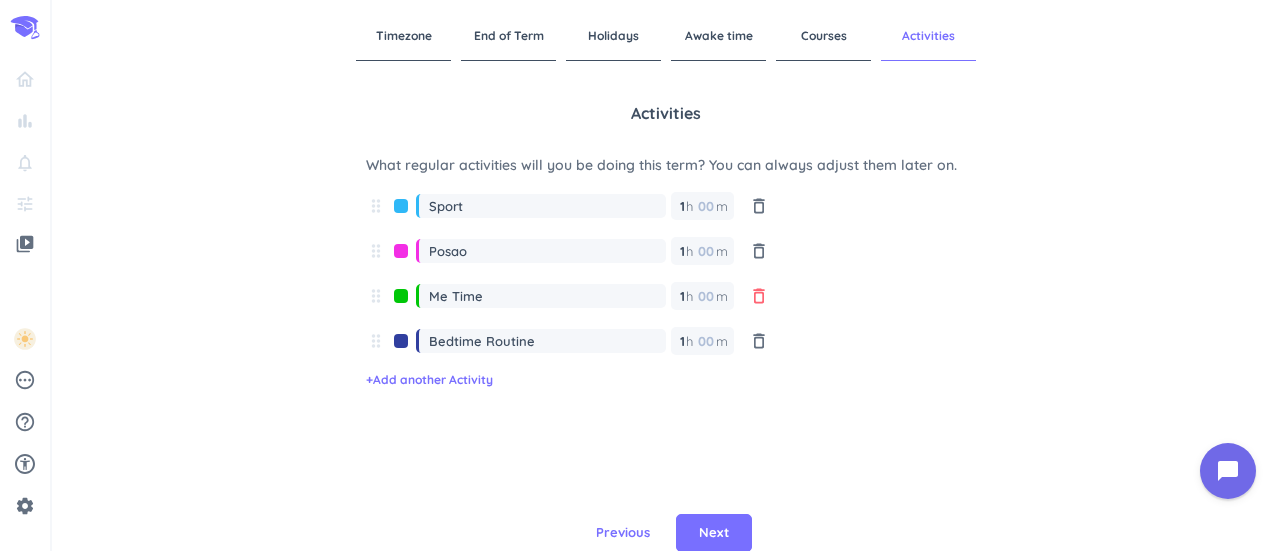 click on "delete_outline" at bounding box center (759, 296) 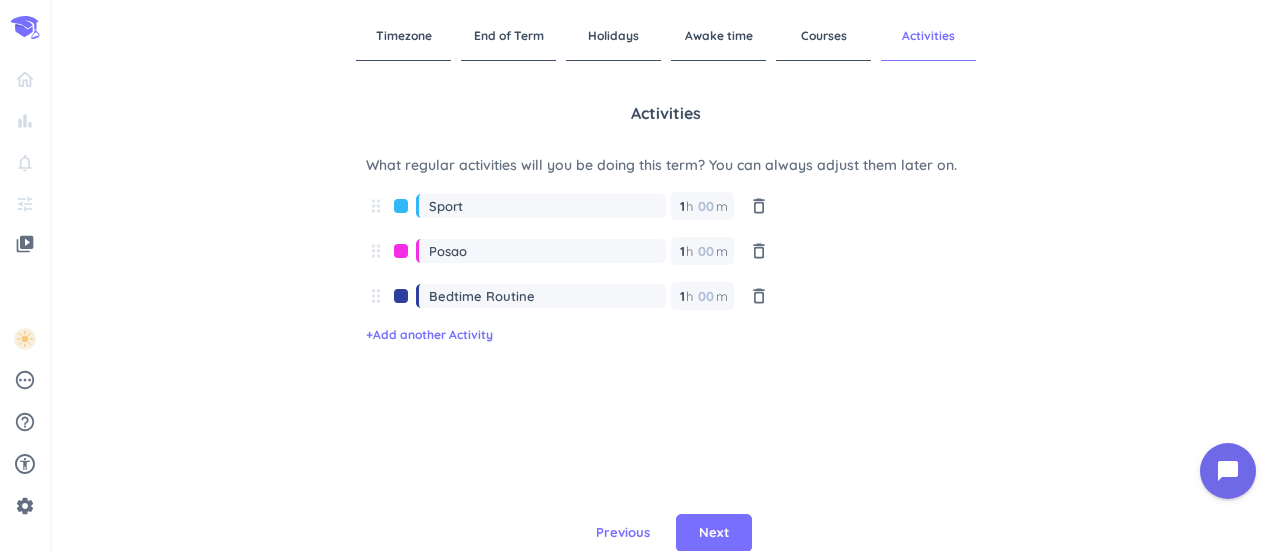 drag, startPoint x: 534, startPoint y: 296, endPoint x: 392, endPoint y: 291, distance: 142.088 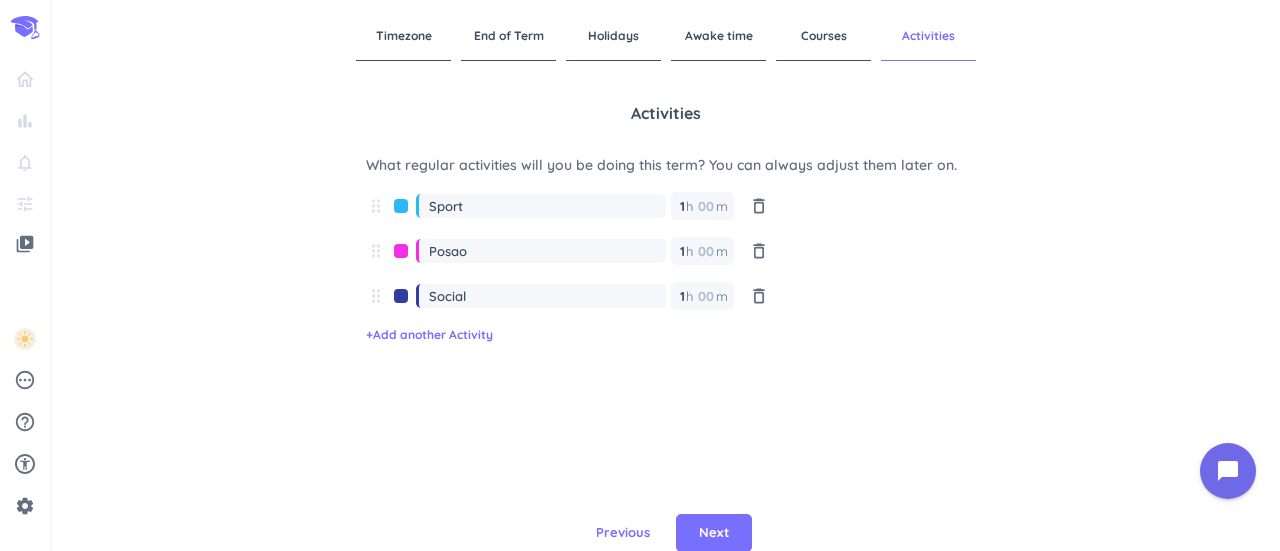 type on "Social" 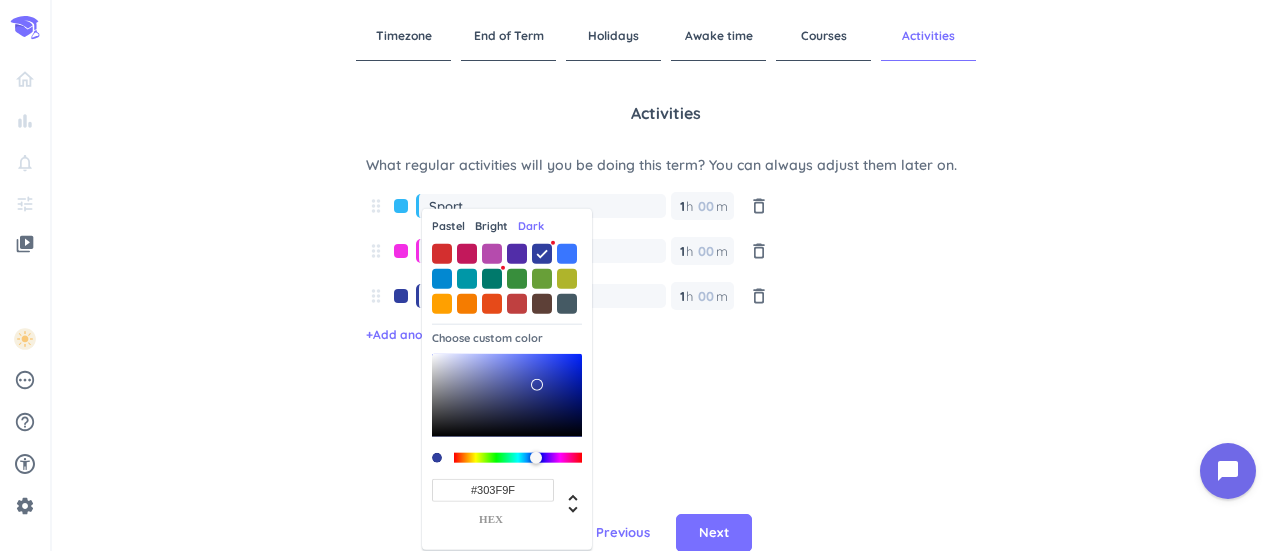 click on "Bright" at bounding box center [491, 226] 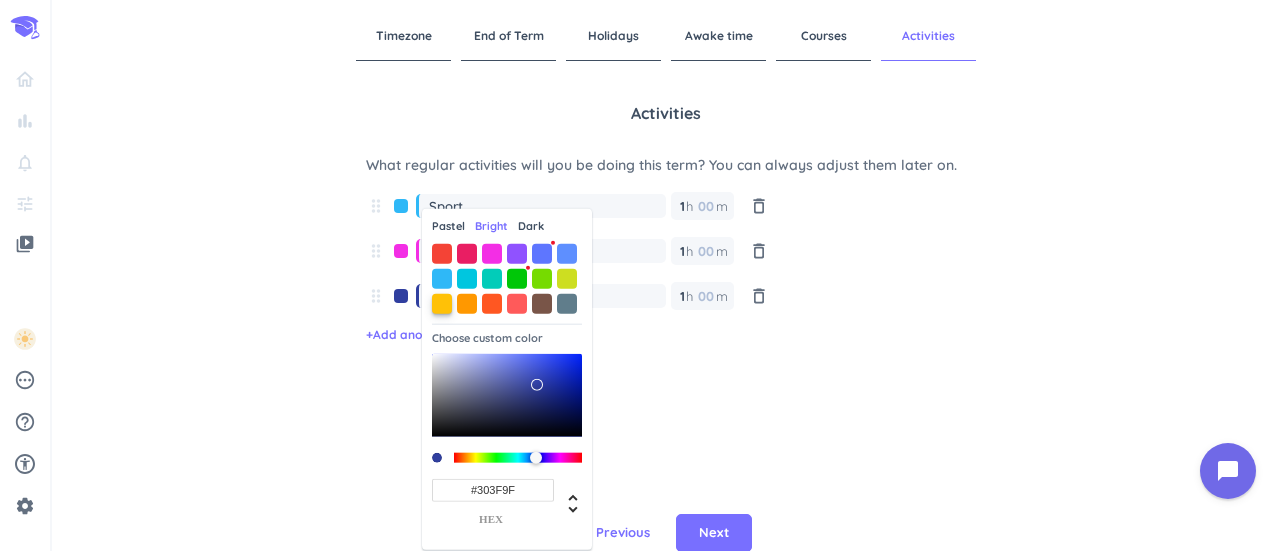 click at bounding box center (442, 303) 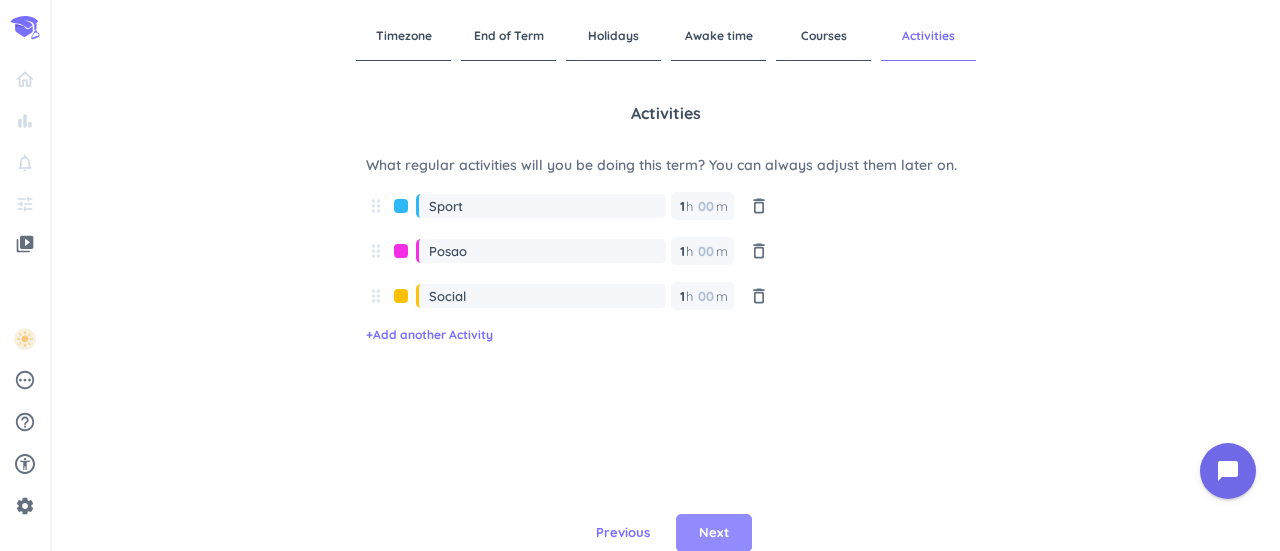 click on "Next" at bounding box center [714, 533] 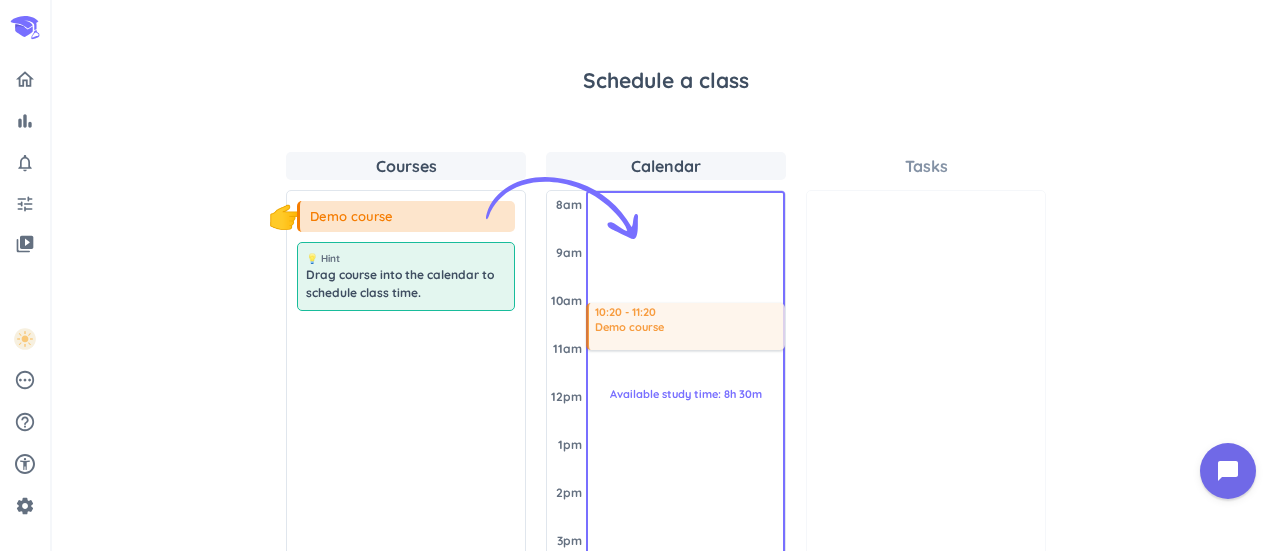 drag, startPoint x: 388, startPoint y: 217, endPoint x: 639, endPoint y: 303, distance: 265.32434 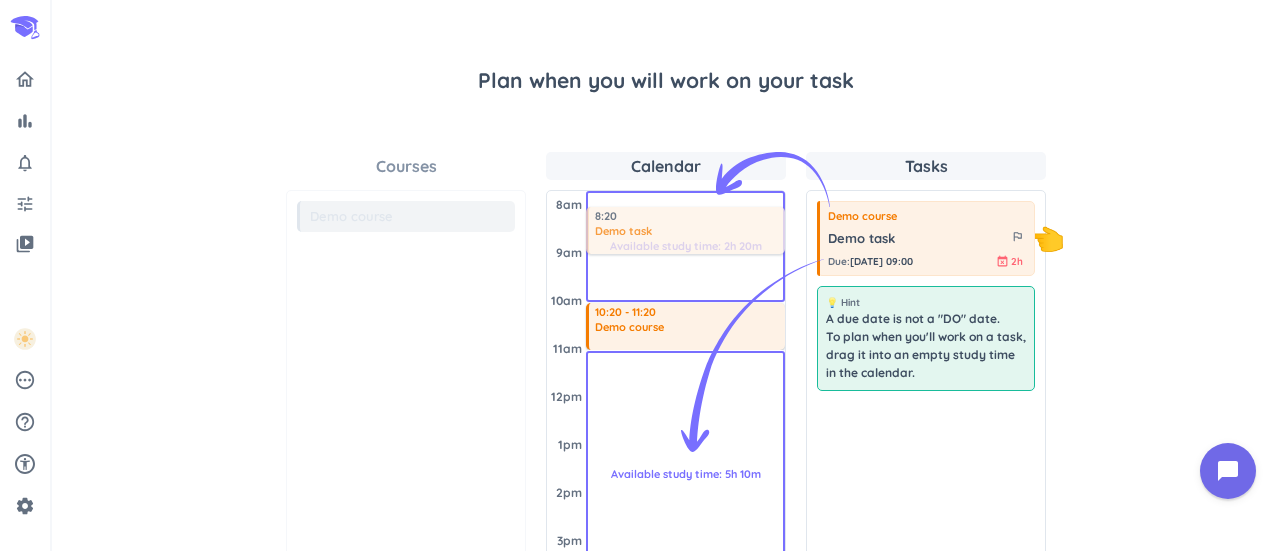 drag, startPoint x: 954, startPoint y: 237, endPoint x: 730, endPoint y: 209, distance: 225.74321 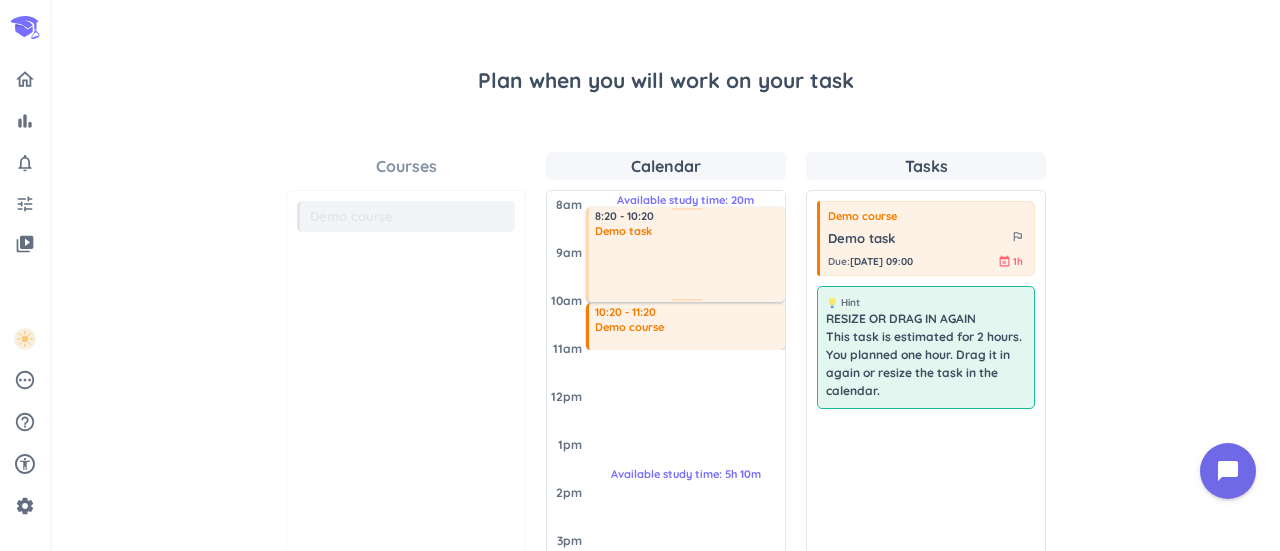 drag, startPoint x: 704, startPoint y: 251, endPoint x: 700, endPoint y: 299, distance: 48.166378 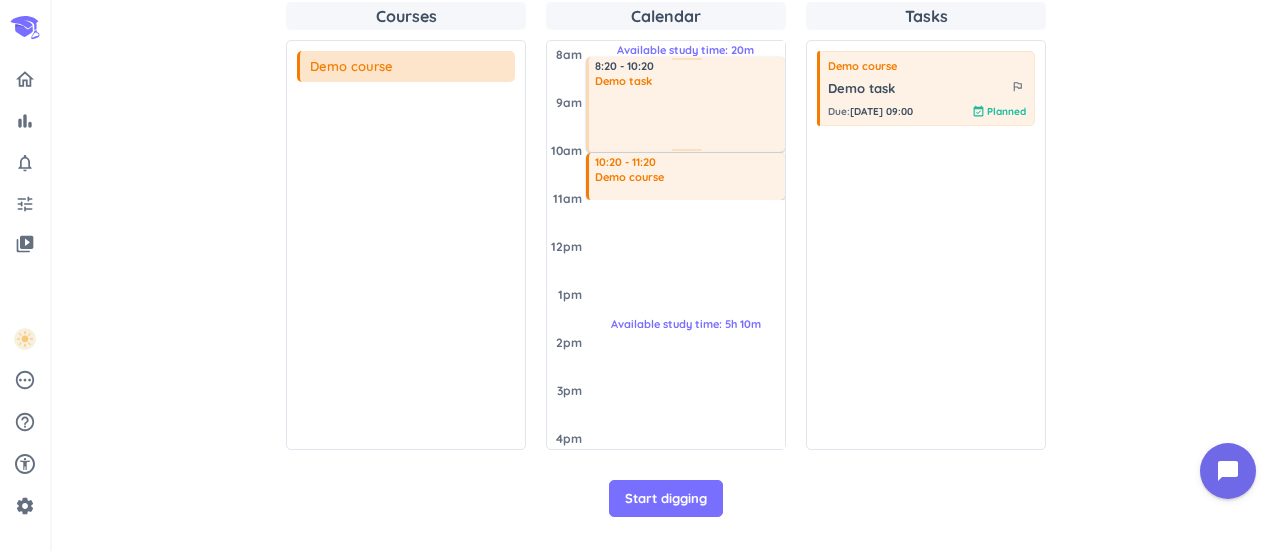 scroll, scrollTop: 151, scrollLeft: 0, axis: vertical 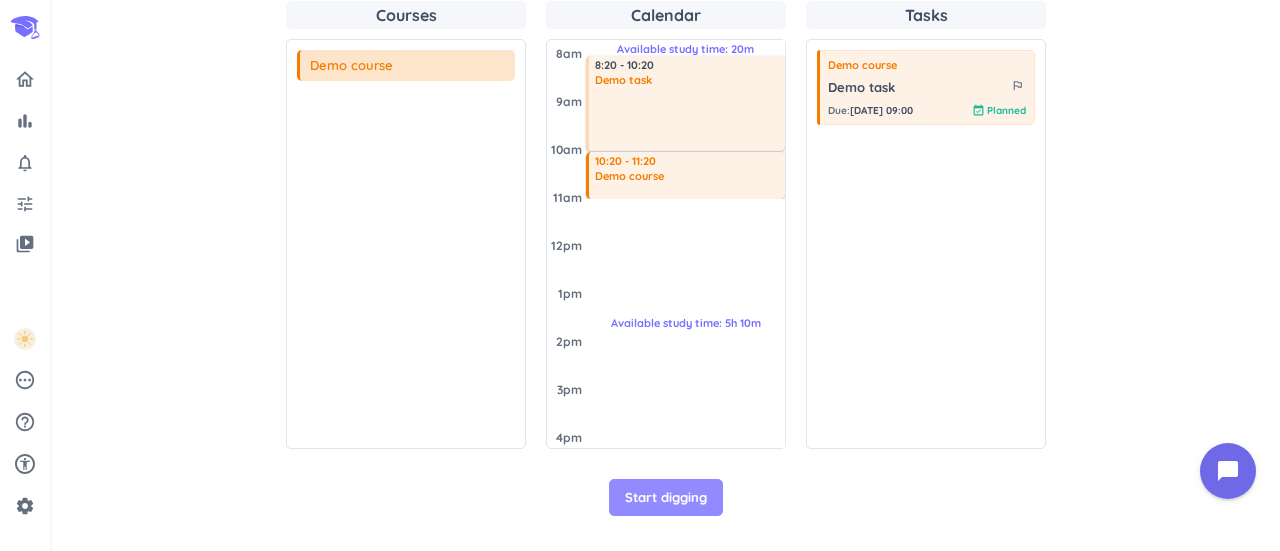 click on "Start digging" at bounding box center [666, 498] 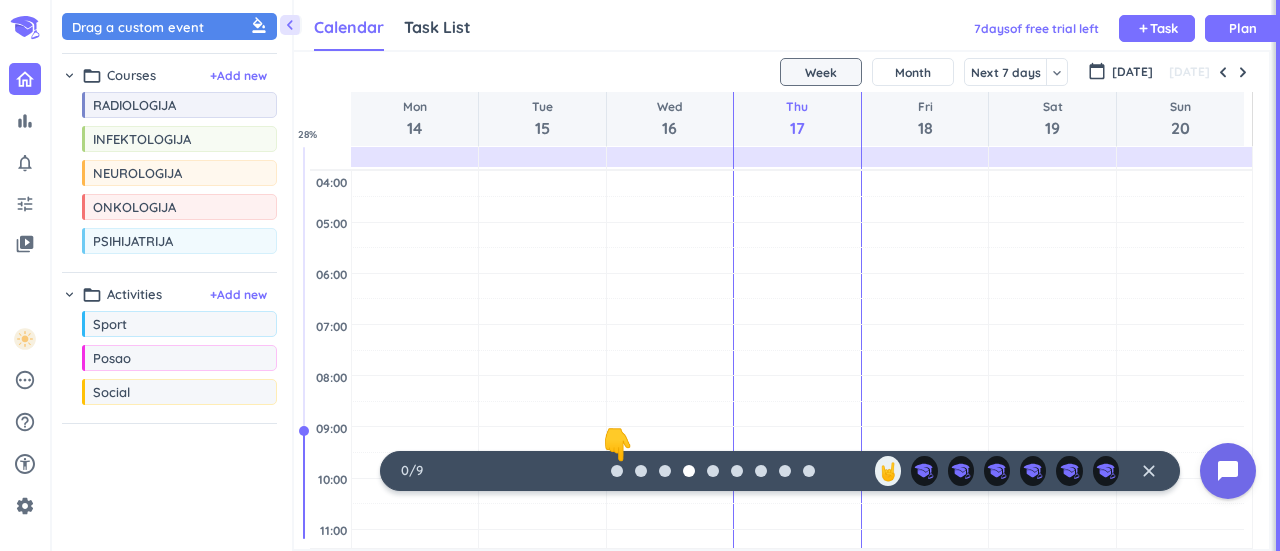 scroll, scrollTop: 42, scrollLeft: 968, axis: both 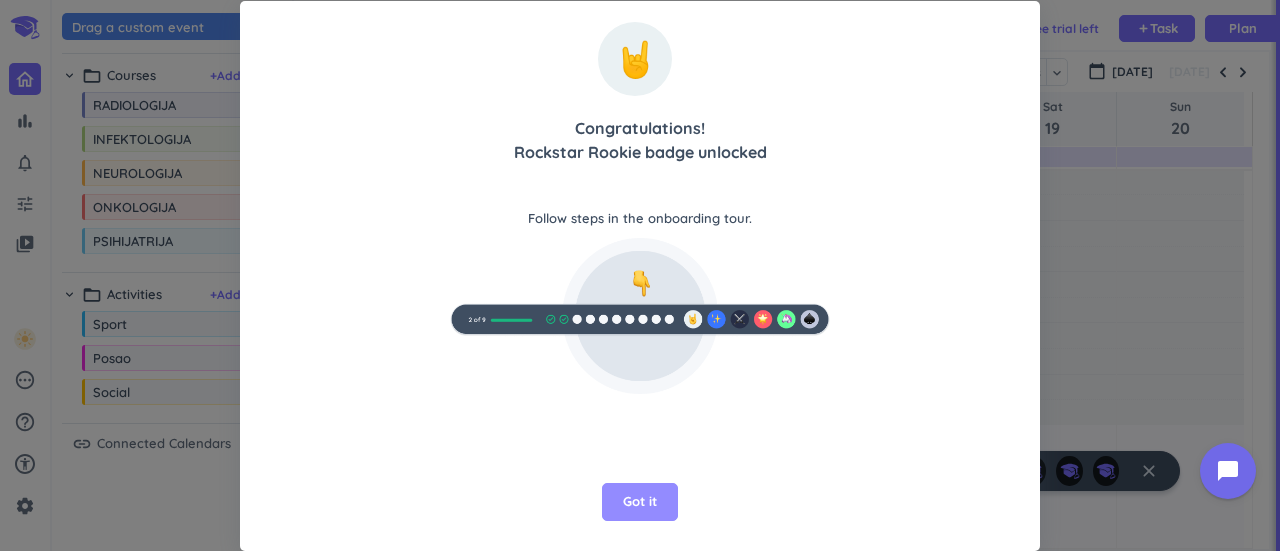 click on "Got it" at bounding box center (640, 502) 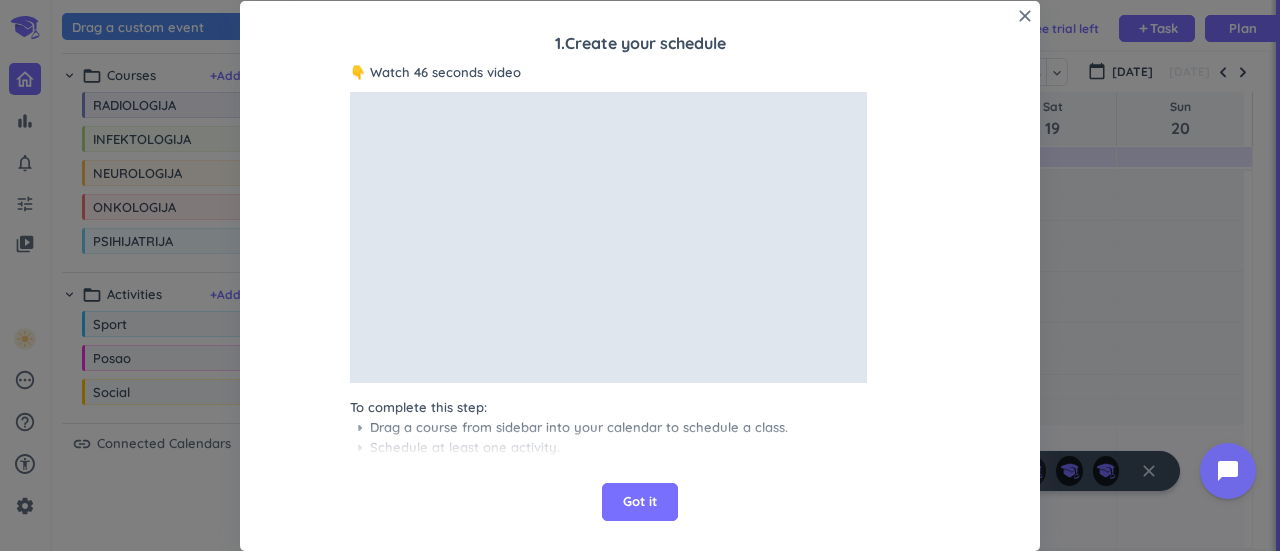 scroll, scrollTop: 28, scrollLeft: 0, axis: vertical 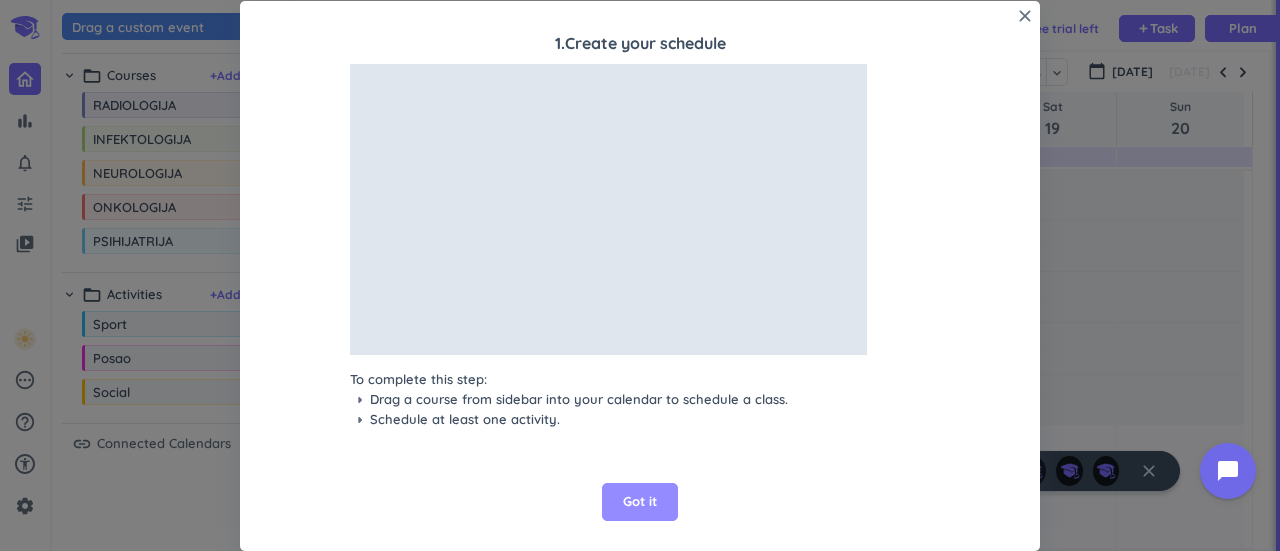 click on "Got it" at bounding box center (640, 502) 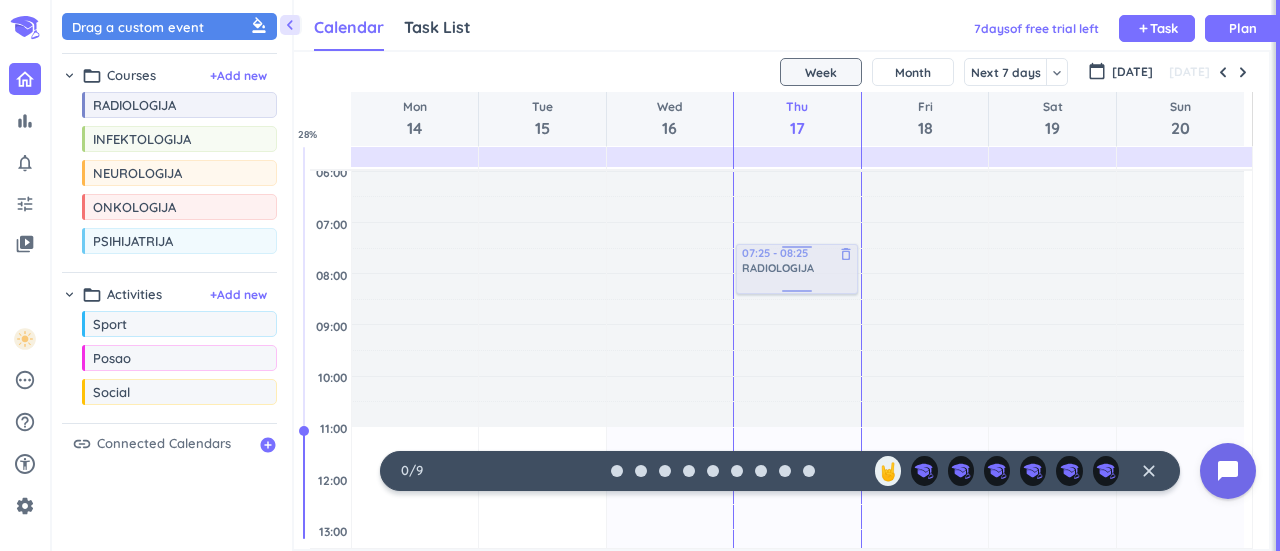 scroll, scrollTop: 101, scrollLeft: 0, axis: vertical 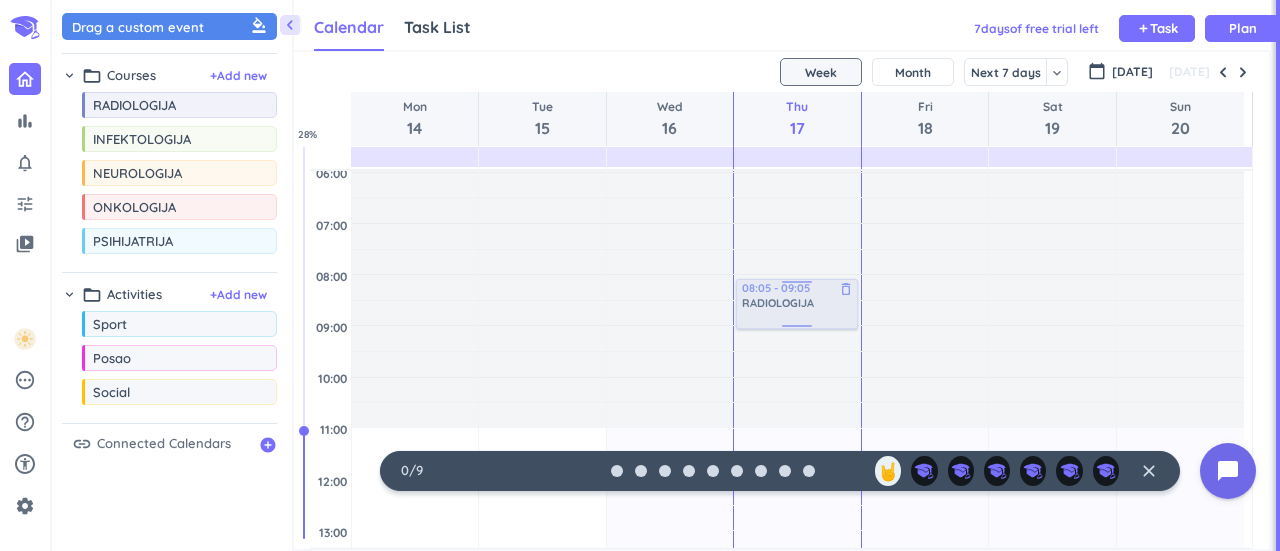 drag, startPoint x: 224, startPoint y: 109, endPoint x: 800, endPoint y: 279, distance: 600.56305 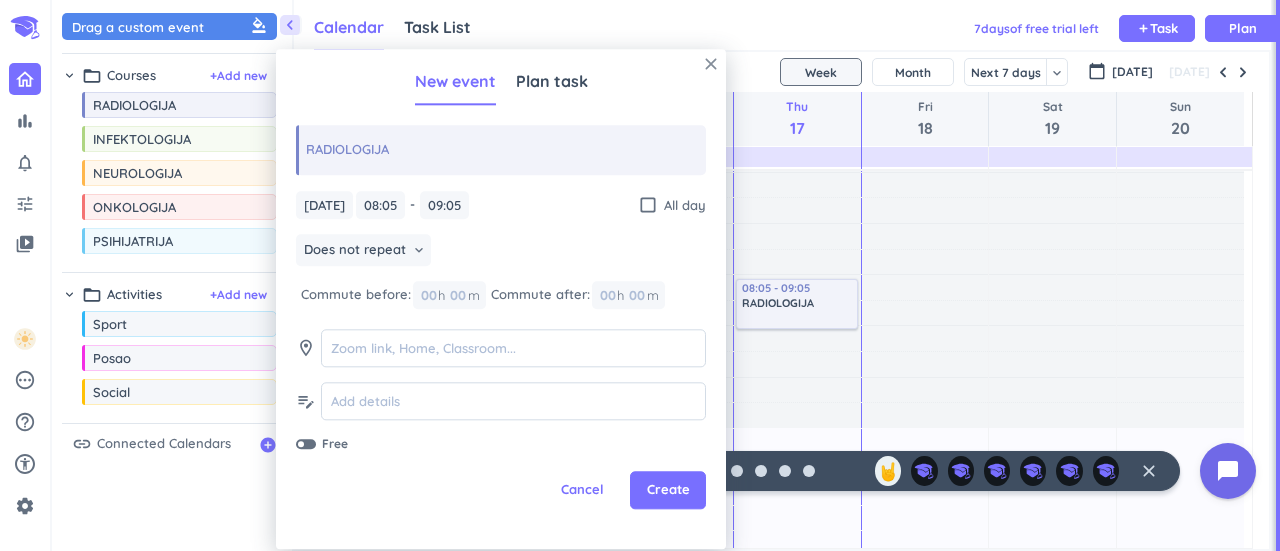 click on "close" at bounding box center (711, 64) 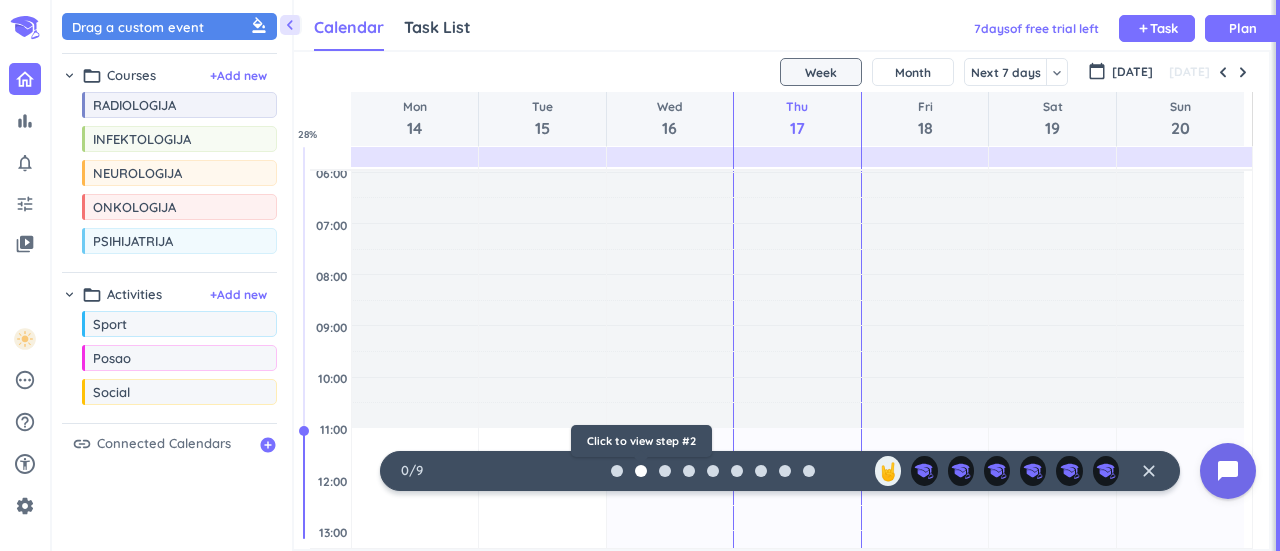 click at bounding box center (641, 471) 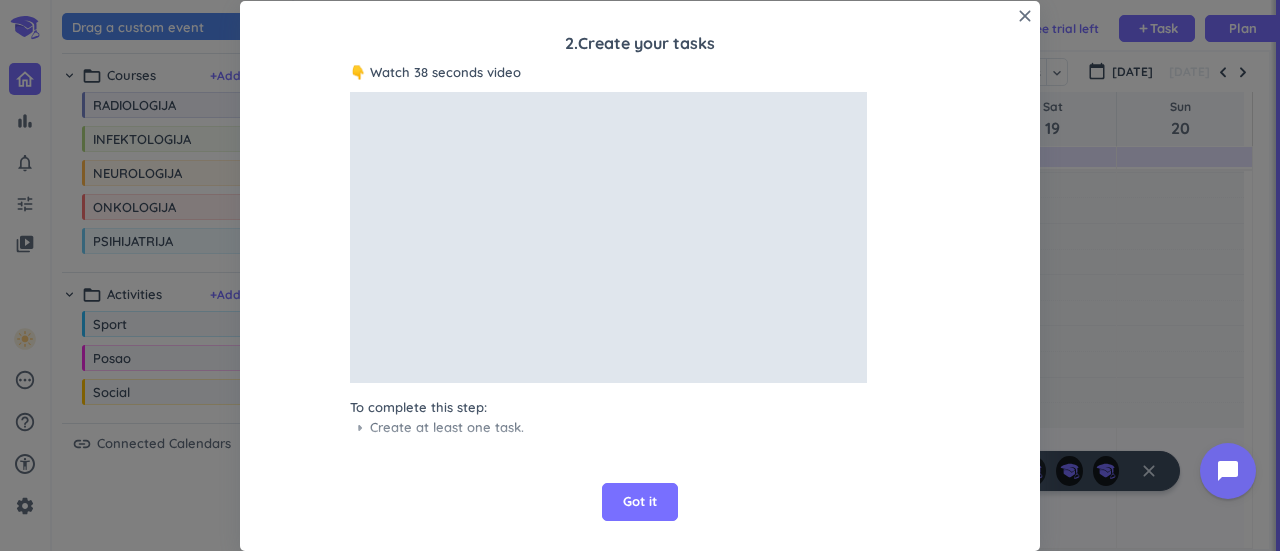 scroll, scrollTop: 28, scrollLeft: 0, axis: vertical 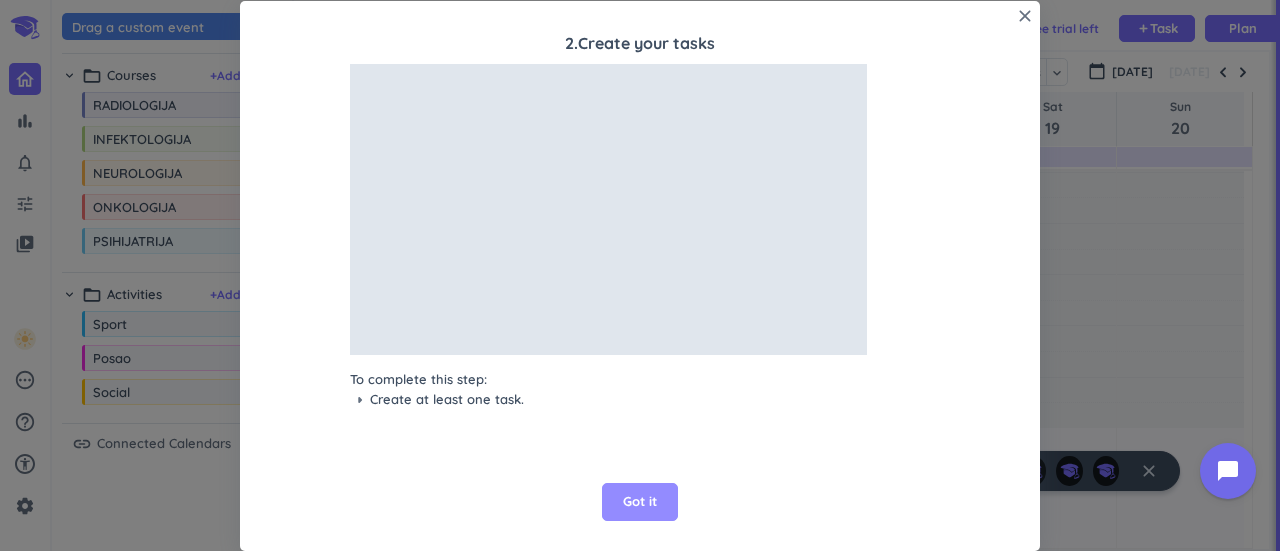 click on "Got it" at bounding box center (640, 502) 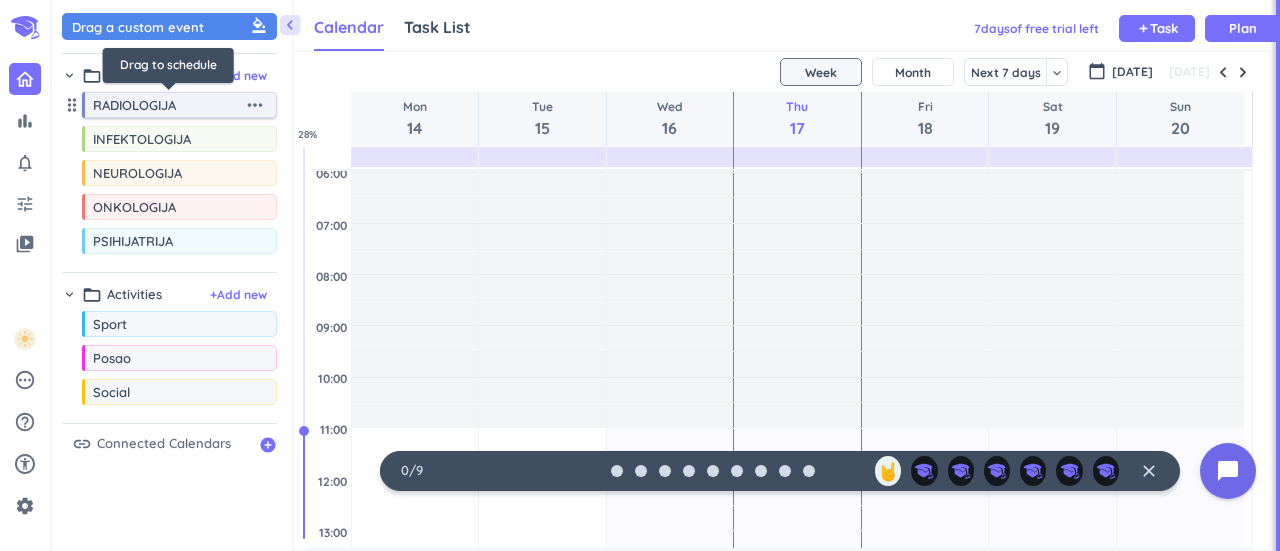 click on "RADIOLOGIJA" at bounding box center [168, 105] 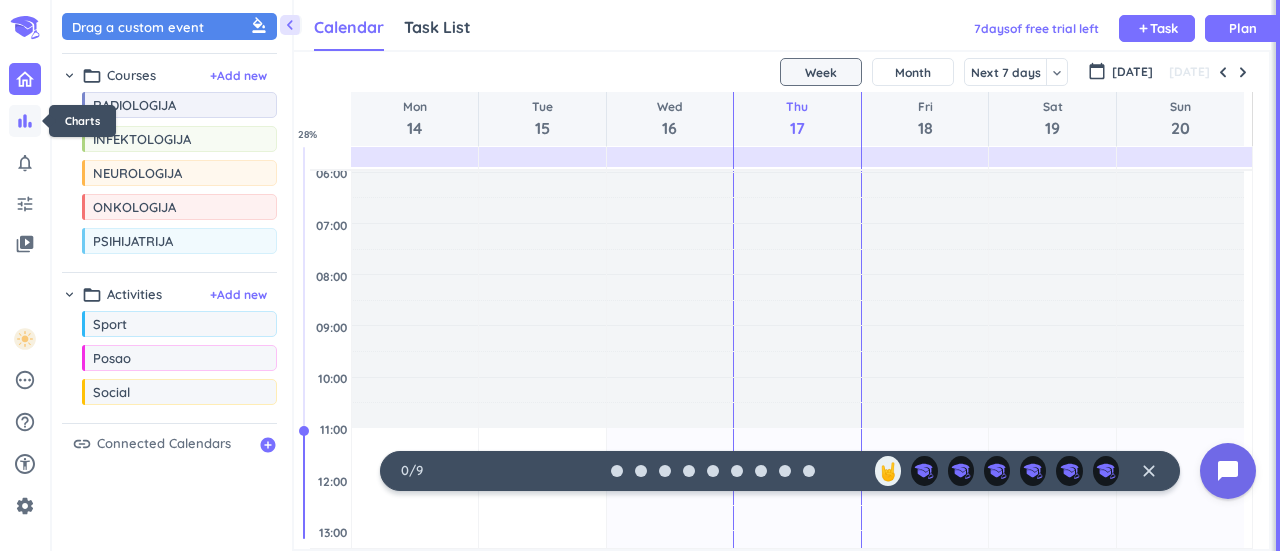 click on "bar_chart" at bounding box center [25, 121] 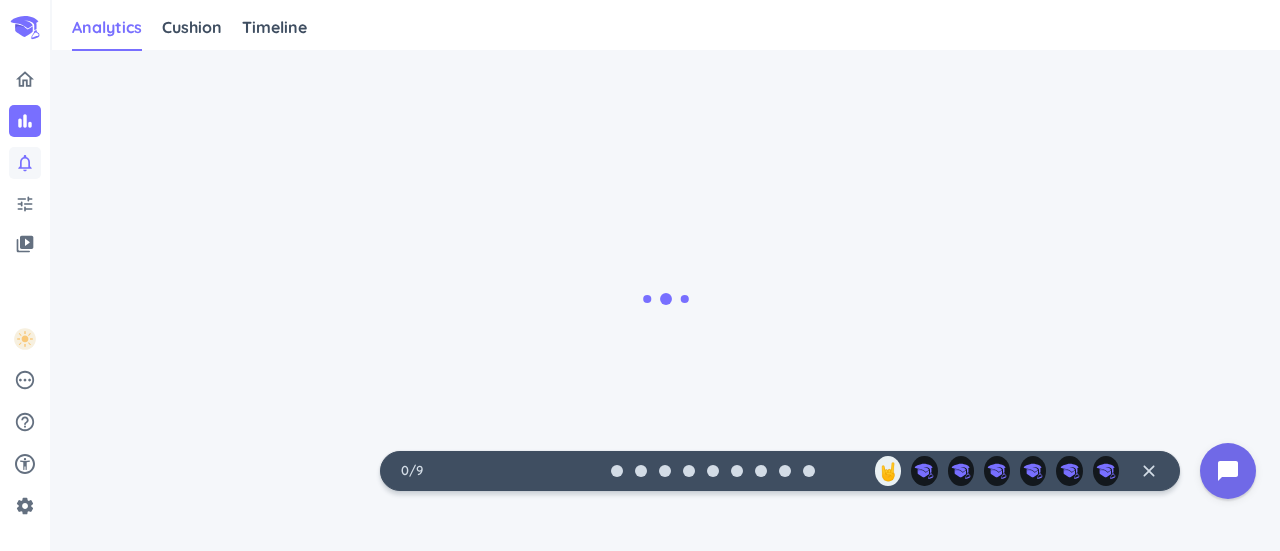 click on "notifications_none" at bounding box center [25, 163] 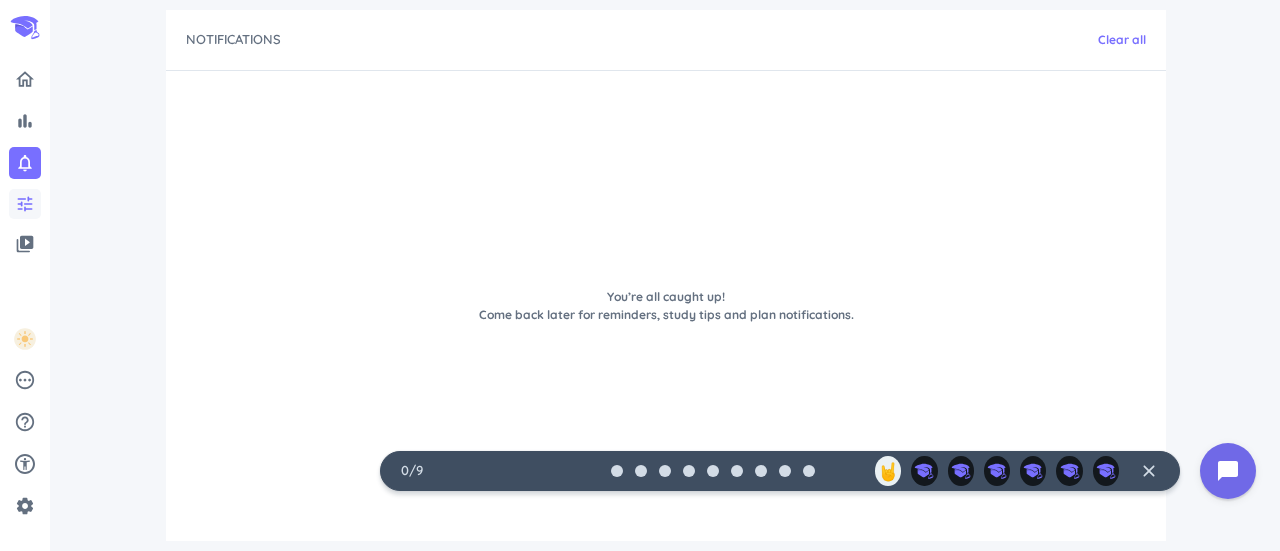 click on "tune" at bounding box center [25, 204] 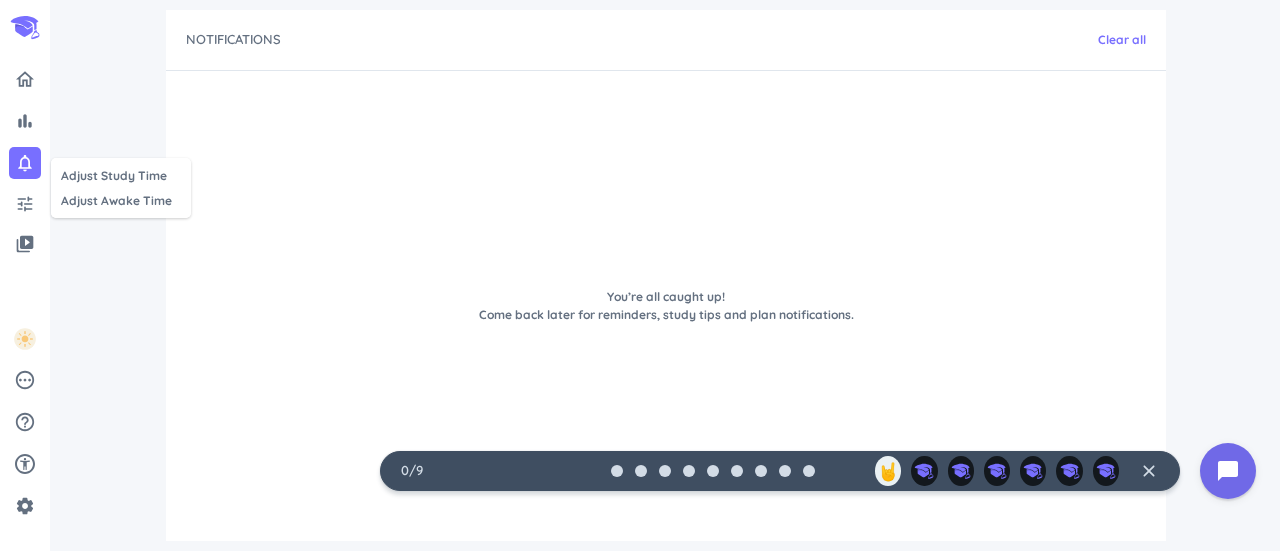 click at bounding box center (640, 275) 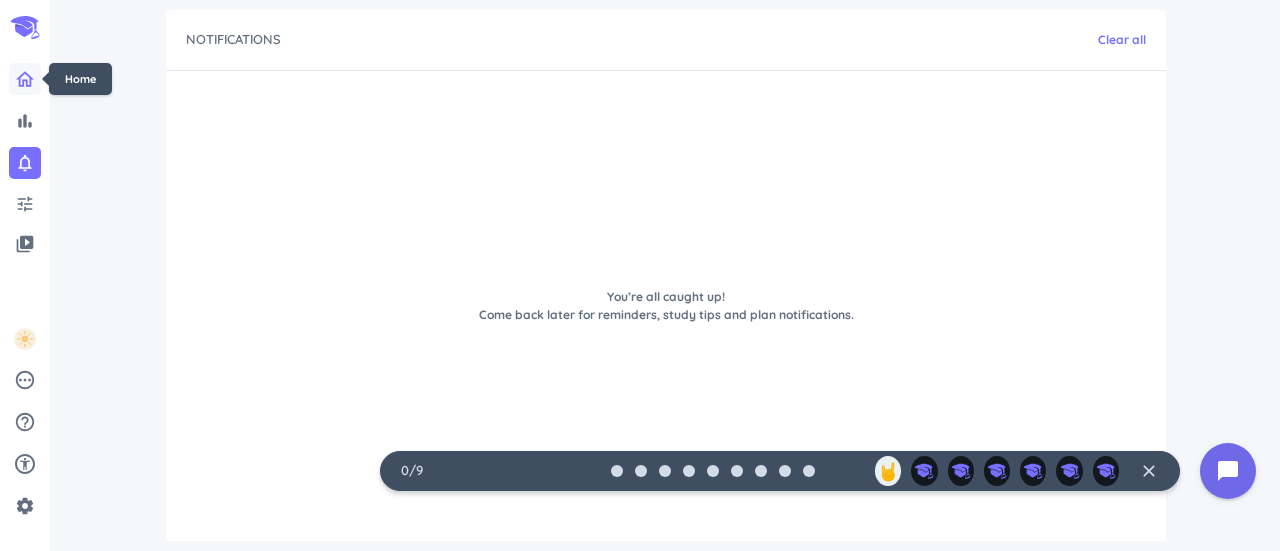 click at bounding box center (25, 79) 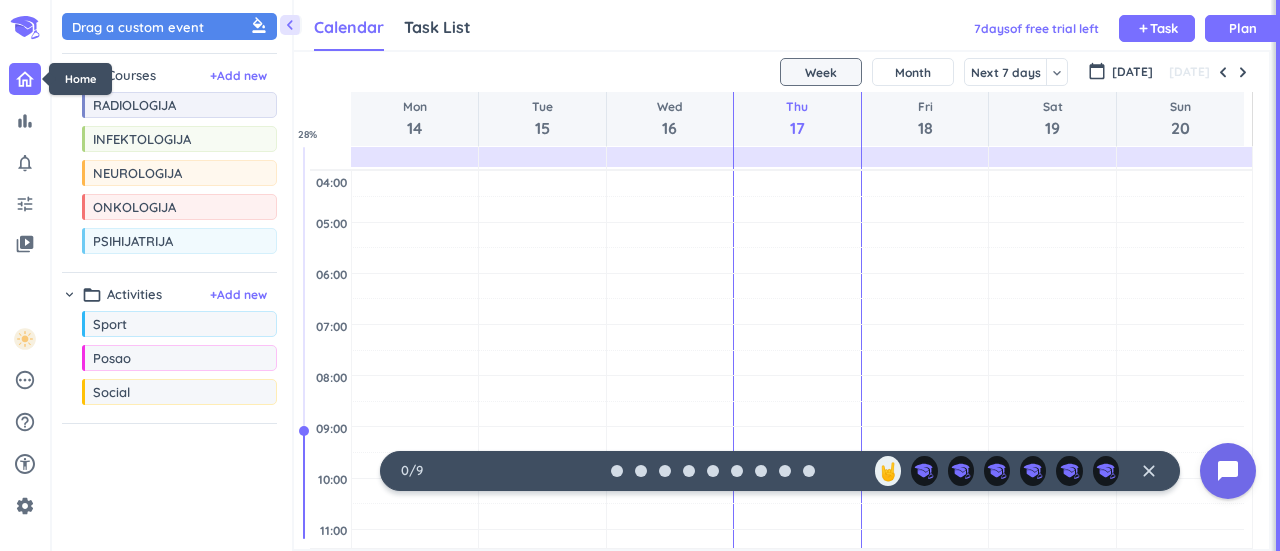 scroll, scrollTop: 9, scrollLeft: 8, axis: both 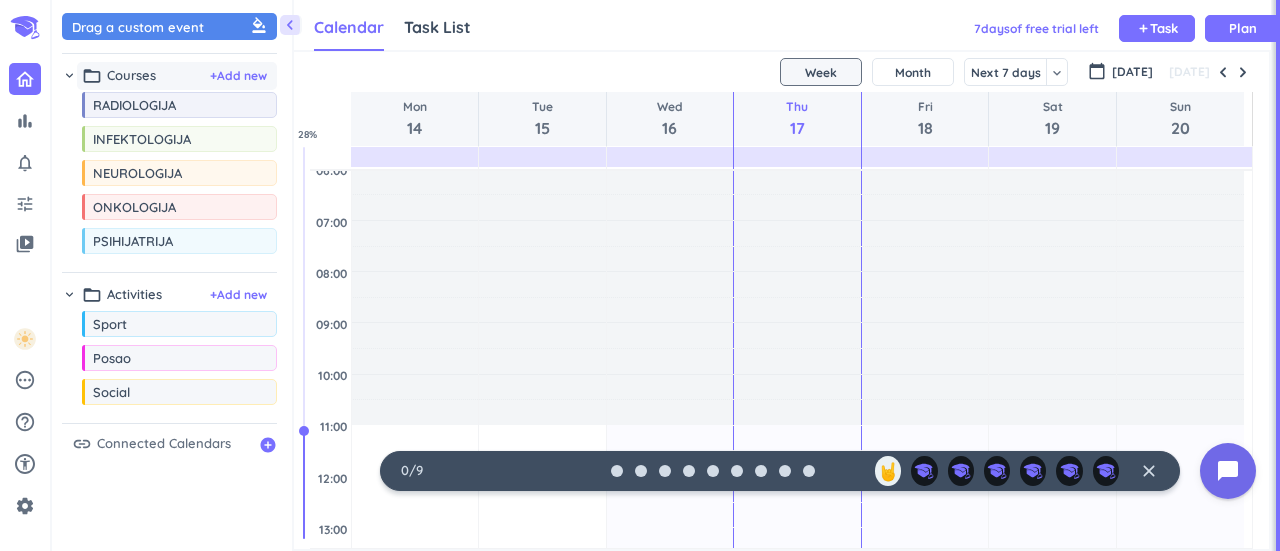 click on "Courses" at bounding box center [131, 76] 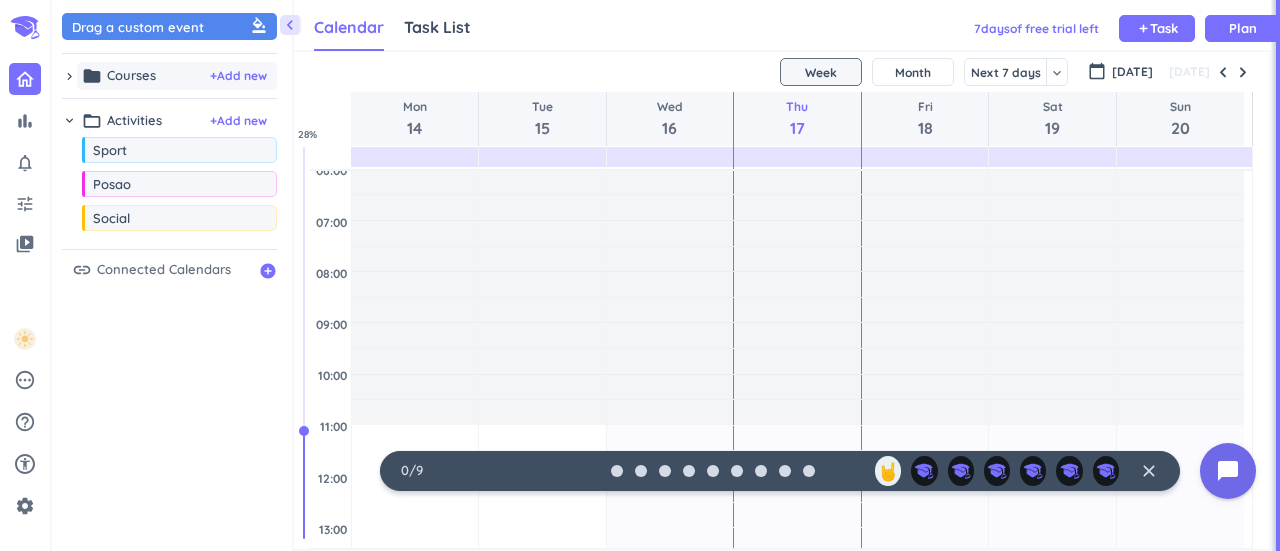 click on "Courses" at bounding box center [131, 76] 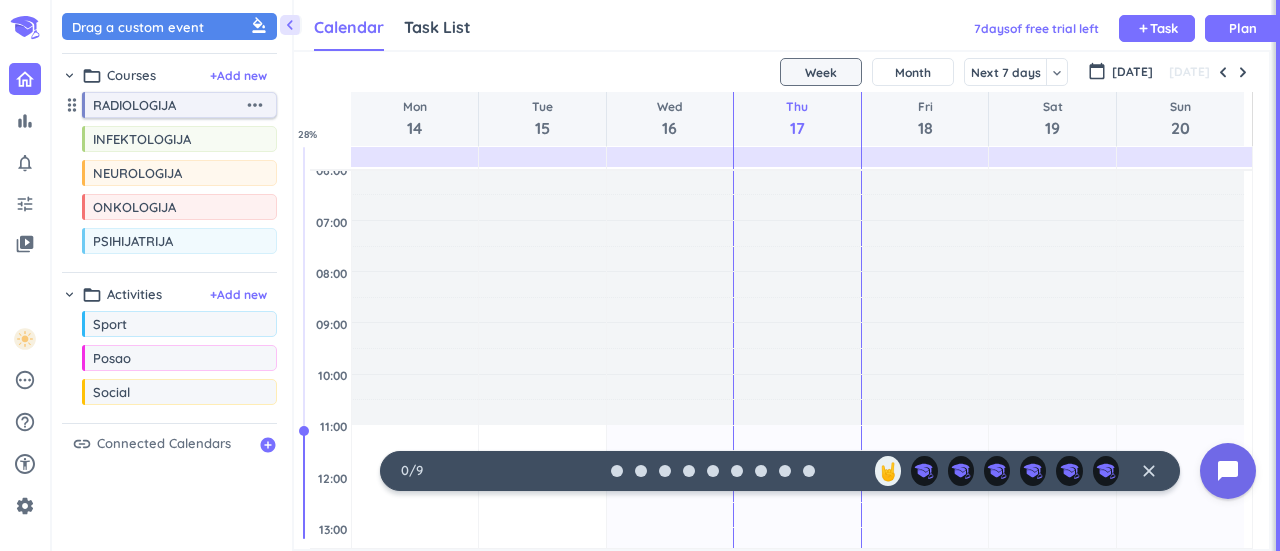 click on "RADIOLOGIJA" at bounding box center (168, 105) 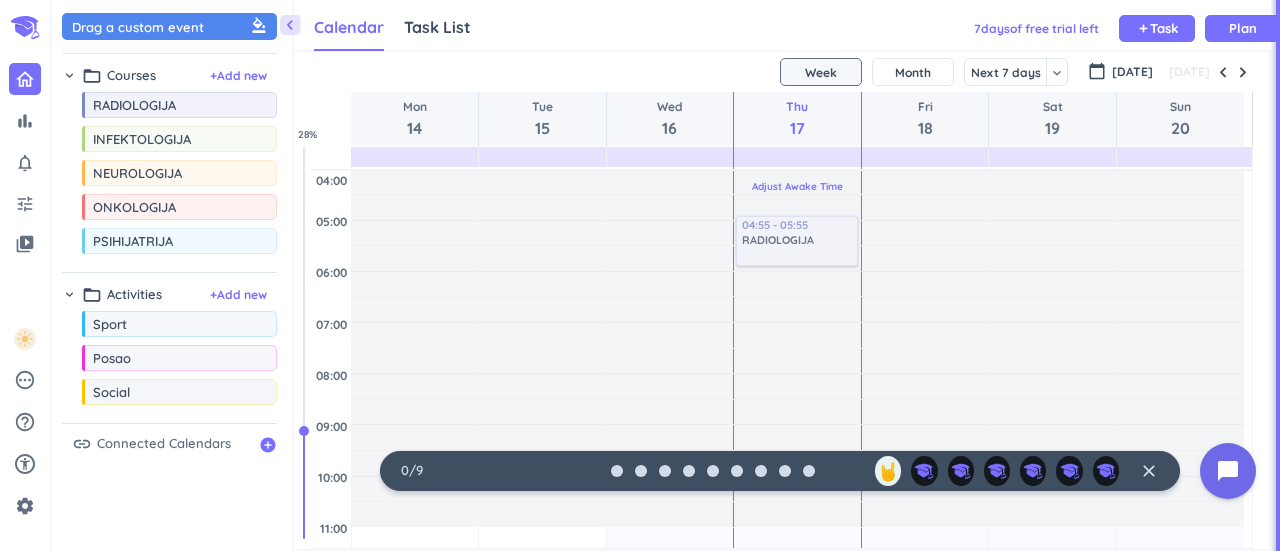 scroll, scrollTop: 0, scrollLeft: 0, axis: both 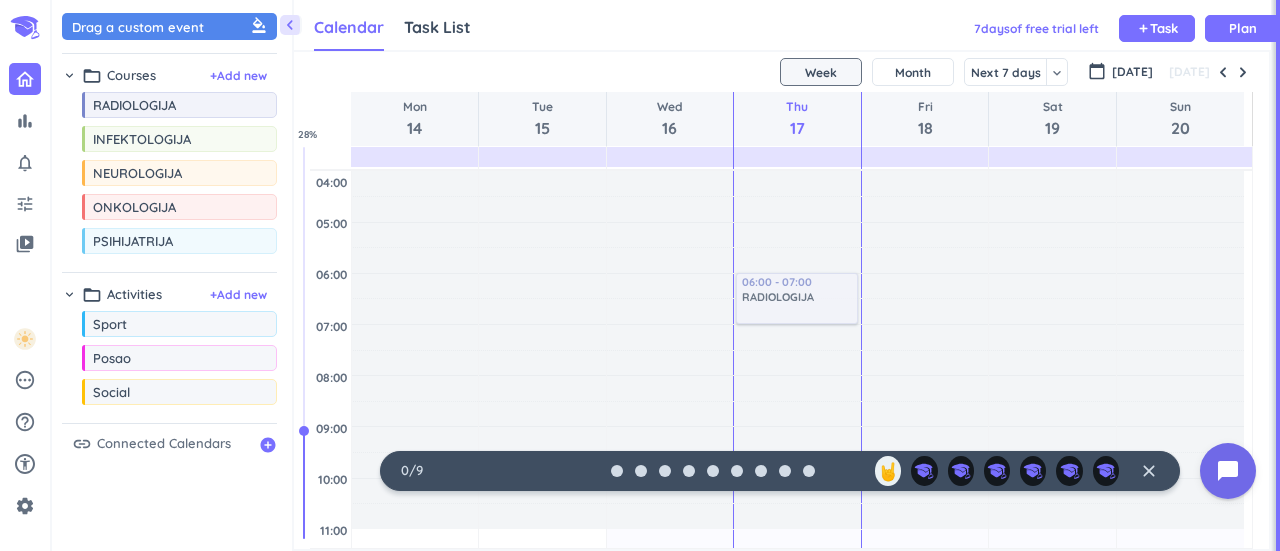 drag, startPoint x: 198, startPoint y: 110, endPoint x: 766, endPoint y: 277, distance: 592.0414 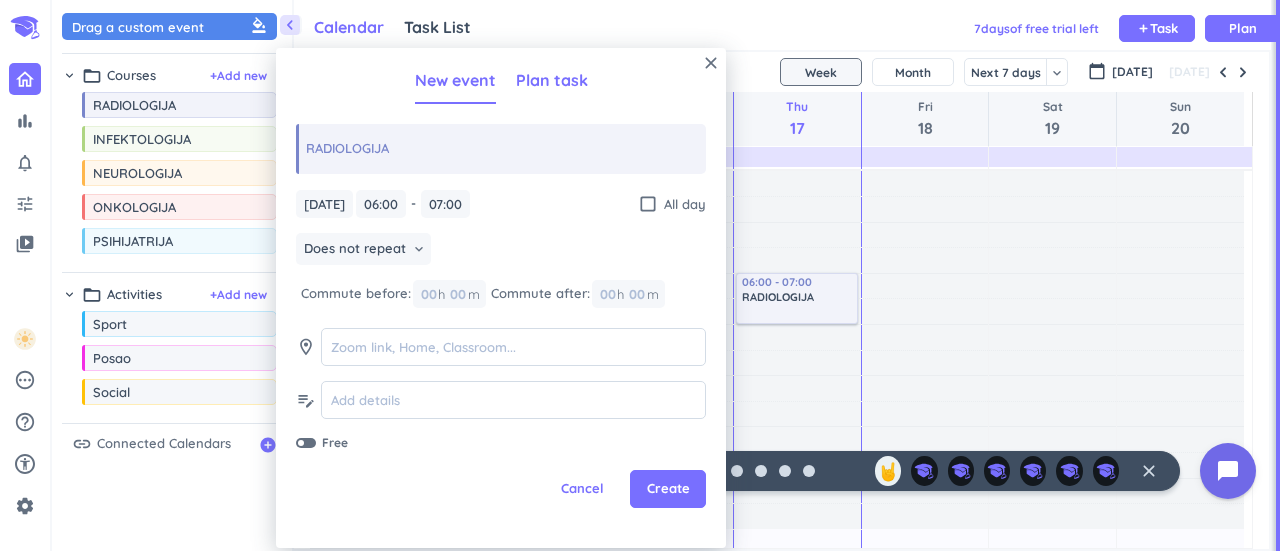 click on "Plan task" at bounding box center [552, 80] 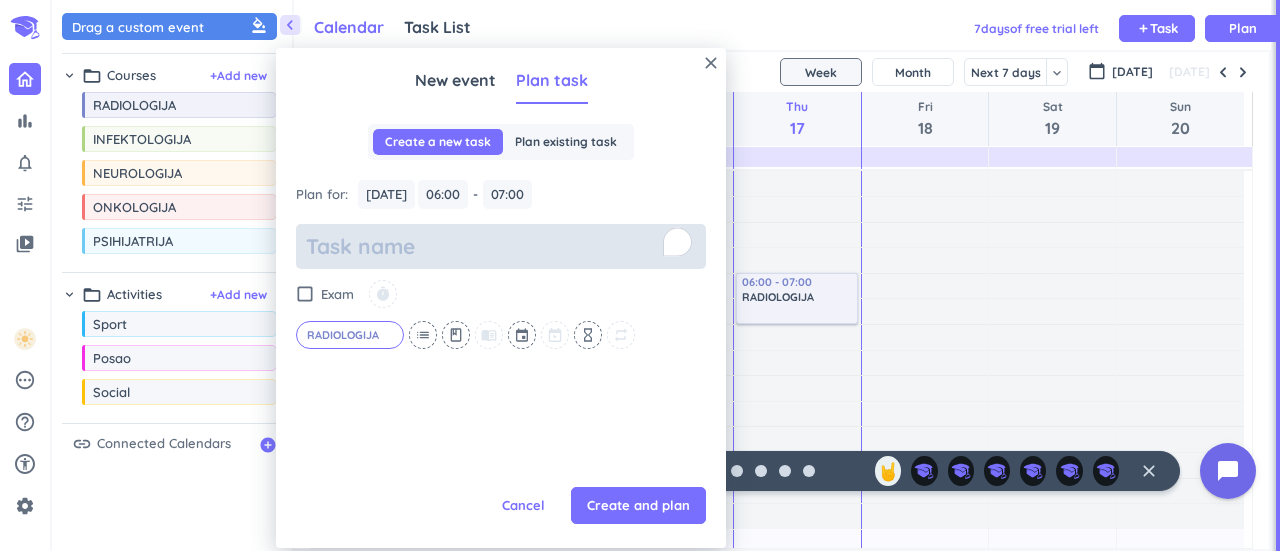 click at bounding box center [501, 246] 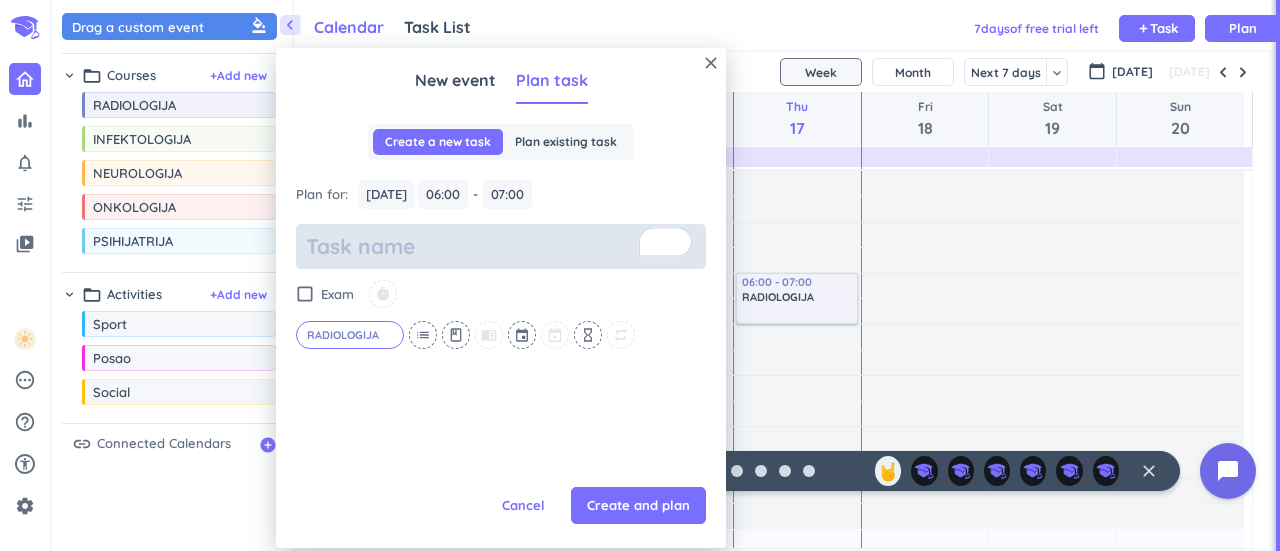 type on "x" 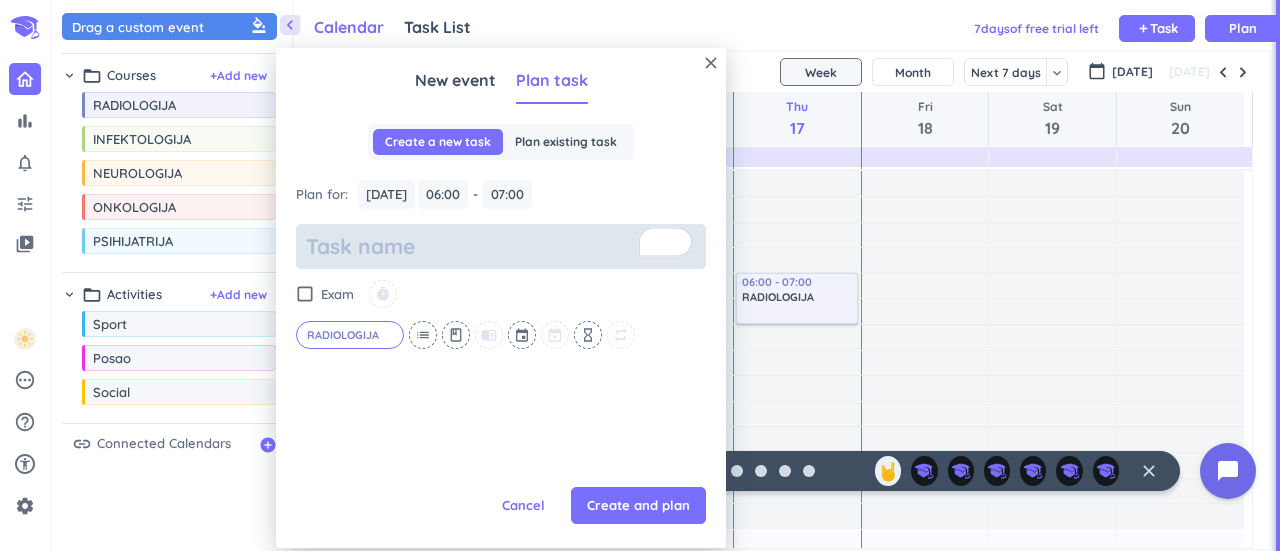 type on "R" 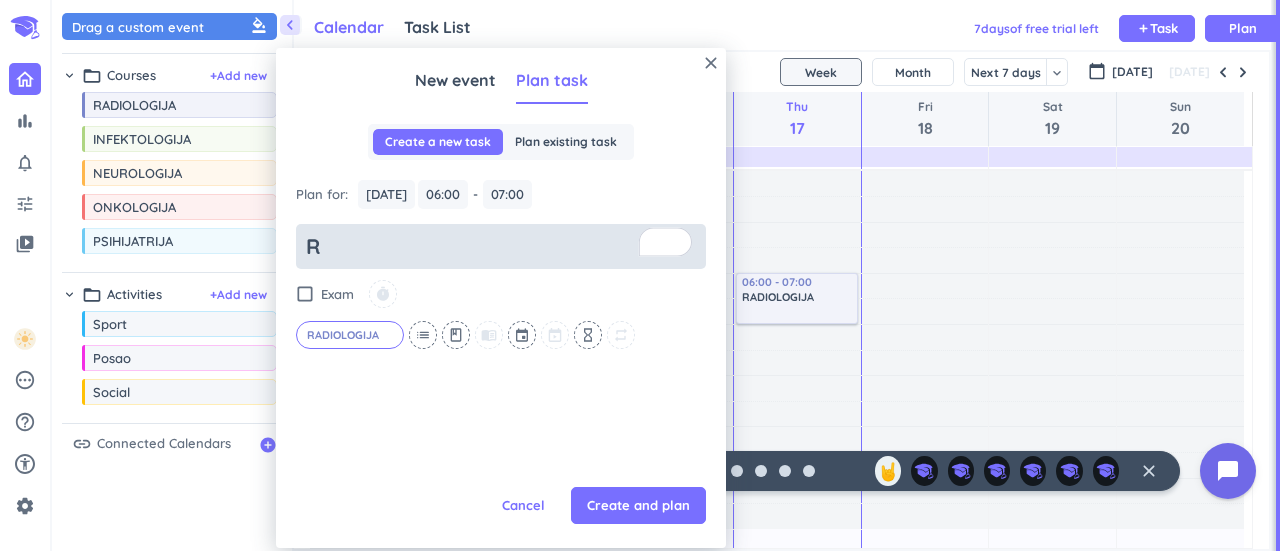 type on "x" 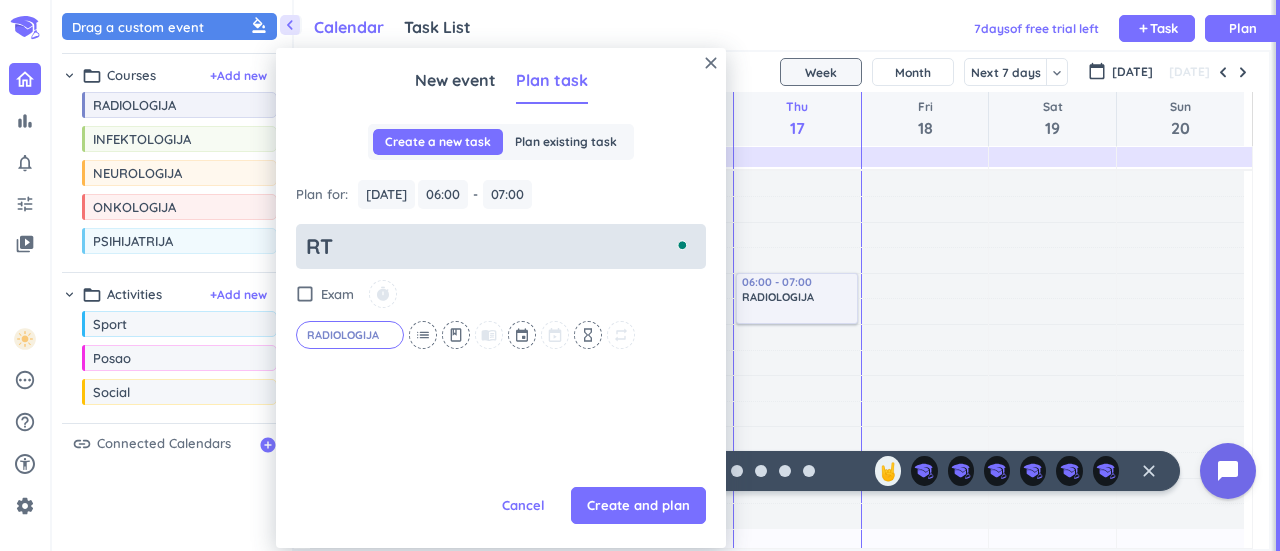 type on "x" 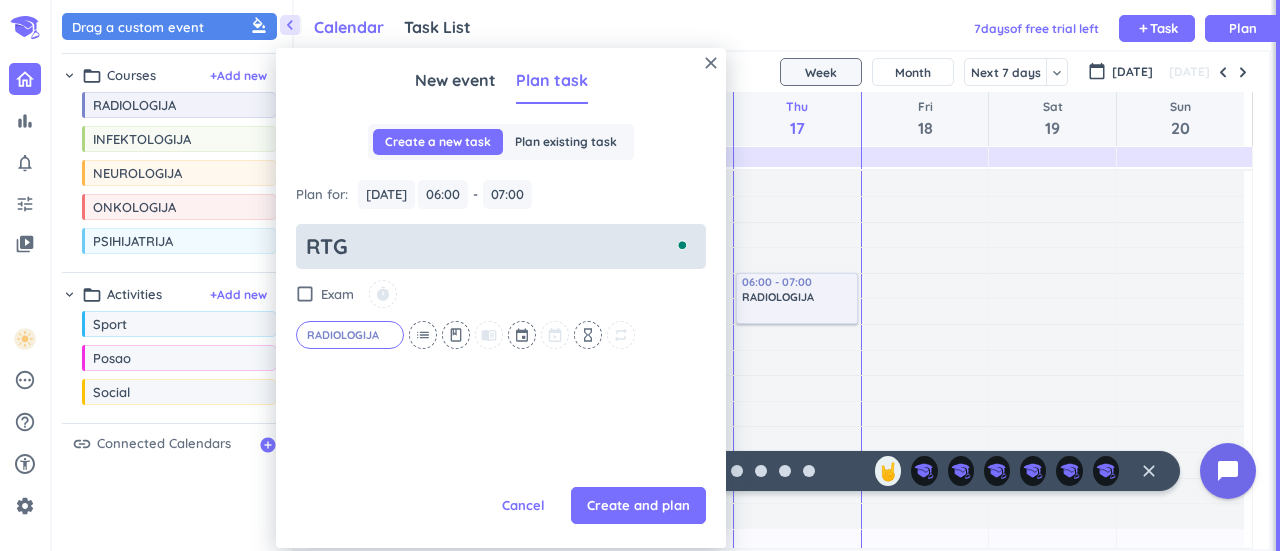 type on "x" 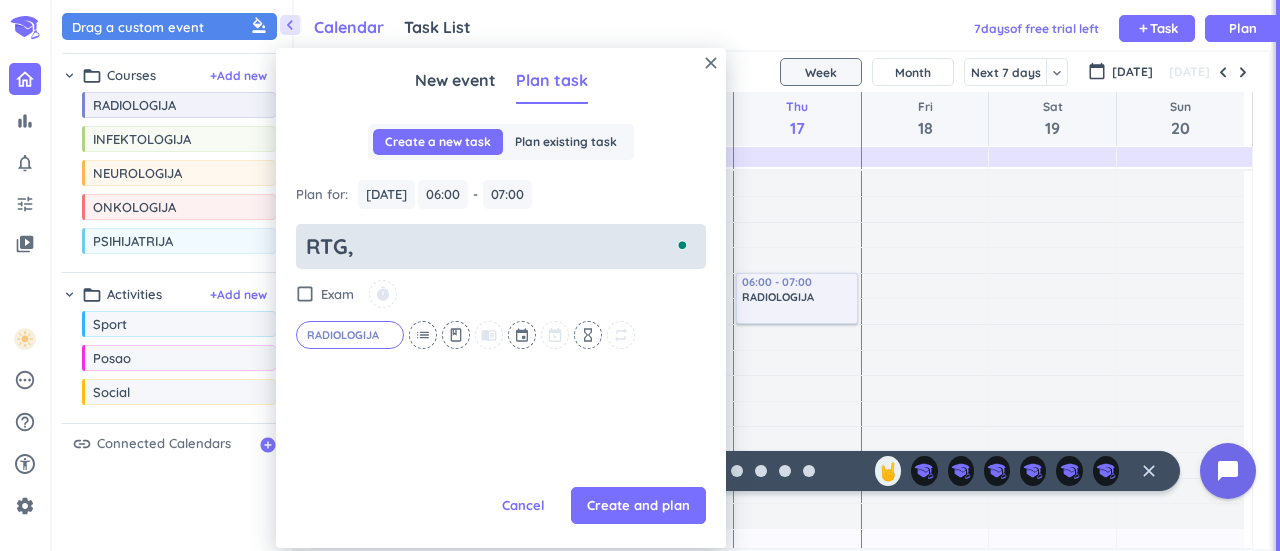 type on "x" 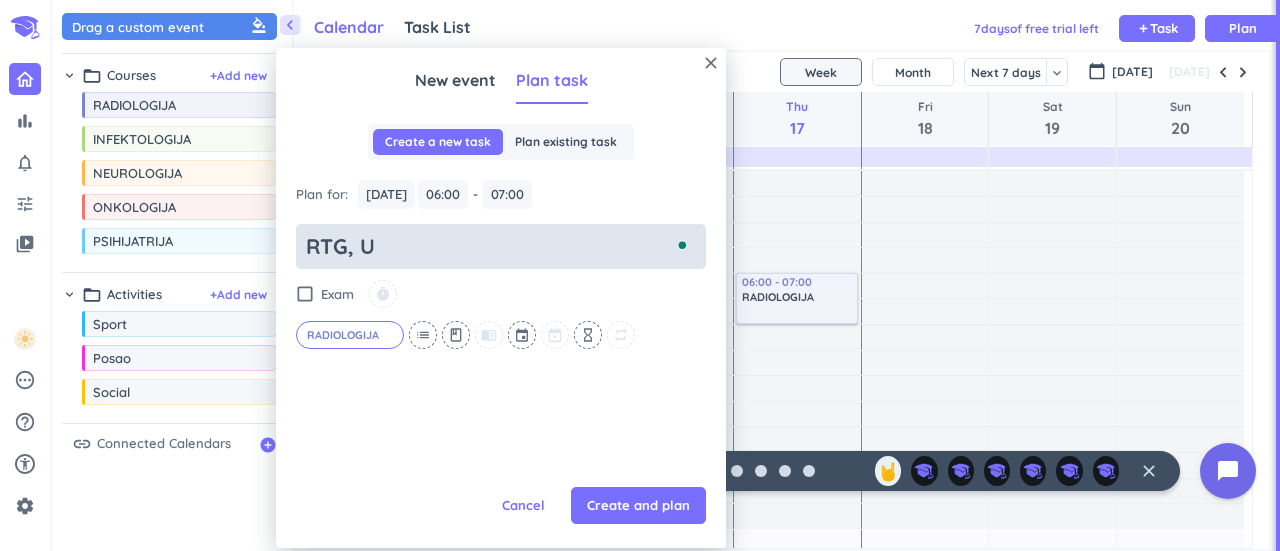type on "x" 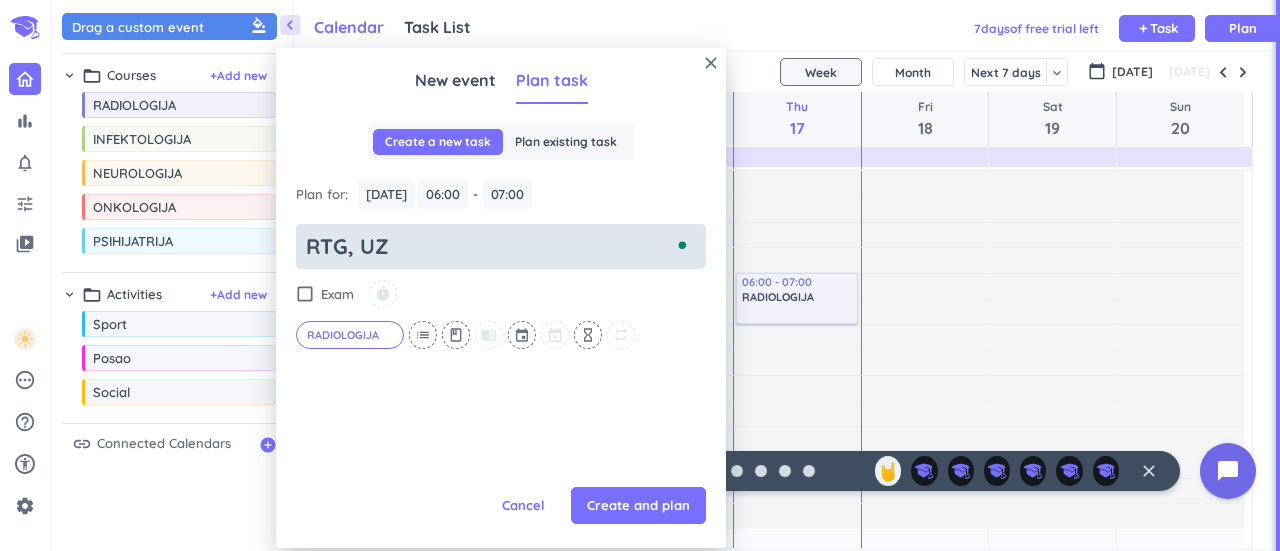 type on "x" 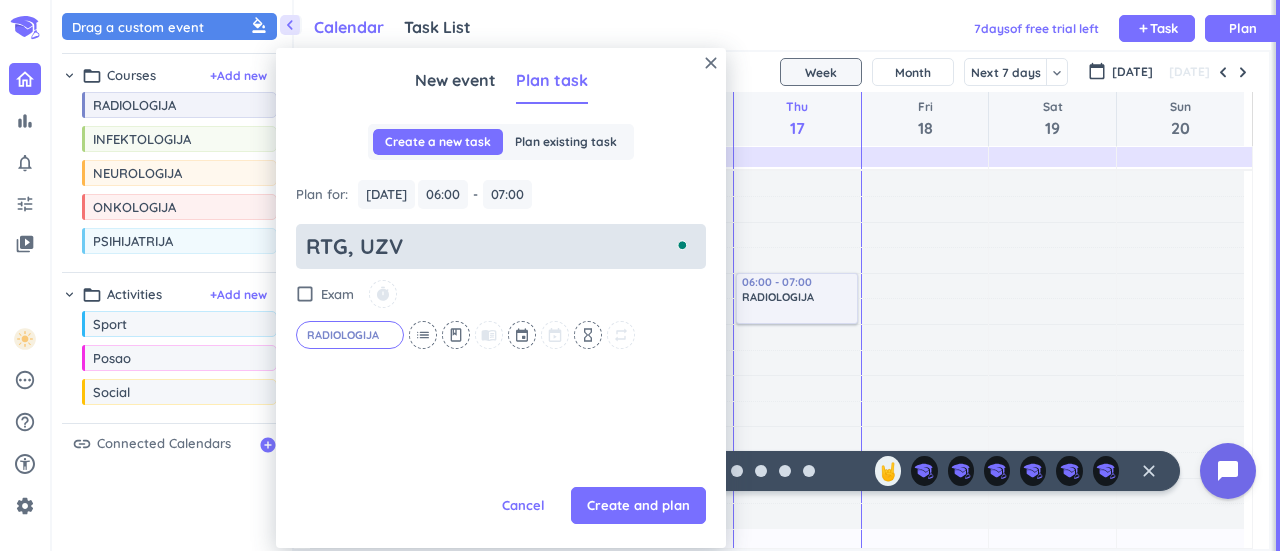 type on "x" 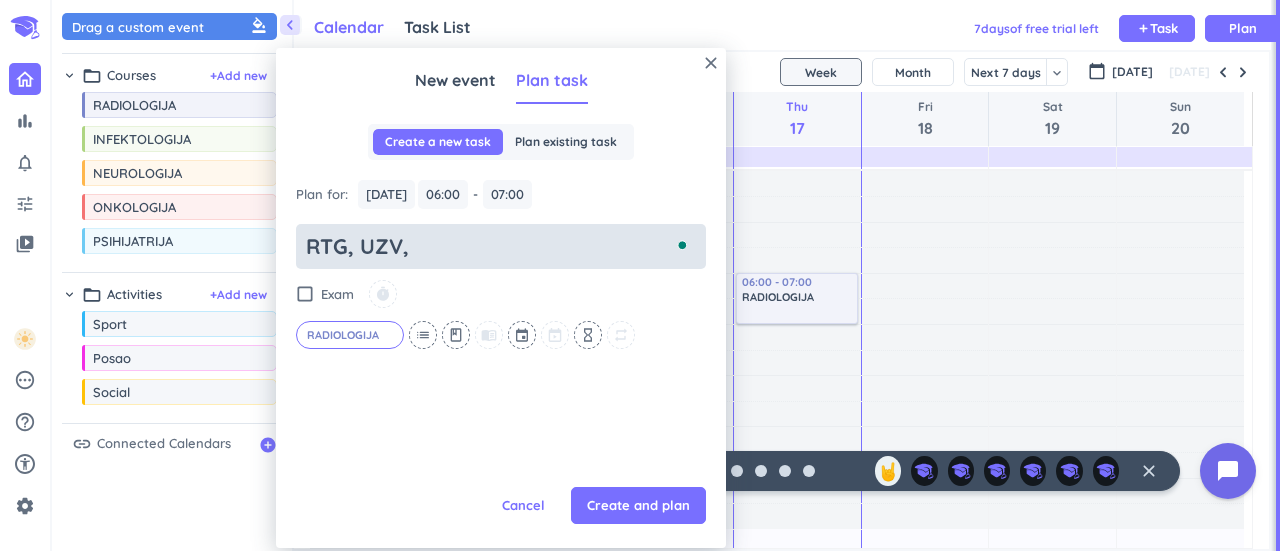type on "x" 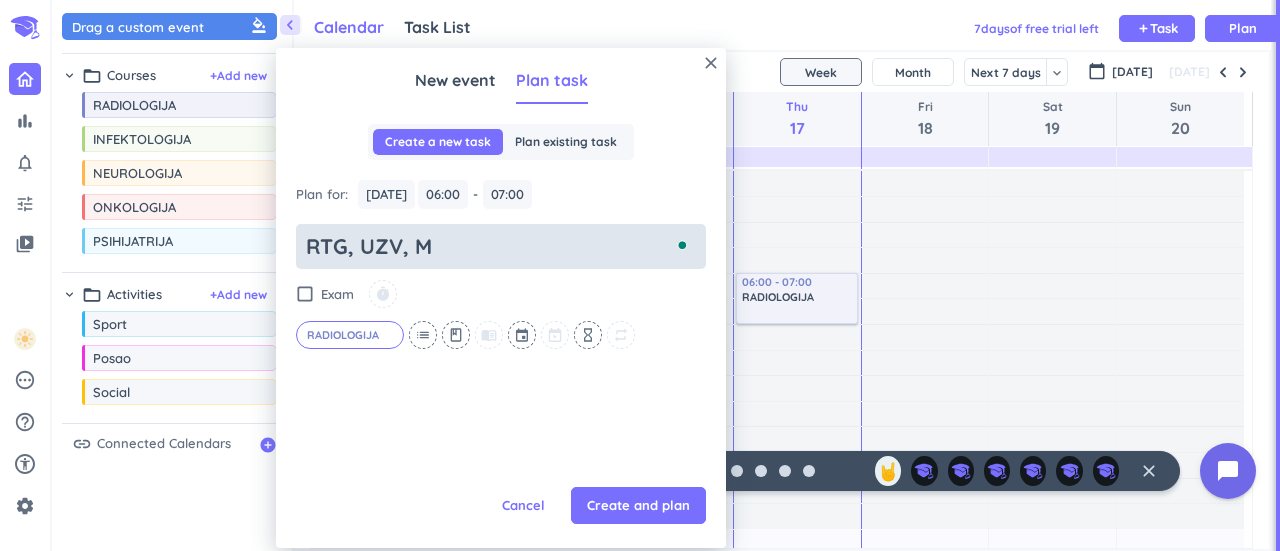 type on "x" 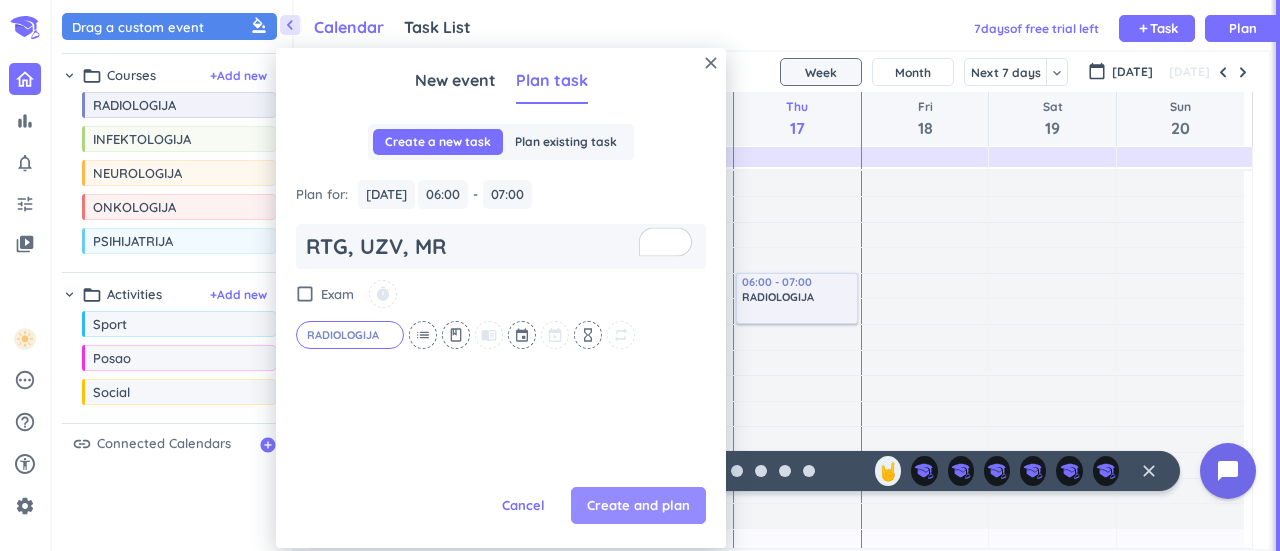 type on "RTG, UZV, MR" 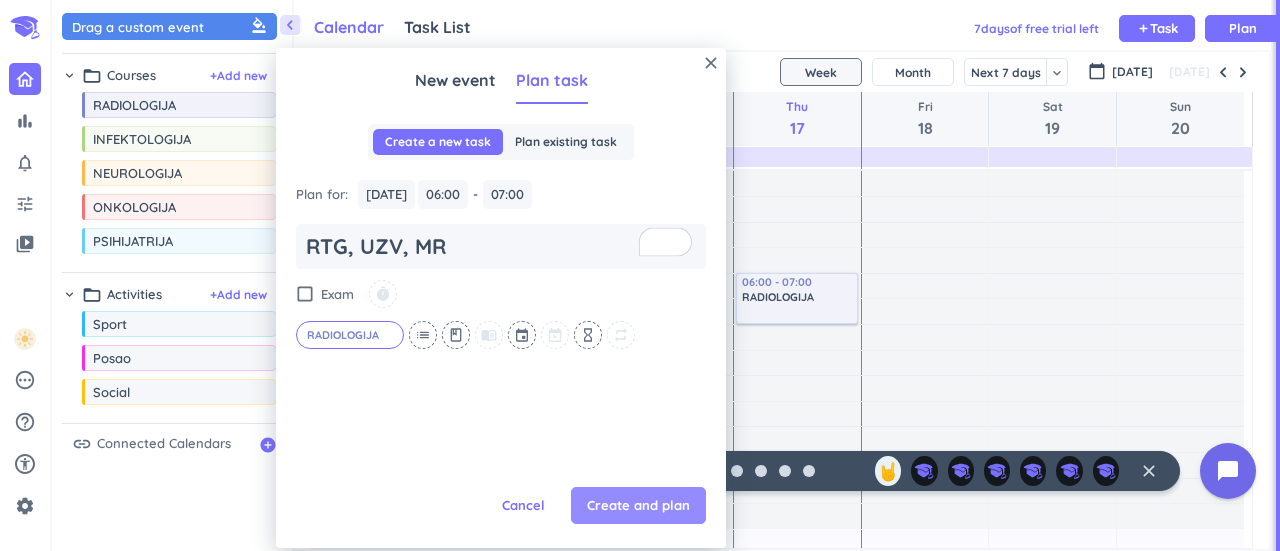 click on "Create and plan" at bounding box center [638, 506] 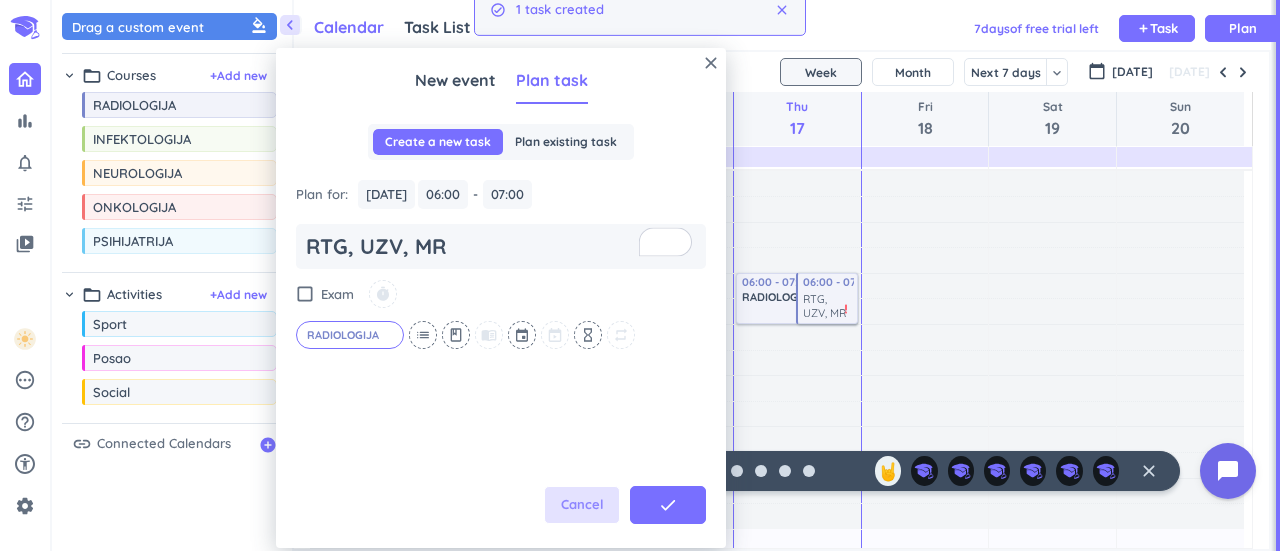 type on "x" 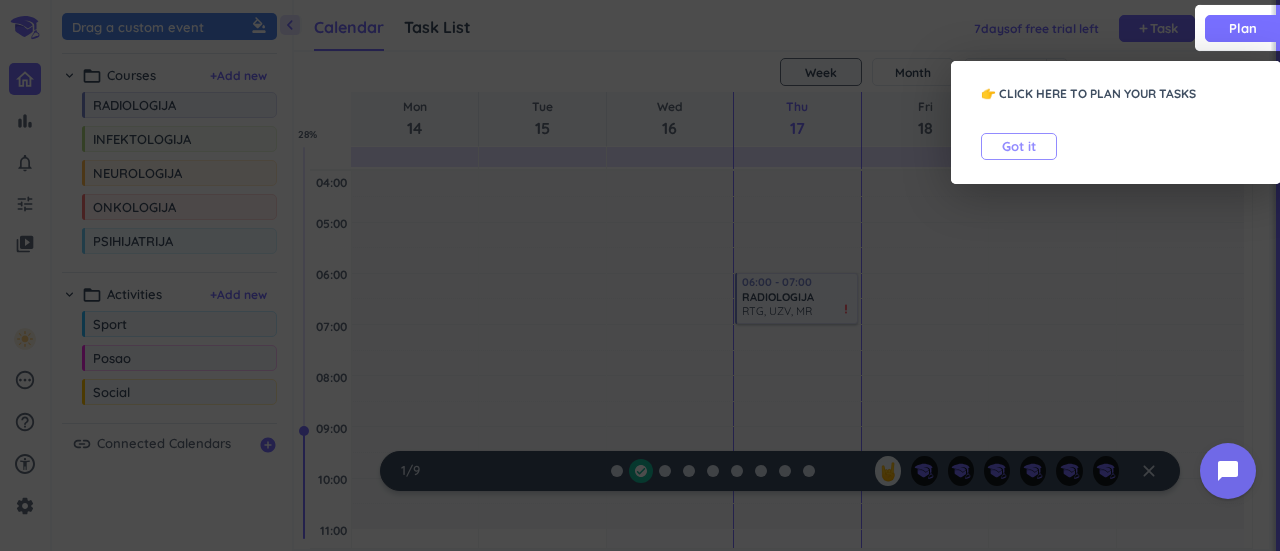 click on "Got it" at bounding box center [1019, 146] 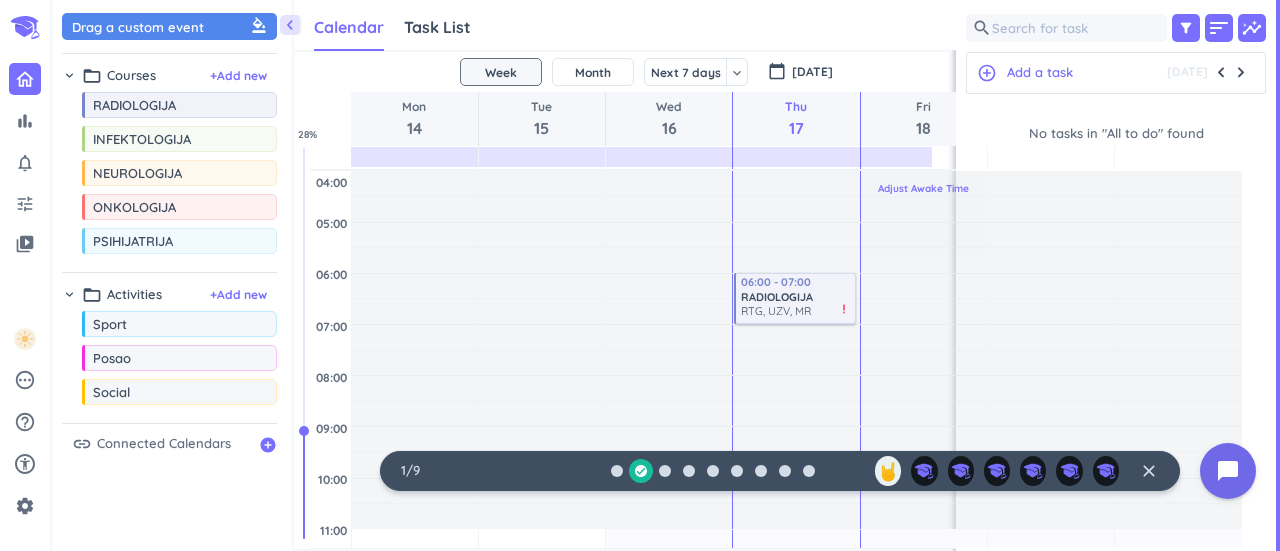 scroll, scrollTop: 42, scrollLeft: 650, axis: both 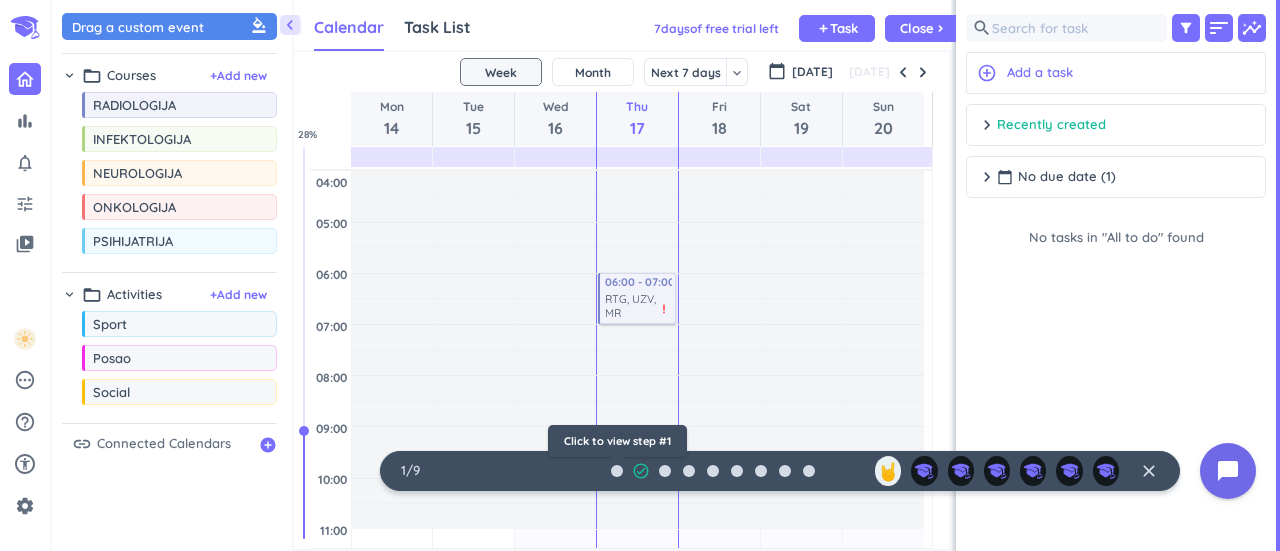 click at bounding box center (617, 471) 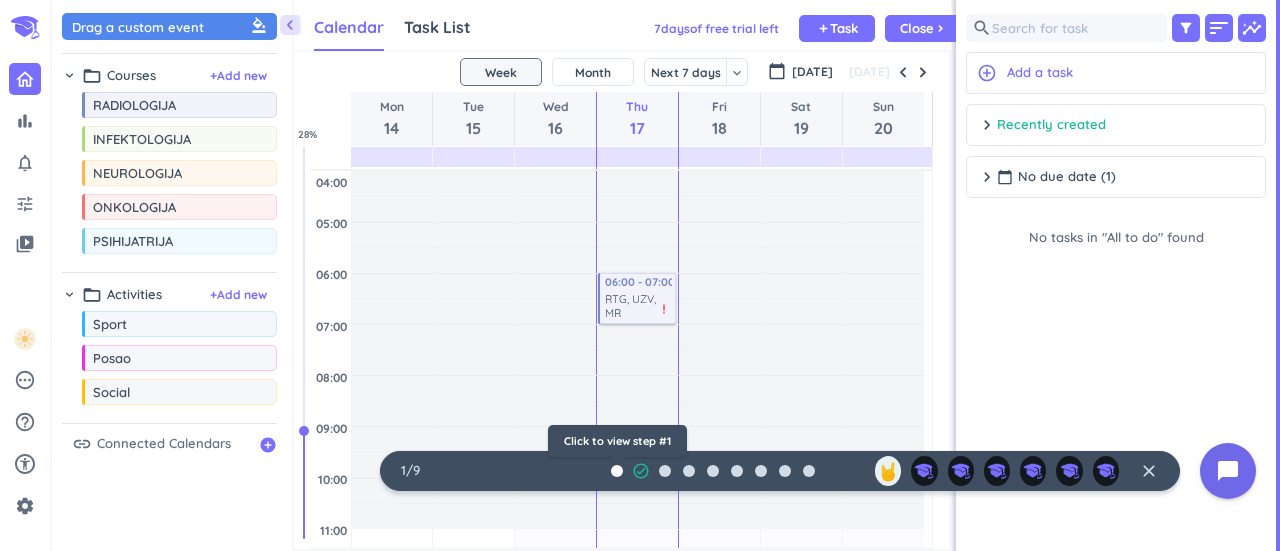 click at bounding box center (617, 471) 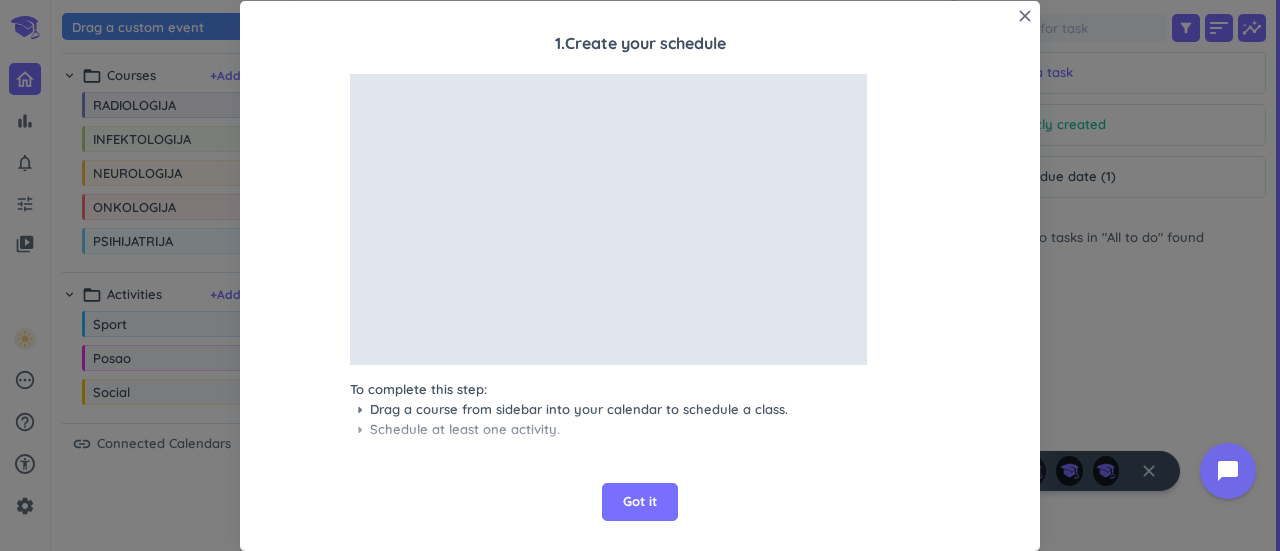 scroll, scrollTop: 28, scrollLeft: 0, axis: vertical 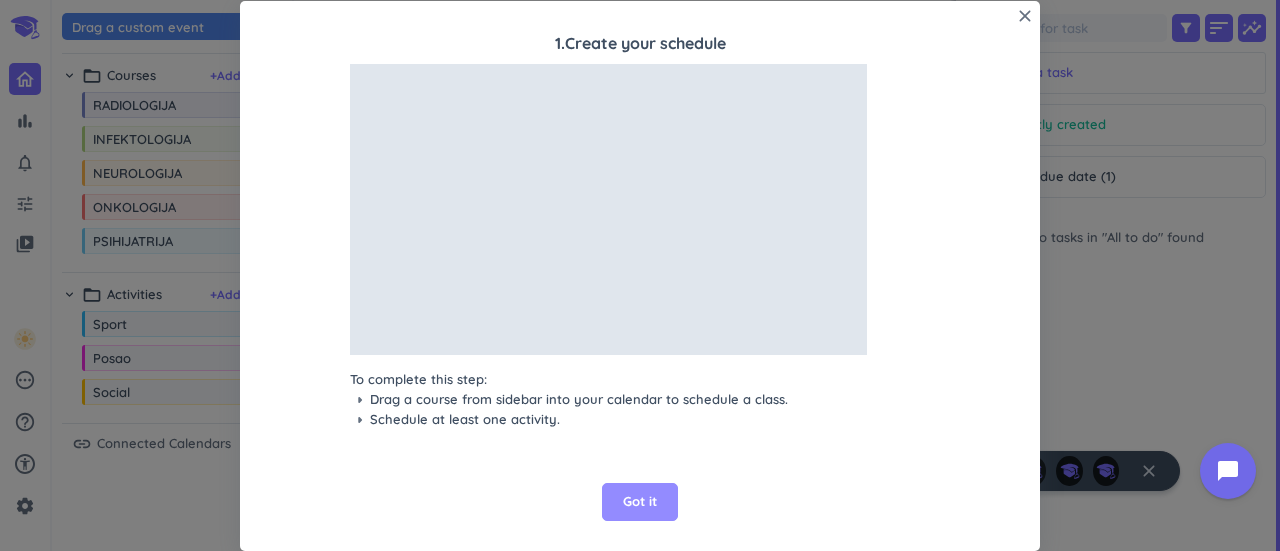 click on "Got it" at bounding box center [640, 502] 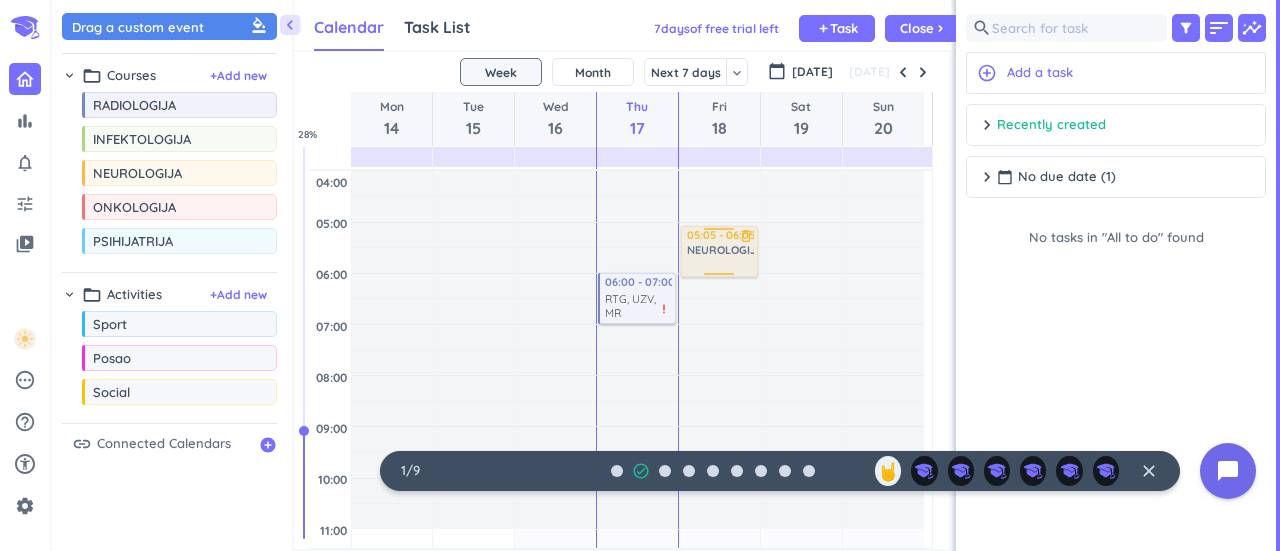 drag, startPoint x: 190, startPoint y: 179, endPoint x: 718, endPoint y: 227, distance: 530.1773 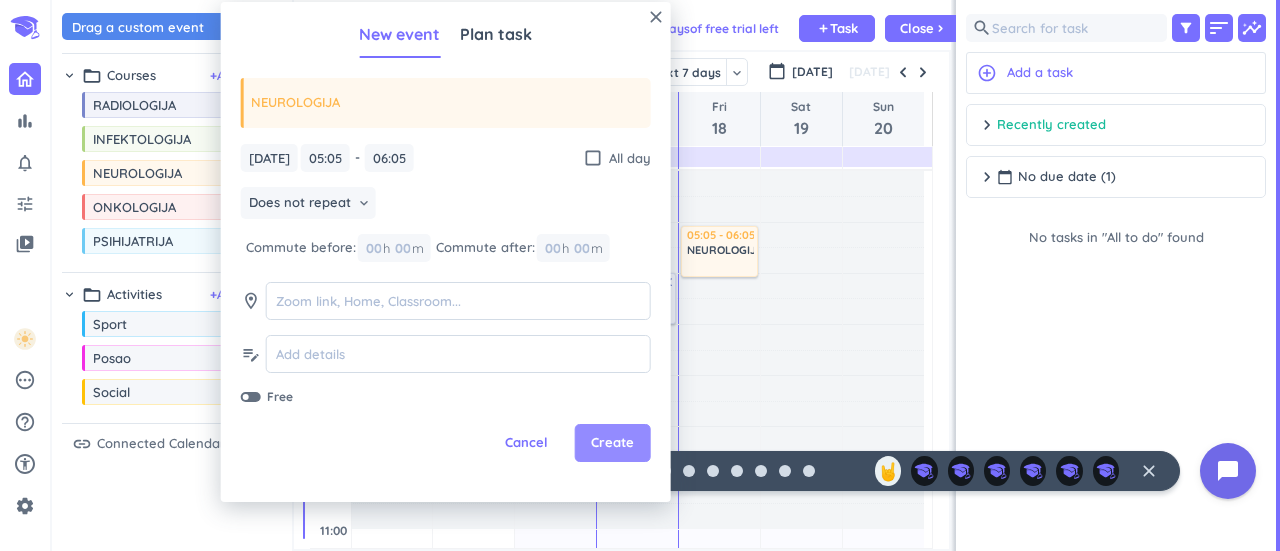 click on "Create" at bounding box center [612, 443] 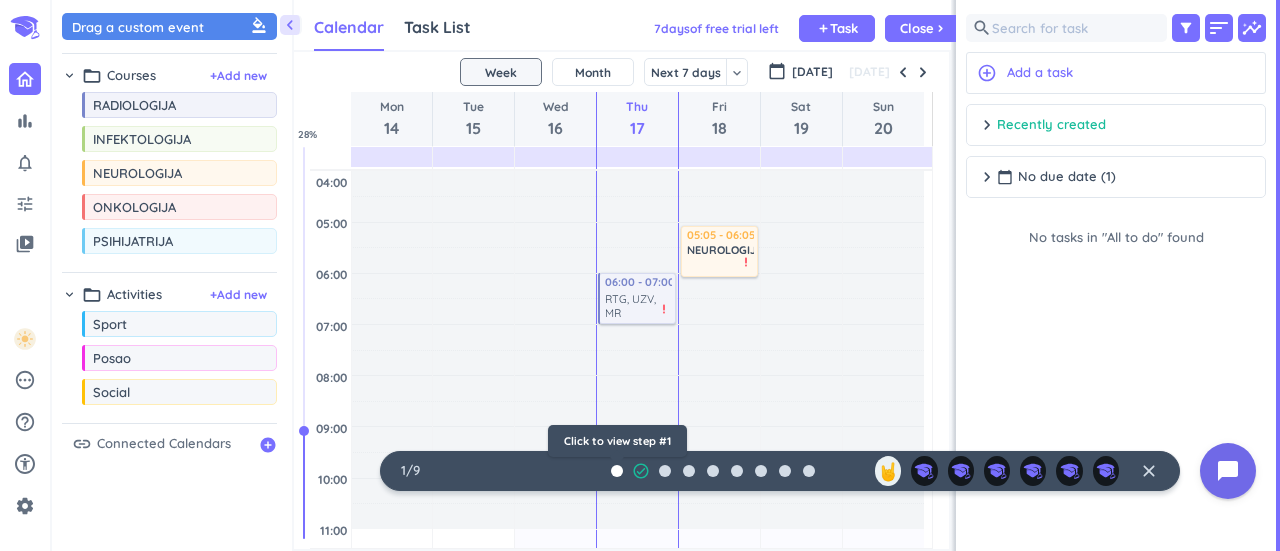 click at bounding box center [617, 471] 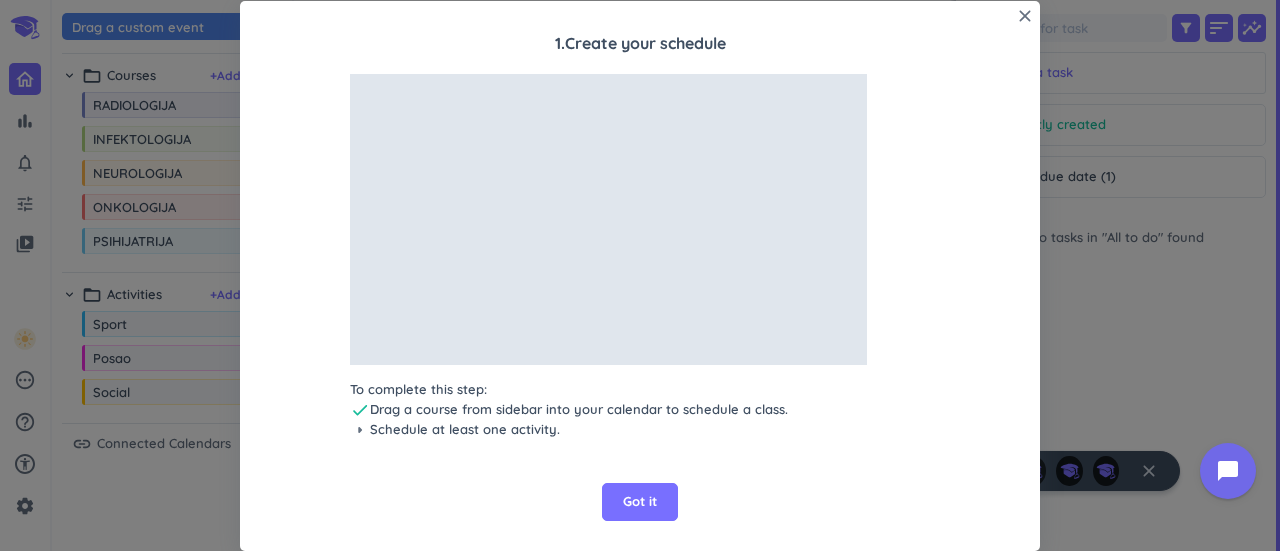 scroll, scrollTop: 28, scrollLeft: 0, axis: vertical 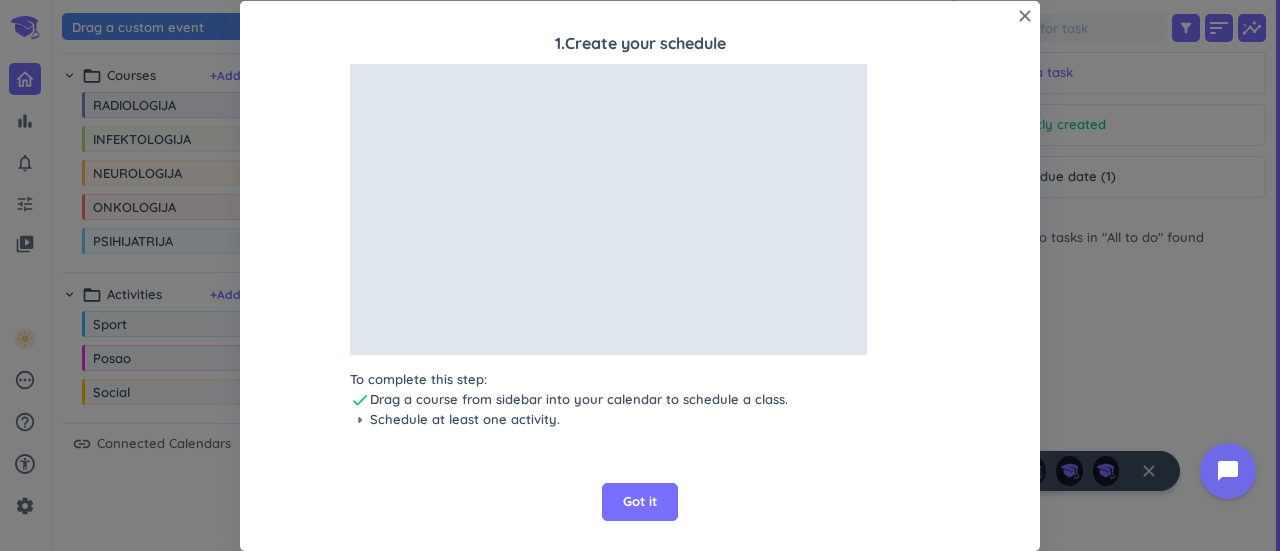 click on "close" at bounding box center (1025, 16) 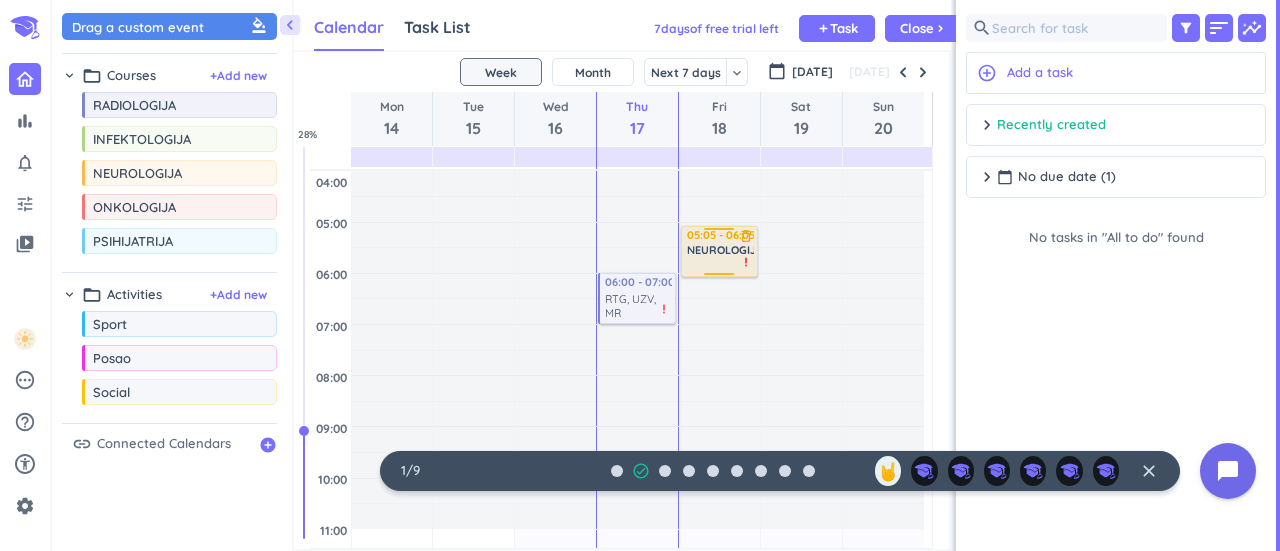 click on "NEUROLOGIJA" at bounding box center (725, 250) 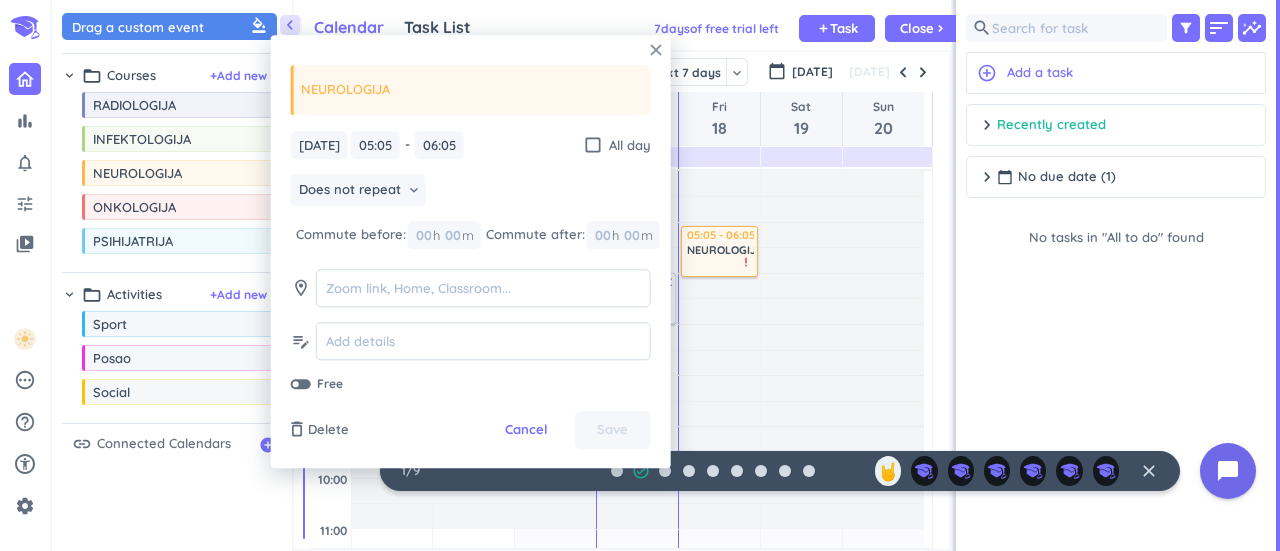 click on "close" at bounding box center (656, 50) 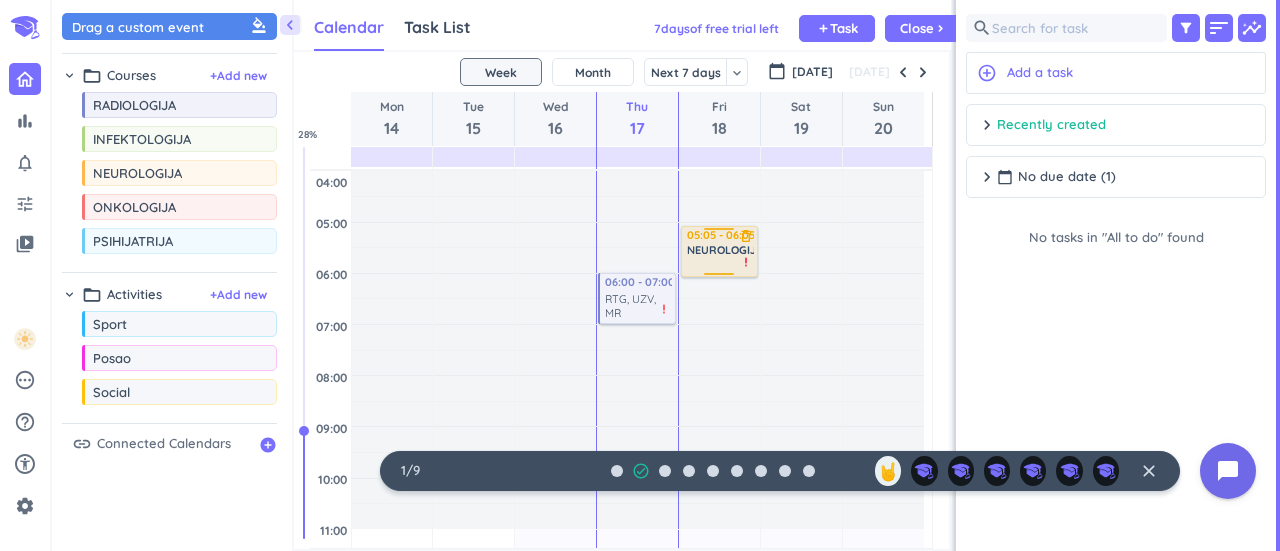 click on "NEUROLOGIJA" at bounding box center (725, 250) 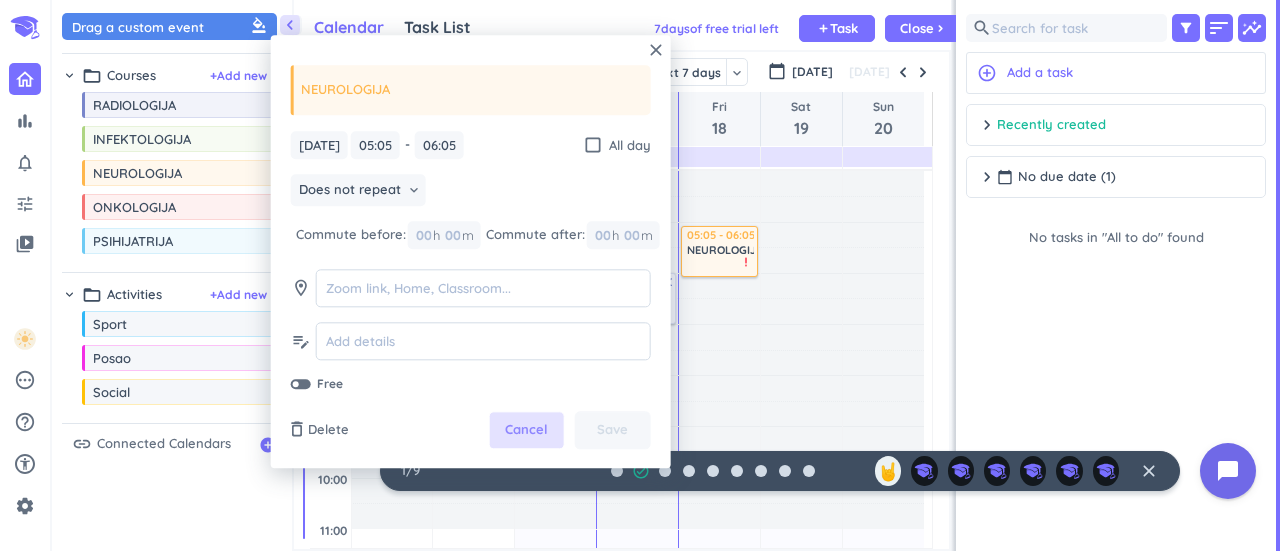 click on "Cancel" at bounding box center (526, 431) 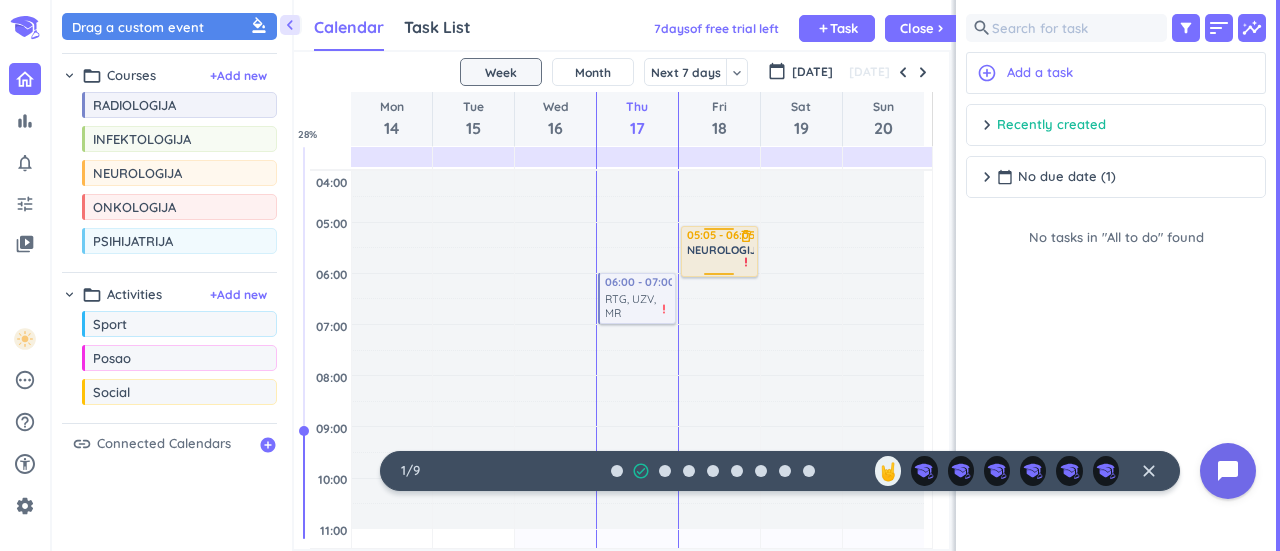 click at bounding box center [719, 232] 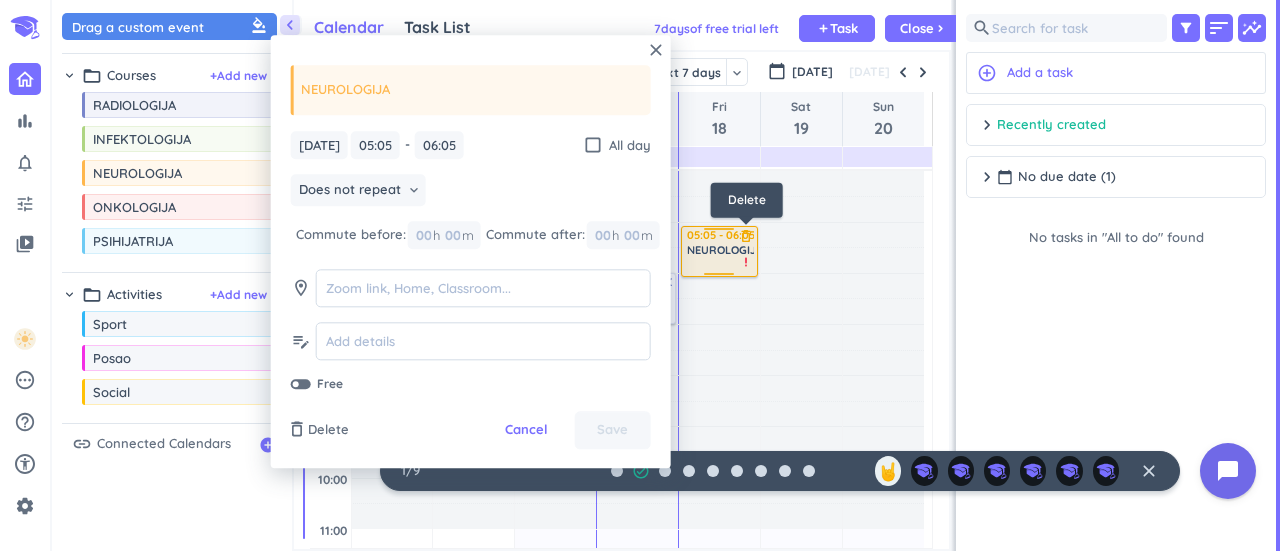 click on "delete_outline" at bounding box center [746, 236] 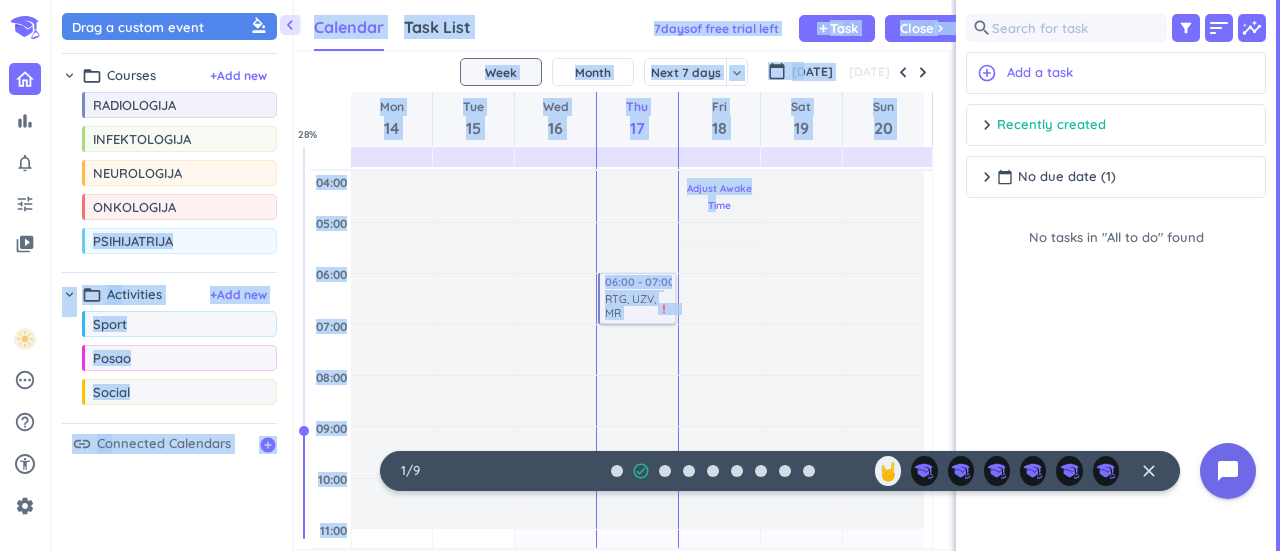 drag, startPoint x: 188, startPoint y: 214, endPoint x: 710, endPoint y: 305, distance: 529.8726 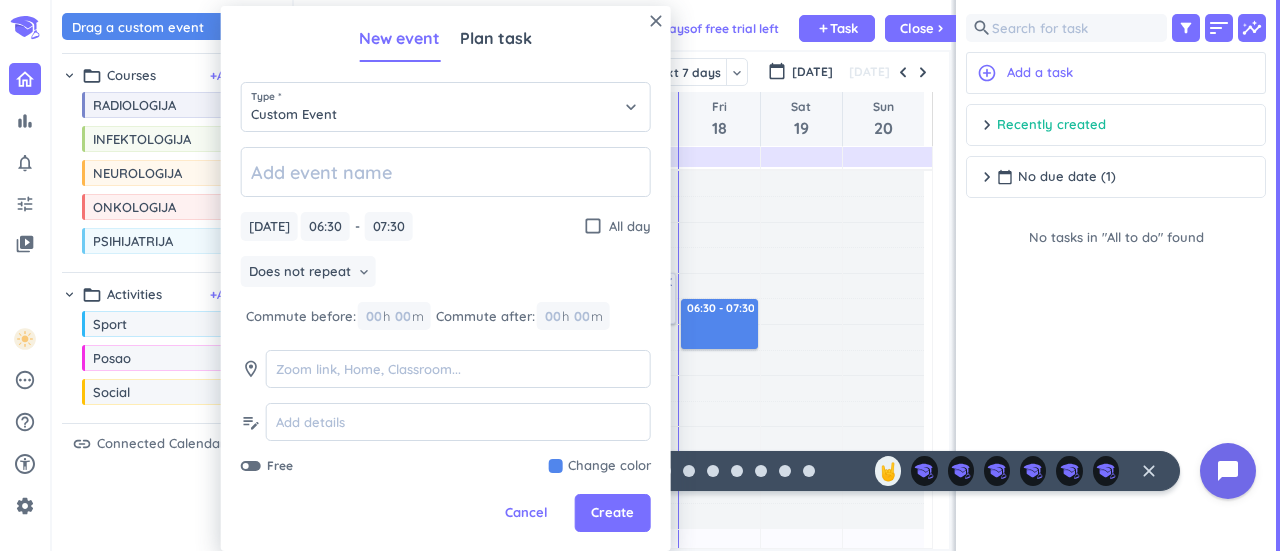 click on "chevron_right folder_open Activities   +  Add new" at bounding box center [169, 292] 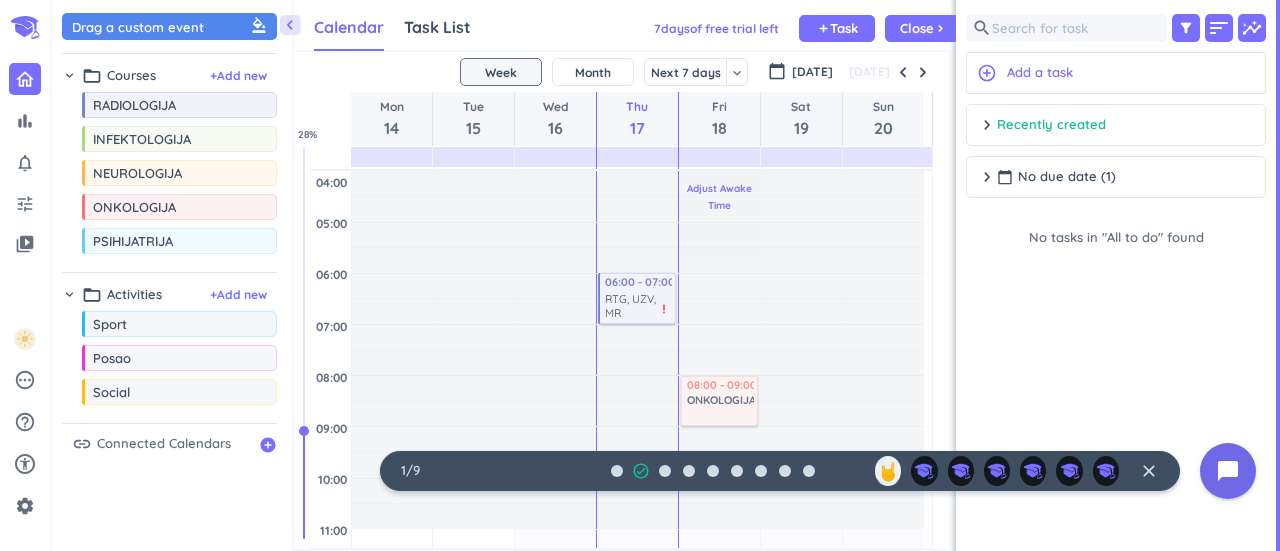 drag, startPoint x: 188, startPoint y: 209, endPoint x: 708, endPoint y: 383, distance: 548.3393 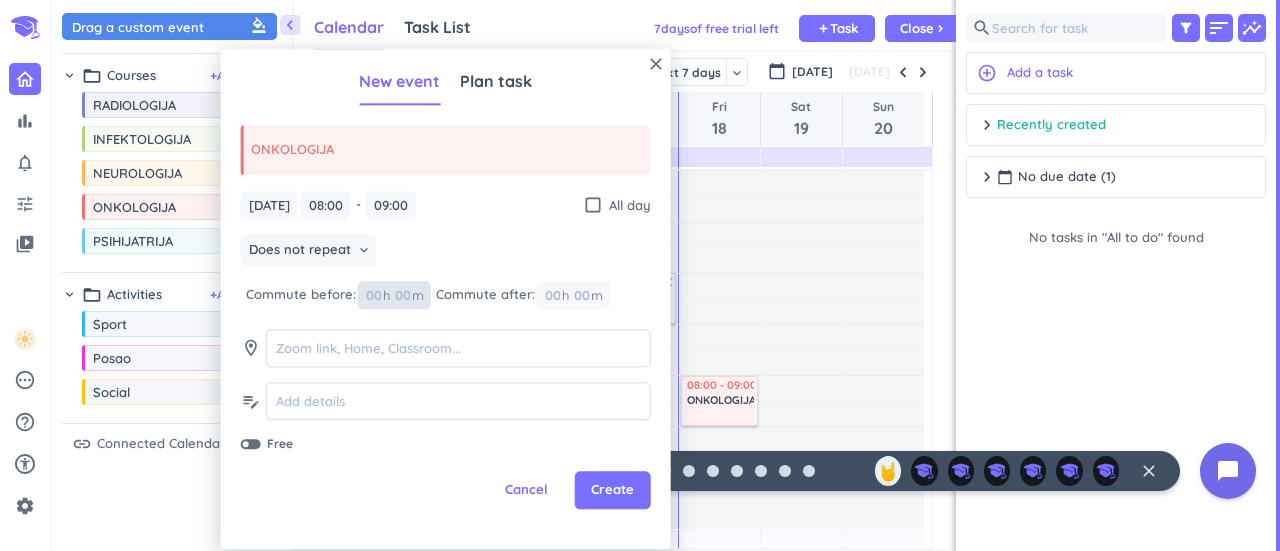 click on "00" at bounding box center (378, 295) 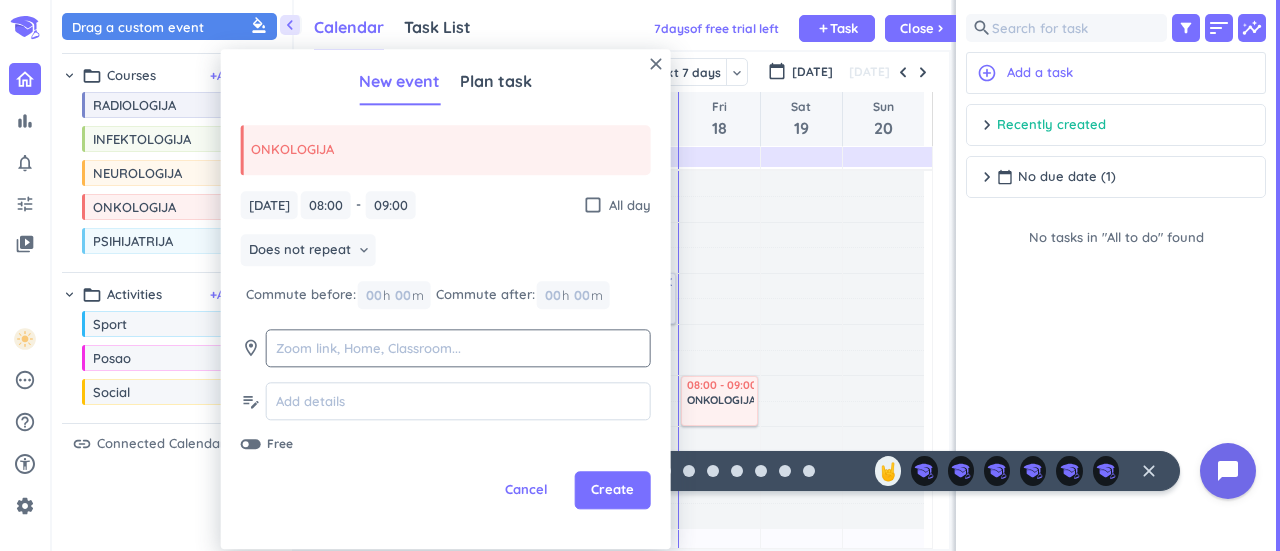 click 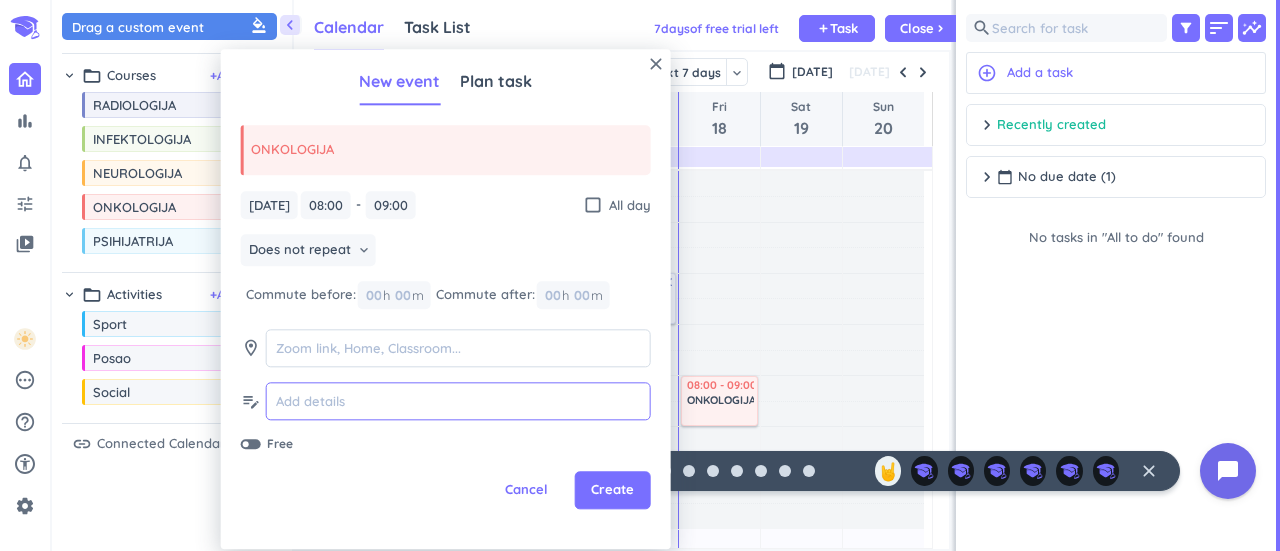 click at bounding box center (458, 401) 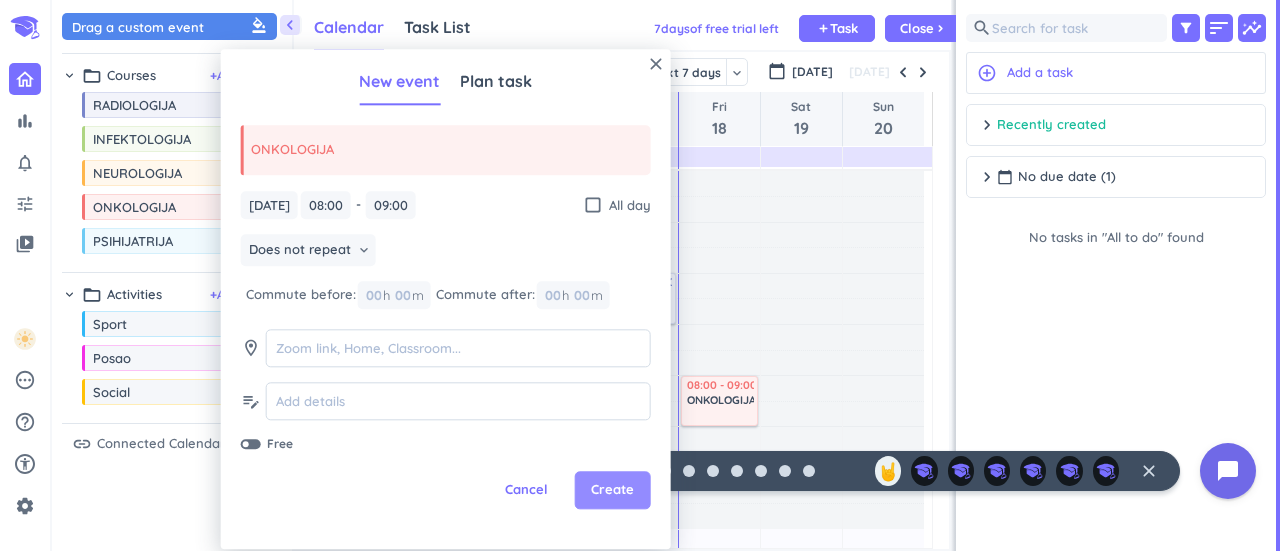 click on "Create" at bounding box center [612, 491] 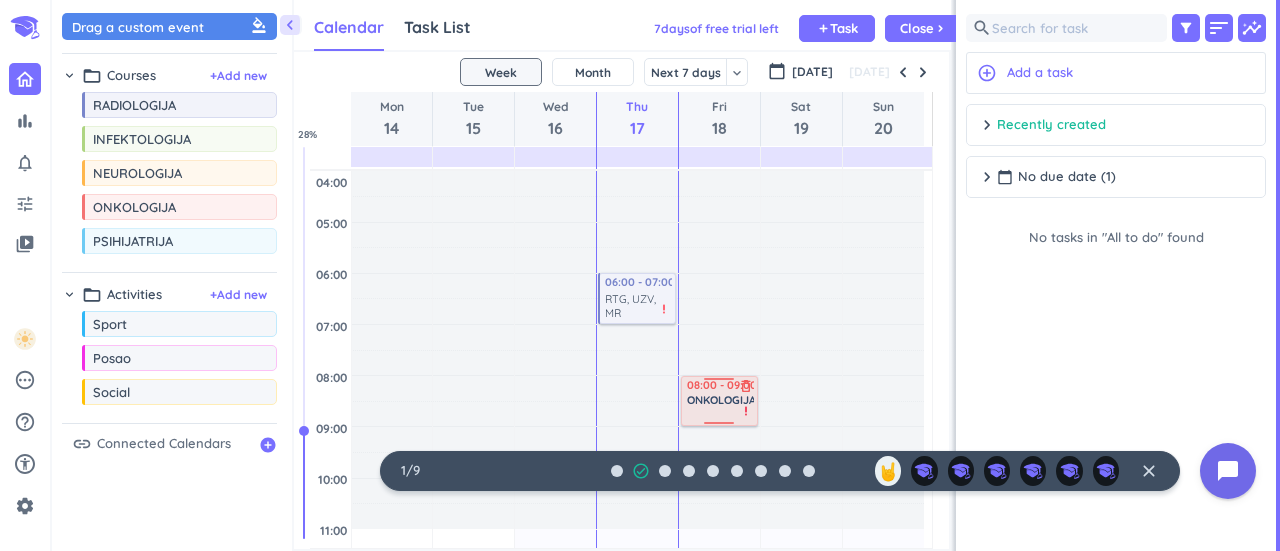 click on "ONKOLOGIJA" at bounding box center (721, 400) 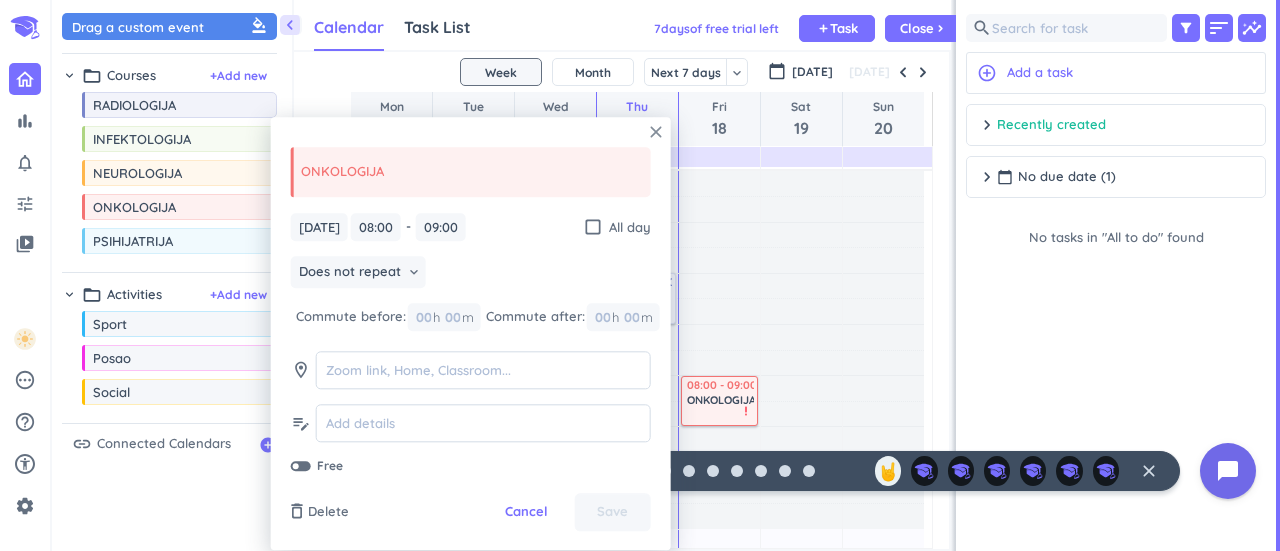 click on "close" at bounding box center [656, 132] 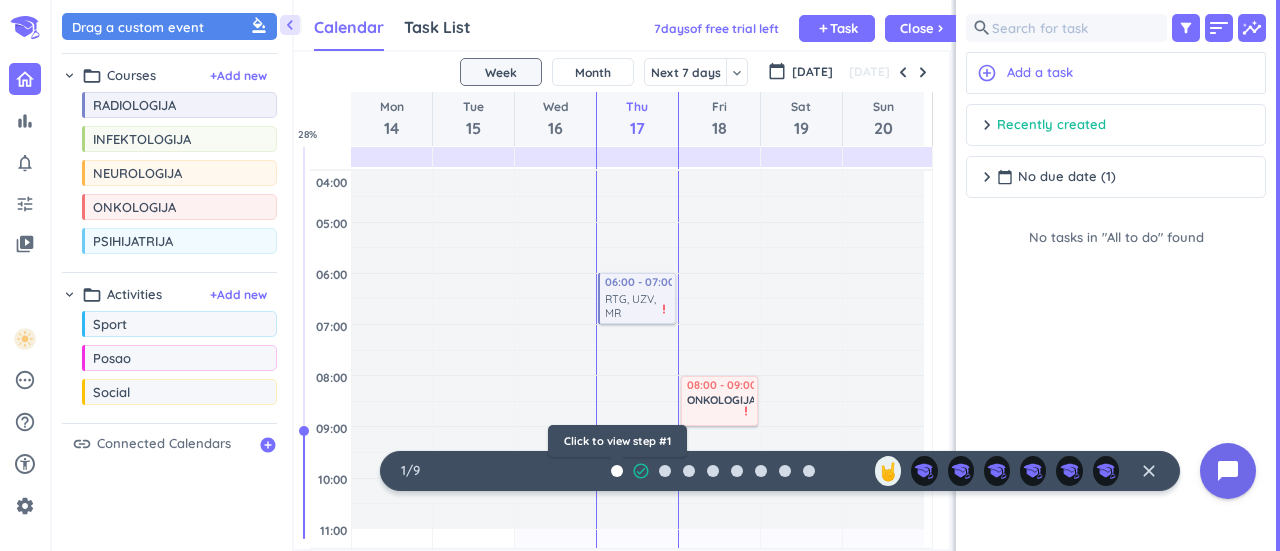 click at bounding box center [617, 471] 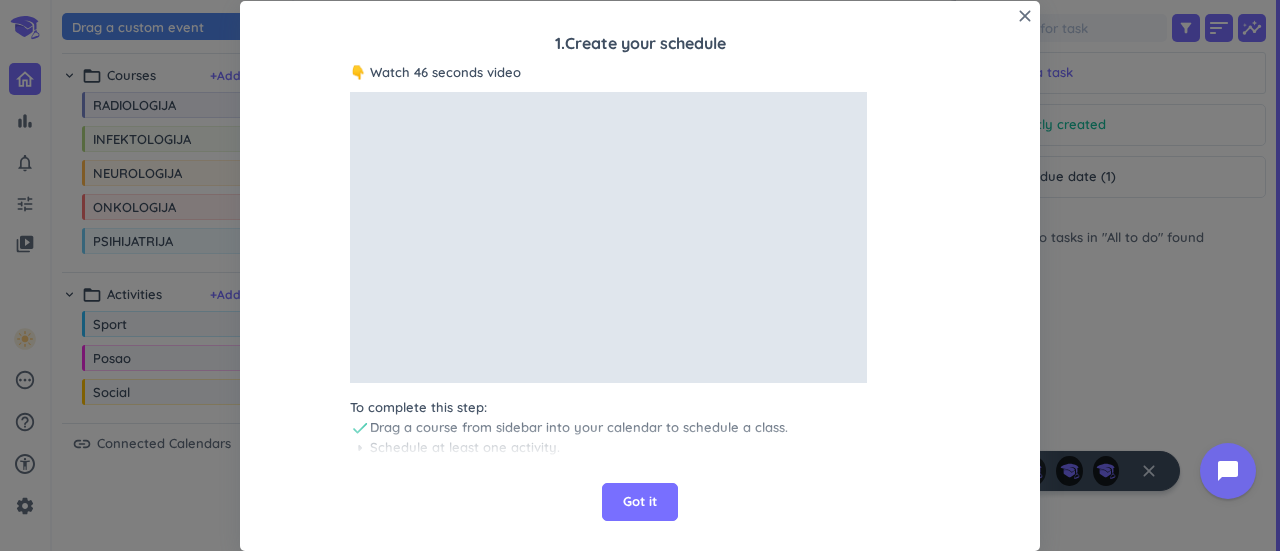 click on "Got it" at bounding box center [640, 502] 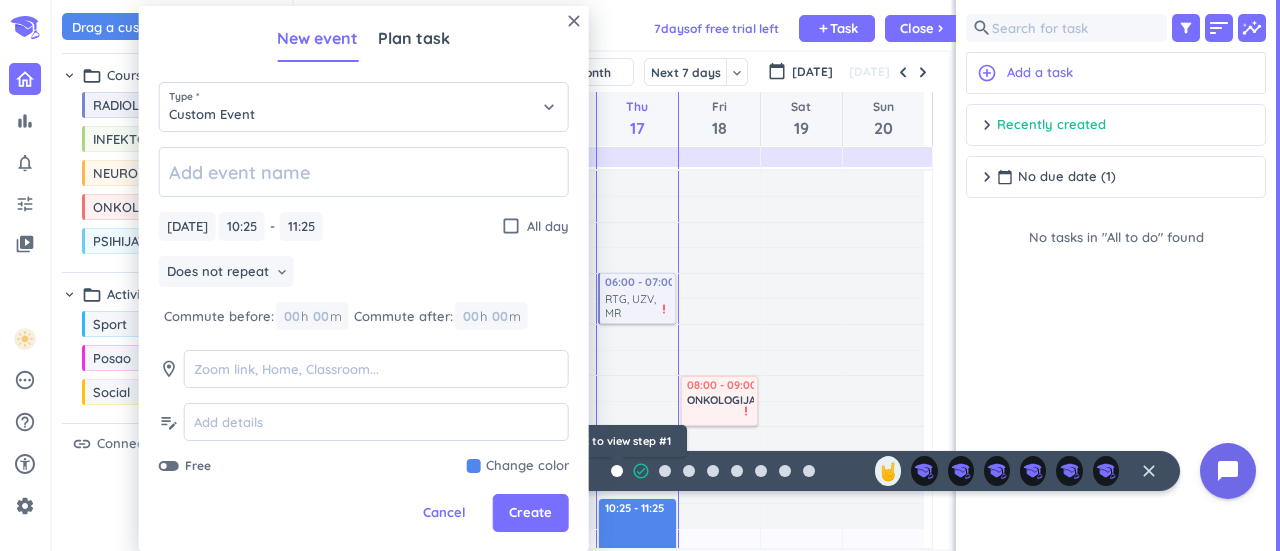 click at bounding box center (617, 471) 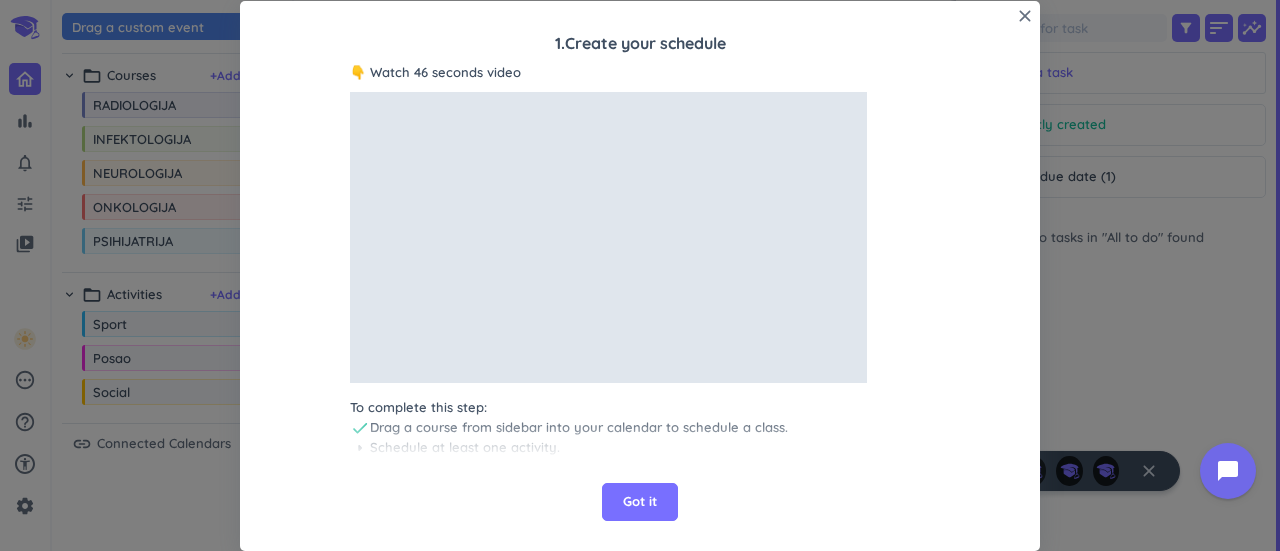 click on "check Drag a course from sidebar into your calendar to schedule a class." at bounding box center (640, 428) 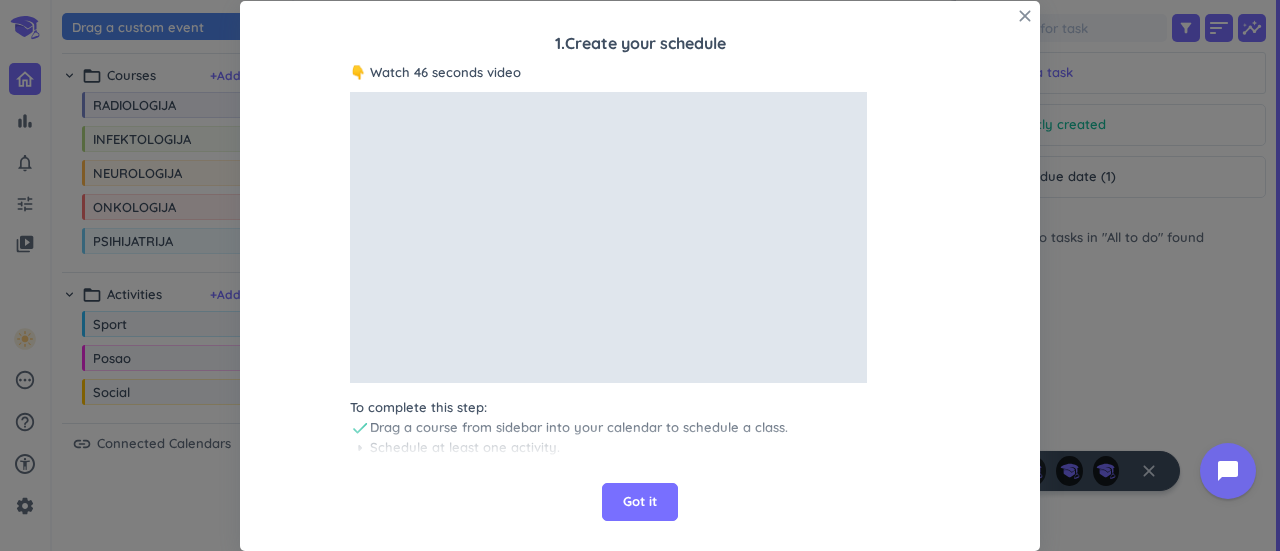 click on "close" at bounding box center [1025, 16] 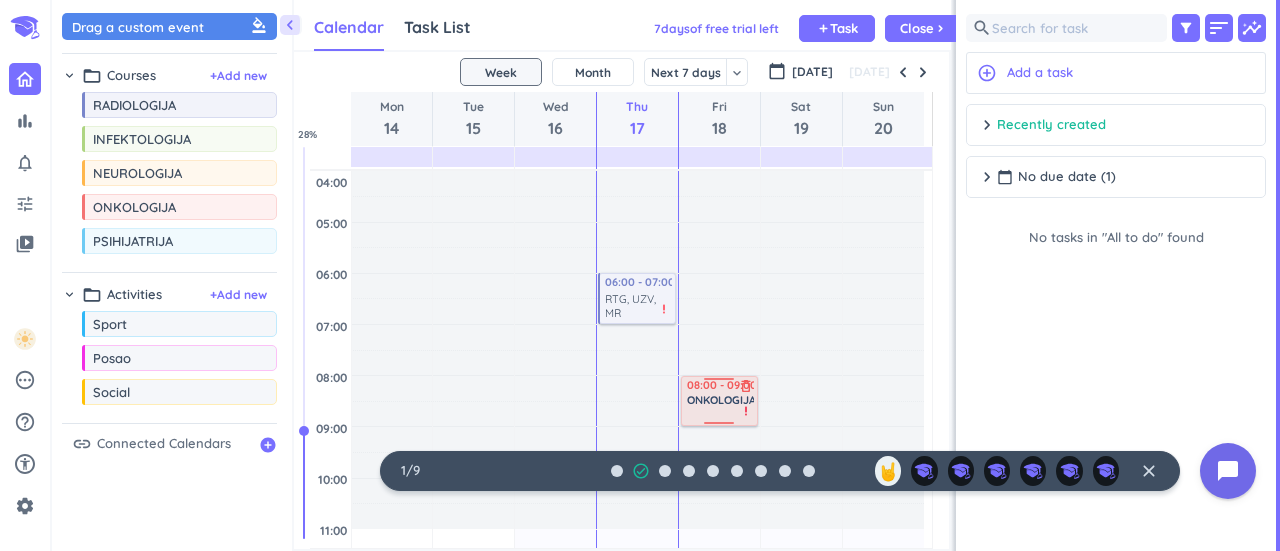 click on "ONKOLOGIJA" at bounding box center (721, 400) 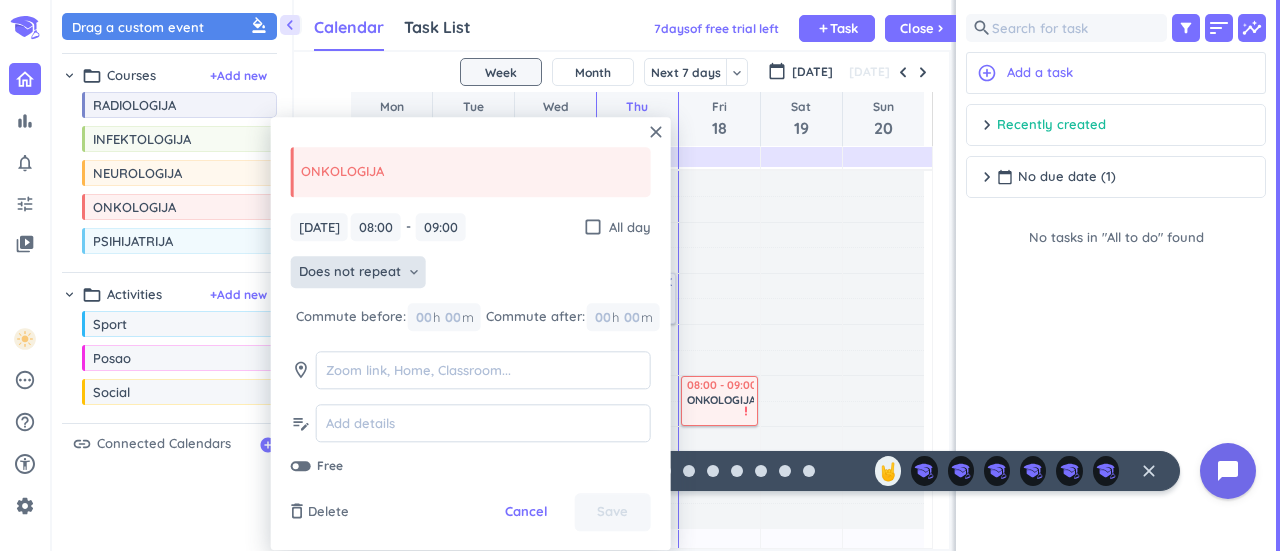 click on "keyboard_arrow_down" at bounding box center [414, 272] 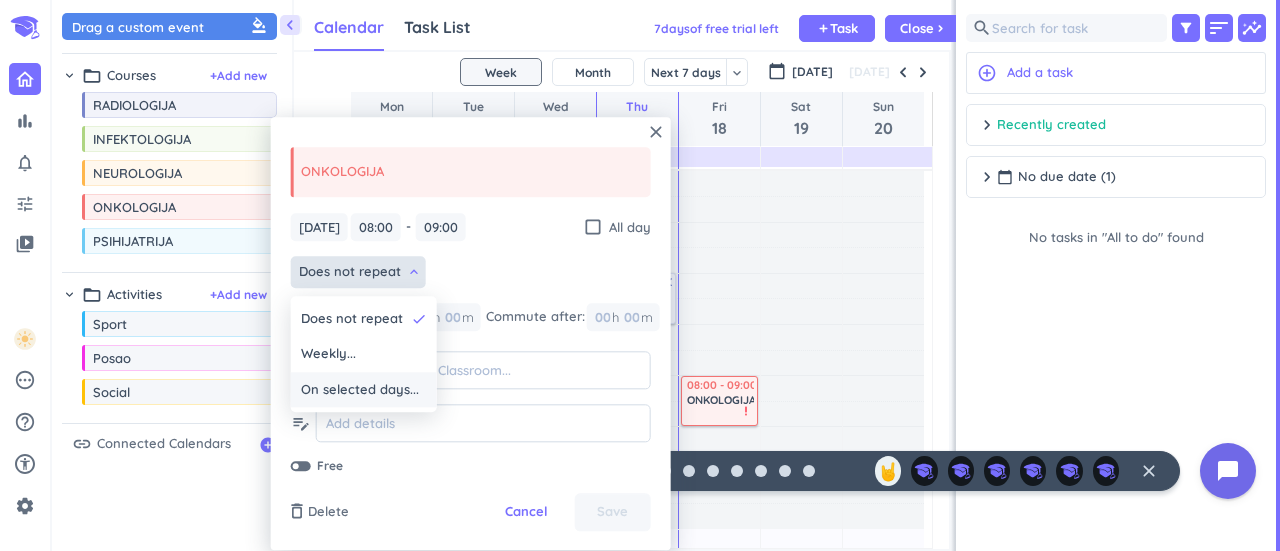 click on "On selected days..." at bounding box center (360, 390) 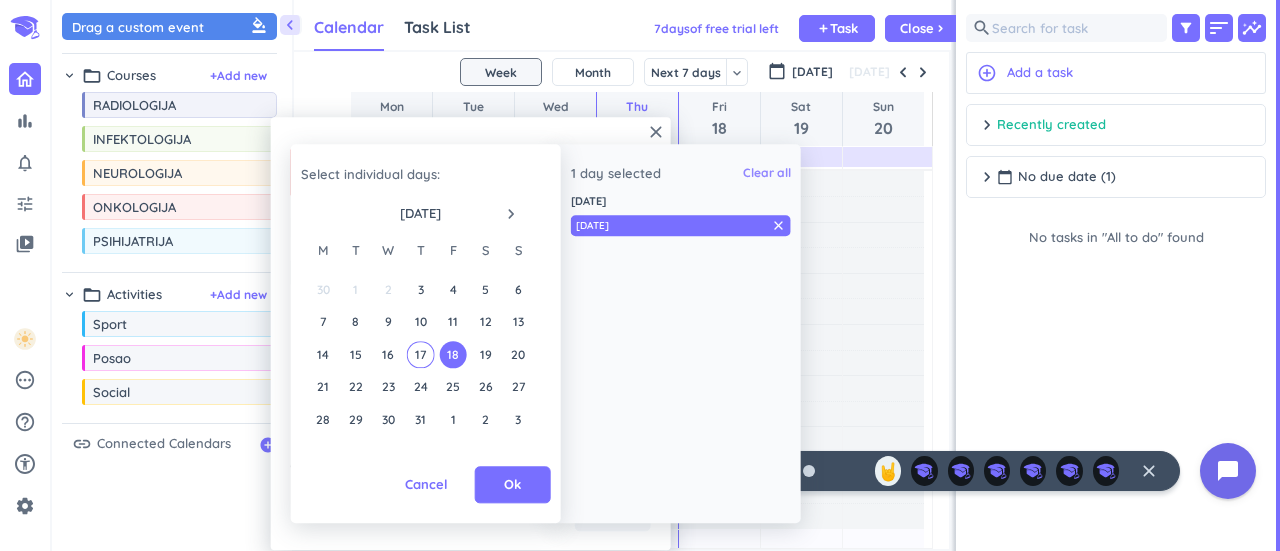click on "Clear all" at bounding box center [767, 174] 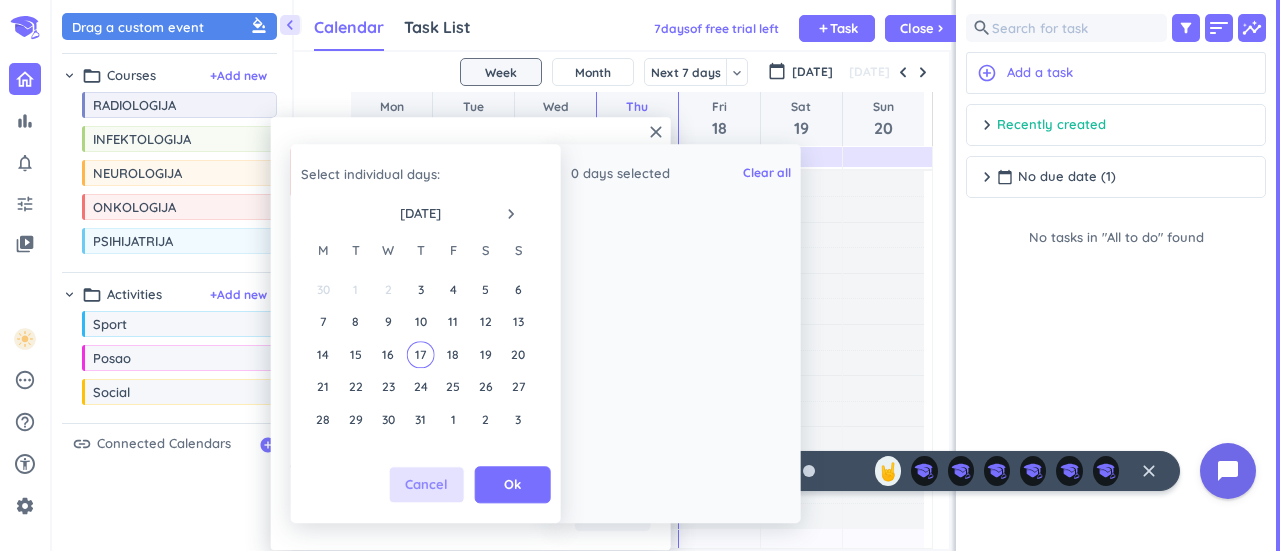 click on "Cancel" at bounding box center [426, 485] 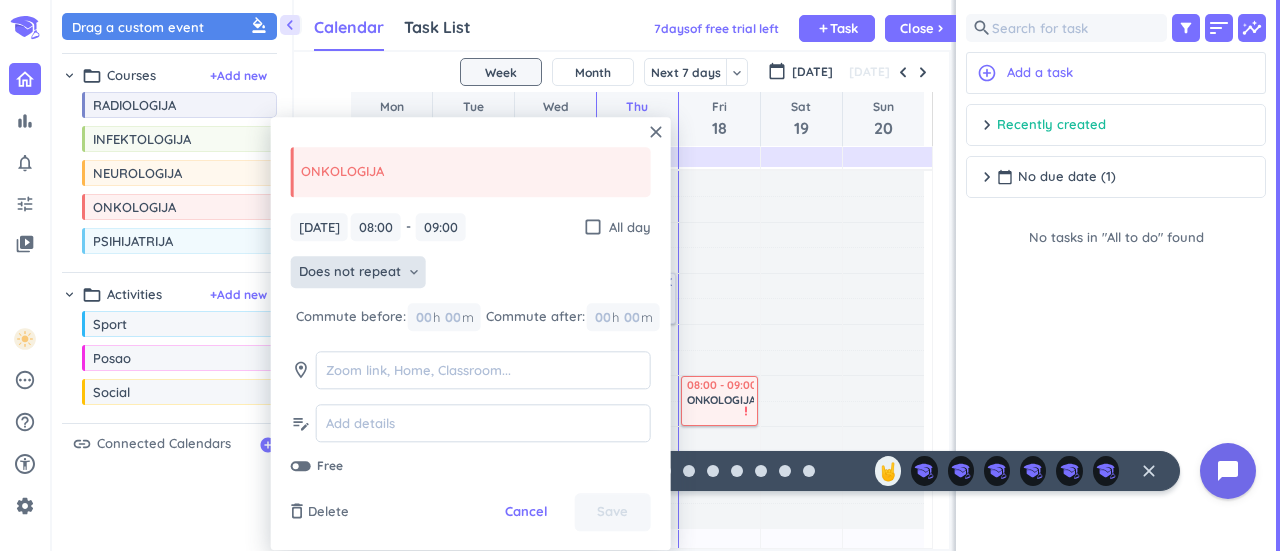 click on "Does not repeat keyboard_arrow_down" at bounding box center [358, 273] 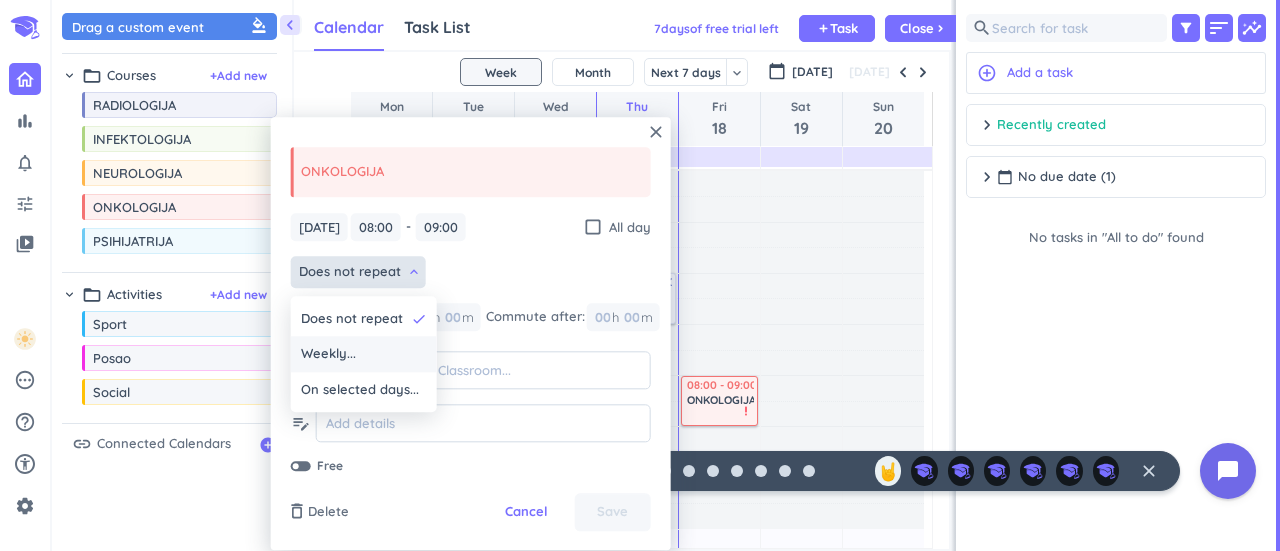 click on "Weekly..." at bounding box center (364, 355) 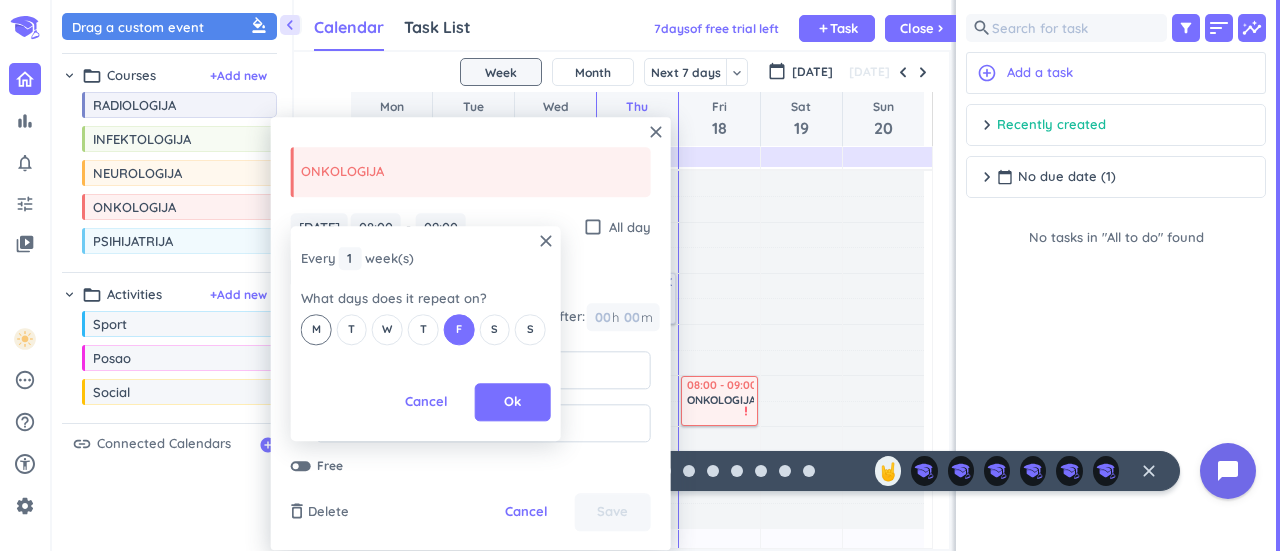 click on "M" at bounding box center [316, 329] 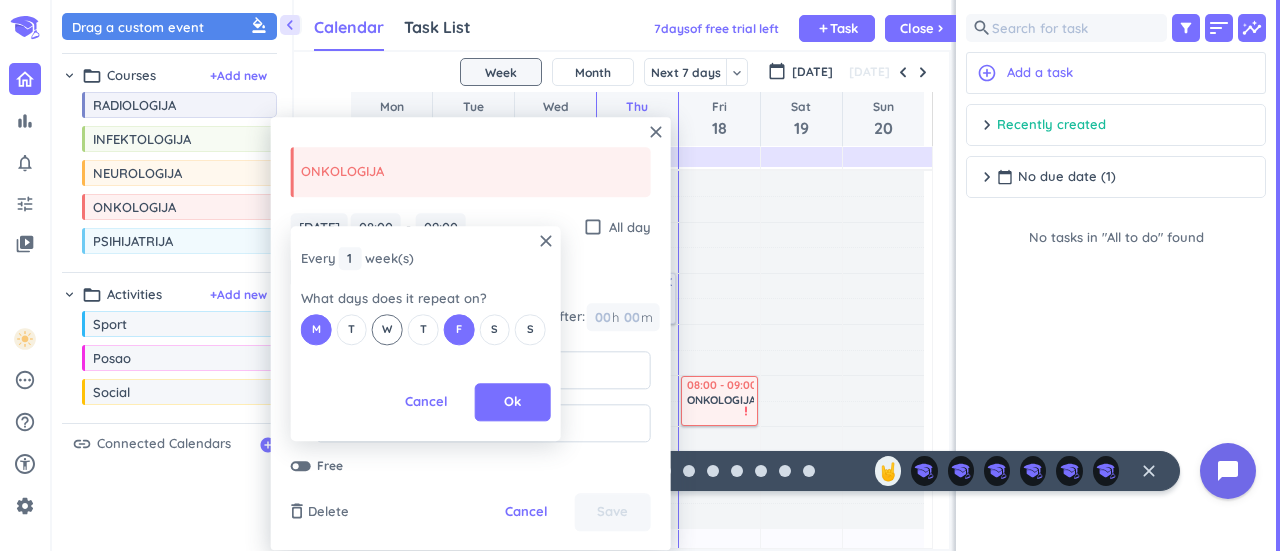 click on "W" at bounding box center (387, 329) 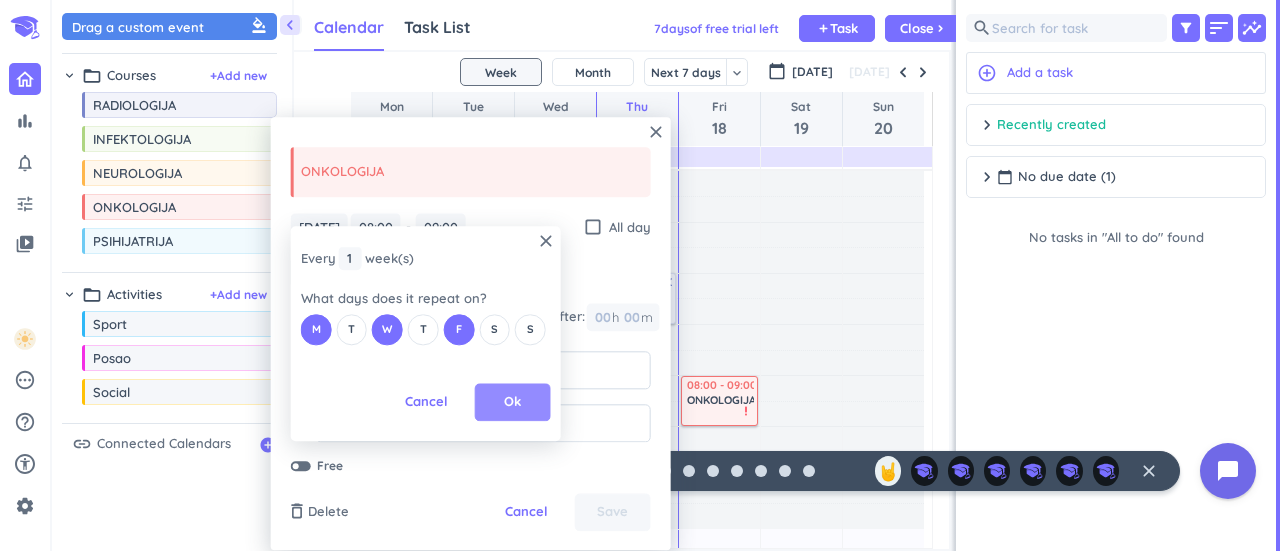 click on "Ok" at bounding box center (513, 403) 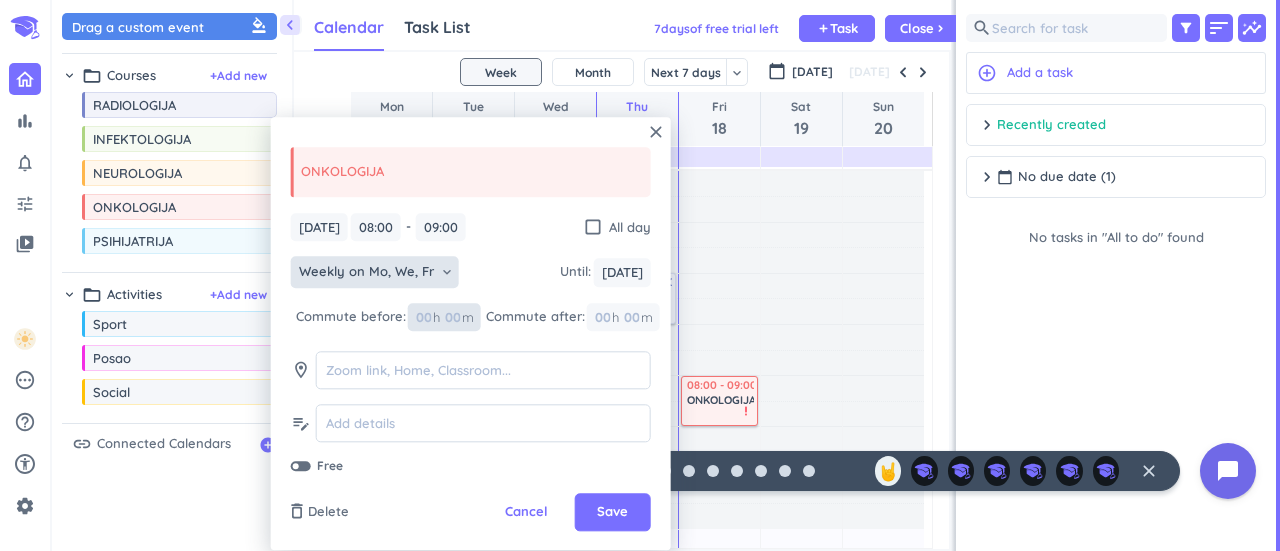 click at bounding box center [423, 317] 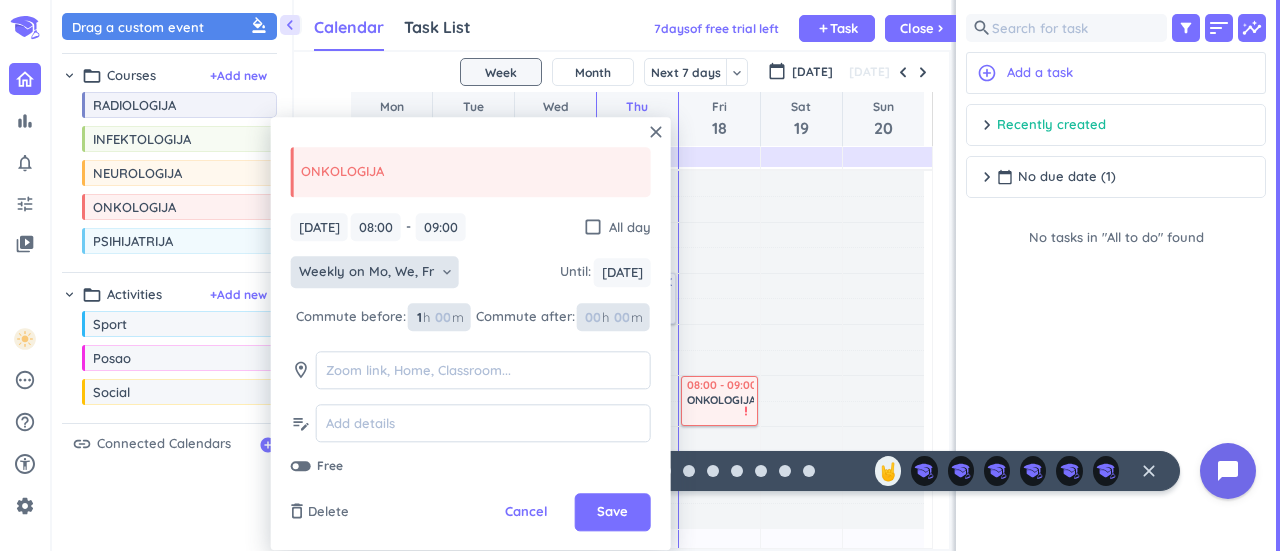 type on "1" 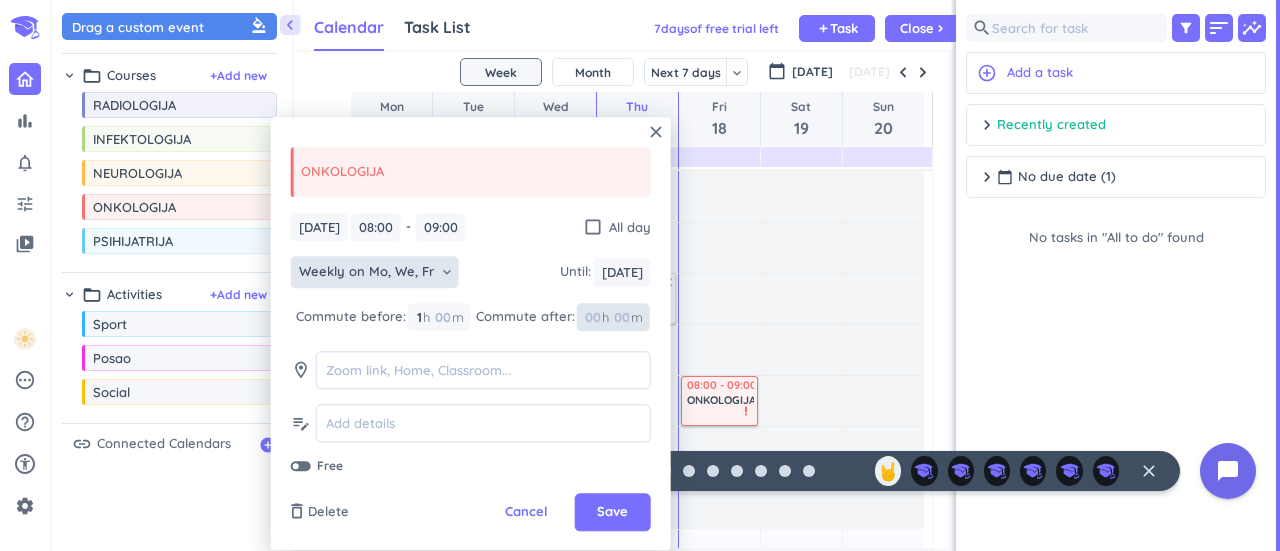 click at bounding box center [592, 317] 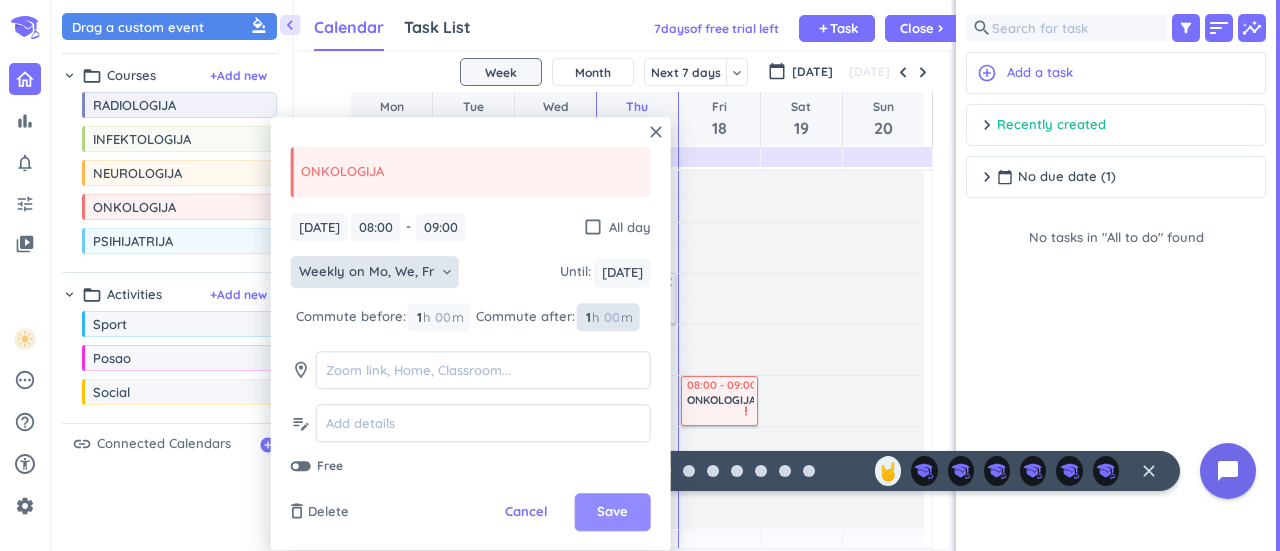 type on "1" 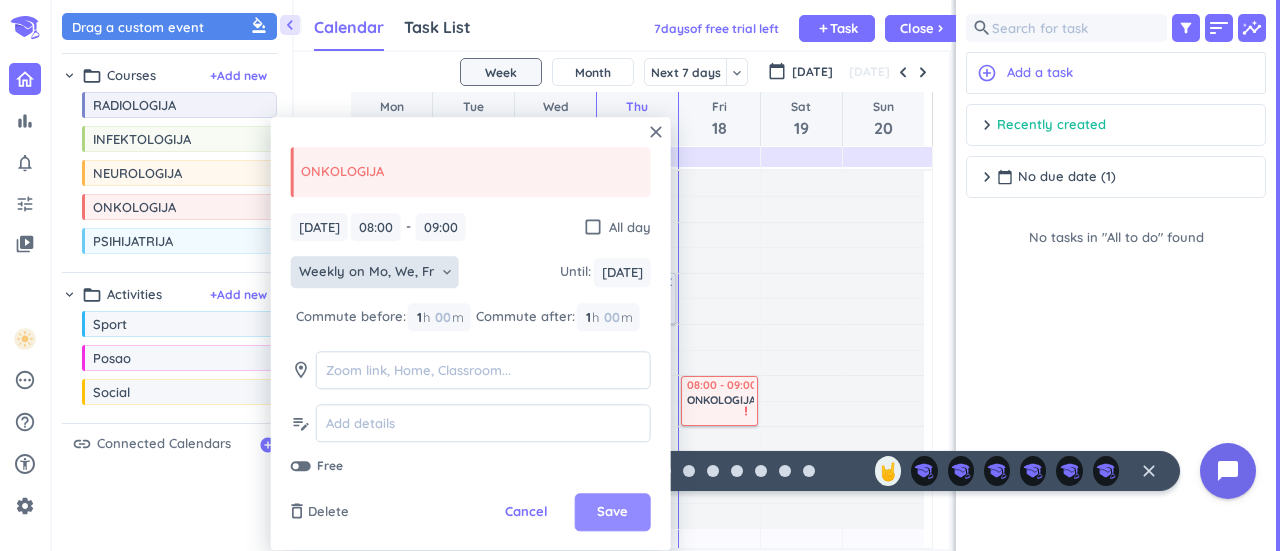 click on "Save" at bounding box center (613, 513) 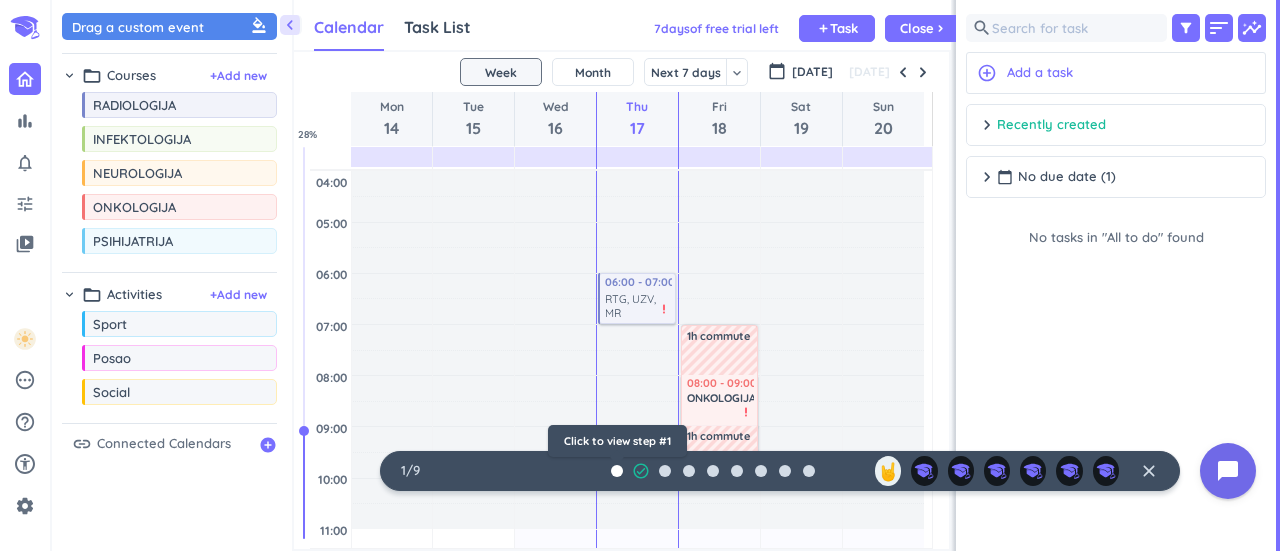 click at bounding box center (617, 471) 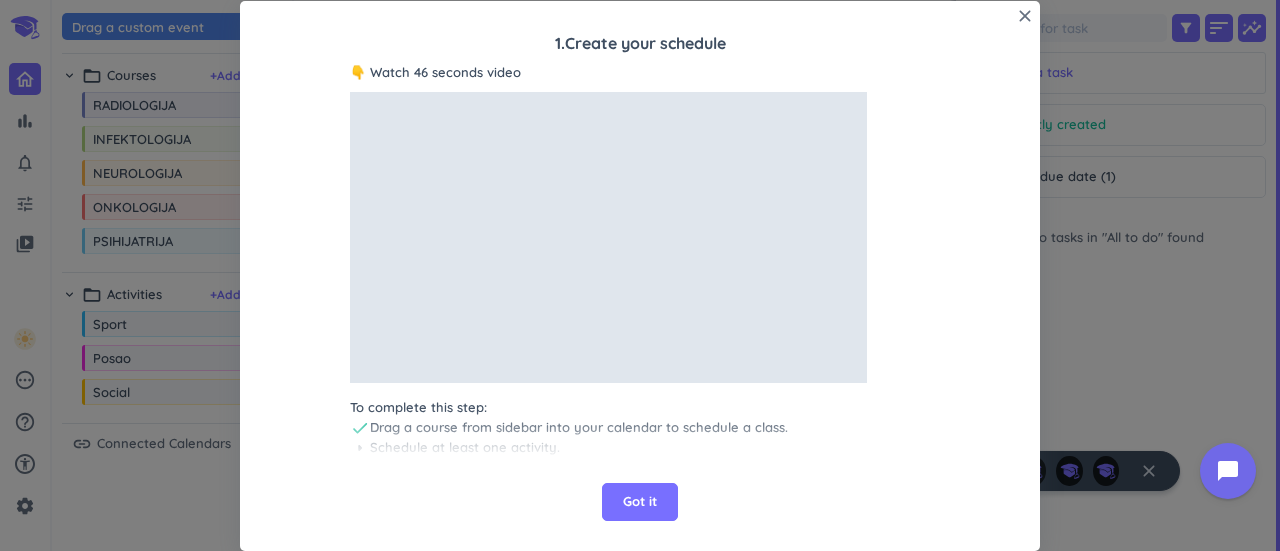 scroll, scrollTop: 28, scrollLeft: 0, axis: vertical 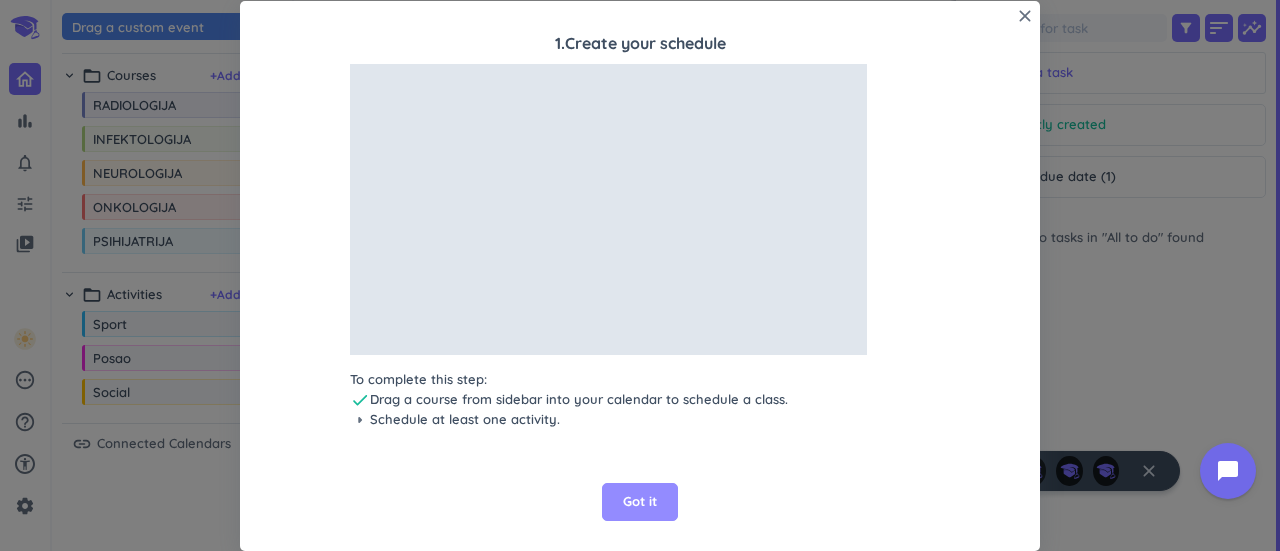 click on "Got it" at bounding box center [640, 502] 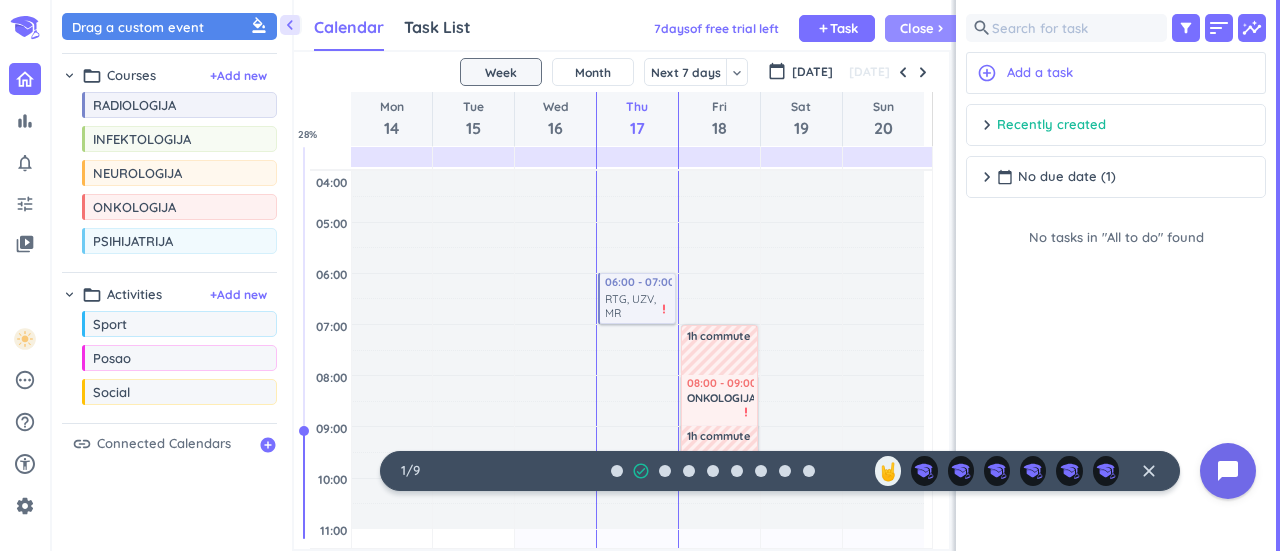 click on "Close chevron_right" at bounding box center [923, 28] 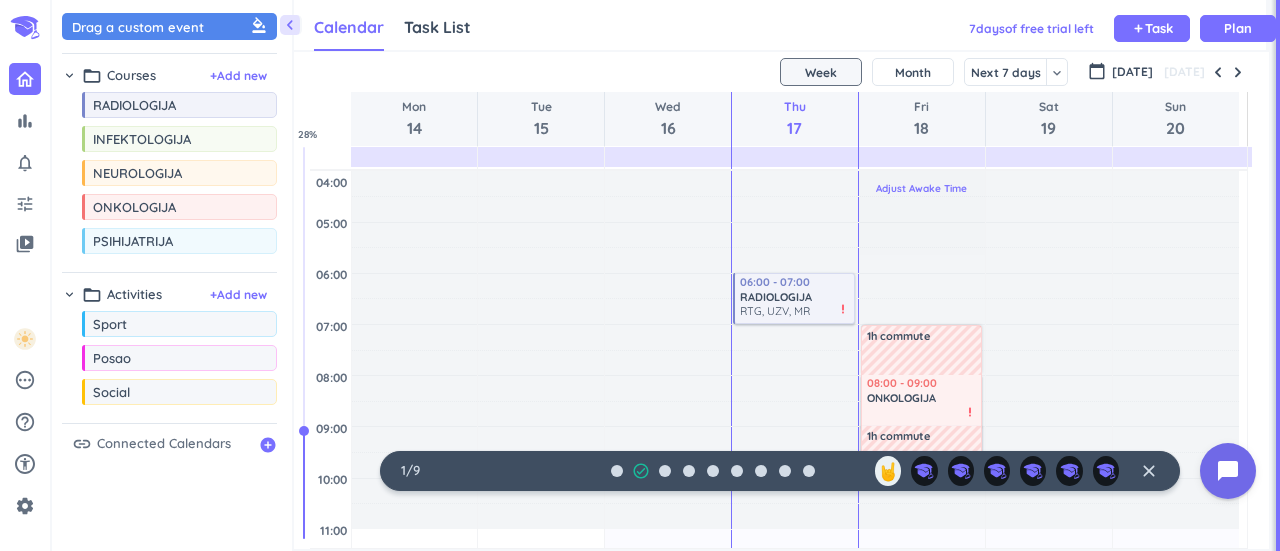 scroll, scrollTop: 9, scrollLeft: 4, axis: both 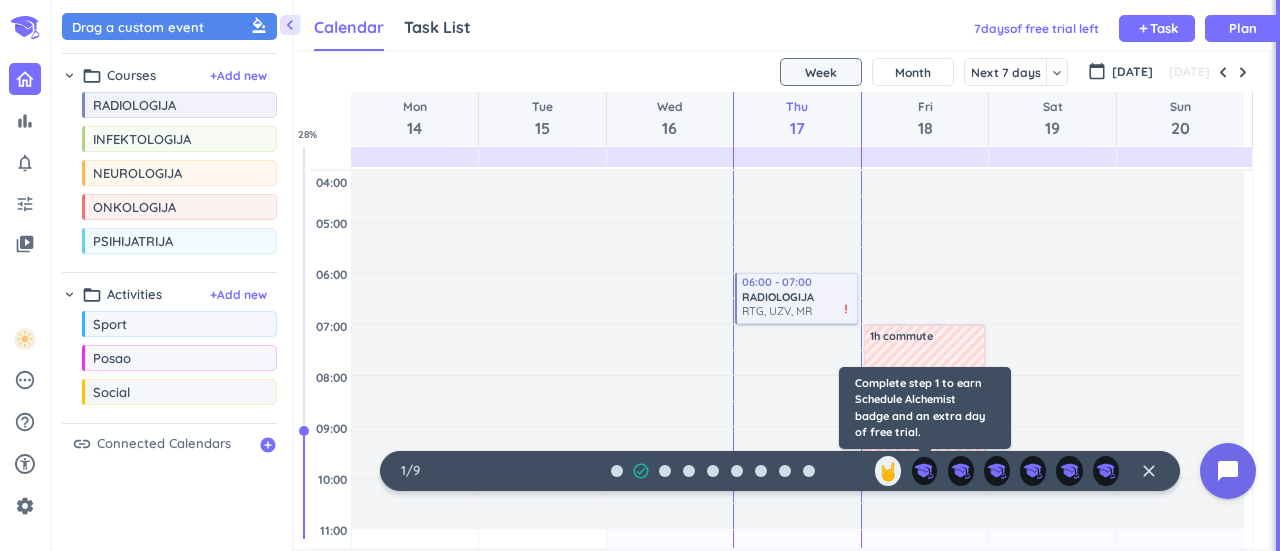 click 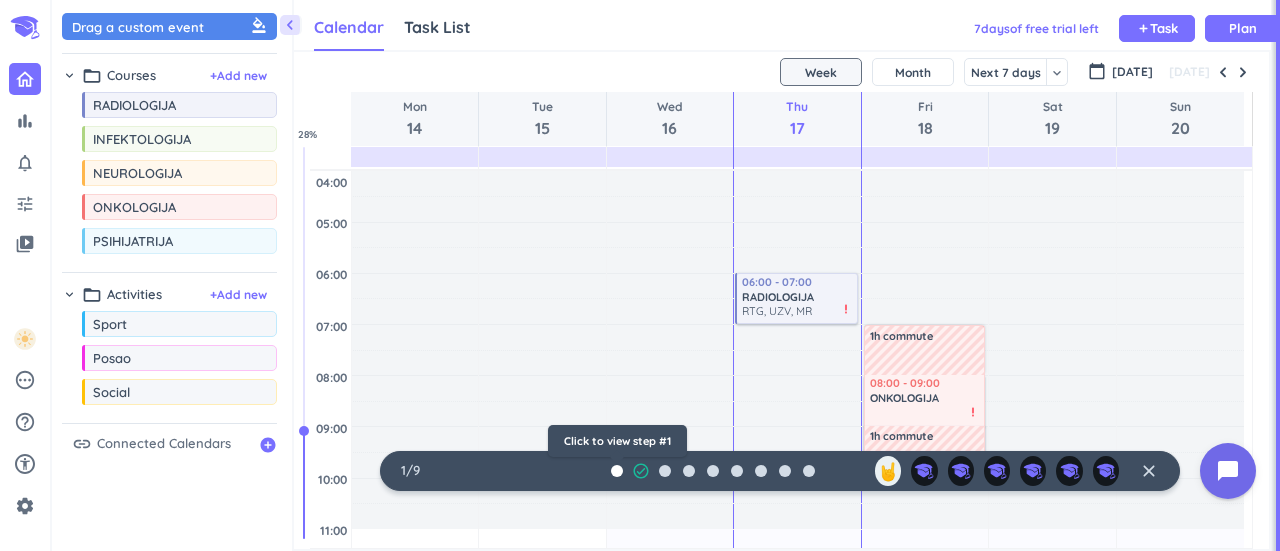 click at bounding box center (617, 471) 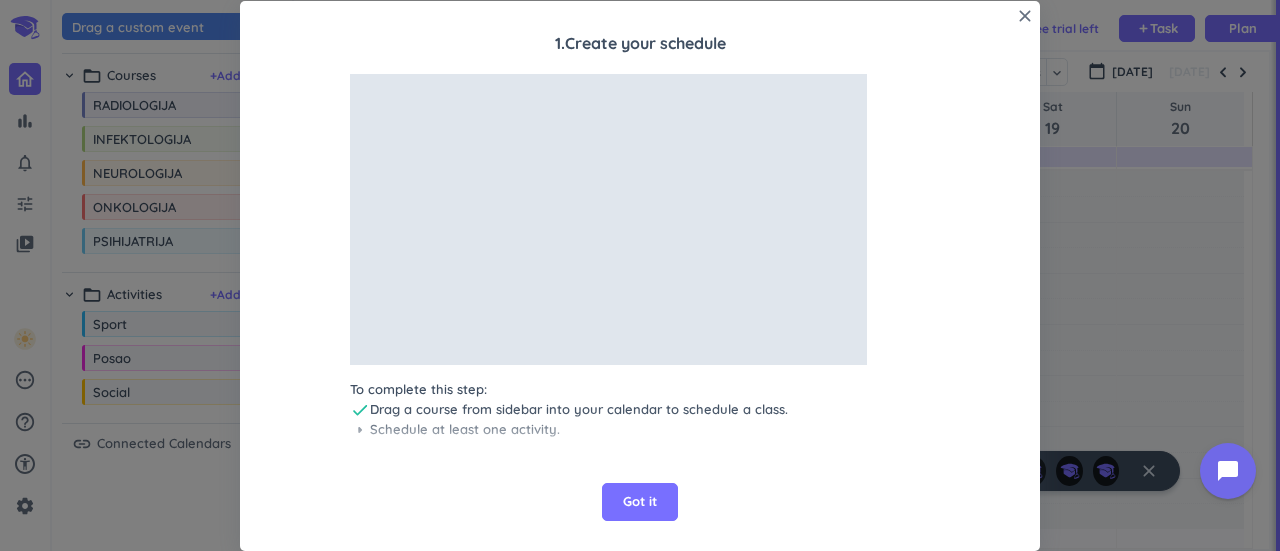 scroll, scrollTop: 28, scrollLeft: 0, axis: vertical 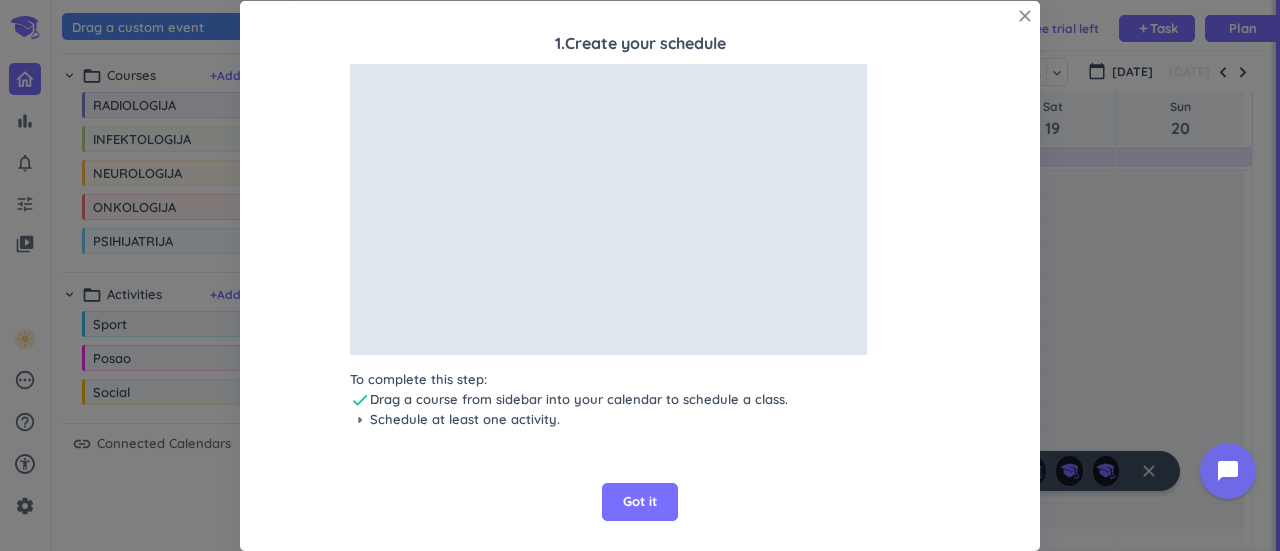 click on "close" at bounding box center [1025, 16] 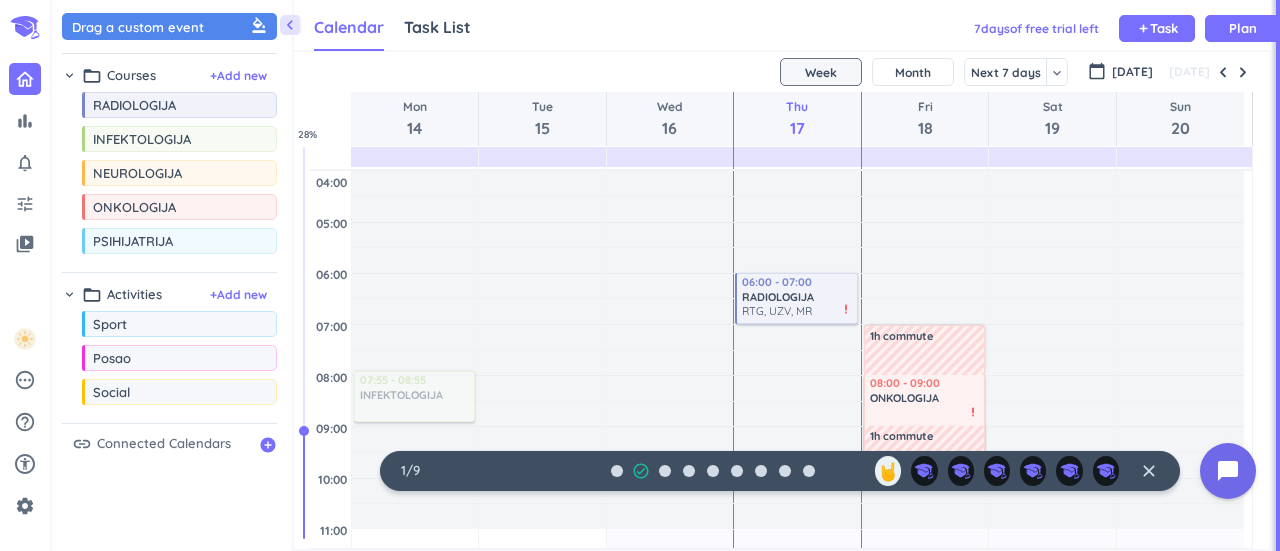 drag, startPoint x: 181, startPoint y: 145, endPoint x: 426, endPoint y: 372, distance: 333.997 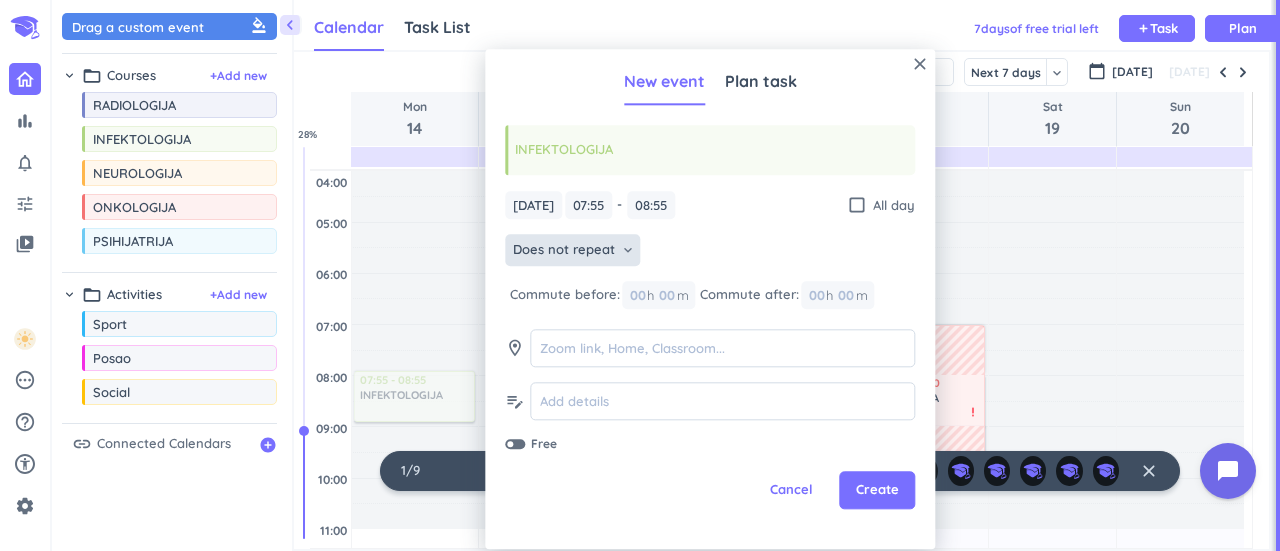 click on "Does not repeat" at bounding box center [564, 251] 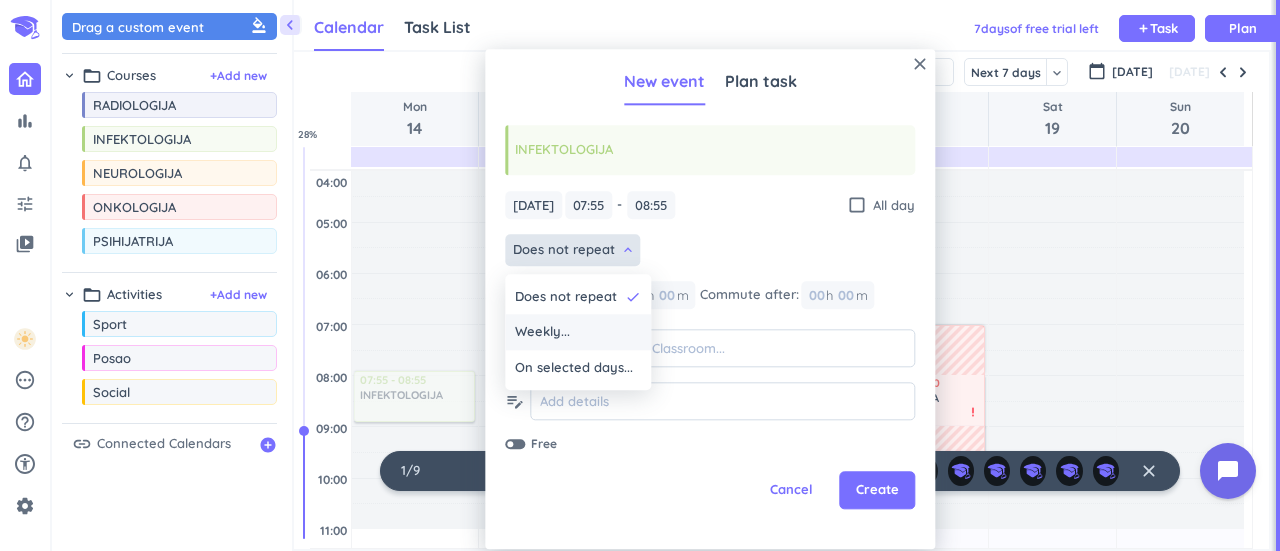 click on "Weekly..." at bounding box center [578, 333] 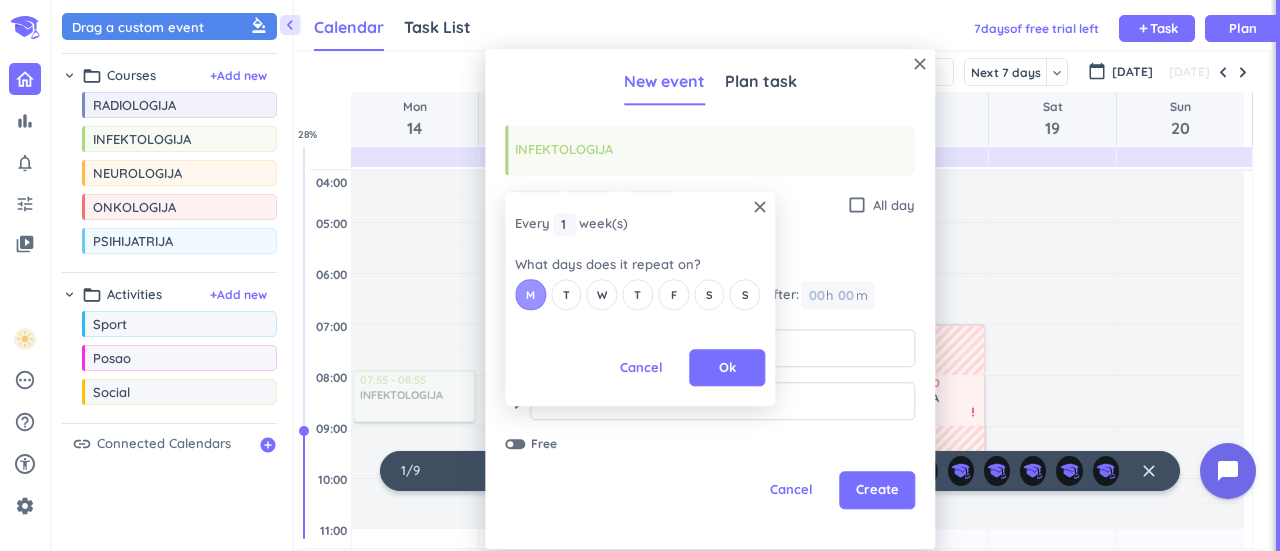 click on "M" at bounding box center (530, 295) 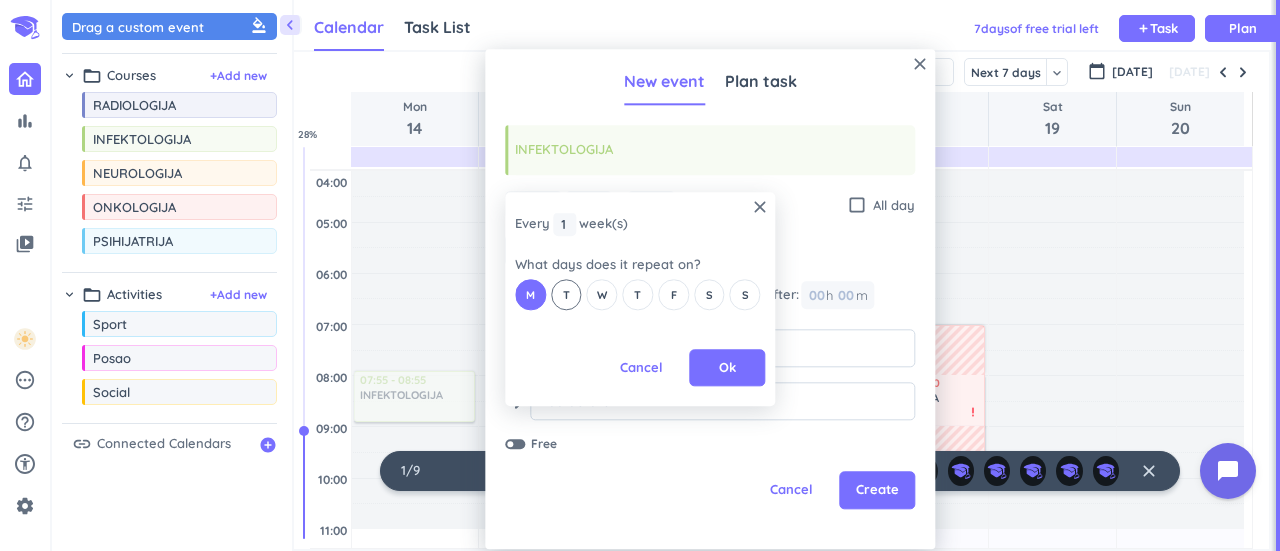 click on "T" at bounding box center [566, 295] 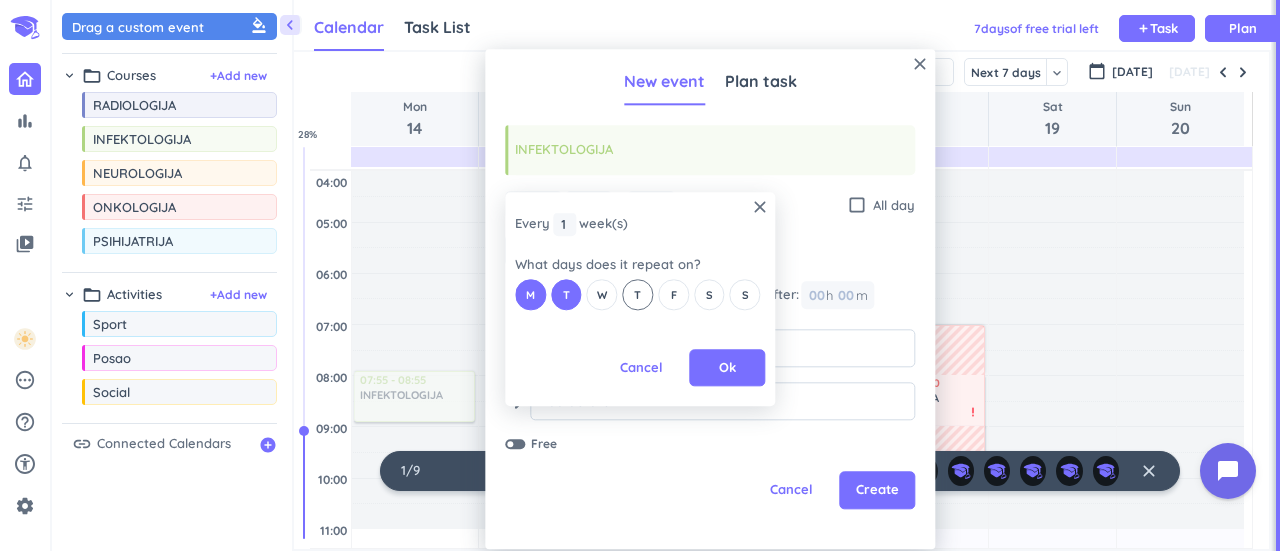 click on "T" at bounding box center (637, 295) 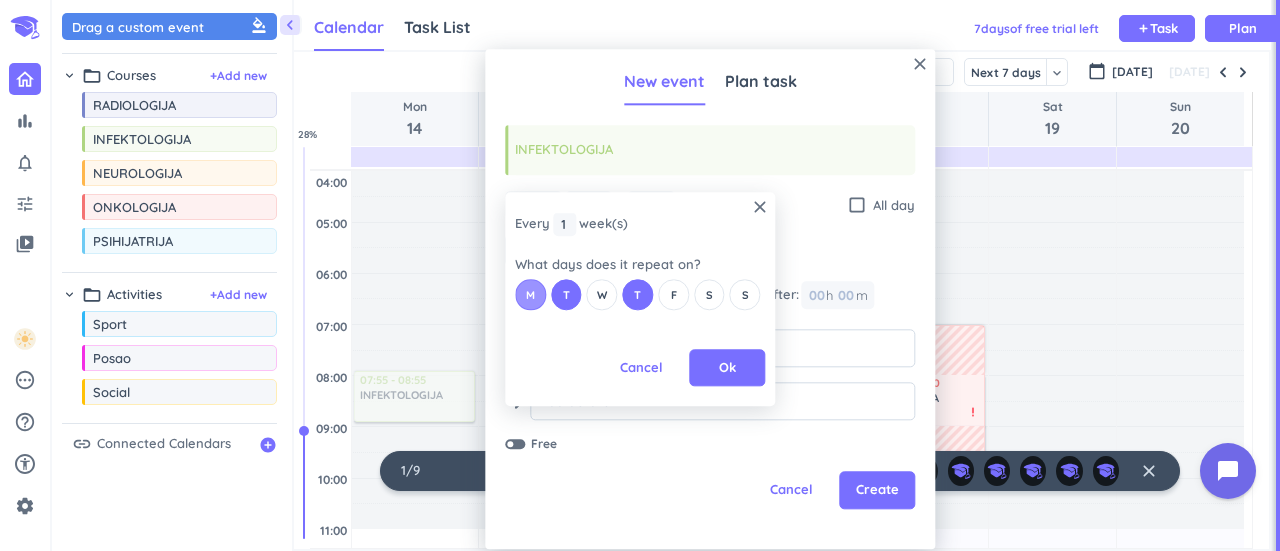click on "M" at bounding box center [530, 295] 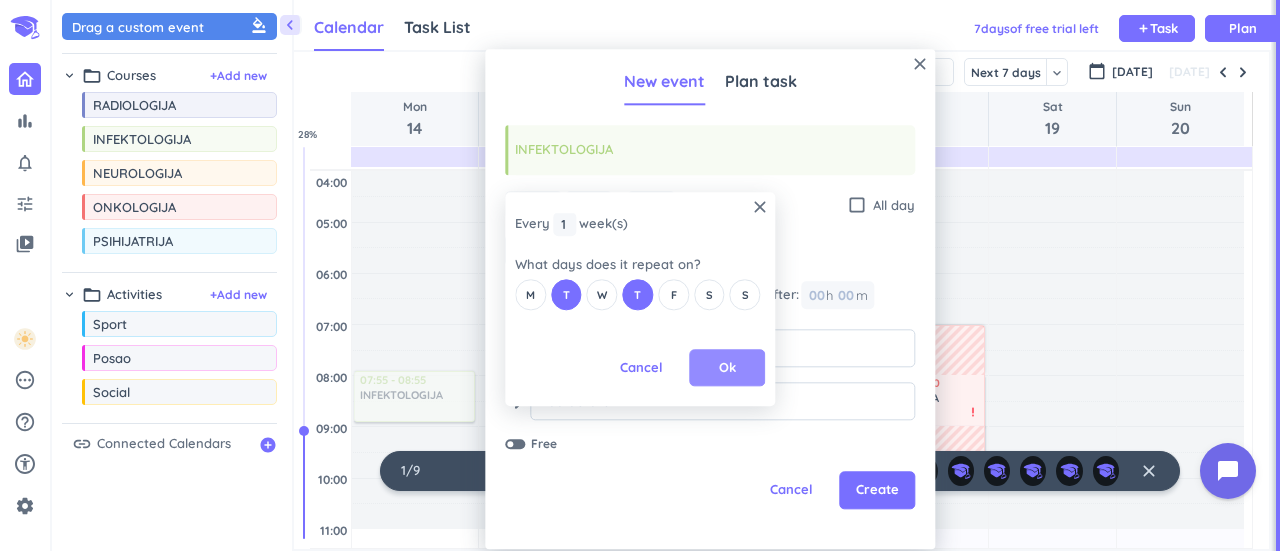 click on "Ok" at bounding box center [727, 368] 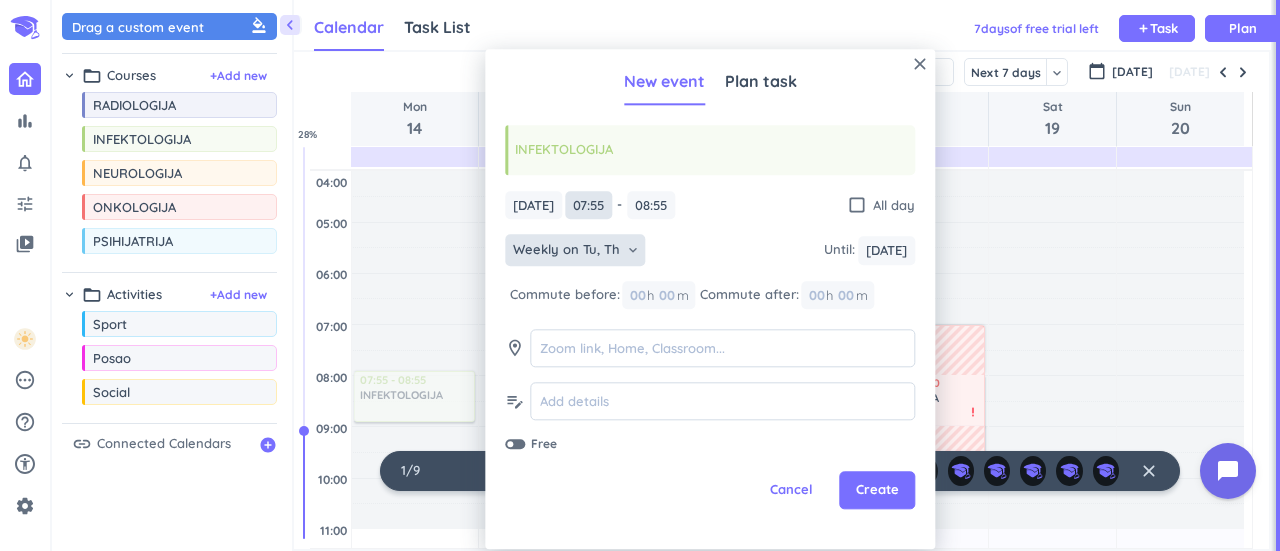 click on "07:55" at bounding box center (588, 205) 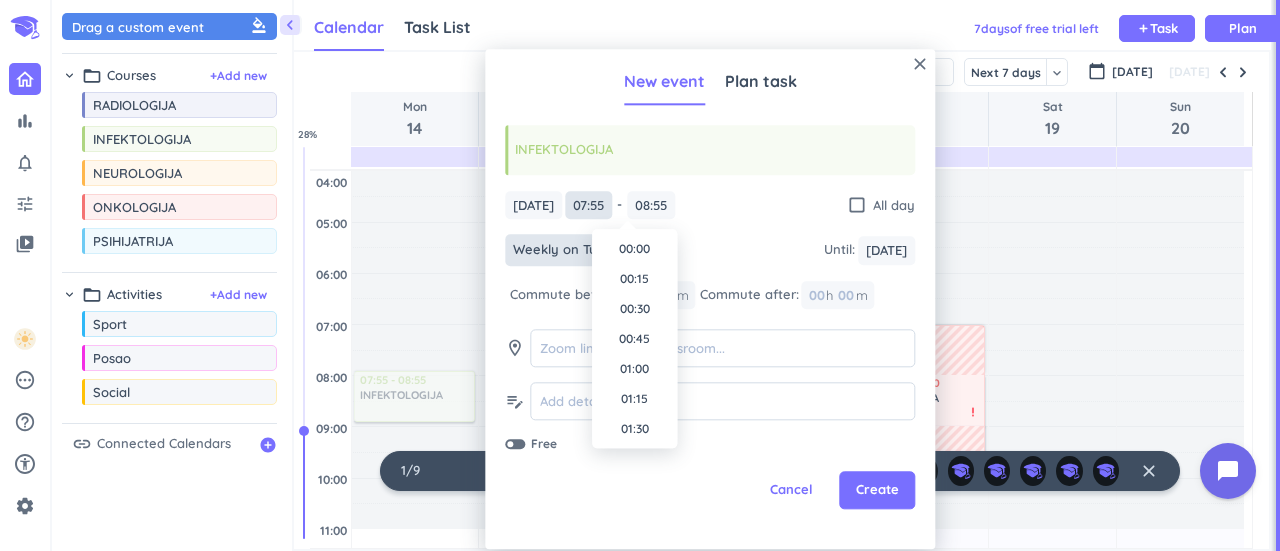 scroll, scrollTop: 840, scrollLeft: 0, axis: vertical 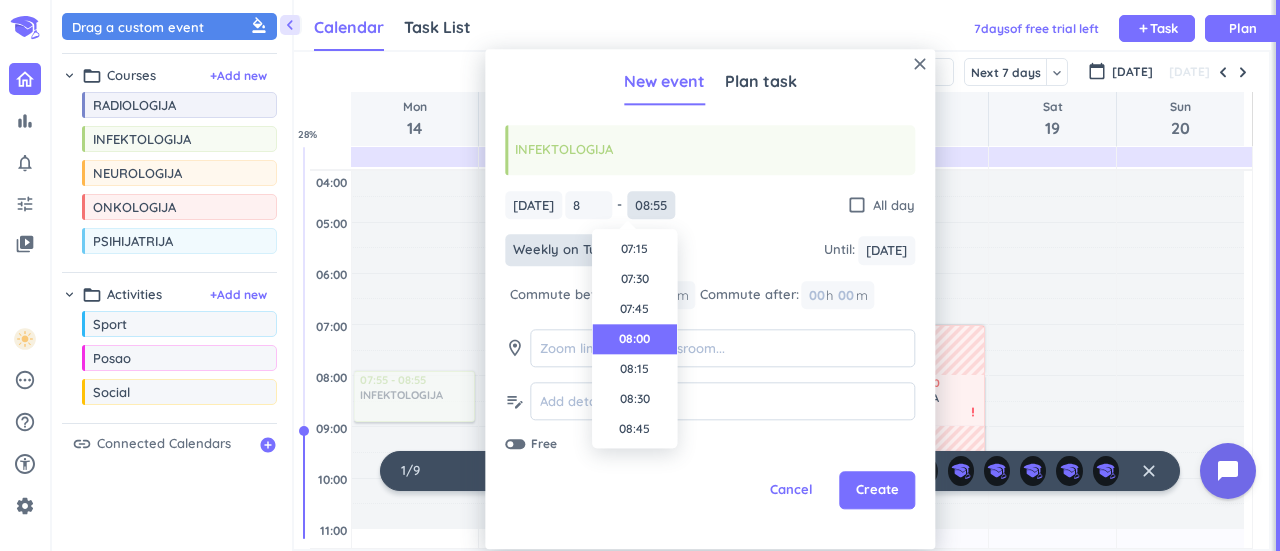 click on "08:55" at bounding box center [651, 205] 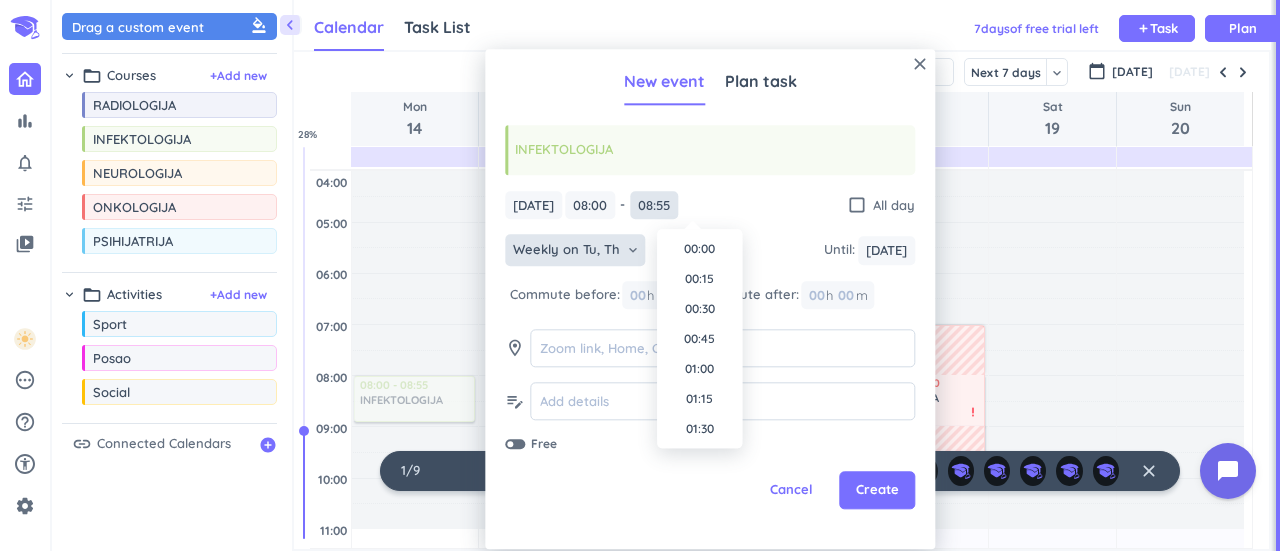 scroll, scrollTop: 960, scrollLeft: 0, axis: vertical 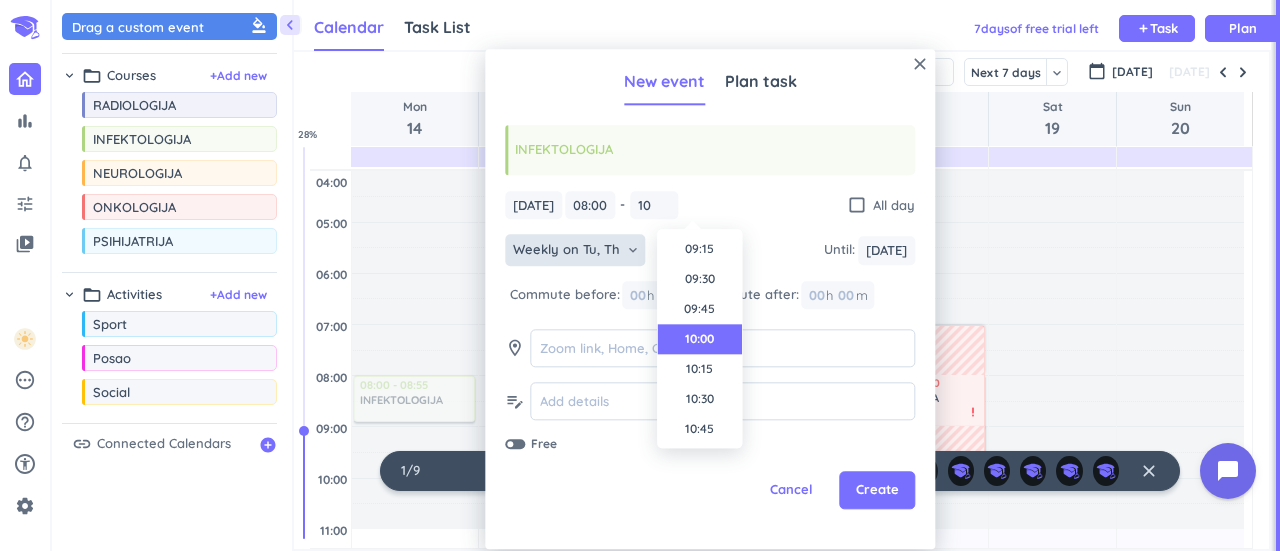 type on "10:00" 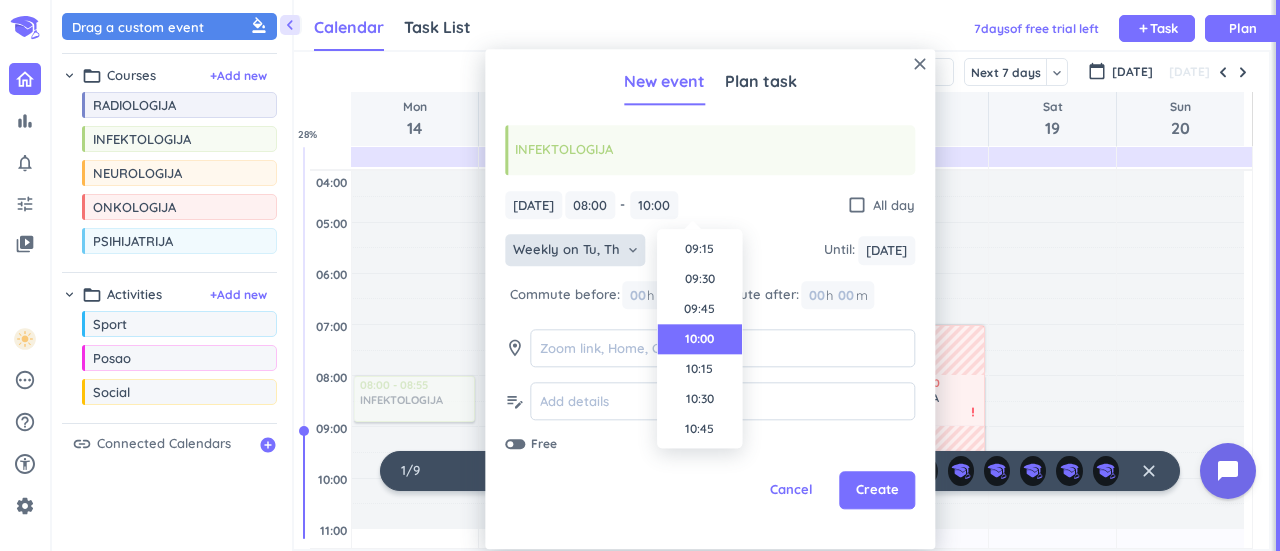 click on "[DATE] [DATE]   08:00 08:00 - 08:55 10:00 check_box_outline_blank All day Weekly on Tu, Th keyboard_arrow_down Until :  [DATE] [DATE] Commute before: 00 h 00 m Commute after: 00 h 00 m room edit_note Free" at bounding box center [710, 322] 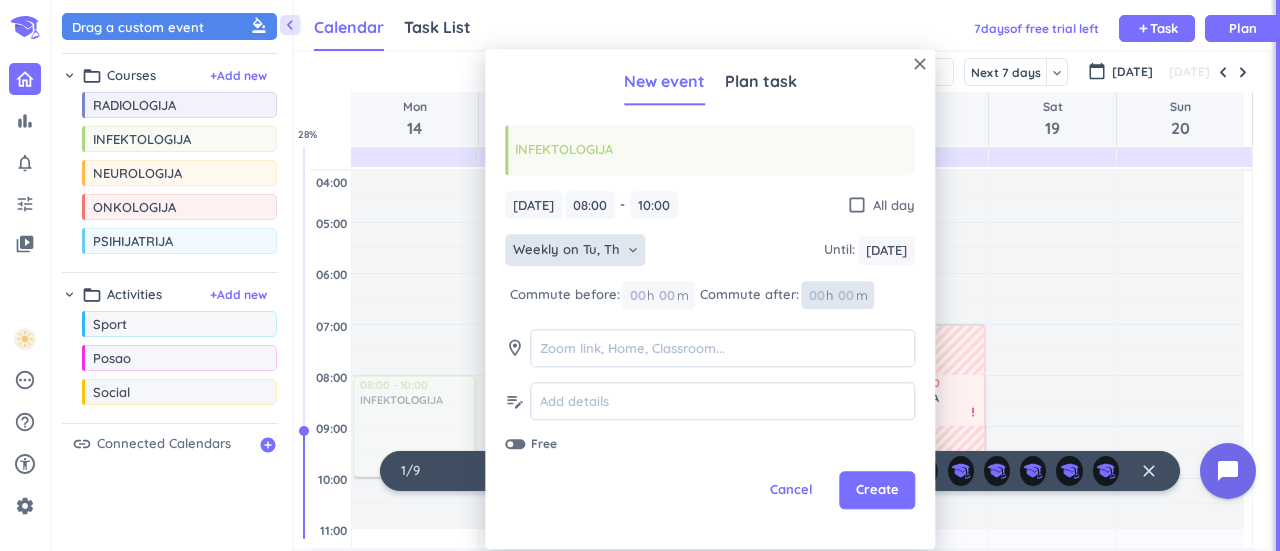 click on "00" at bounding box center [821, 295] 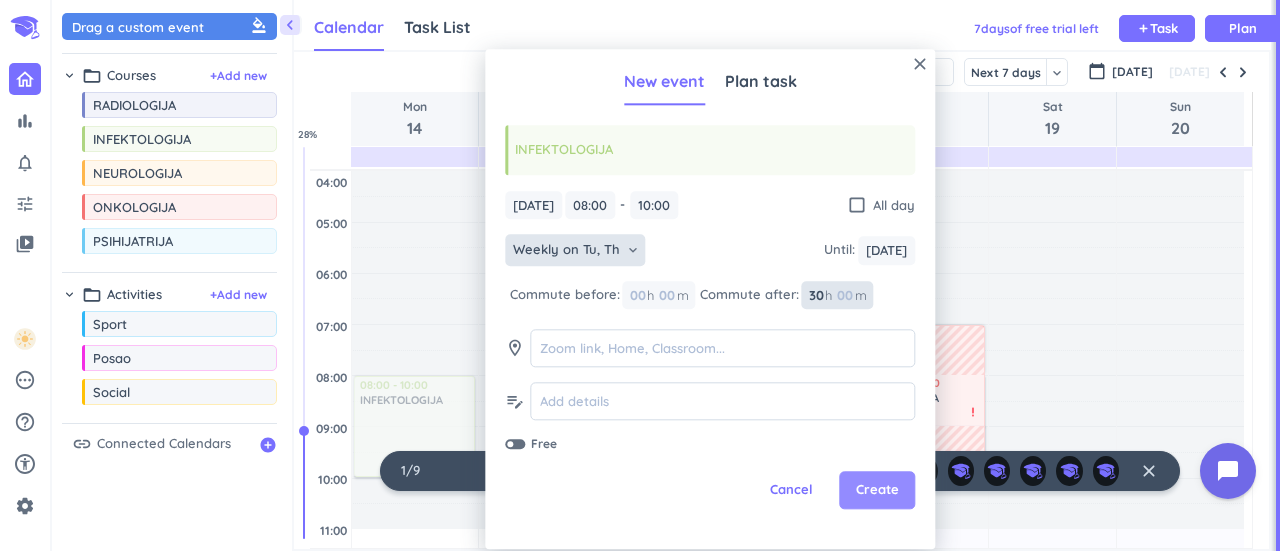 type on "30" 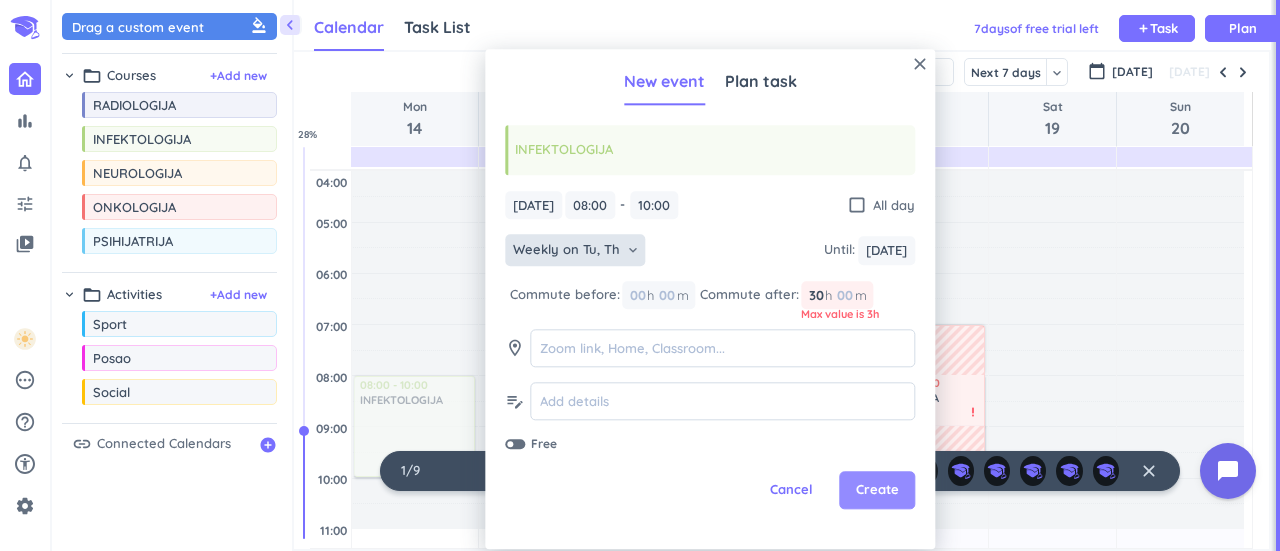 click on "Create" at bounding box center (877, 491) 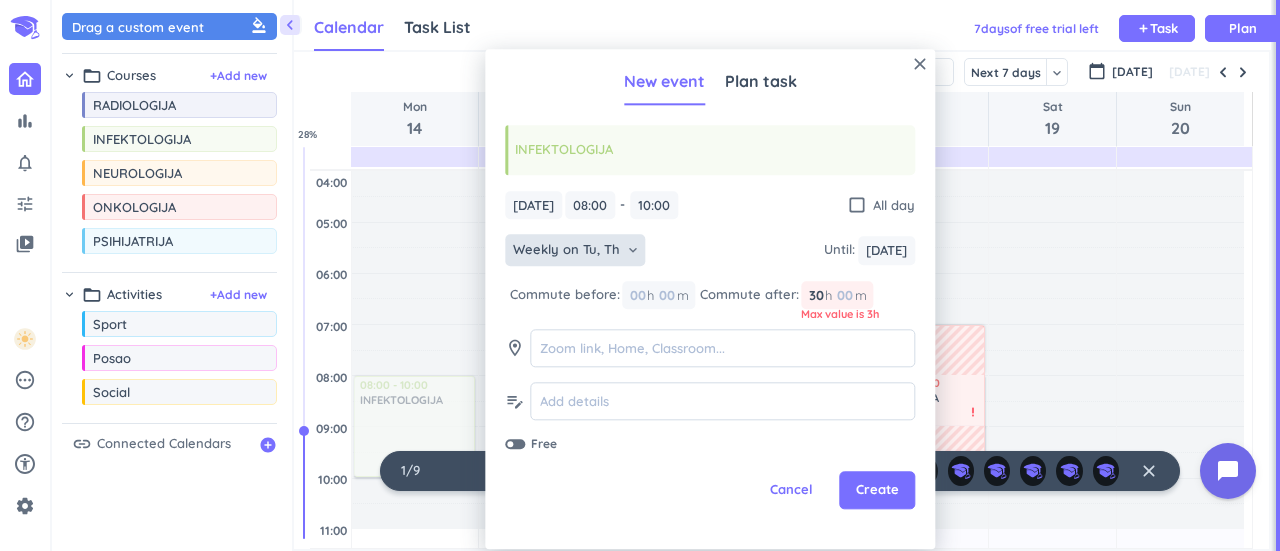 click on "30" at bounding box center (815, 295) 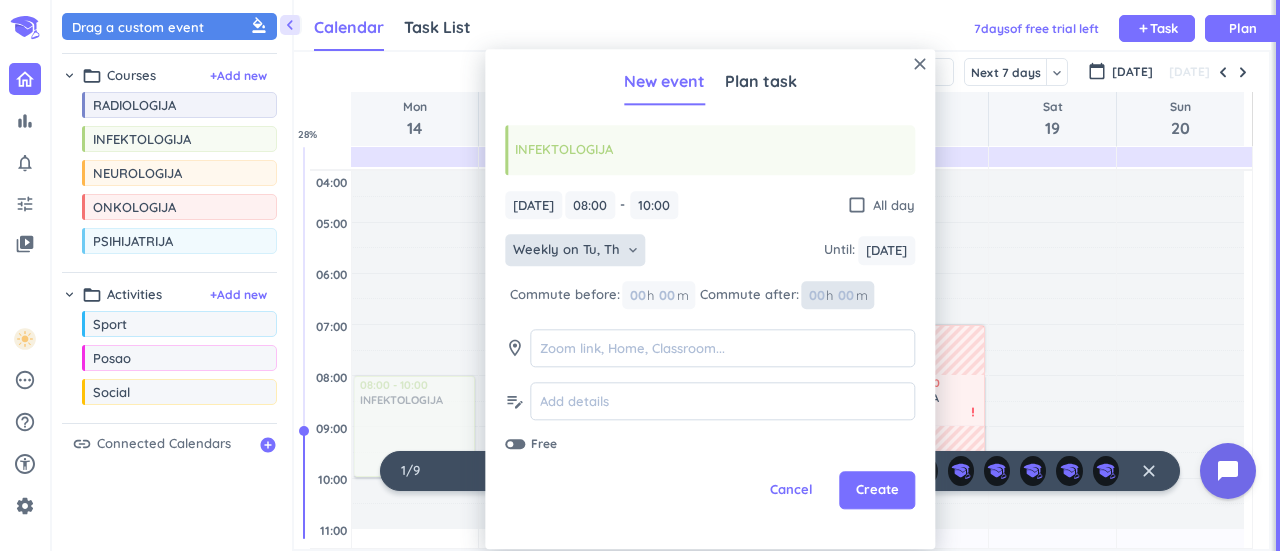 type 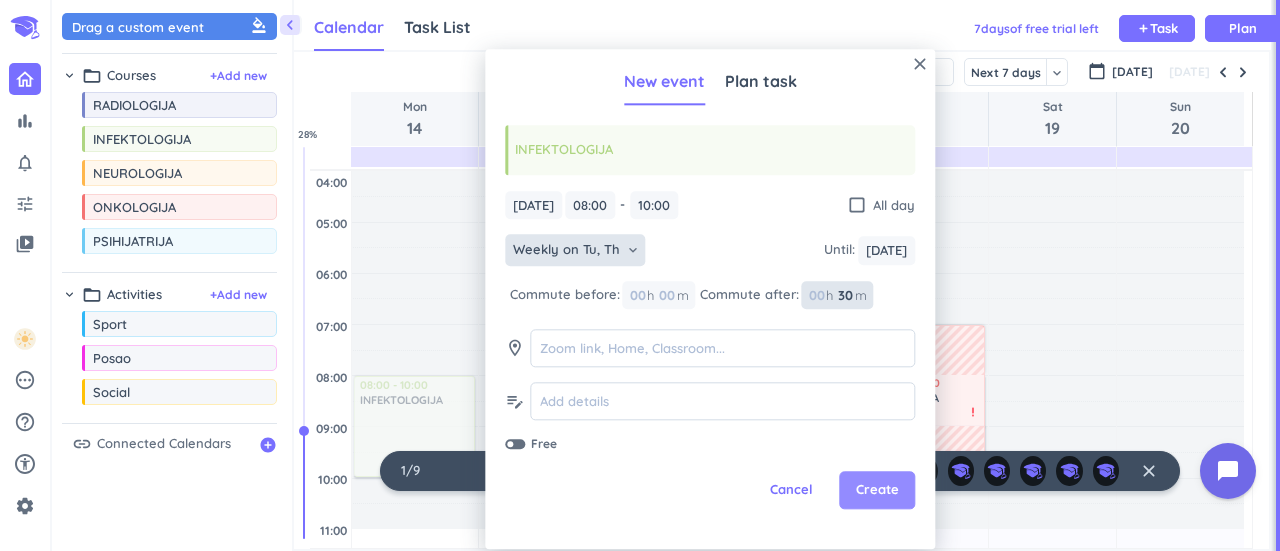 type on "30" 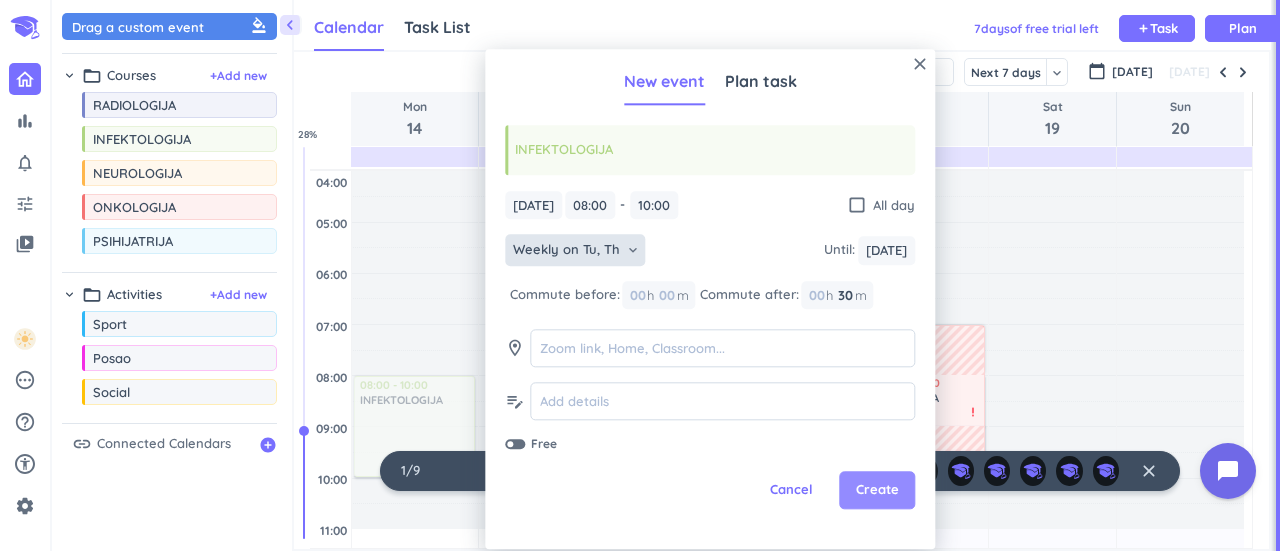 click on "Create" at bounding box center (877, 491) 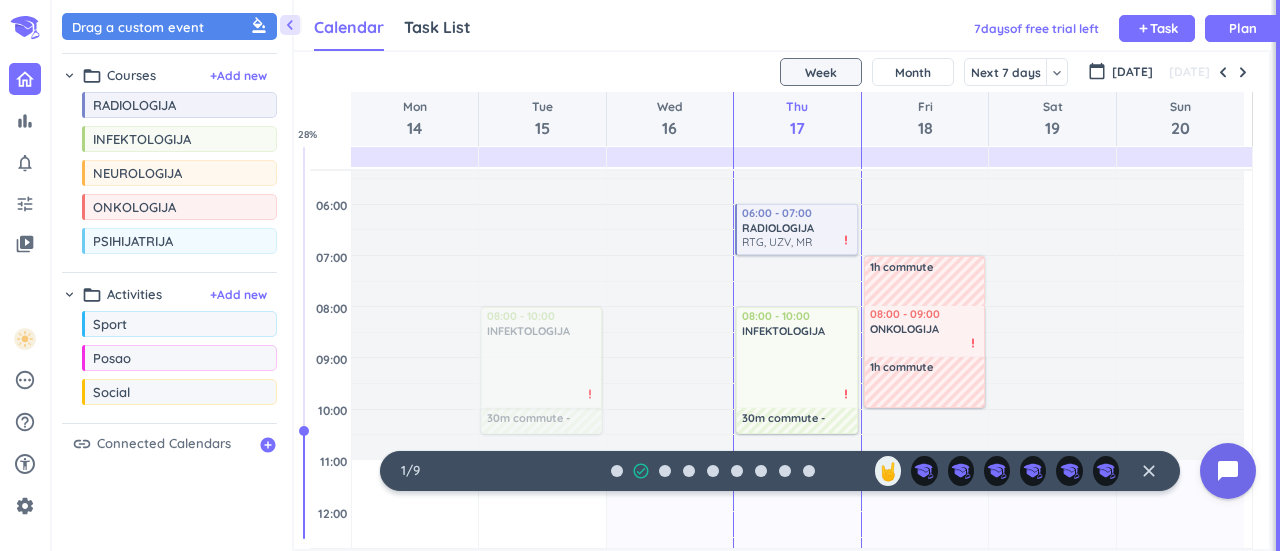 scroll, scrollTop: 100, scrollLeft: 0, axis: vertical 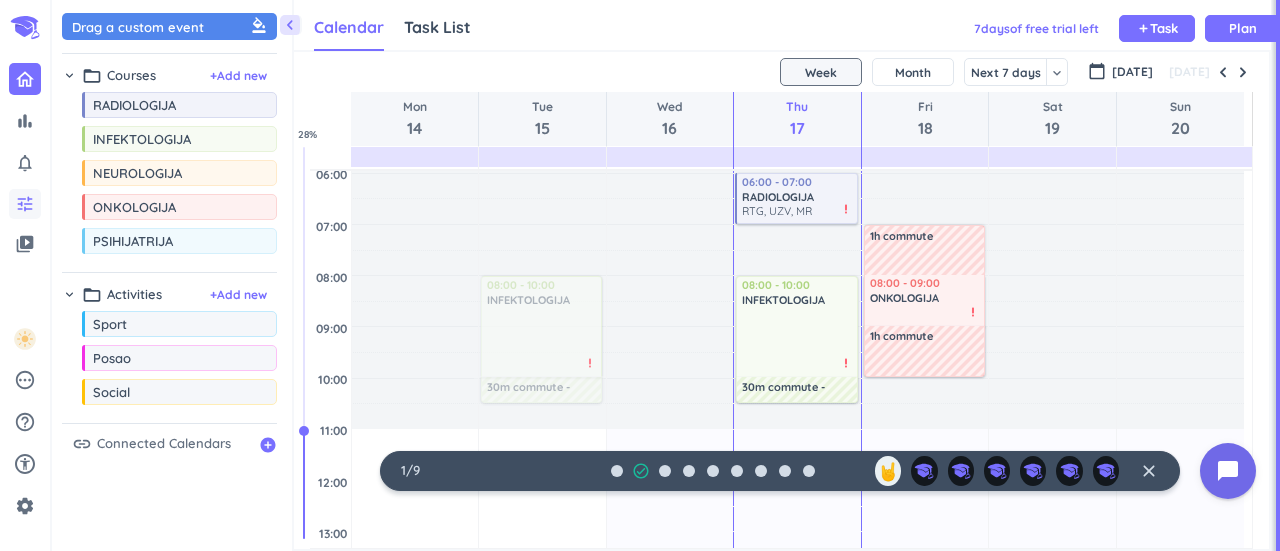 click on "tune" at bounding box center (25, 204) 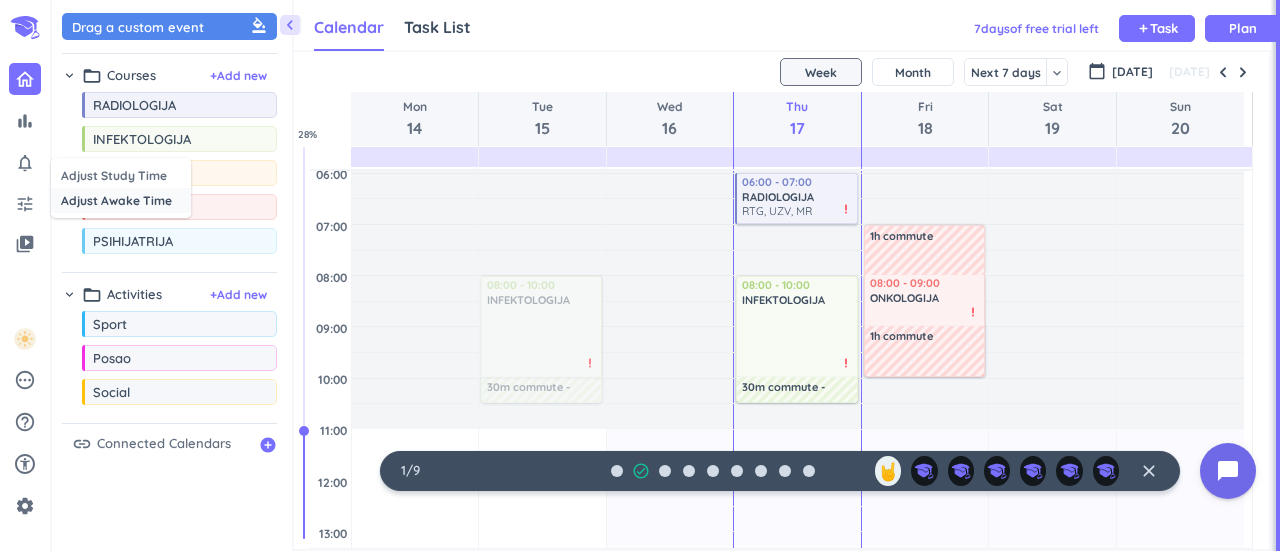click on "Adjust Awake Time" at bounding box center (121, 200) 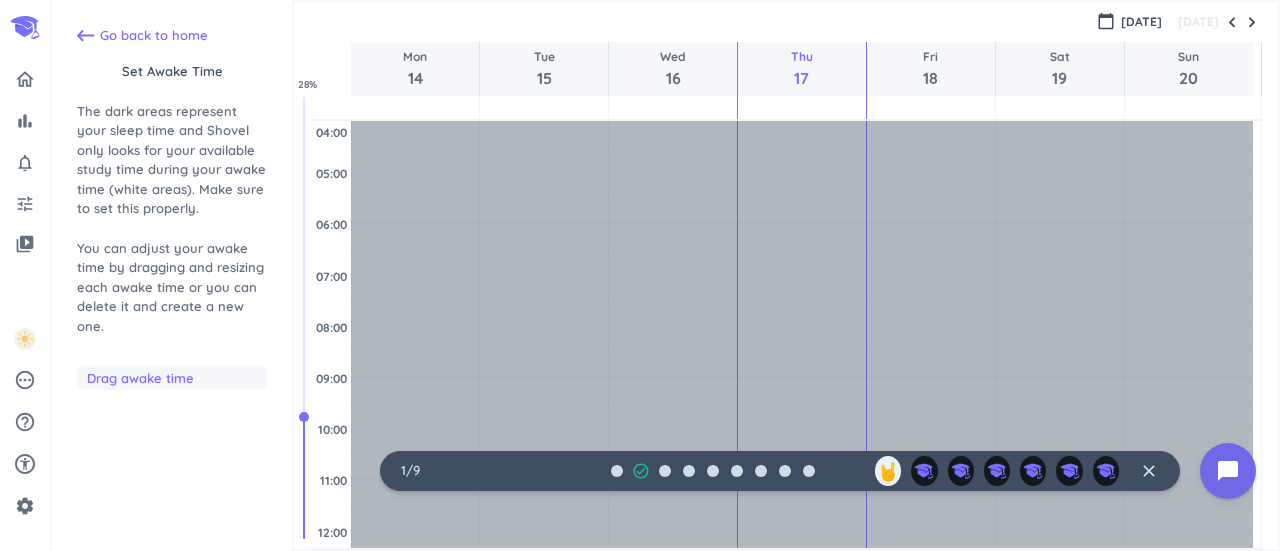 scroll, scrollTop: 104, scrollLeft: 0, axis: vertical 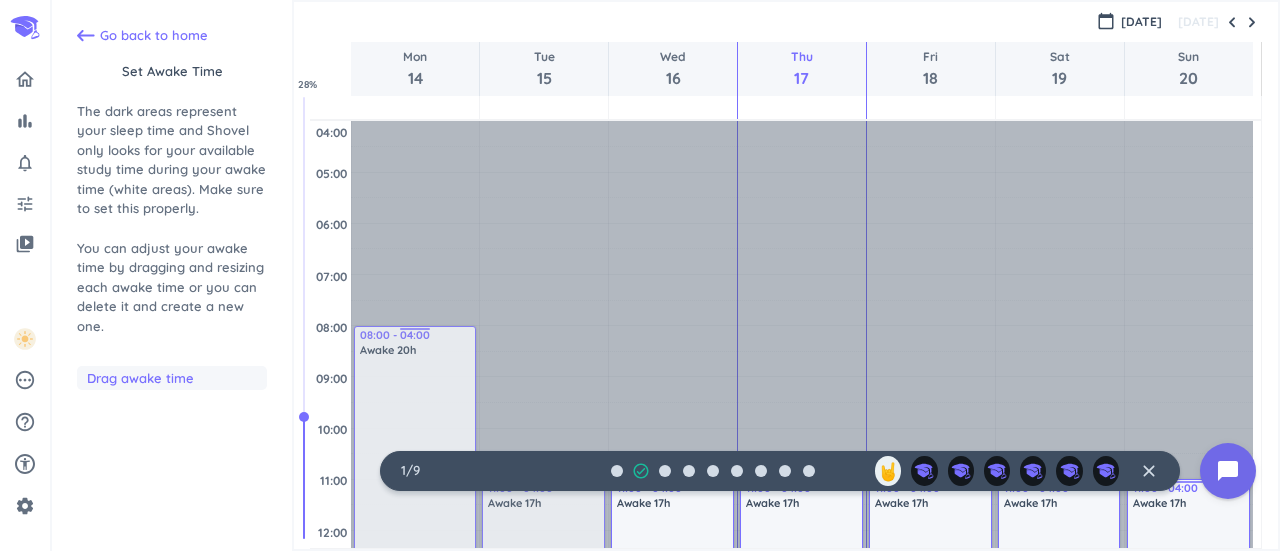 drag, startPoint x: 410, startPoint y: 178, endPoint x: 405, endPoint y: 328, distance: 150.08331 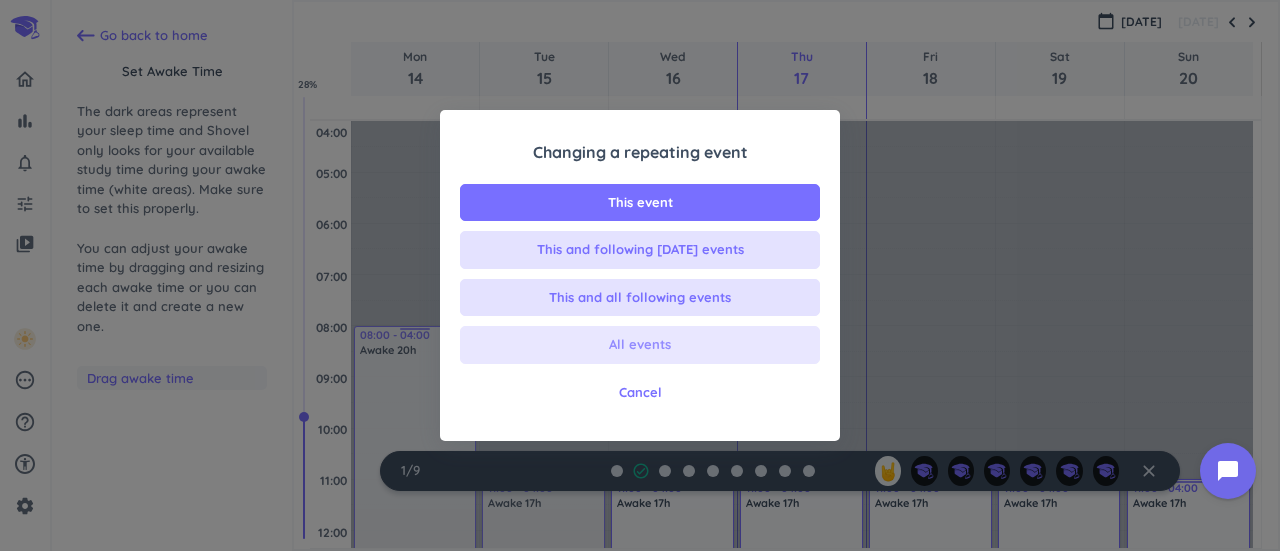 click on "All events" at bounding box center (640, 345) 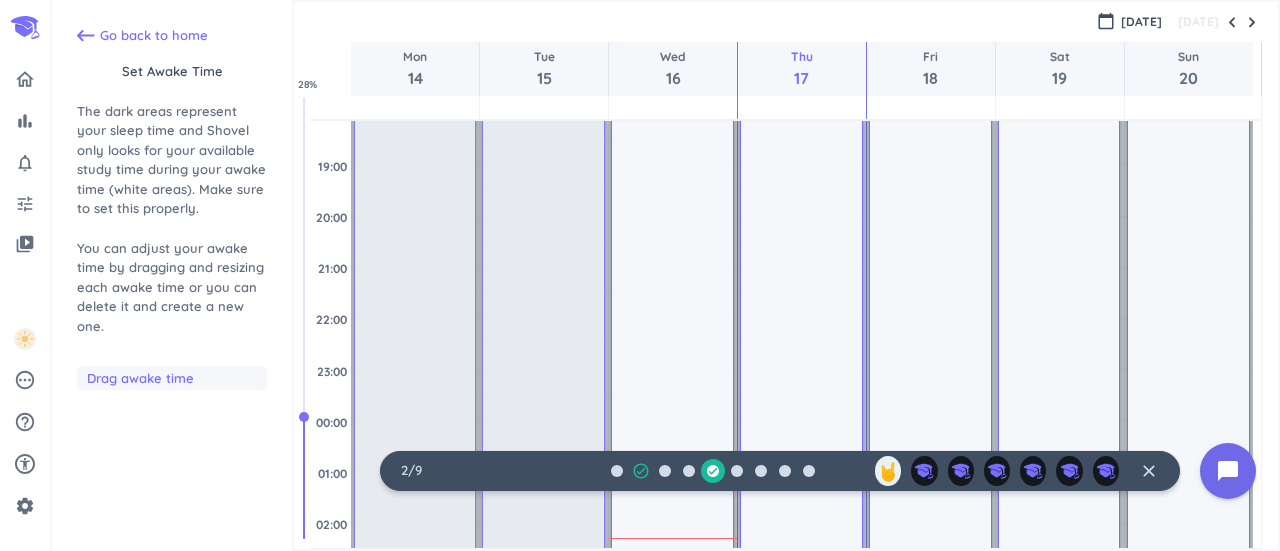 scroll, scrollTop: 804, scrollLeft: 0, axis: vertical 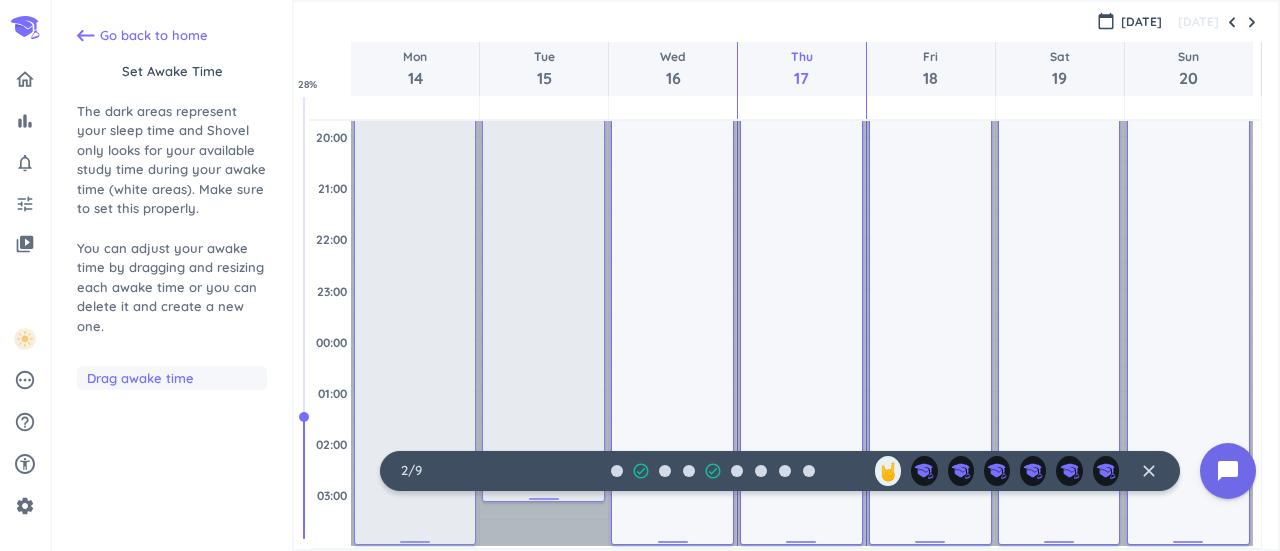 drag, startPoint x: 541, startPoint y: 541, endPoint x: 514, endPoint y: 498, distance: 50.77401 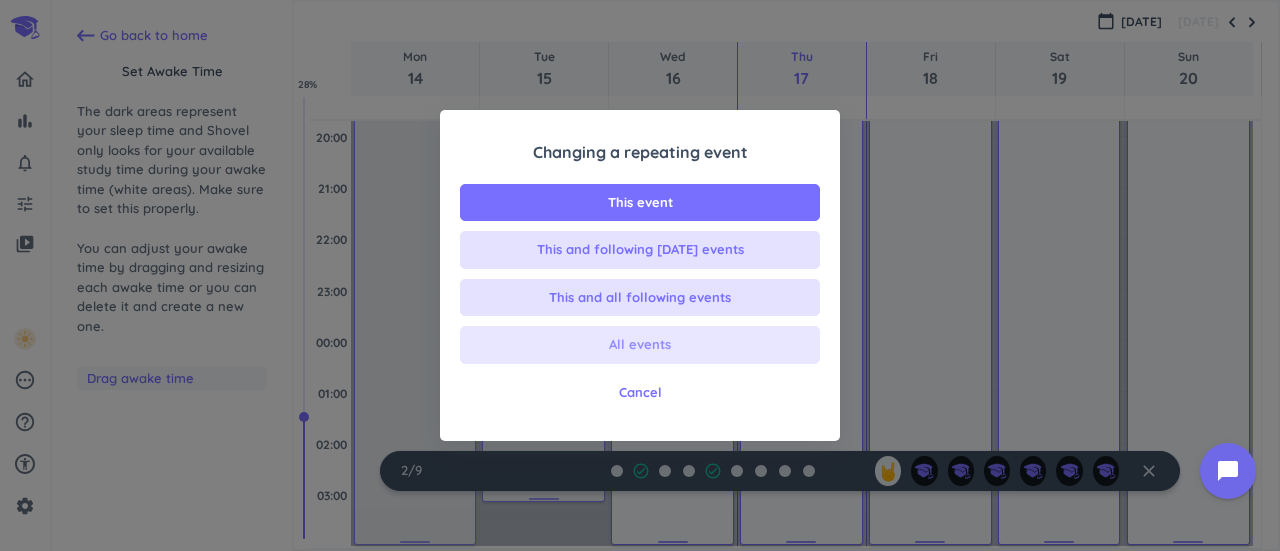 click on "All events" at bounding box center [640, 345] 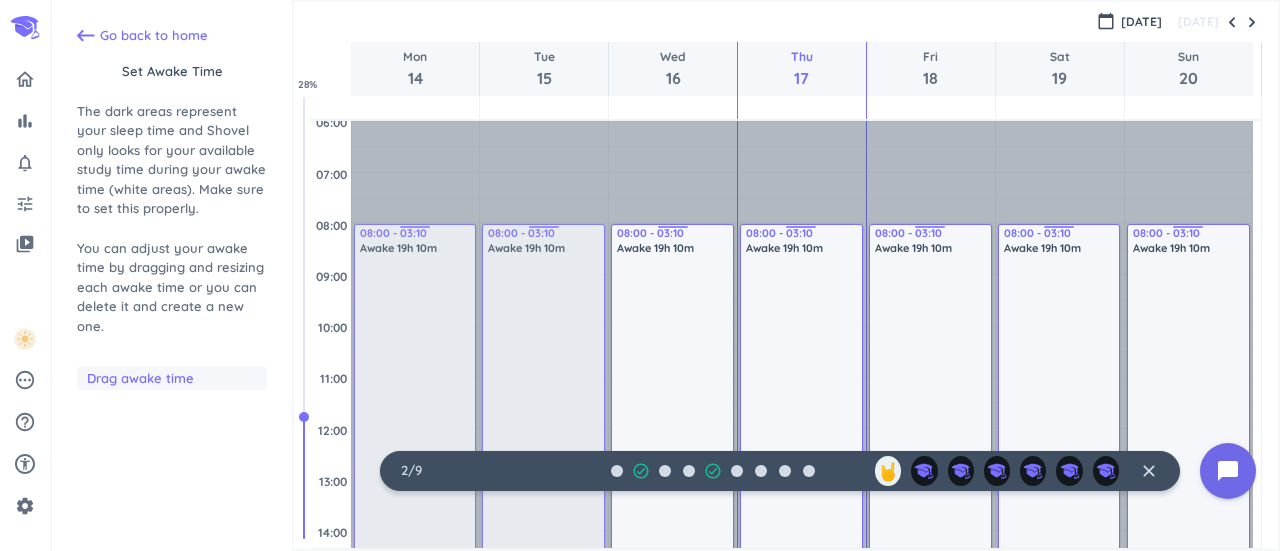 scroll, scrollTop: 0, scrollLeft: 0, axis: both 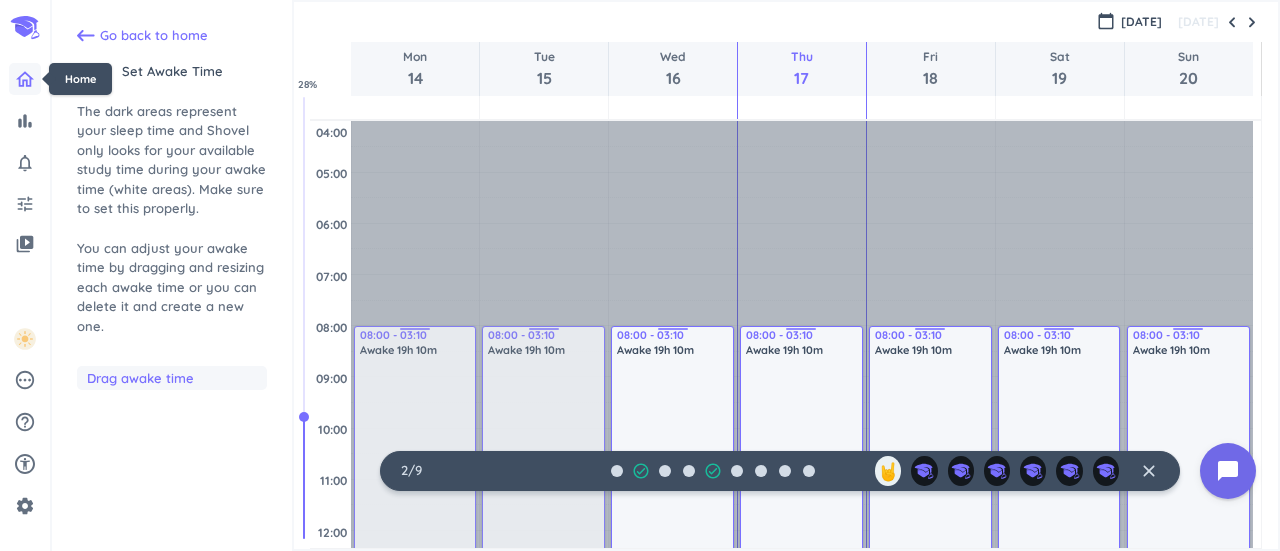 click 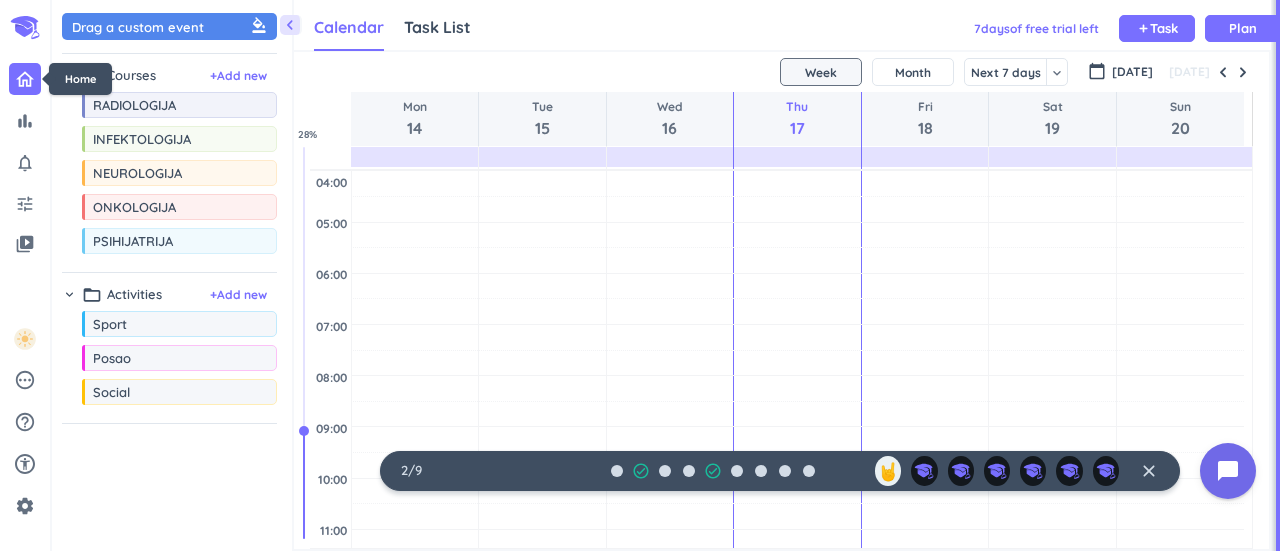 scroll, scrollTop: 9, scrollLeft: 8, axis: both 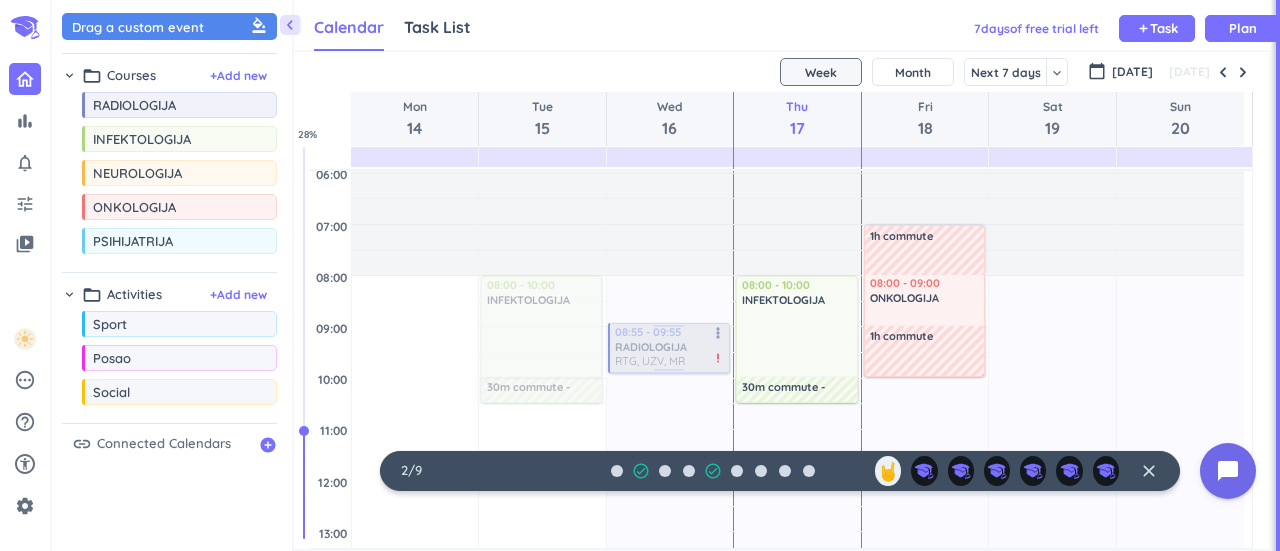 drag, startPoint x: 819, startPoint y: 197, endPoint x: 691, endPoint y: 355, distance: 203.34207 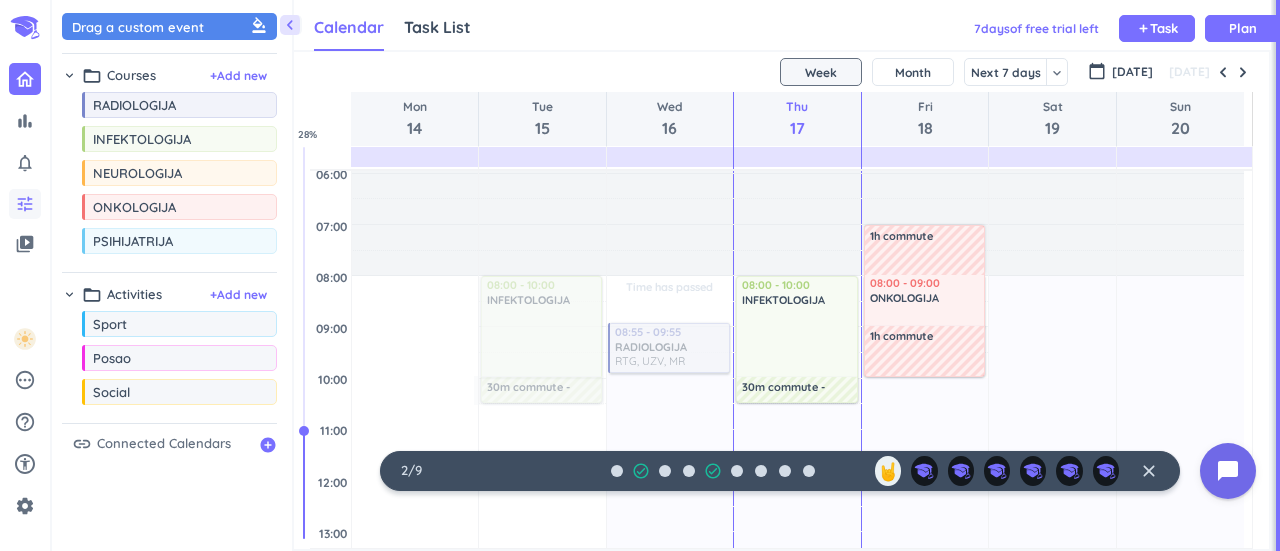 click on "tune" at bounding box center (25, 204) 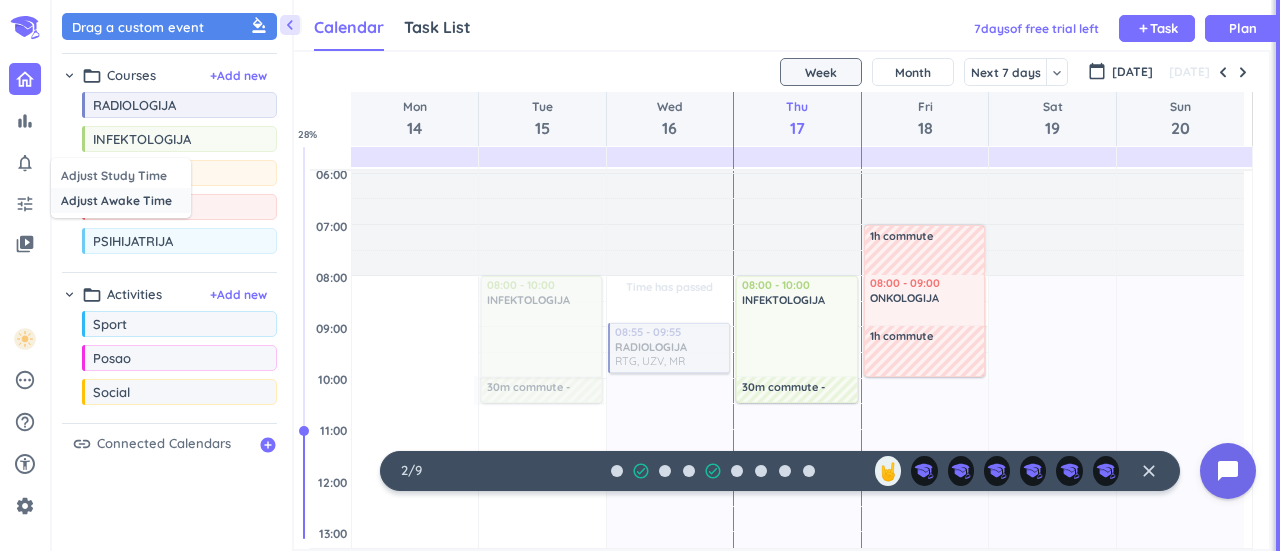 click on "Adjust Awake Time" at bounding box center [121, 200] 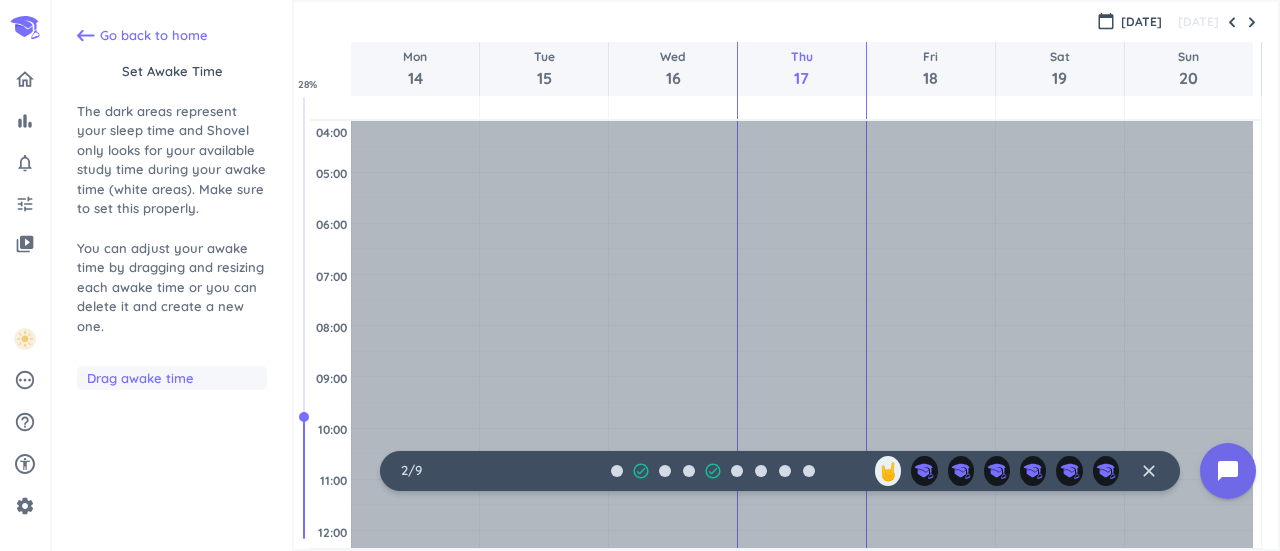 scroll, scrollTop: 104, scrollLeft: 0, axis: vertical 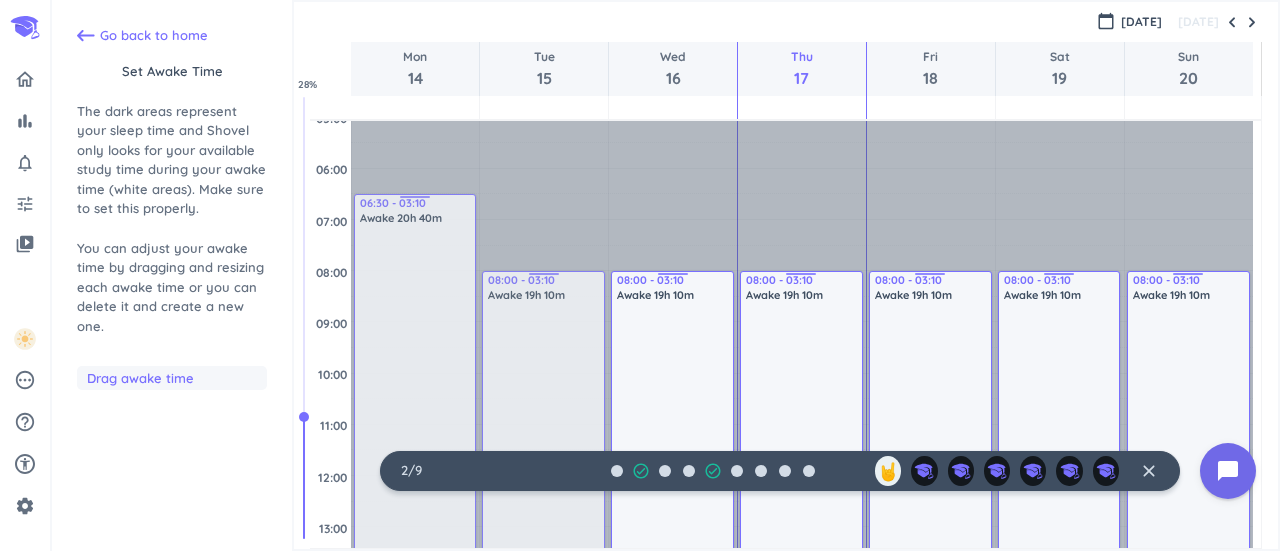 drag, startPoint x: 418, startPoint y: 225, endPoint x: 412, endPoint y: 196, distance: 29.614185 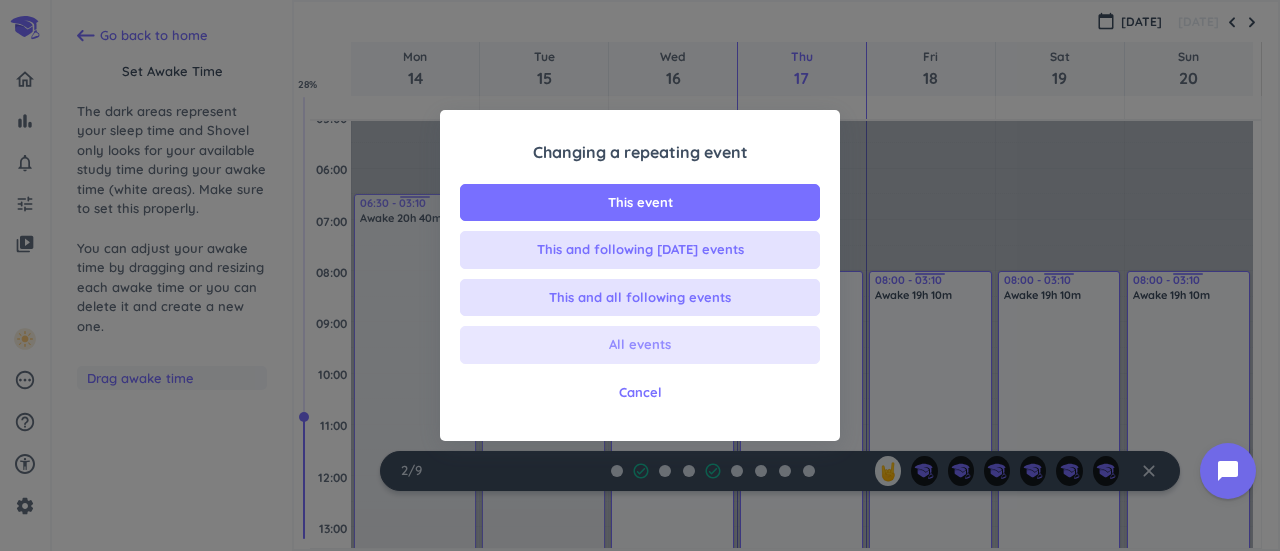 click on "All events" at bounding box center (640, 345) 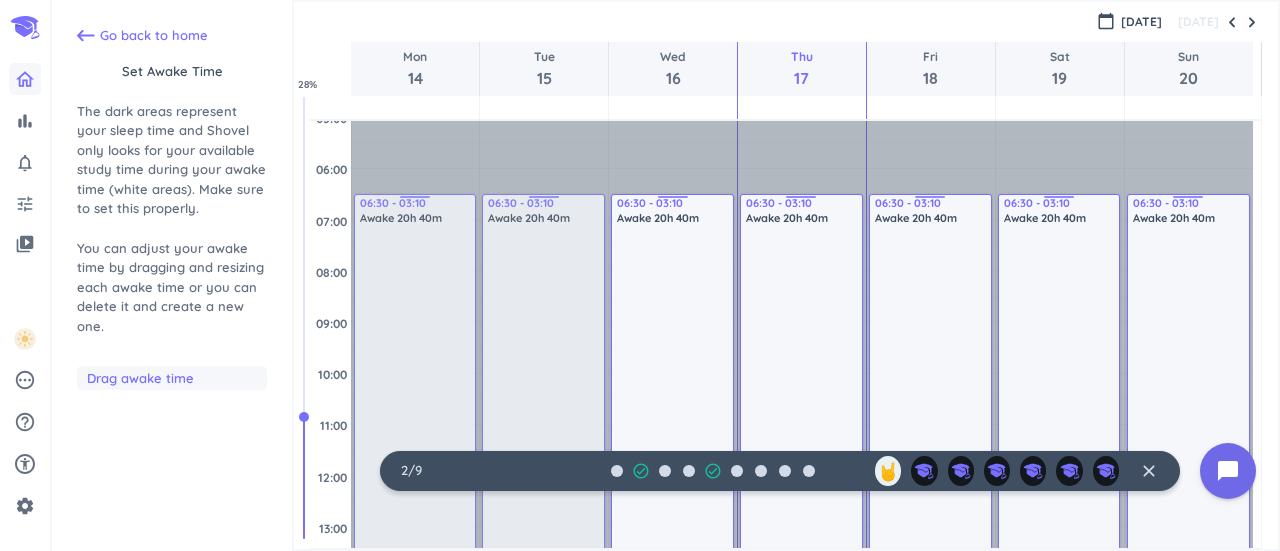 click 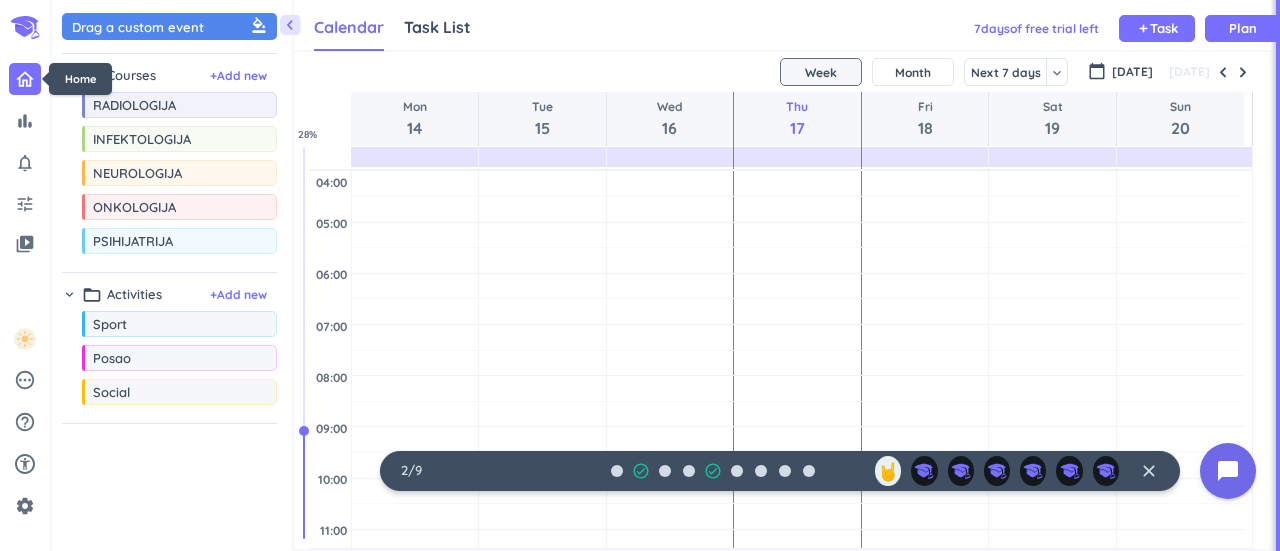 scroll, scrollTop: 9, scrollLeft: 8, axis: both 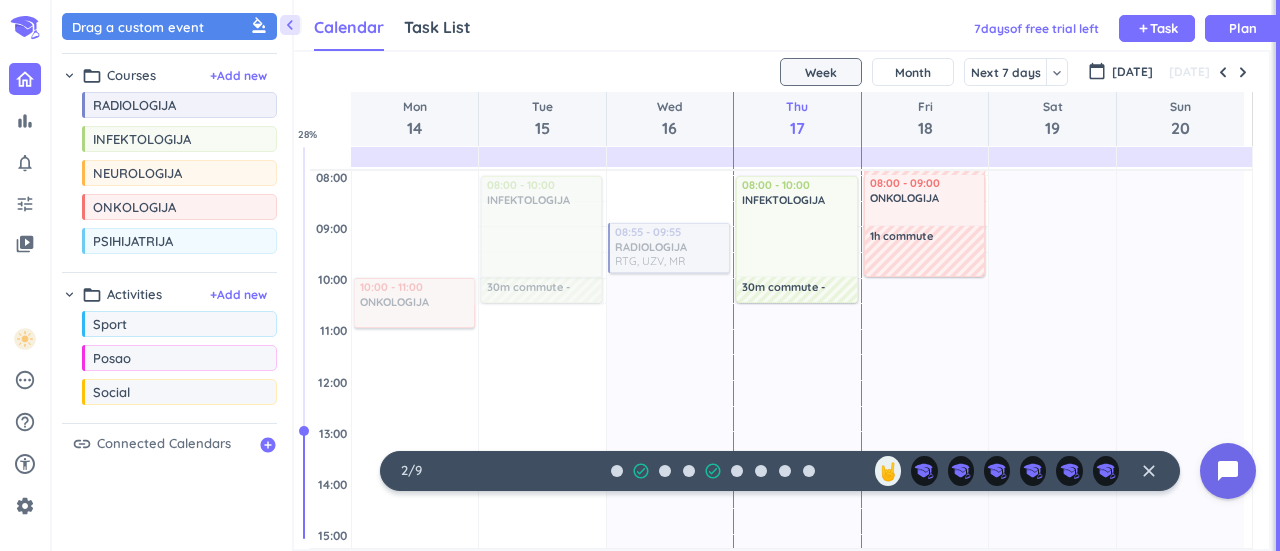 drag, startPoint x: 167, startPoint y: 216, endPoint x: 392, endPoint y: 282, distance: 234.48027 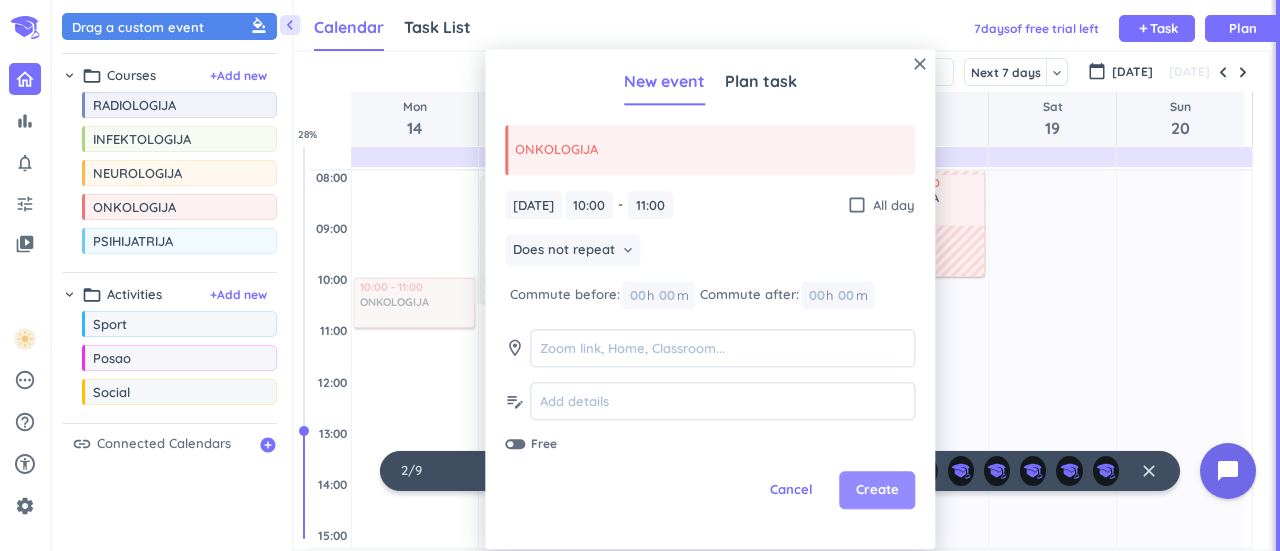 click on "Create" at bounding box center [877, 491] 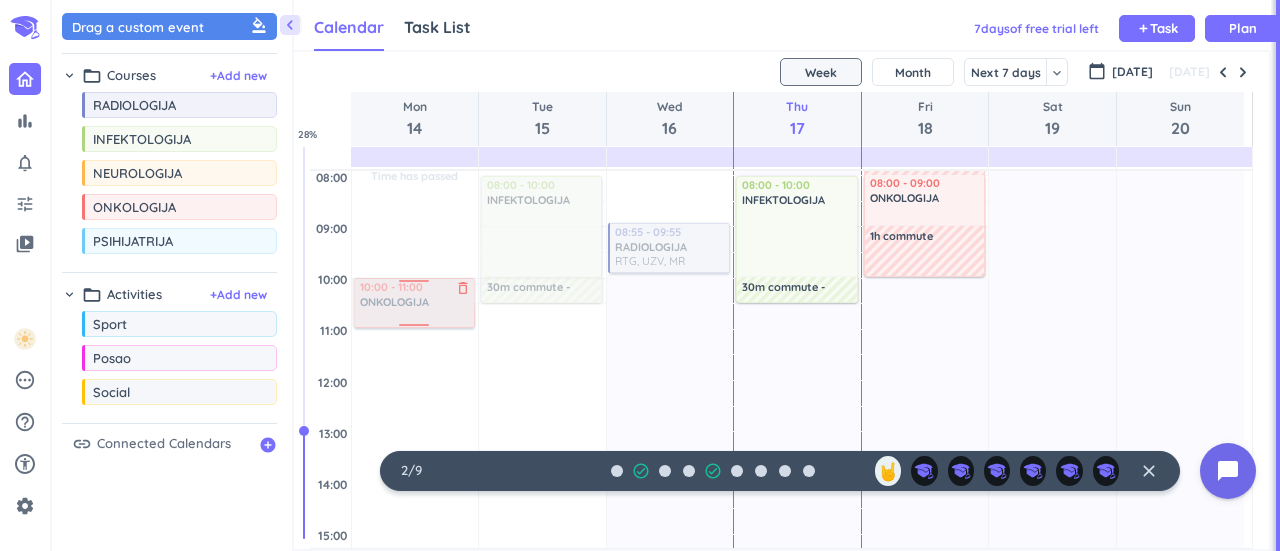 drag, startPoint x: 422, startPoint y: 303, endPoint x: 411, endPoint y: 305, distance: 11.18034 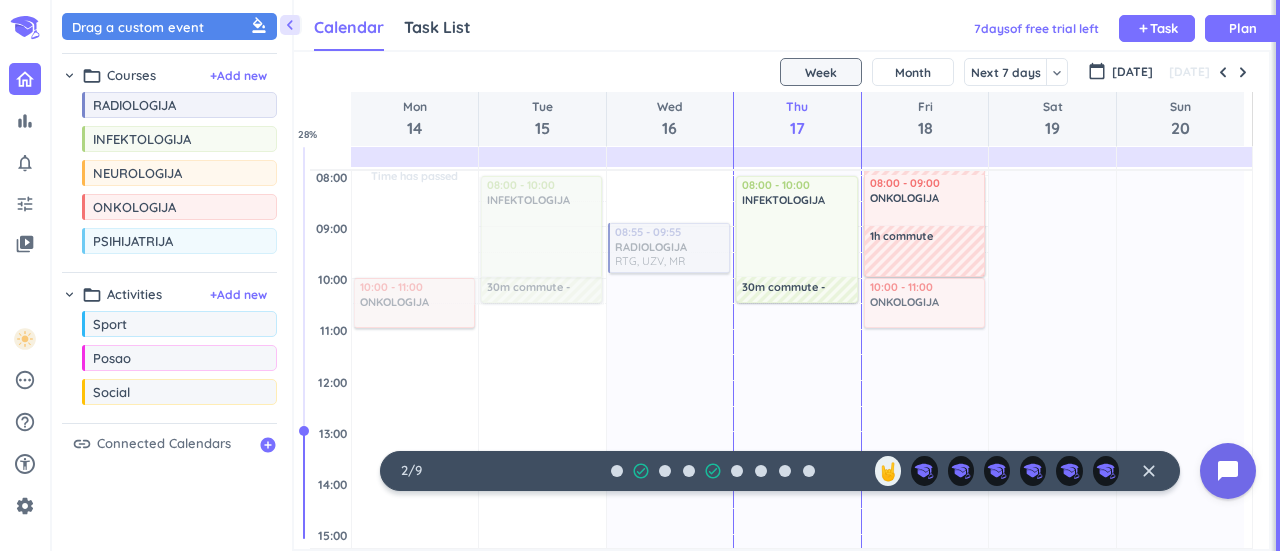 drag, startPoint x: 174, startPoint y: 207, endPoint x: 936, endPoint y: 282, distance: 765.68207 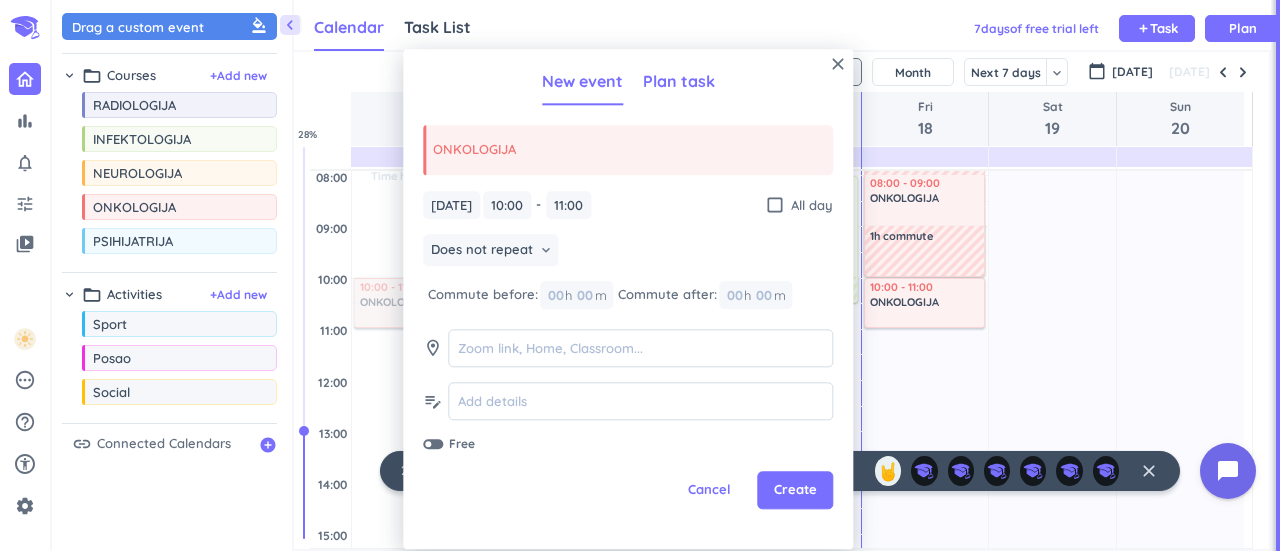 click on "Plan task" at bounding box center (679, 81) 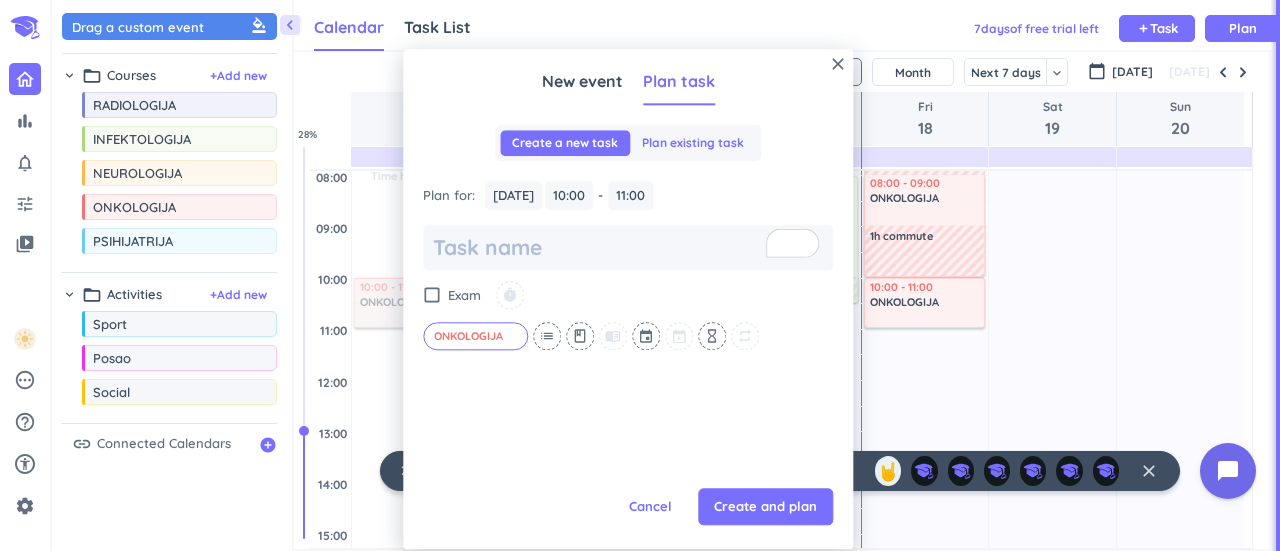 click on "Plan existing task" at bounding box center [693, 143] 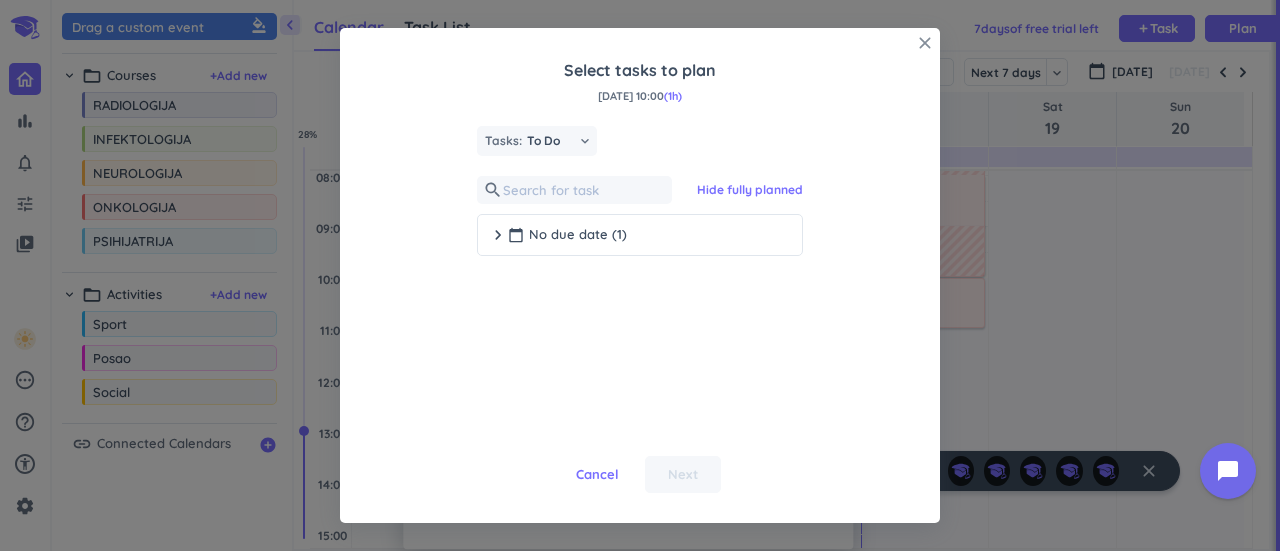 click on "close" at bounding box center [925, 43] 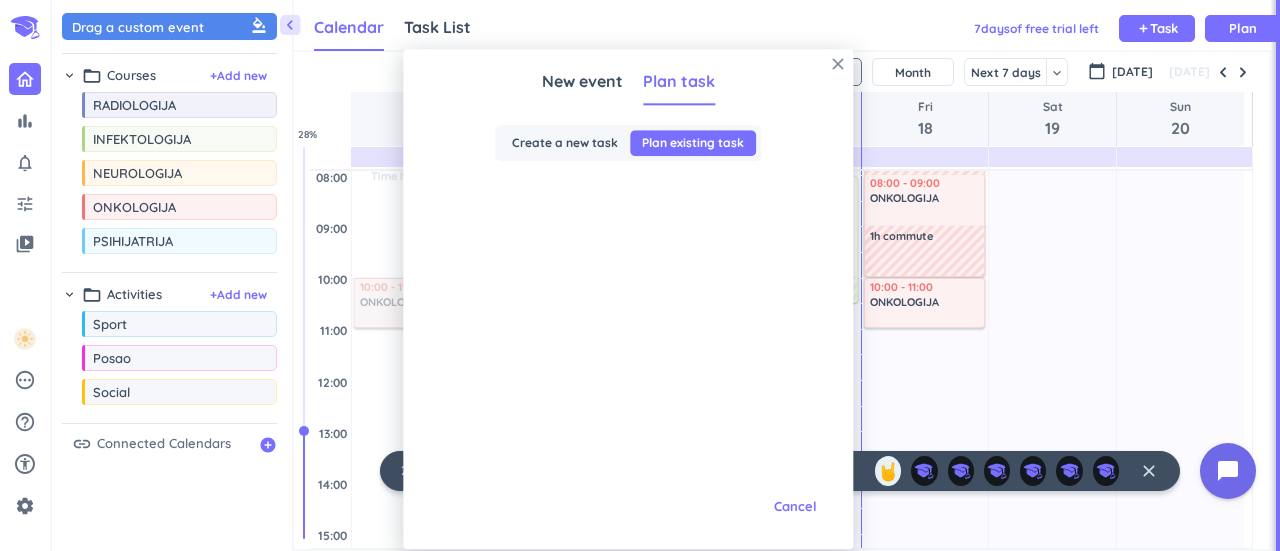 click on "close" at bounding box center (838, 64) 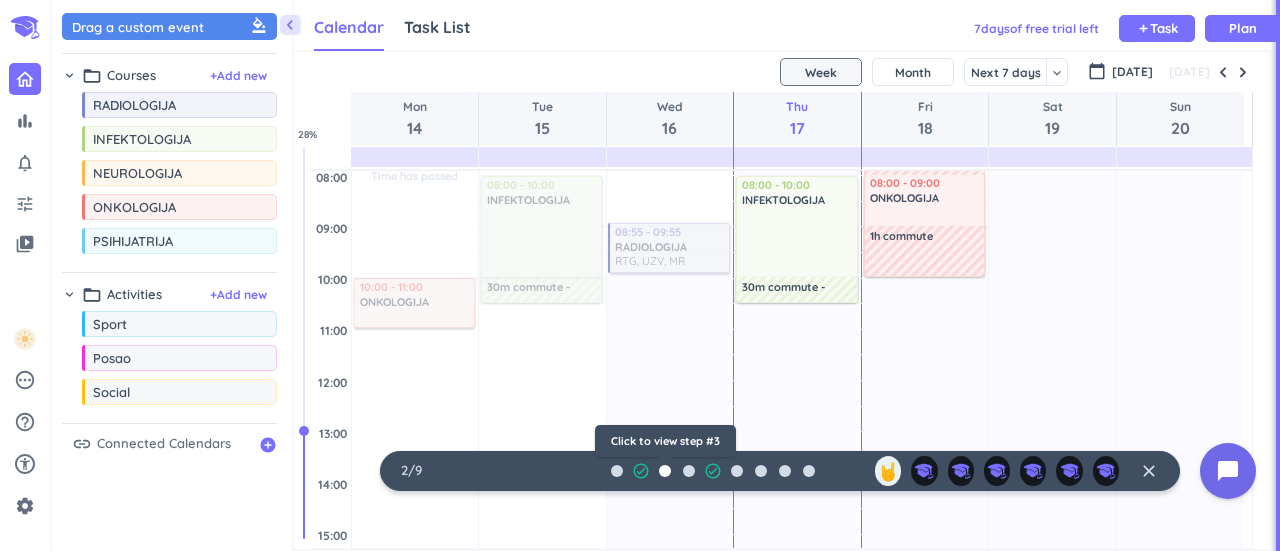 click at bounding box center (665, 471) 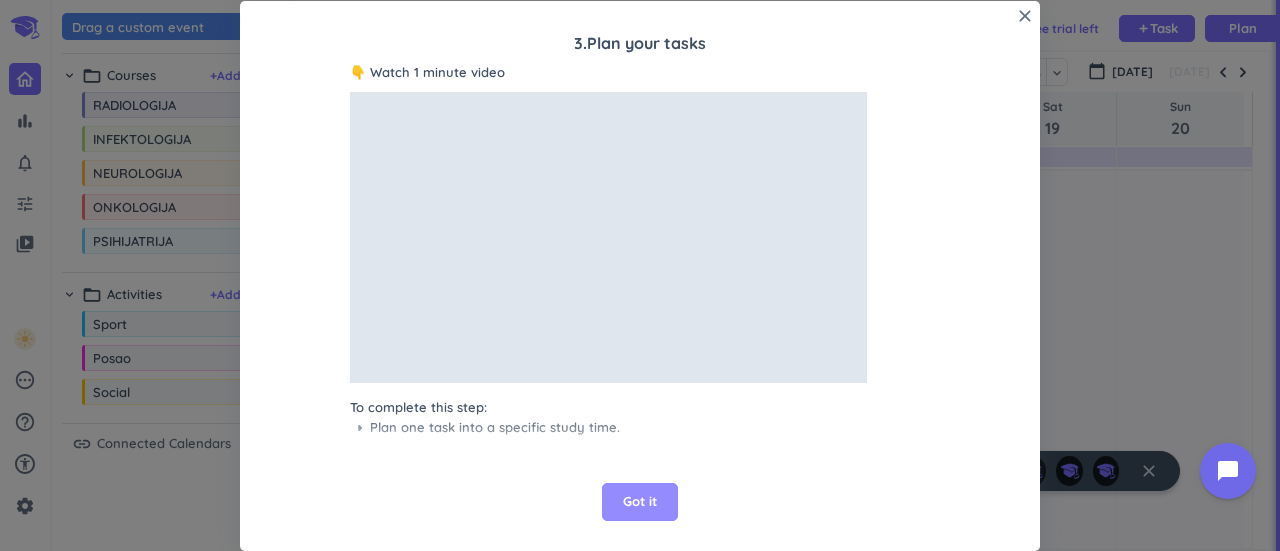 click on "Got it" at bounding box center [640, 502] 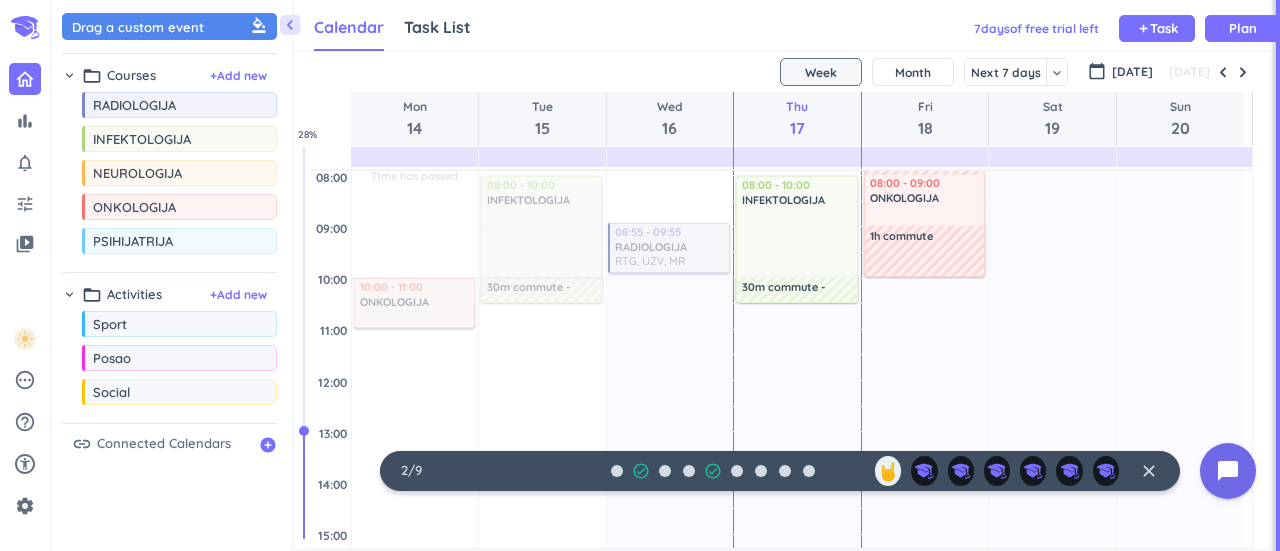 click on "Task List" at bounding box center [437, 27] 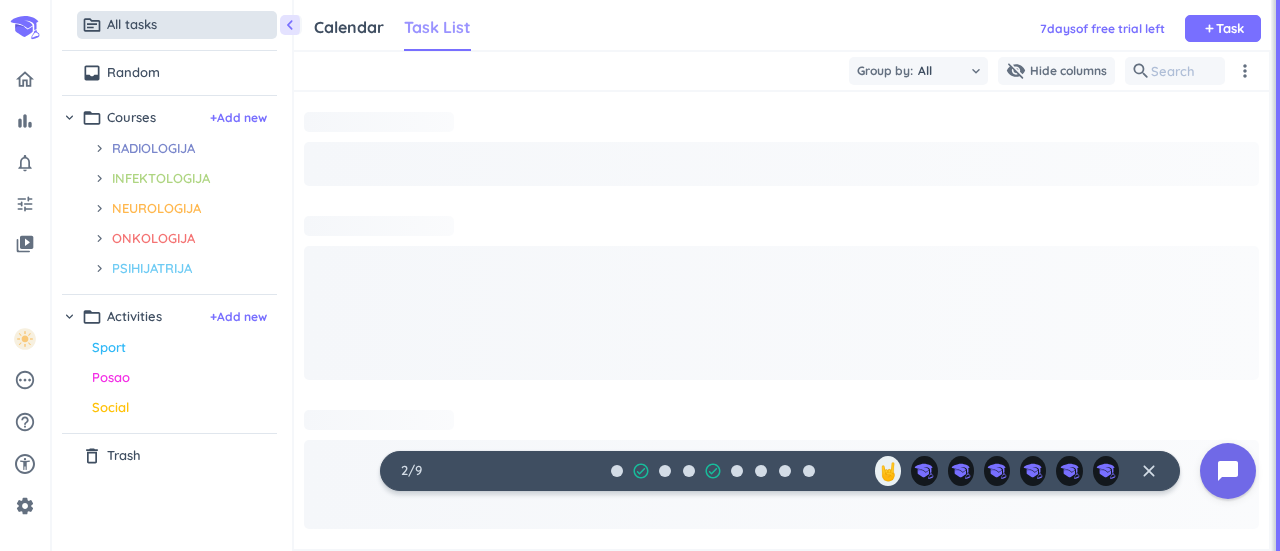scroll, scrollTop: 9, scrollLeft: 8, axis: both 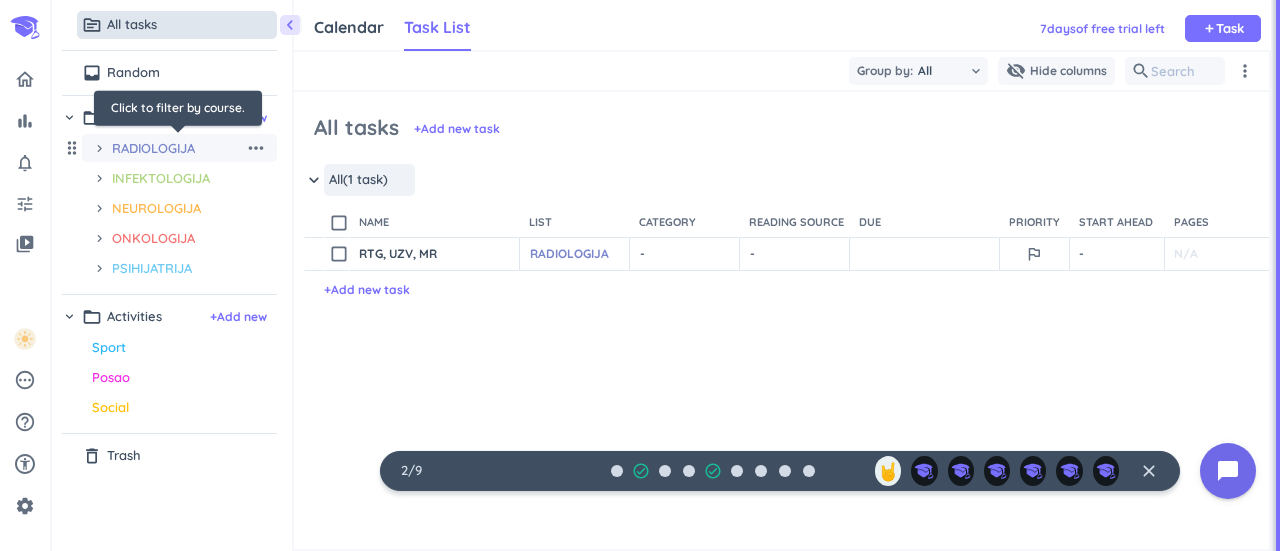 click on "RADIOLOGIJA" at bounding box center [178, 148] 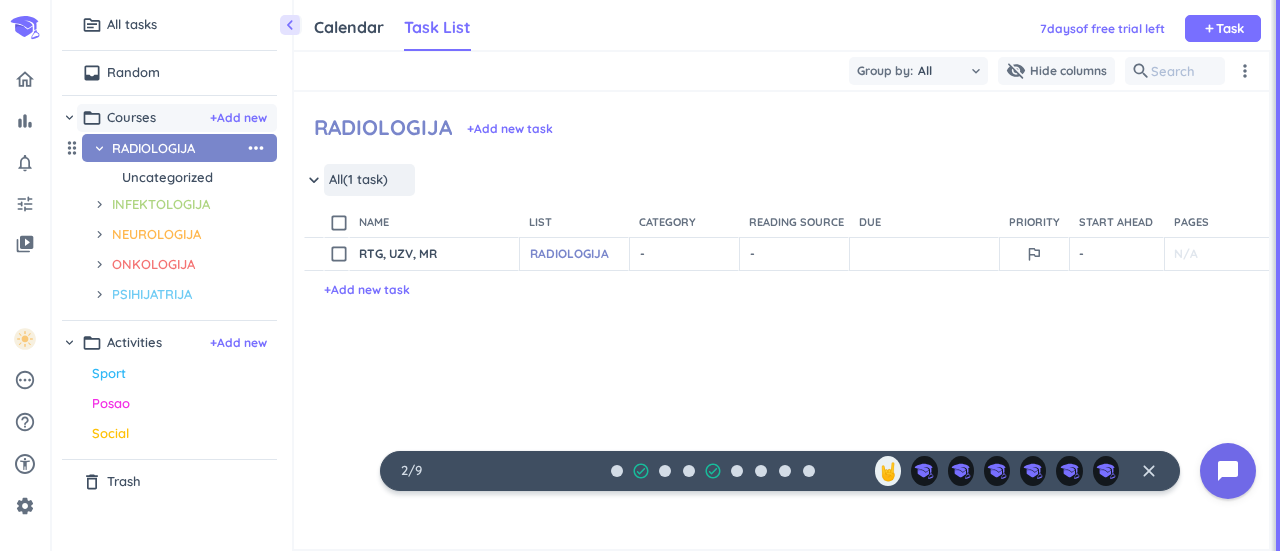 scroll, scrollTop: 8, scrollLeft: 8, axis: both 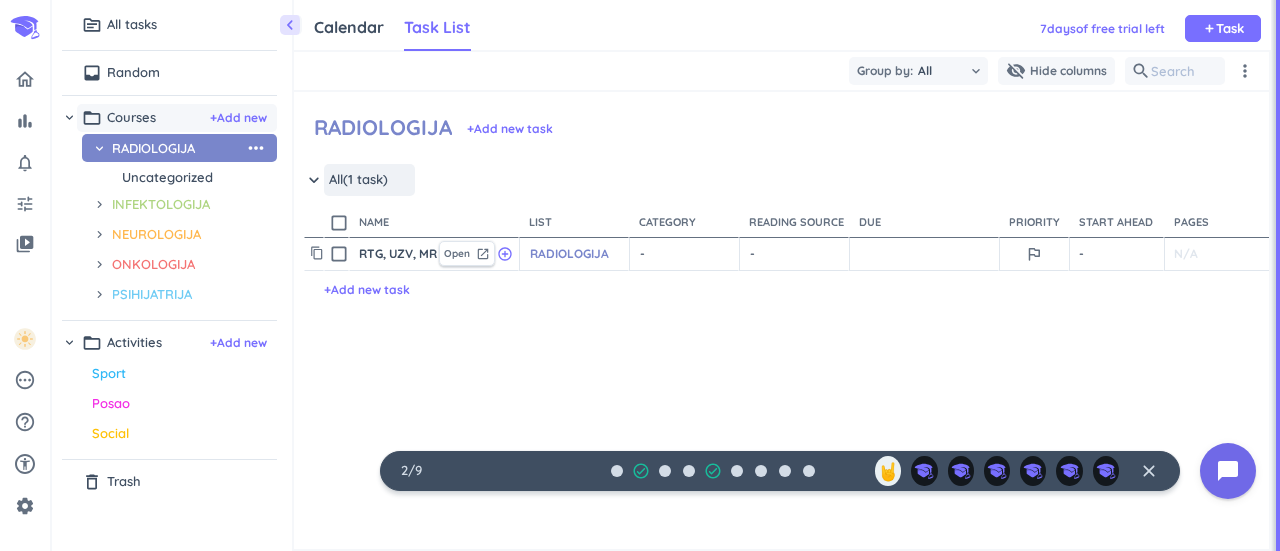 click on "RTG, UZV, MR" at bounding box center (394, 254) 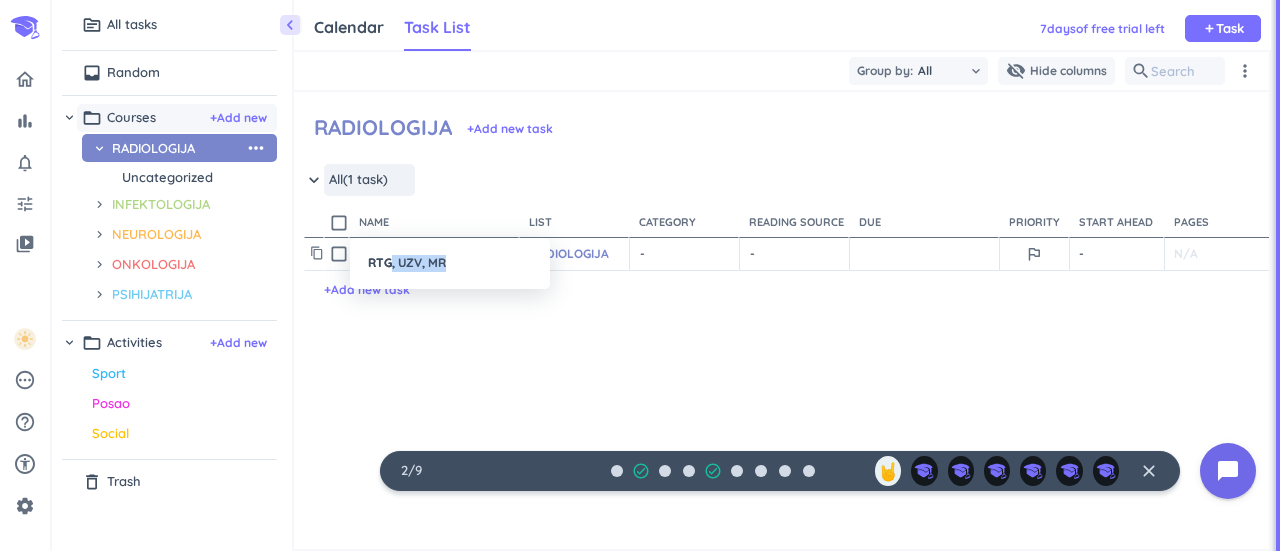 drag, startPoint x: 457, startPoint y: 265, endPoint x: 387, endPoint y: 266, distance: 70.00714 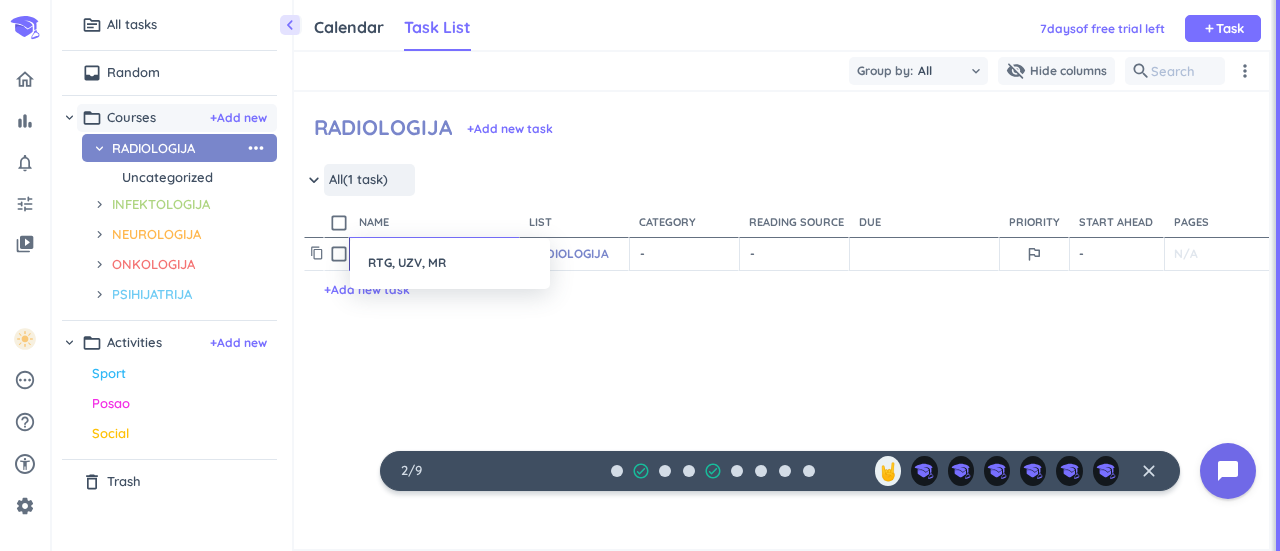 click on "RTG, UZV, MR" at bounding box center (450, 263) 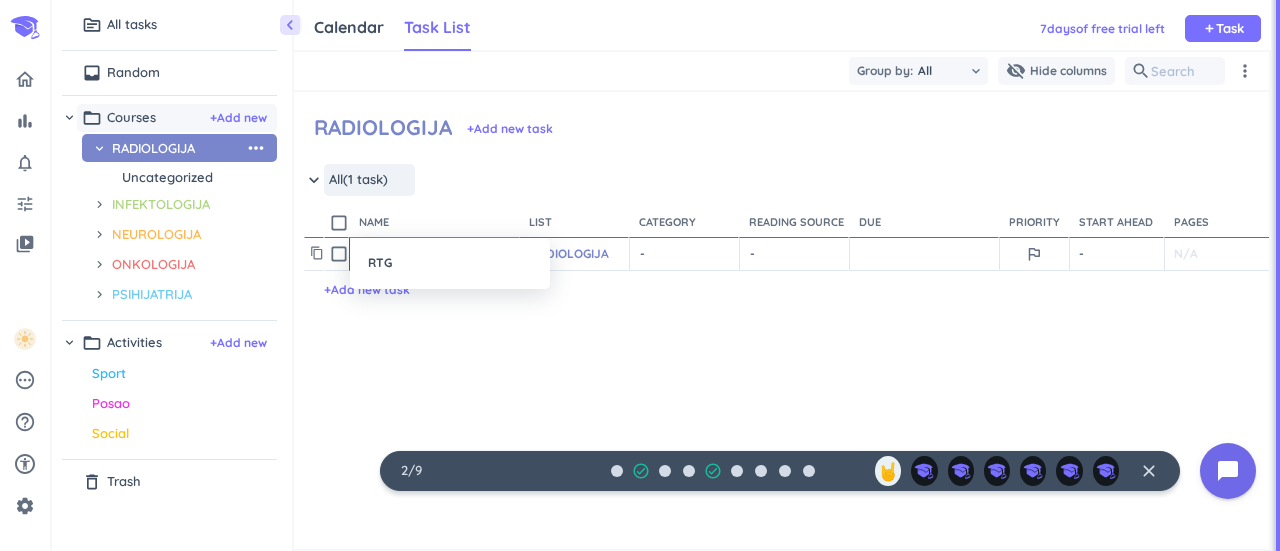 type on "RTG" 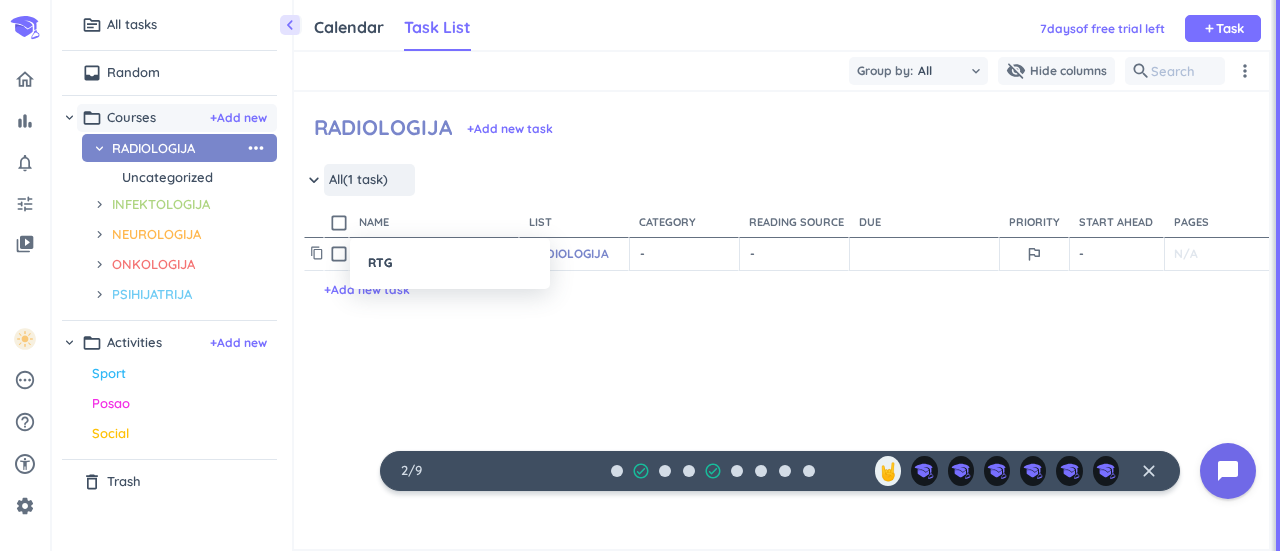 click at bounding box center [640, 275] 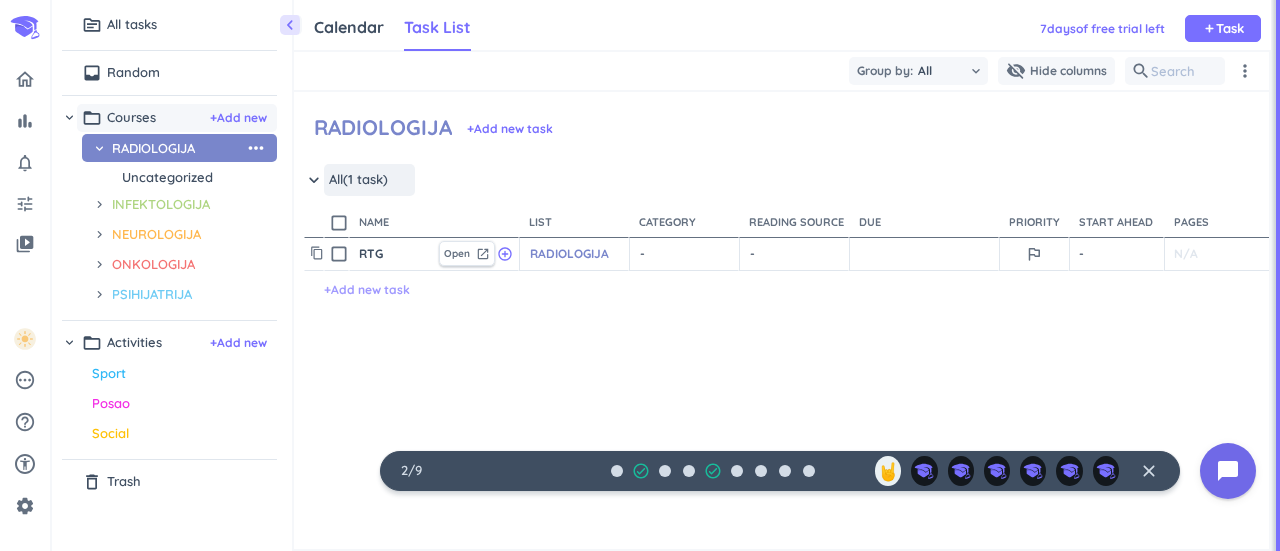 click on "+  Add new task" at bounding box center [367, 290] 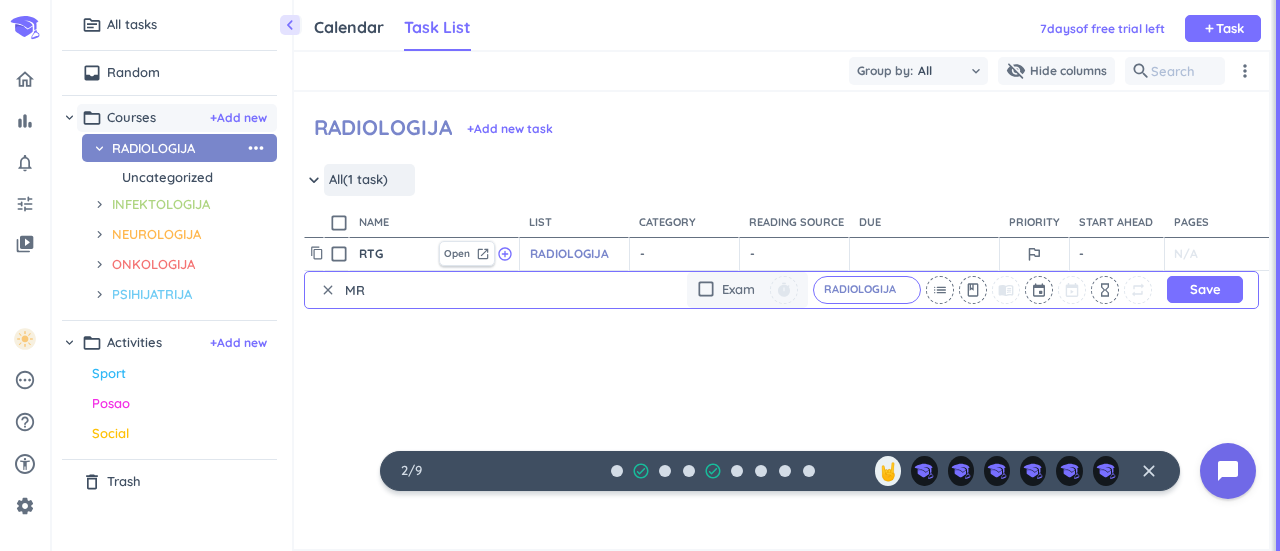 type on "MR" 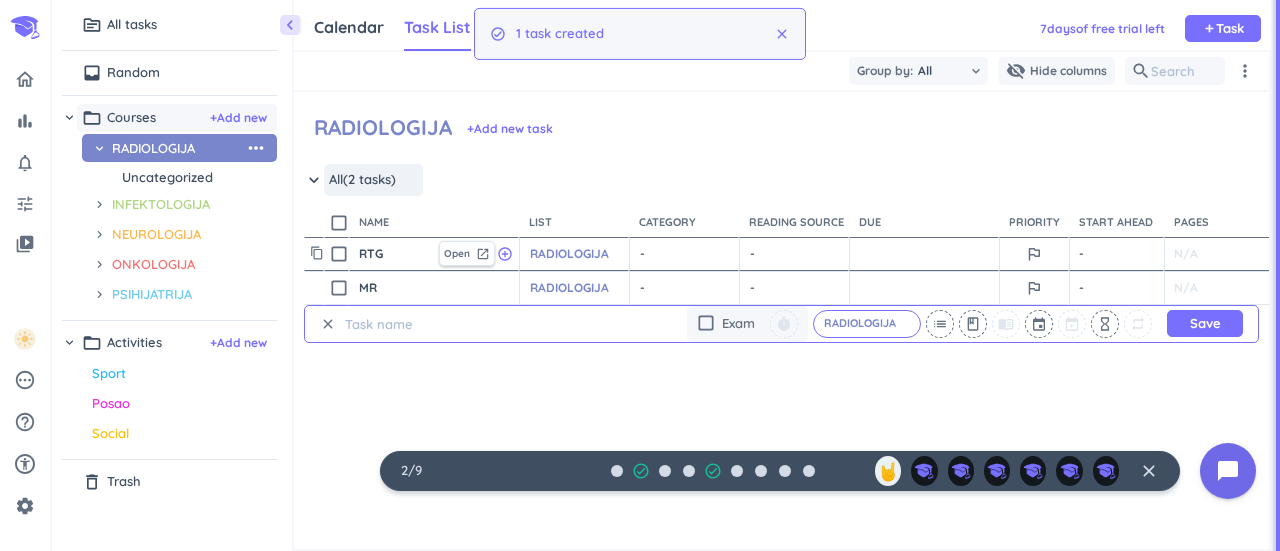 click on "N/A" at bounding box center [1219, 254] 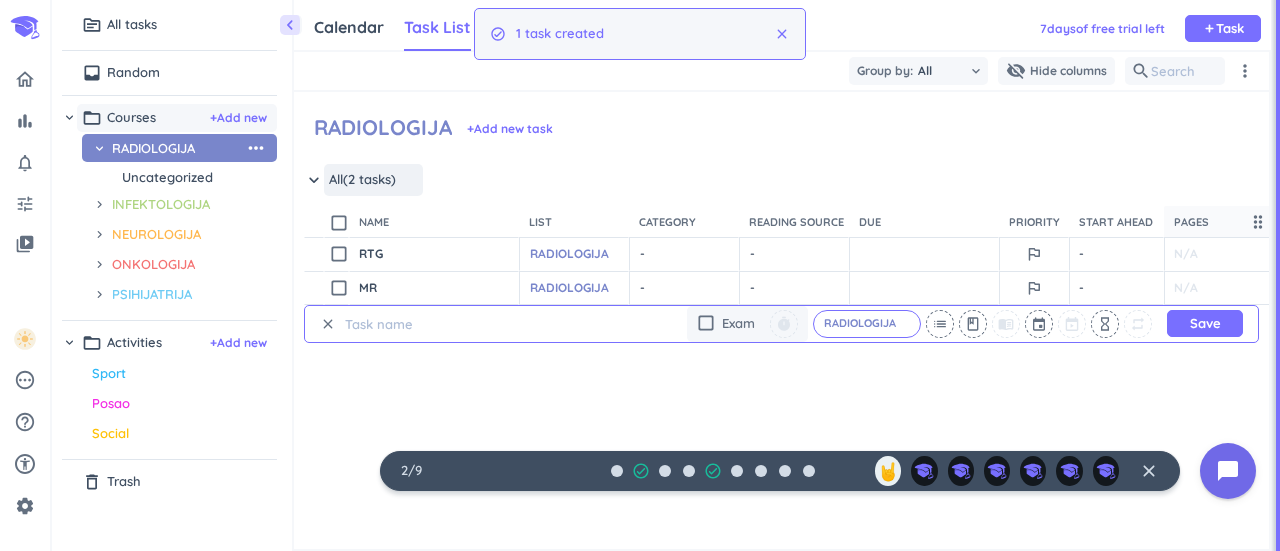 click on "Pages" at bounding box center (1191, 222) 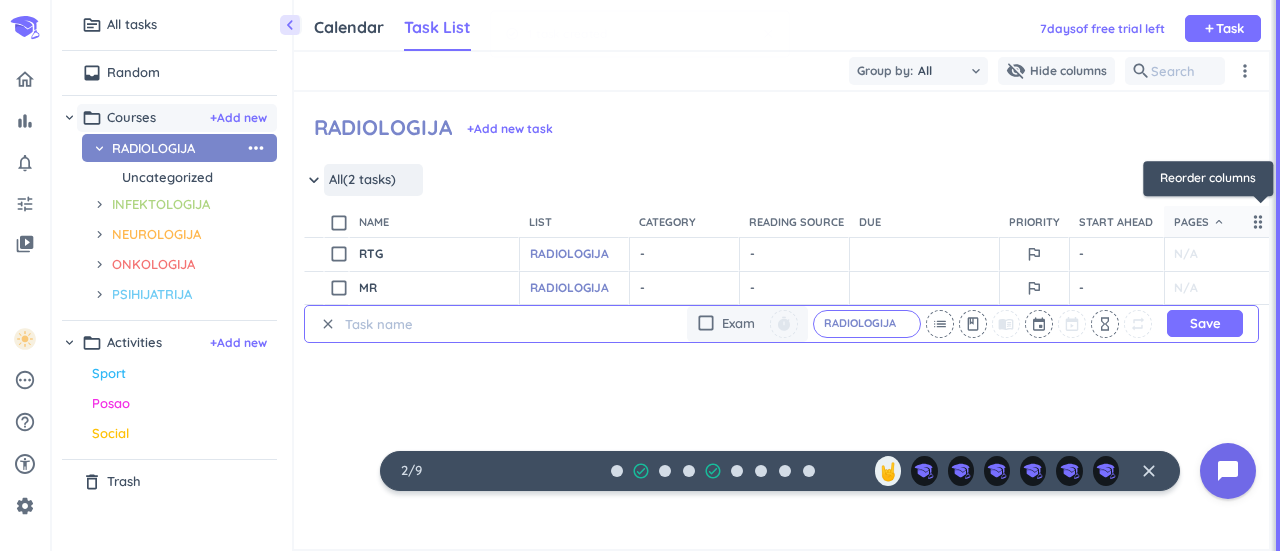 click on "drag_indicator" at bounding box center [1258, 222] 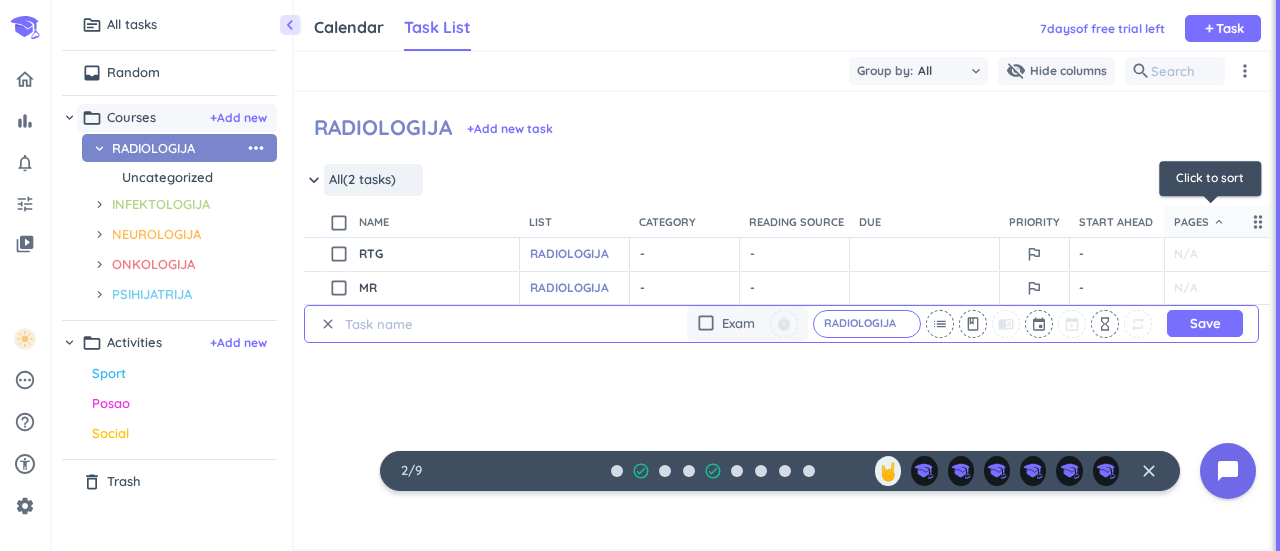 click on "keyboard_arrow_down" at bounding box center [1219, 222] 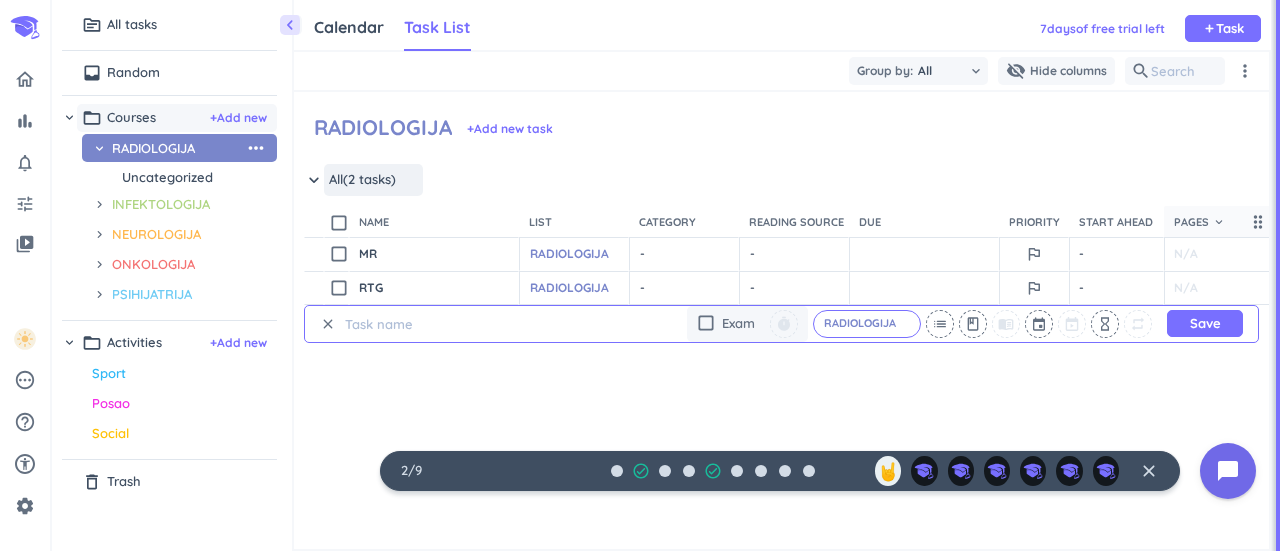 click on "keyboard_arrow_down" at bounding box center [1219, 222] 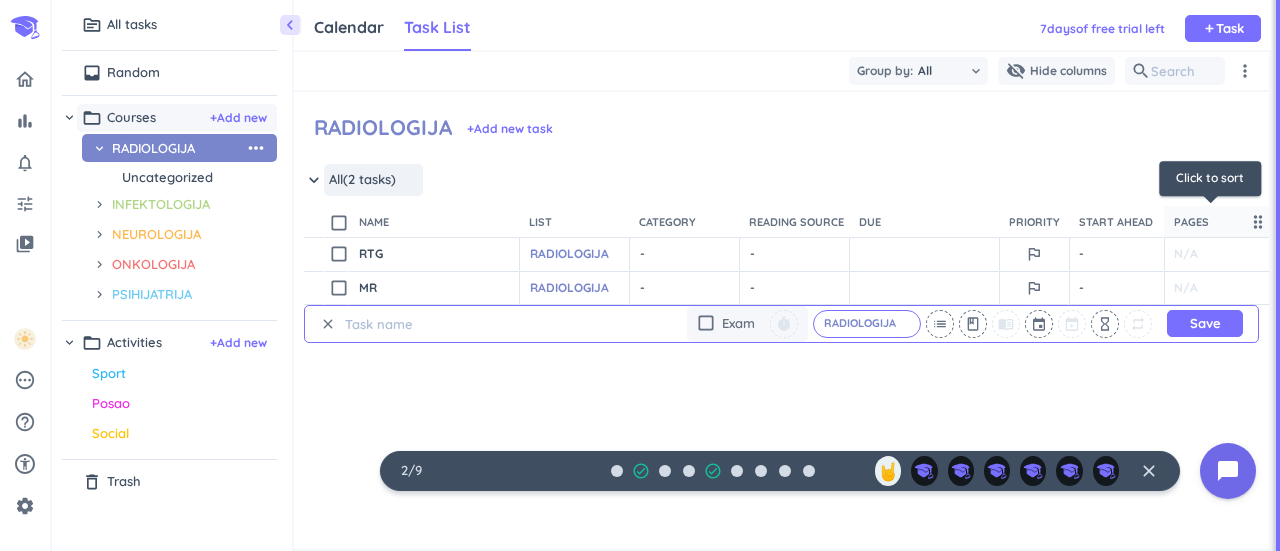 click on "Pages" at bounding box center (1191, 222) 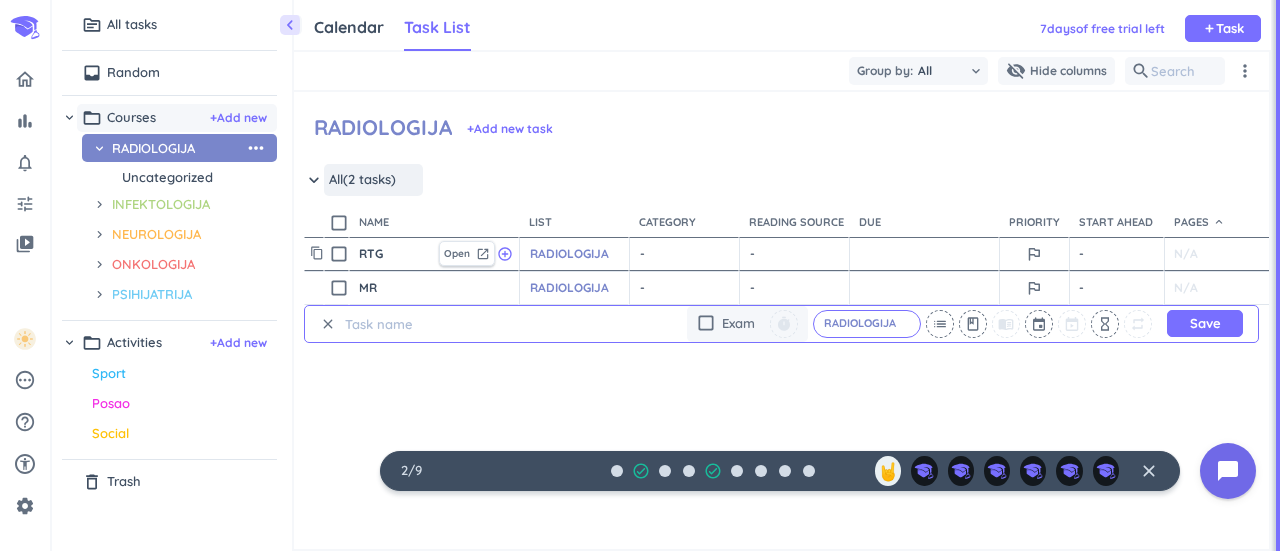click on "N/A" at bounding box center (1219, 254) 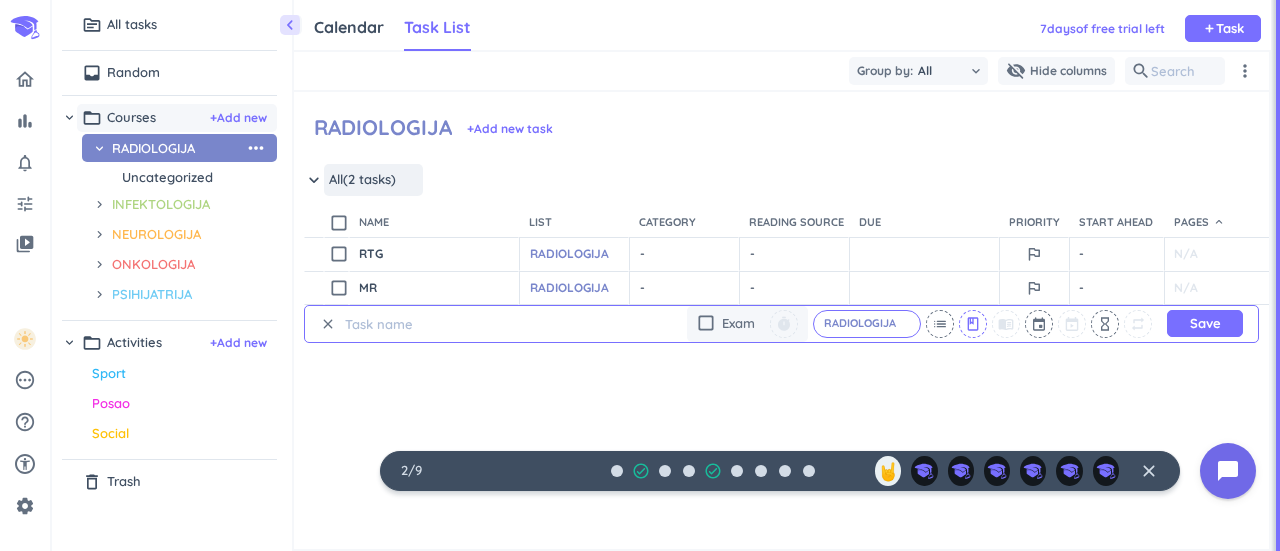 click on "class" at bounding box center [973, 324] 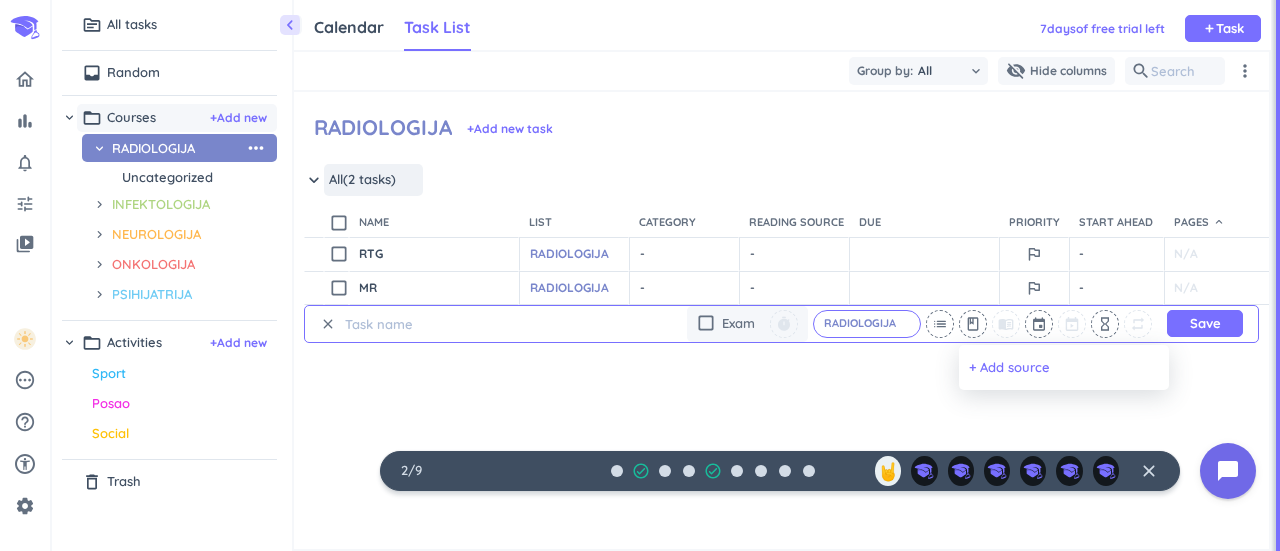 click on "+ Add source" at bounding box center [1009, 368] 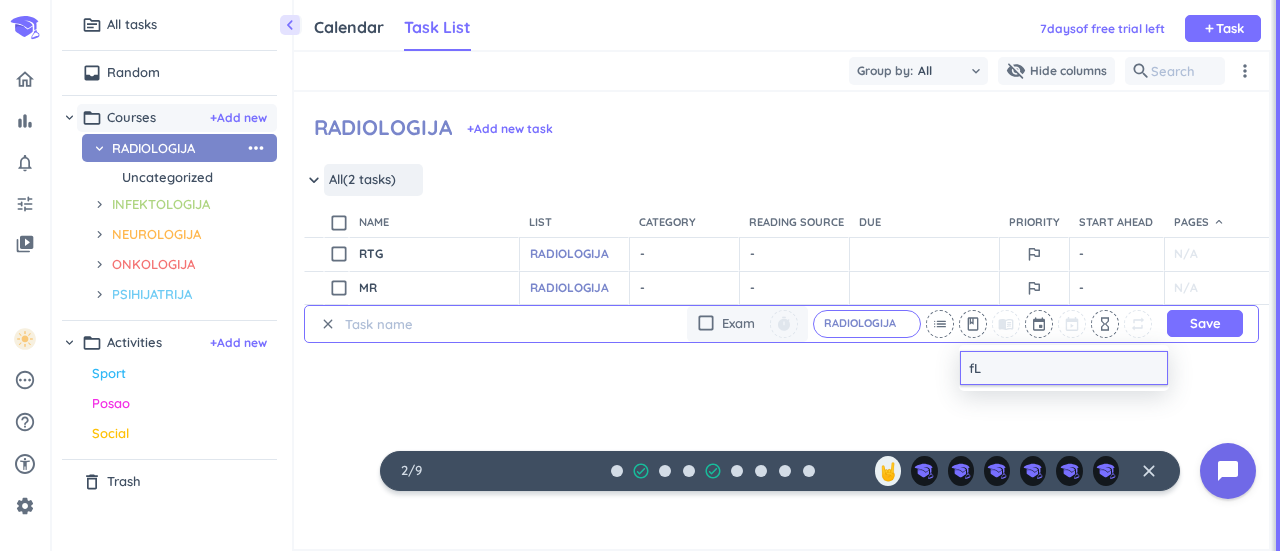 type on "f" 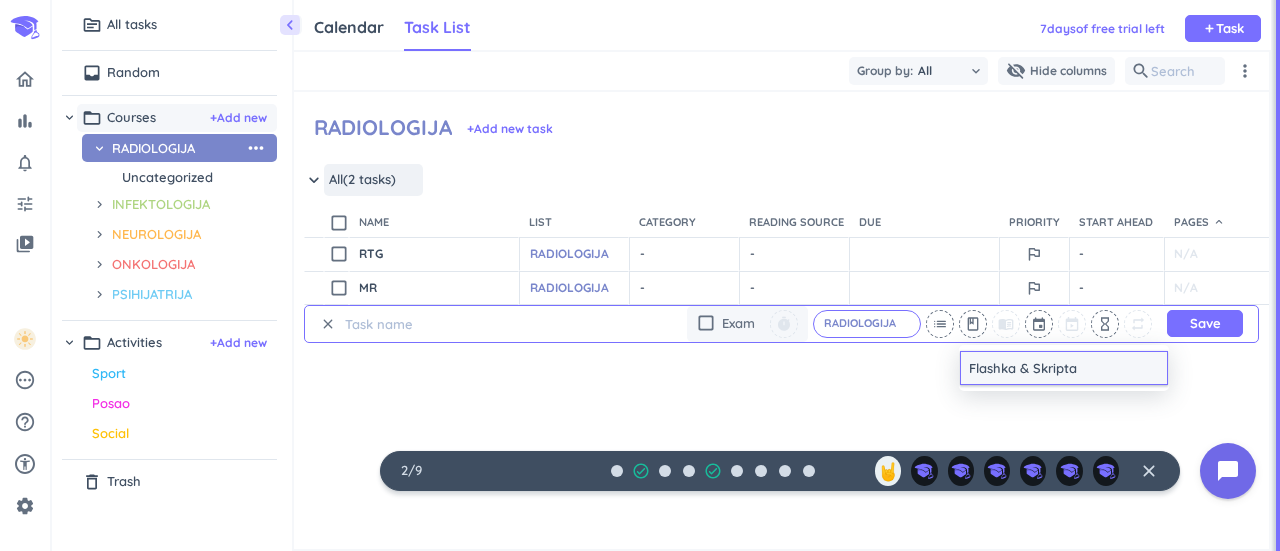 type on "Flashka & Skripta" 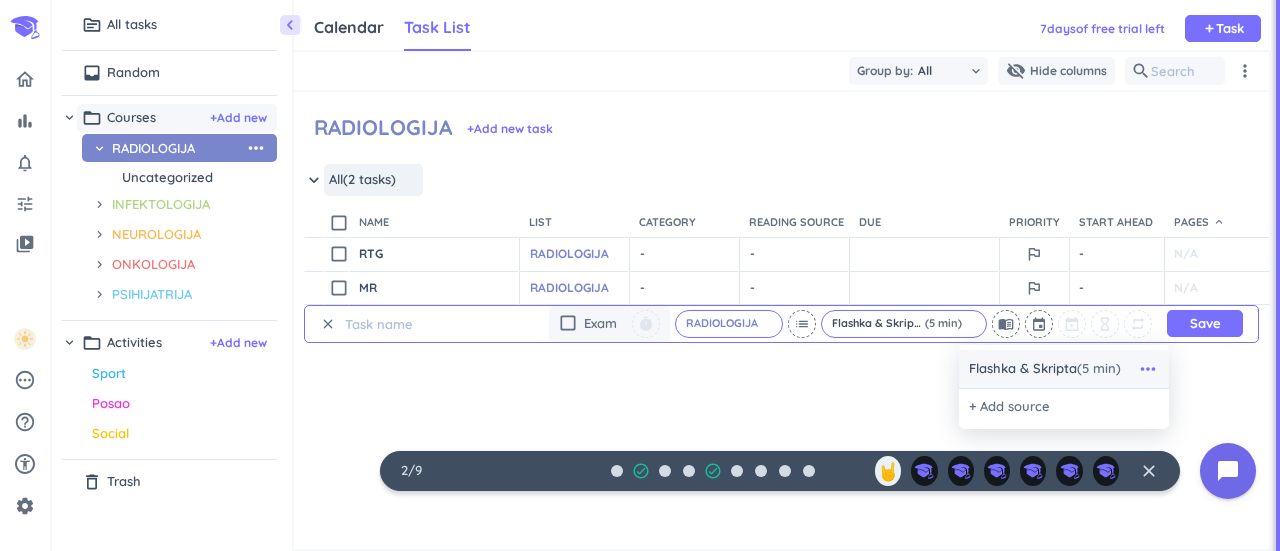 click on "more_horiz" at bounding box center [1148, 369] 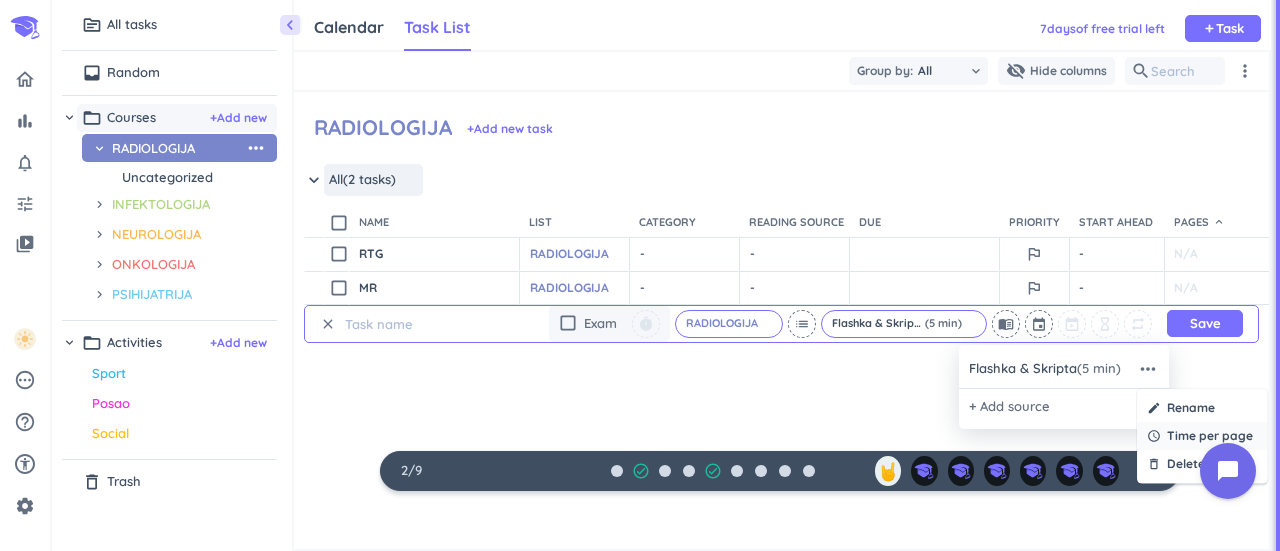 click on "Time per page" at bounding box center (1210, 436) 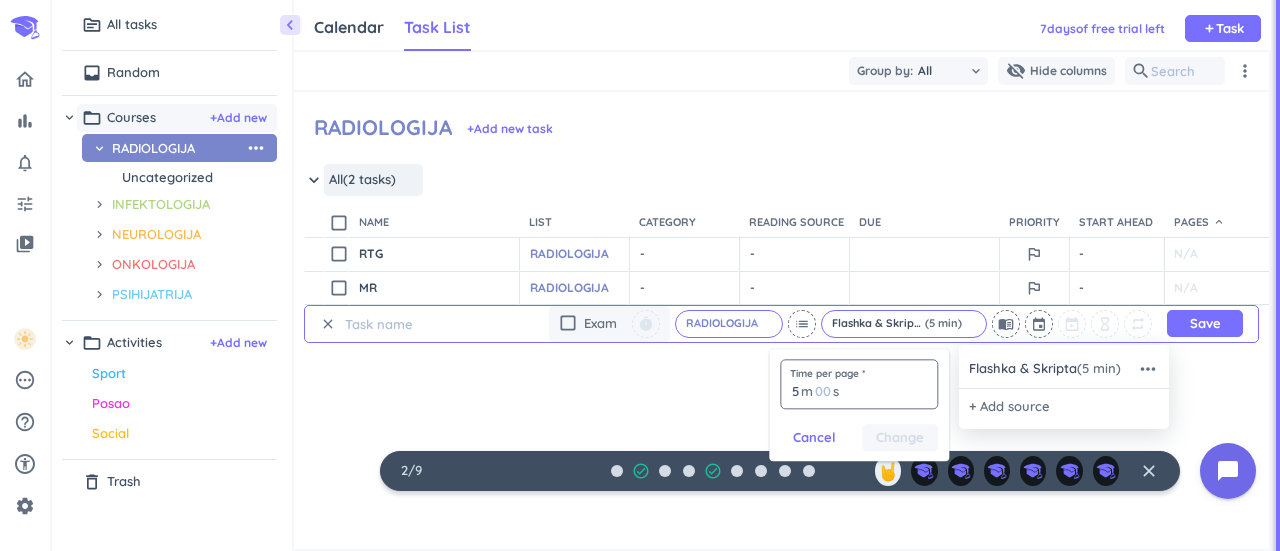 drag, startPoint x: 798, startPoint y: 389, endPoint x: 783, endPoint y: 389, distance: 15 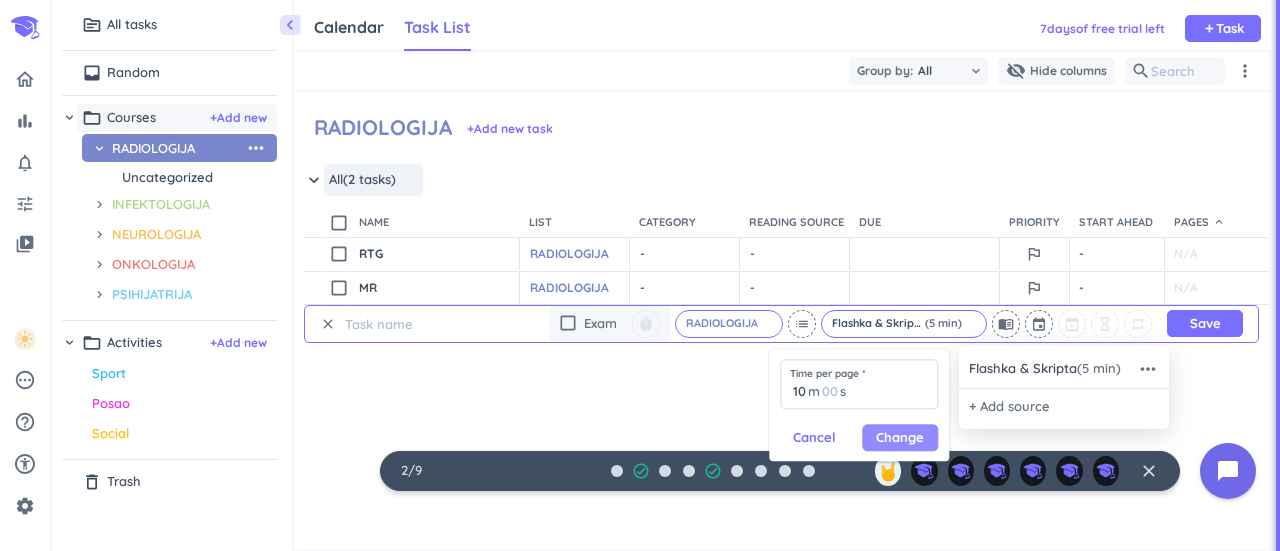 type on "10" 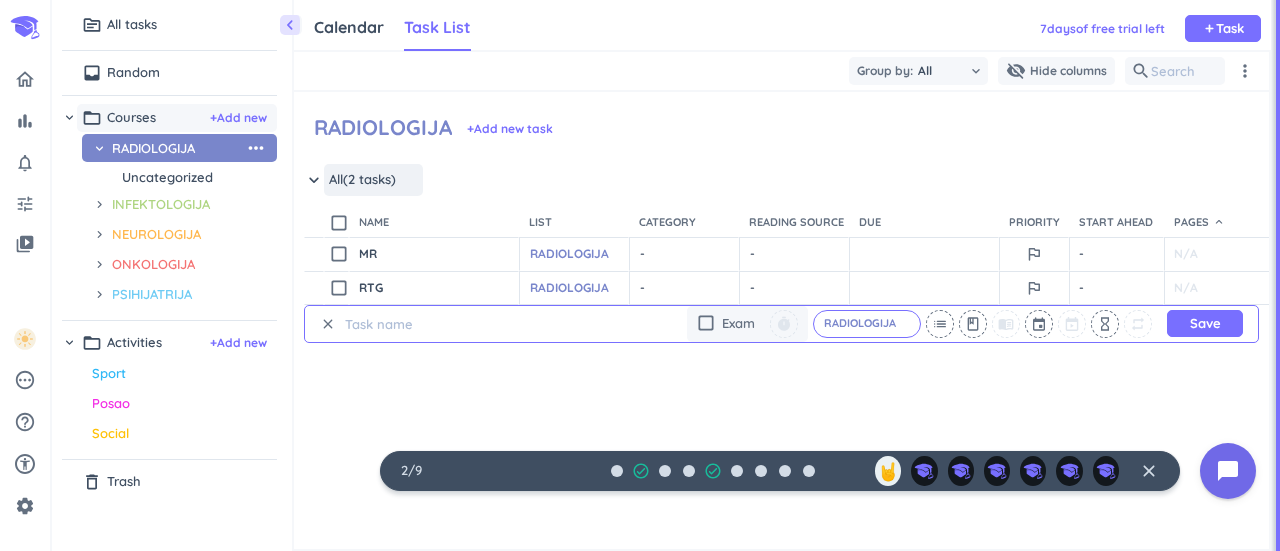 scroll, scrollTop: 8, scrollLeft: 8, axis: both 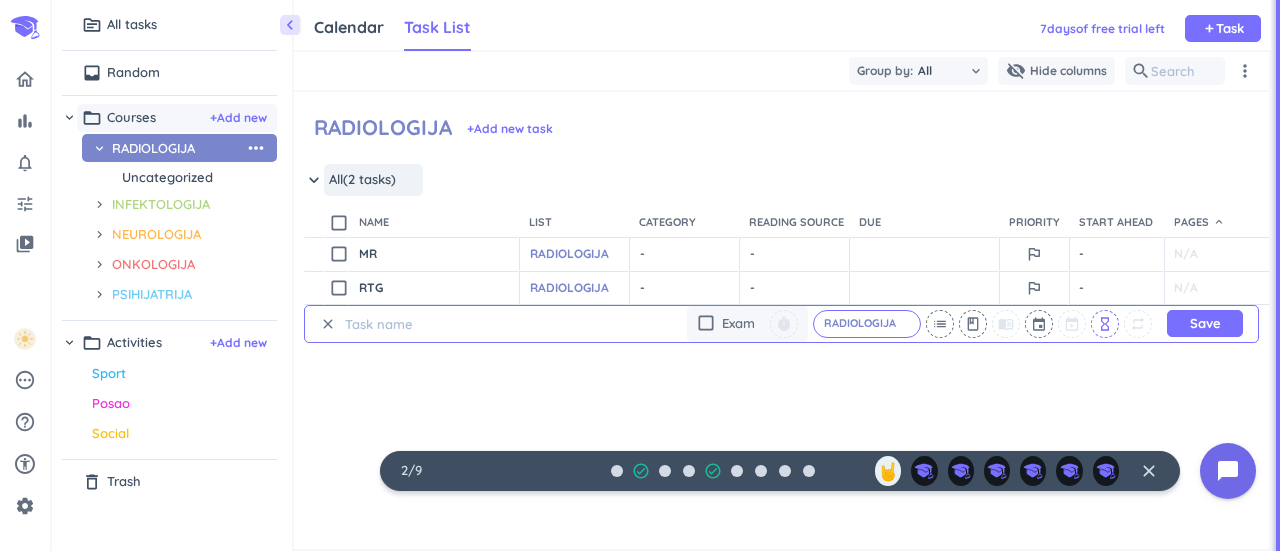 click on "hourglass_empty" at bounding box center (1105, 324) 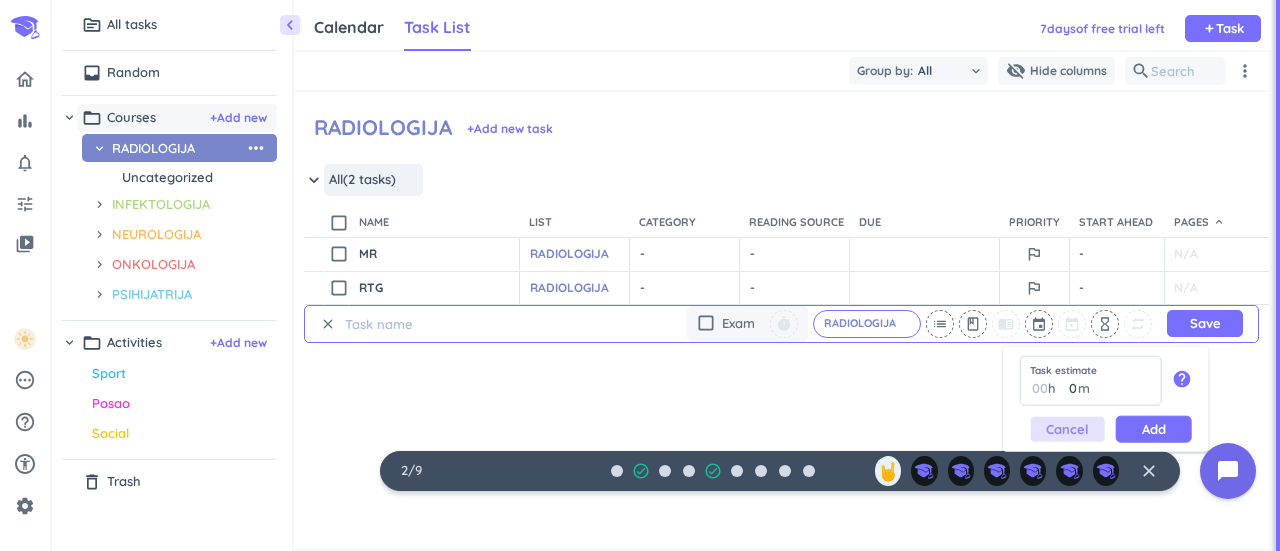 click on "Cancel" at bounding box center (1067, 429) 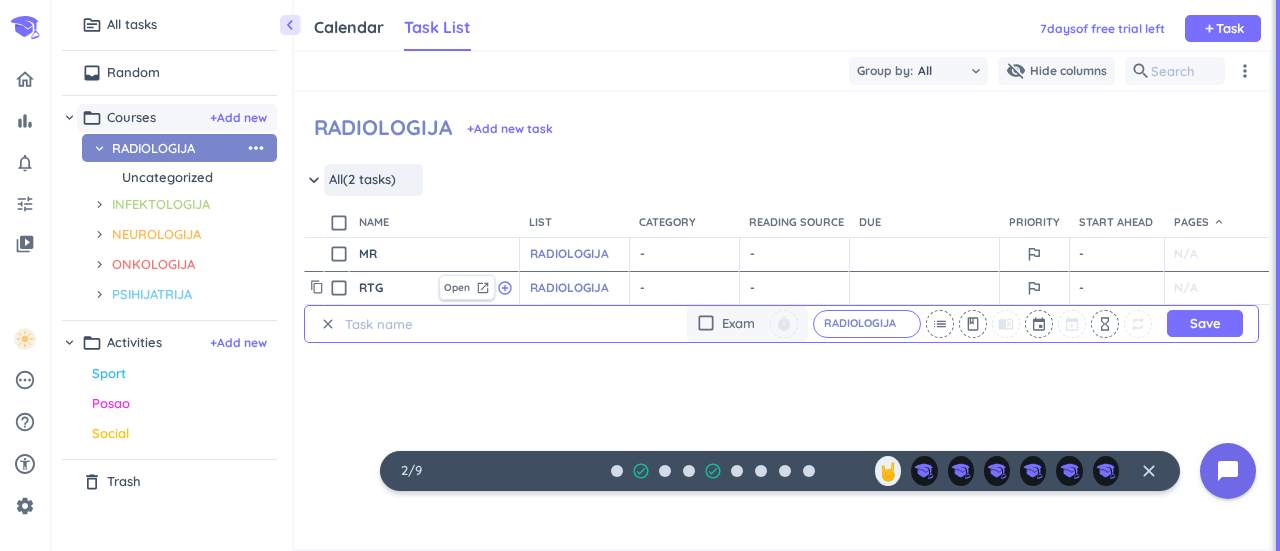click on "N/A" at bounding box center [1219, 288] 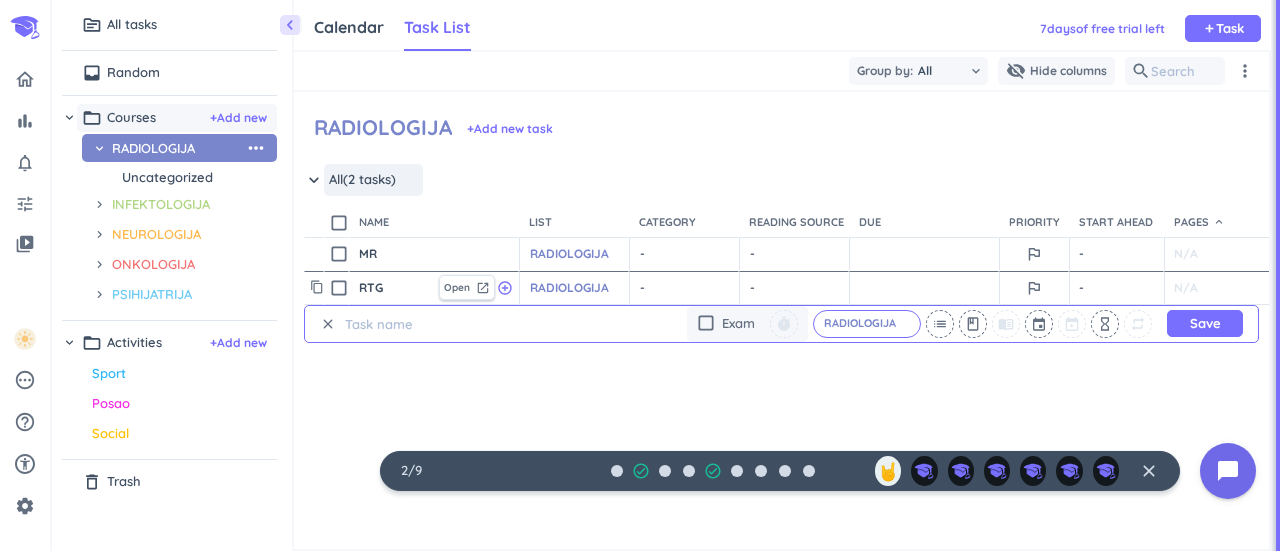 click on "- cancel" at bounding box center [686, 288] 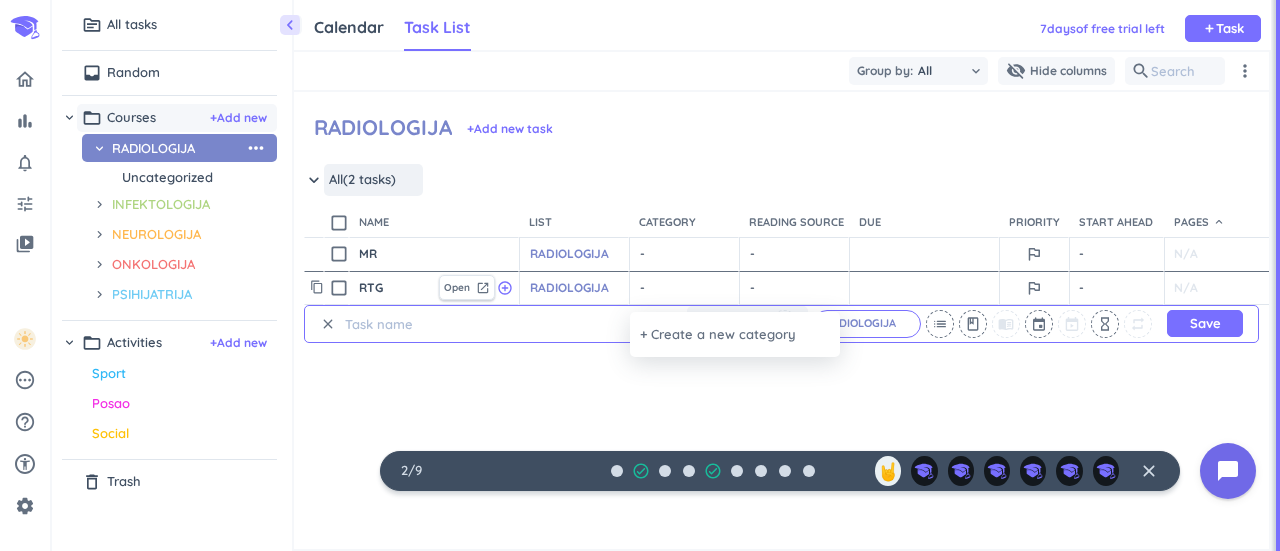 click at bounding box center [640, 275] 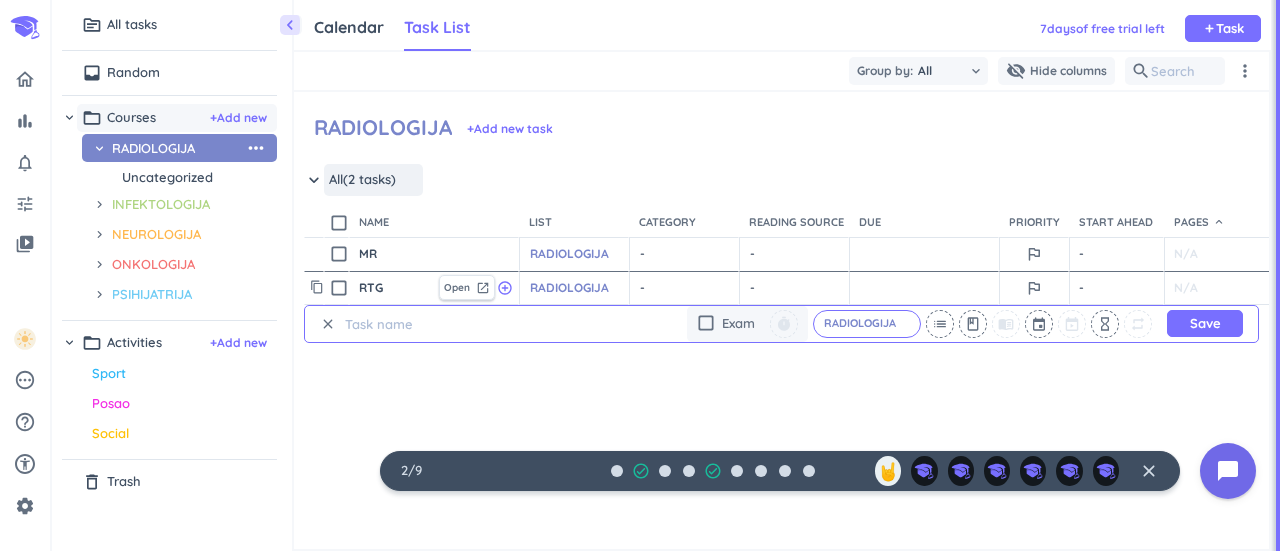 click on "- cancel" at bounding box center [796, 288] 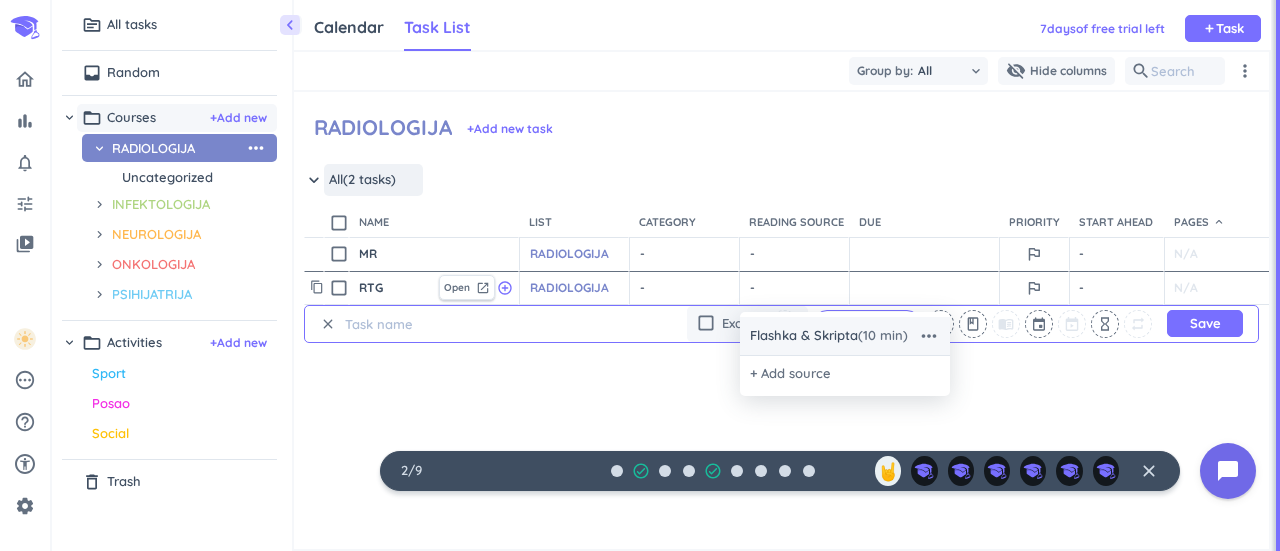 click on "Flashka & Skripta  (10 min)" at bounding box center (829, 336) 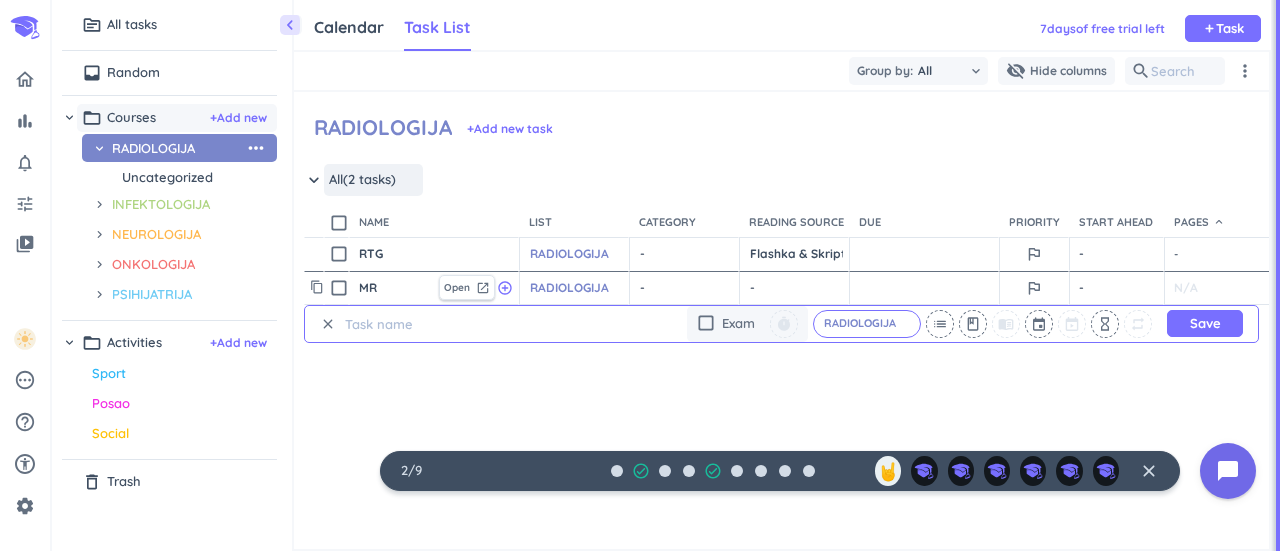 click on "- cancel" at bounding box center (796, 288) 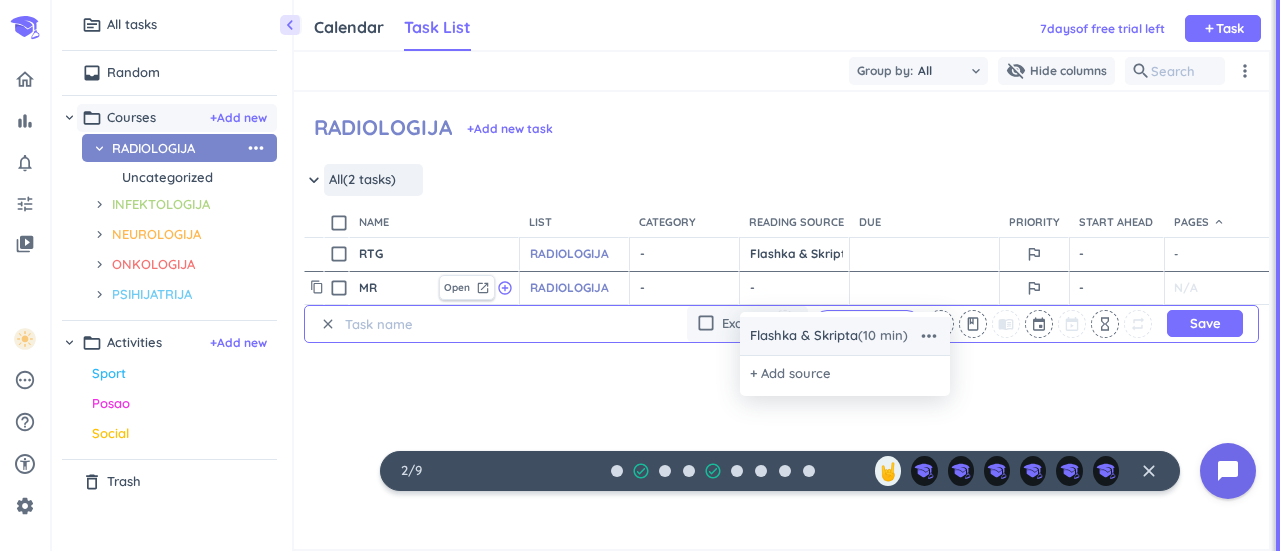 click on "Flashka & Skripta  (10 min)" at bounding box center (829, 336) 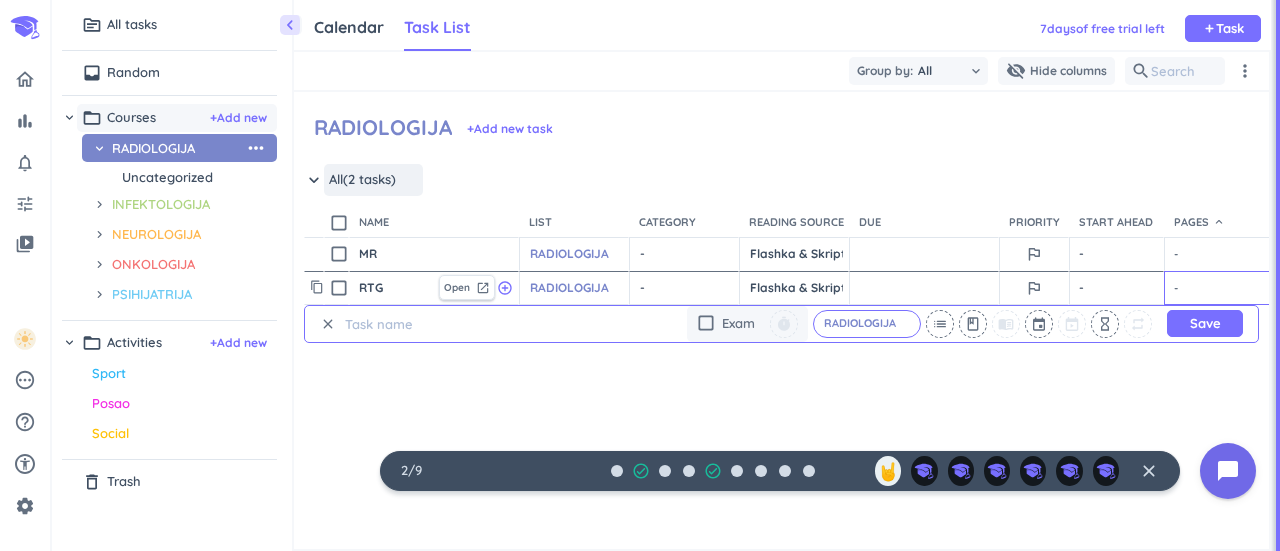 click on "-" at bounding box center (1219, 288) 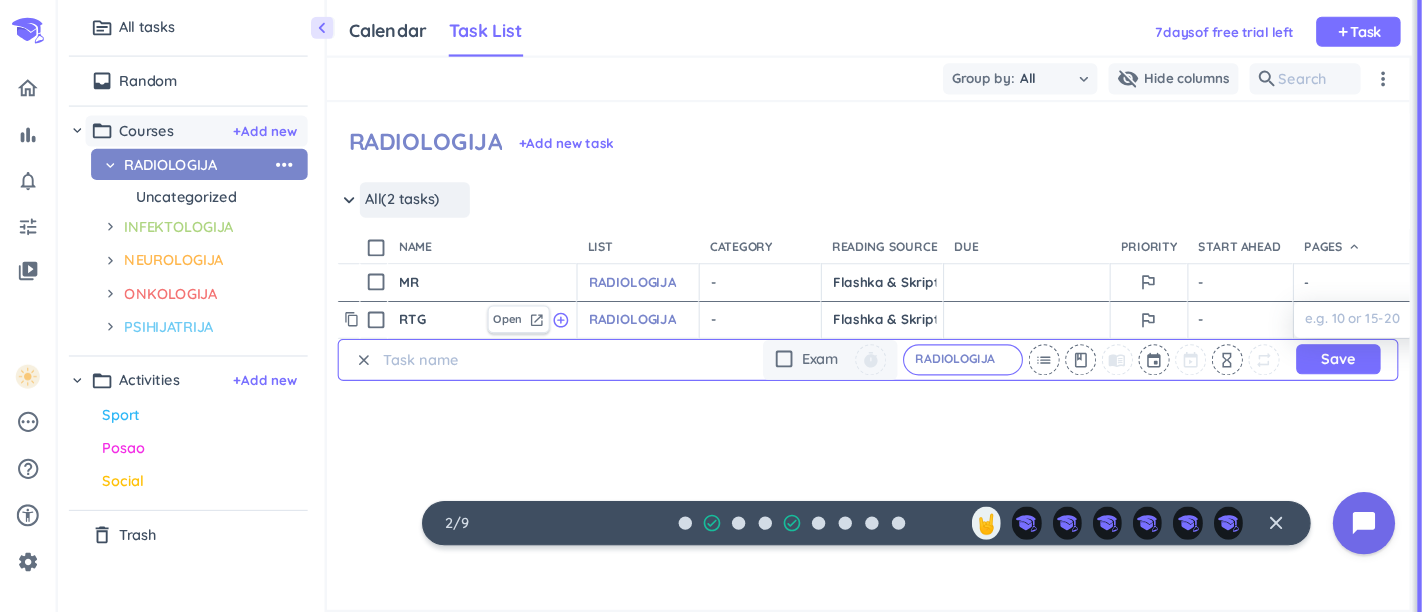 scroll, scrollTop: 0, scrollLeft: 50, axis: horizontal 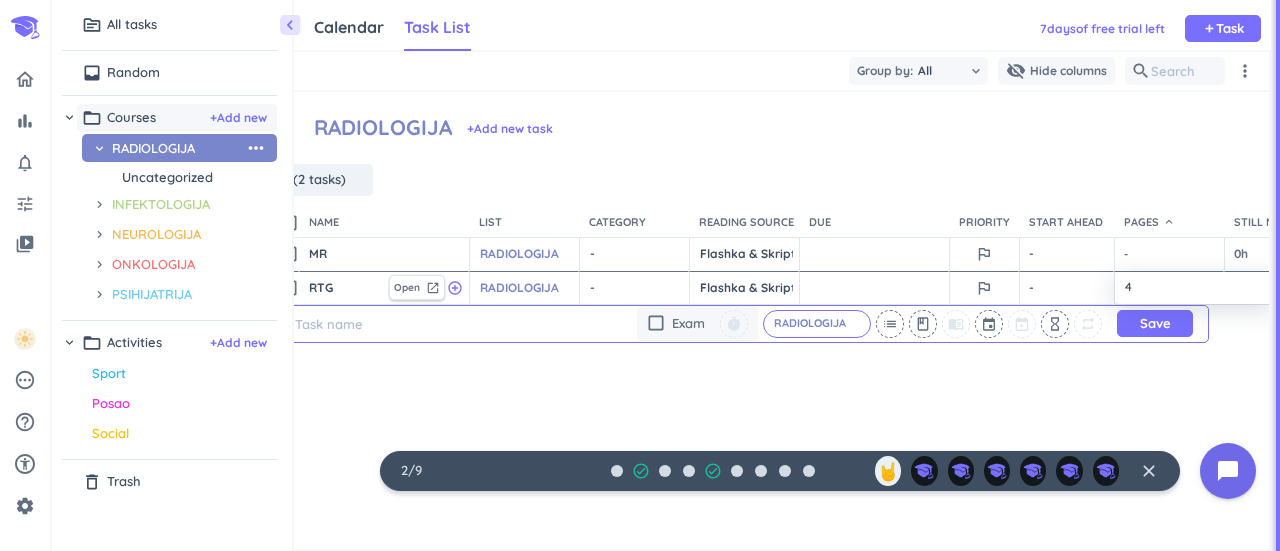 type on "4" 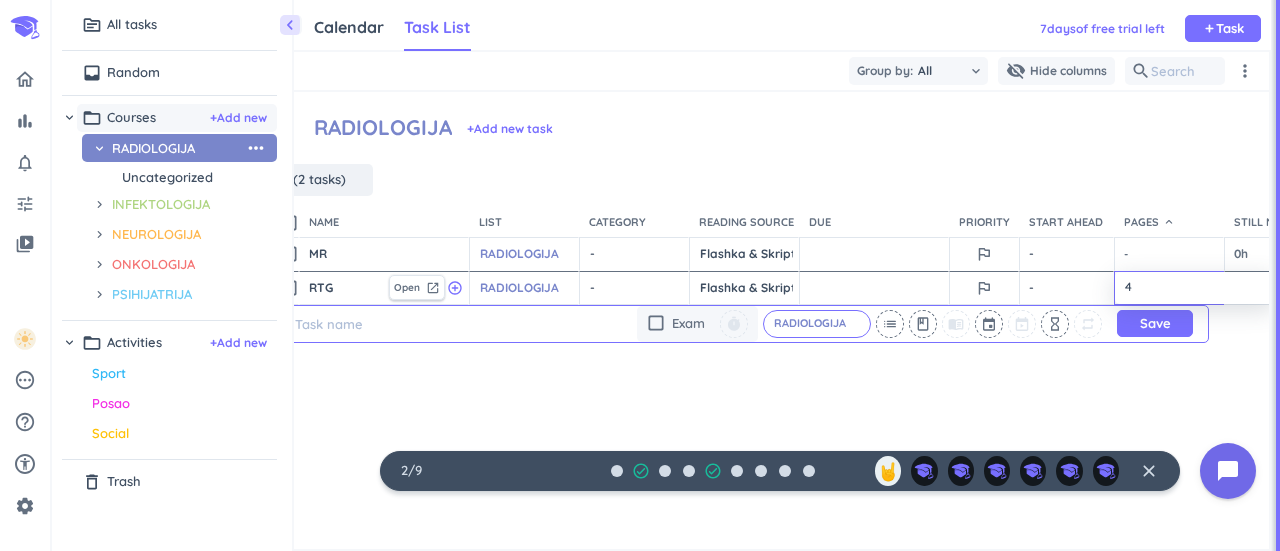 click at bounding box center [640, 275] 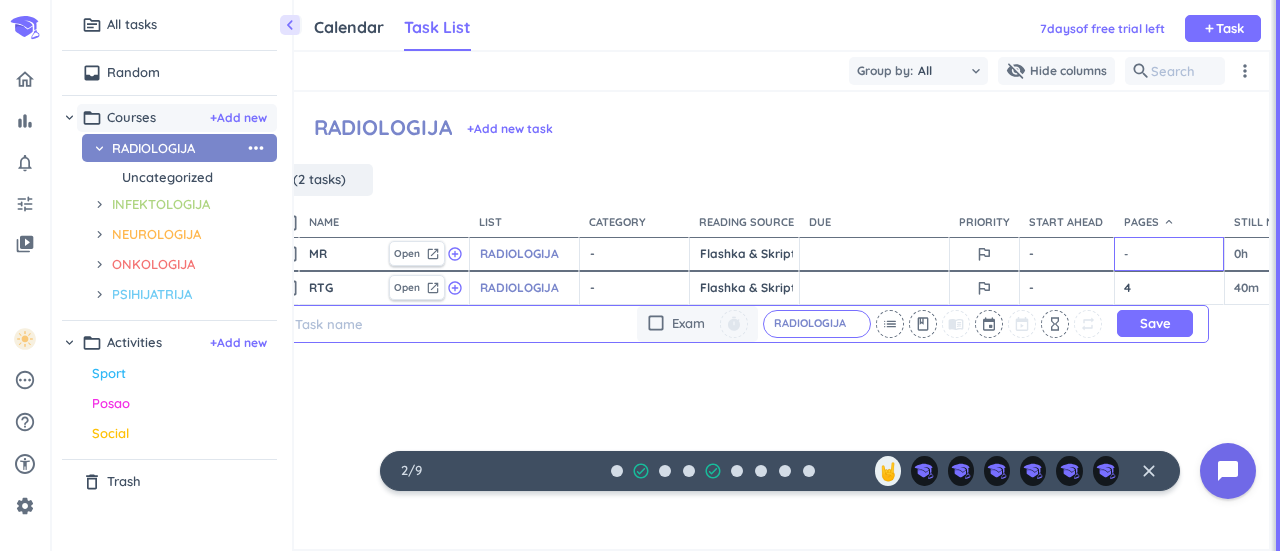 click on "-" at bounding box center (1169, 254) 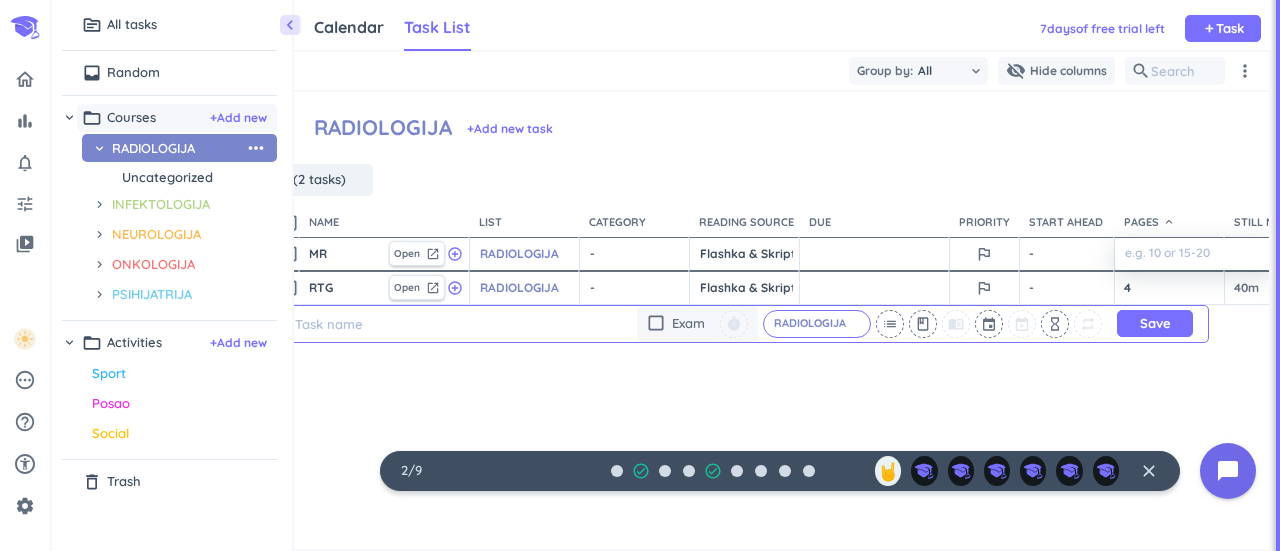 type on "4" 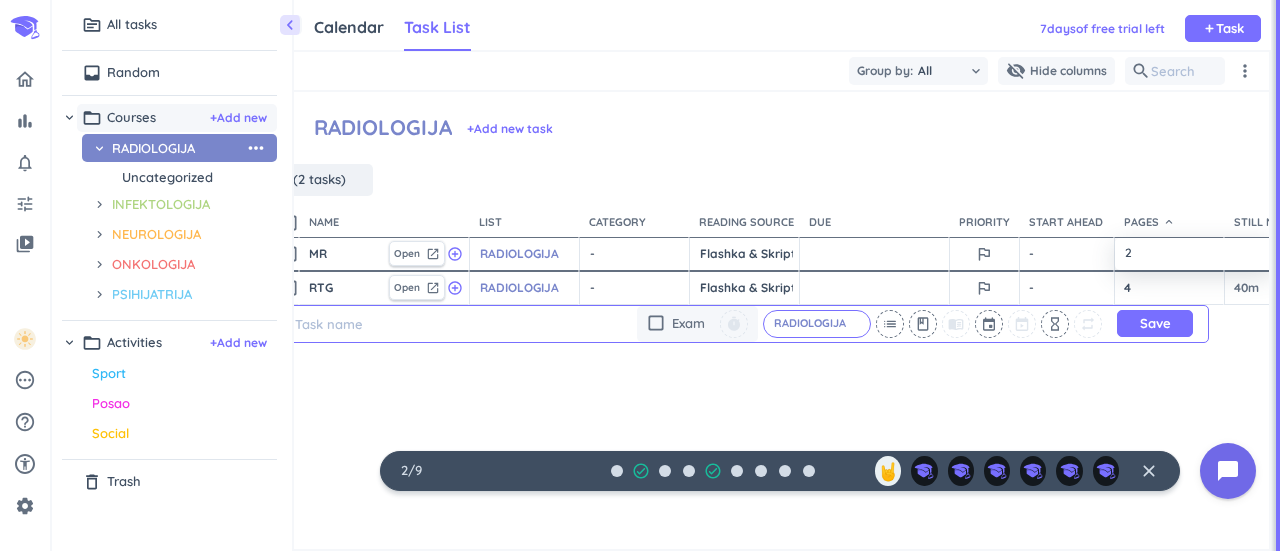 type on "2" 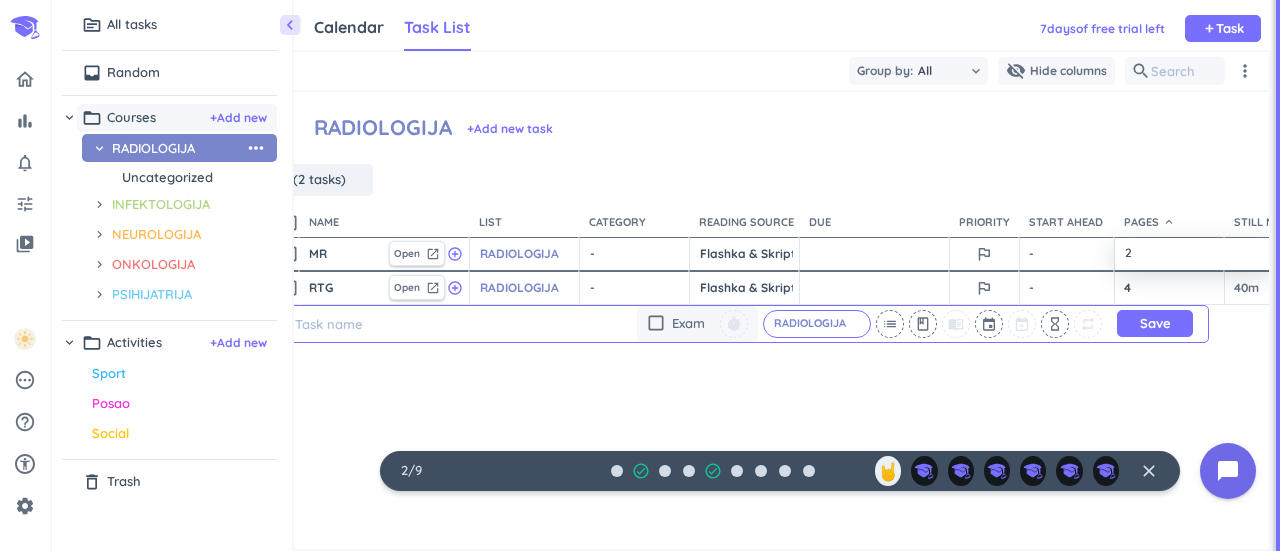 type 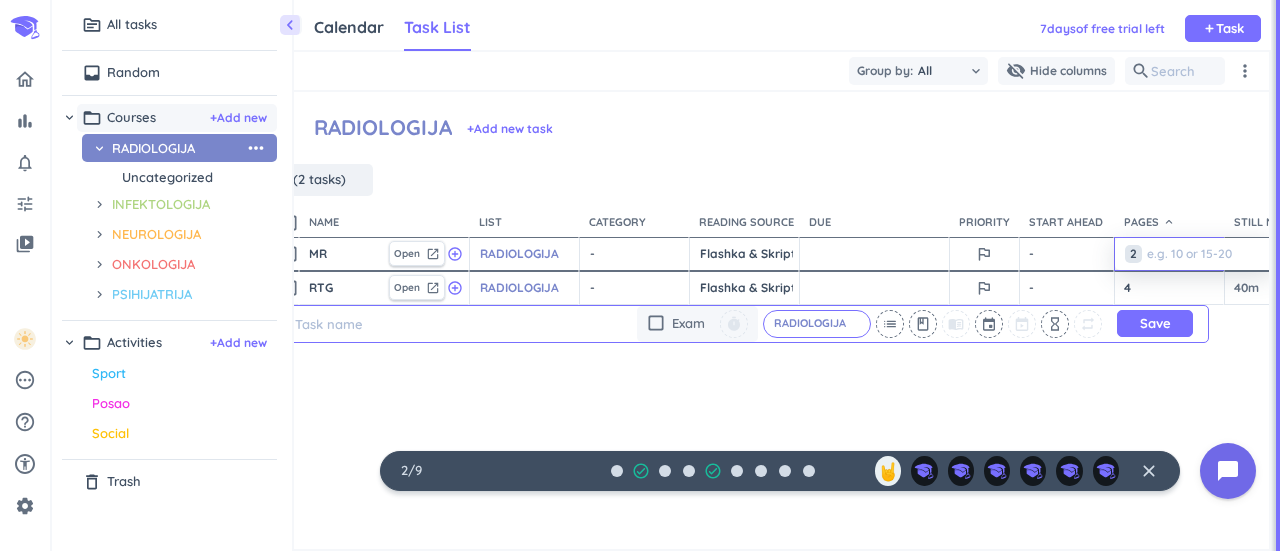 click at bounding box center [640, 275] 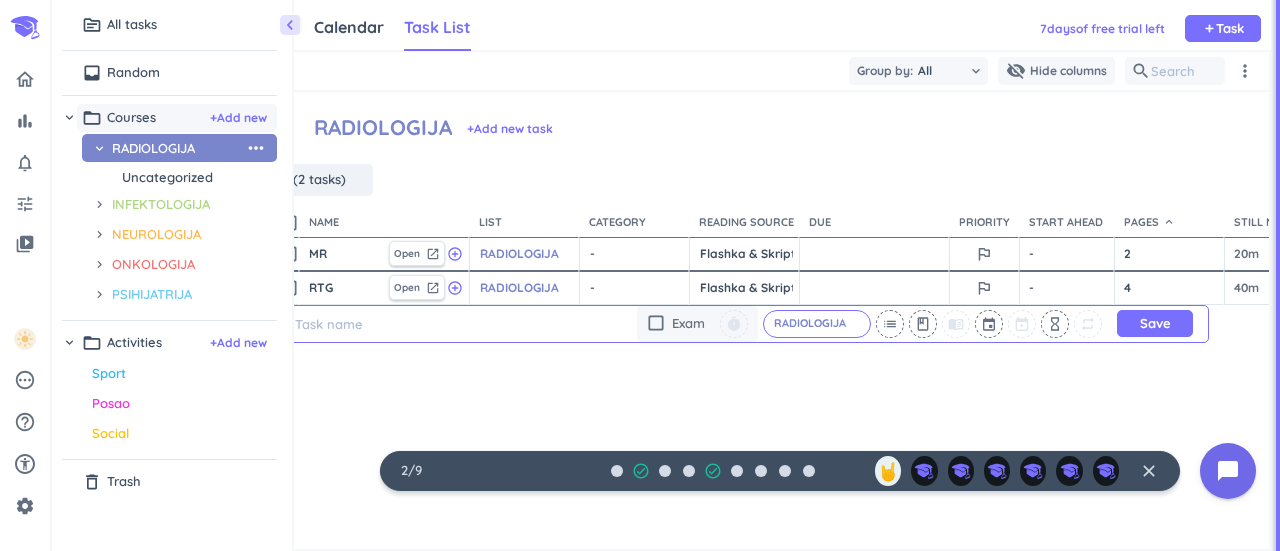 click at bounding box center (386, 324) 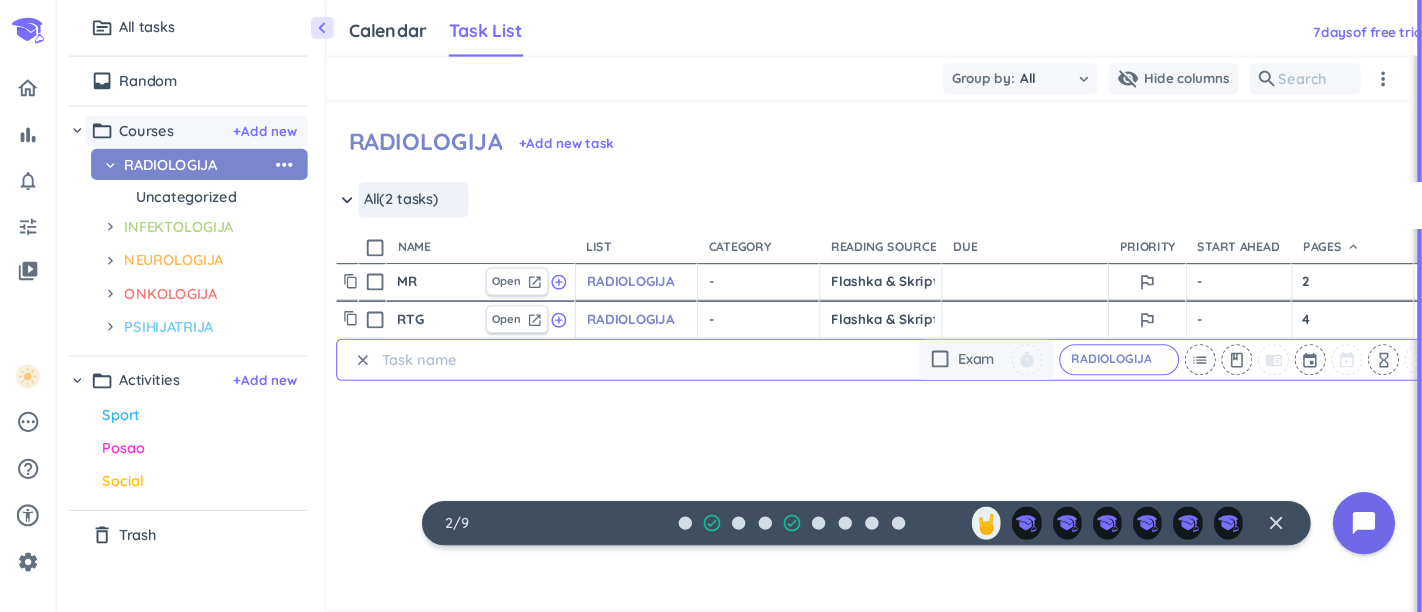 scroll, scrollTop: 8, scrollLeft: 8, axis: both 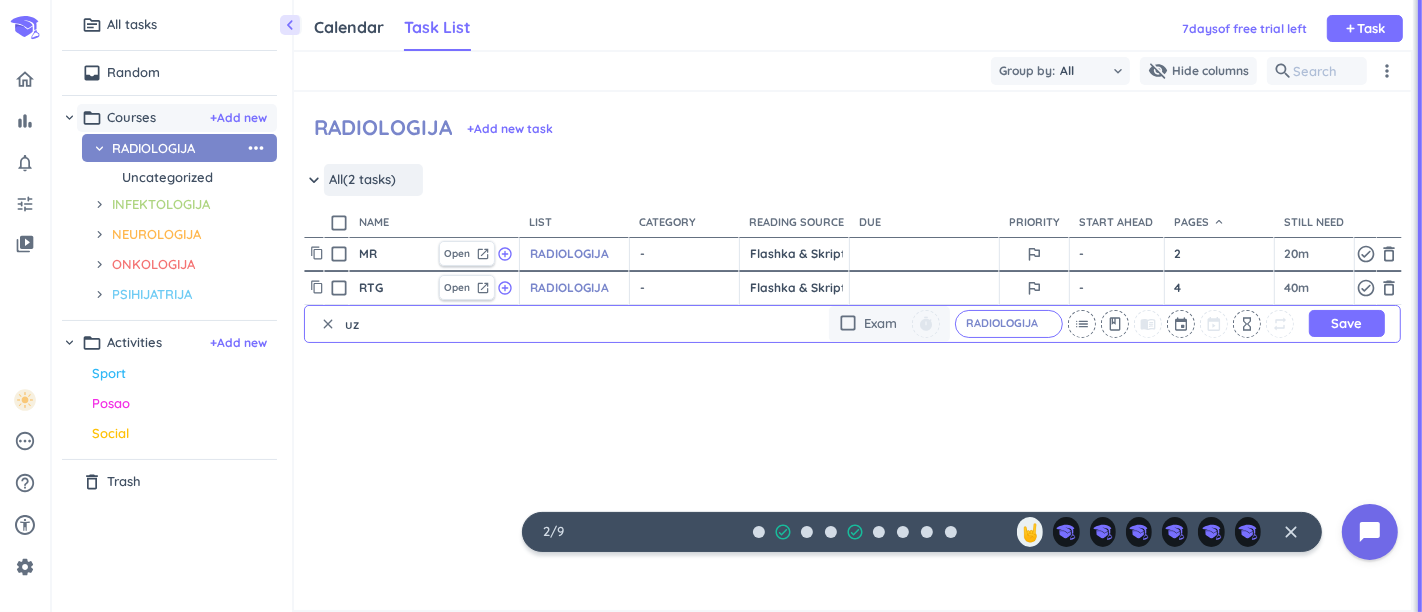 type on "u" 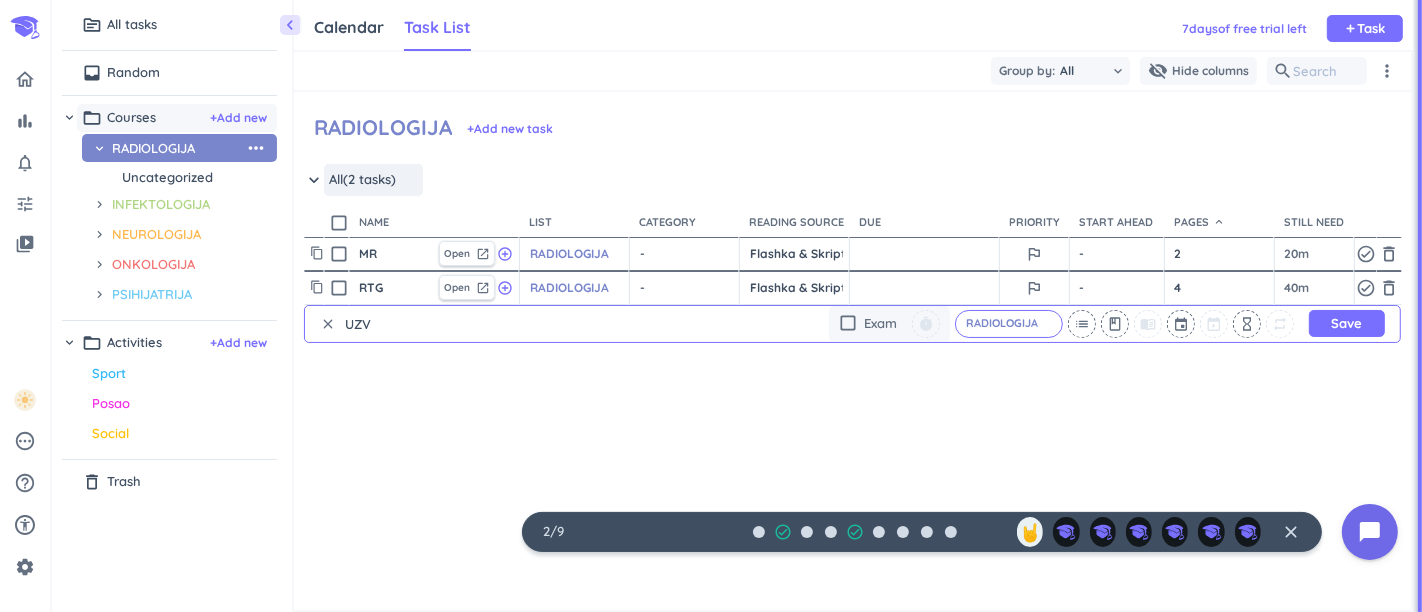 type on "UZV" 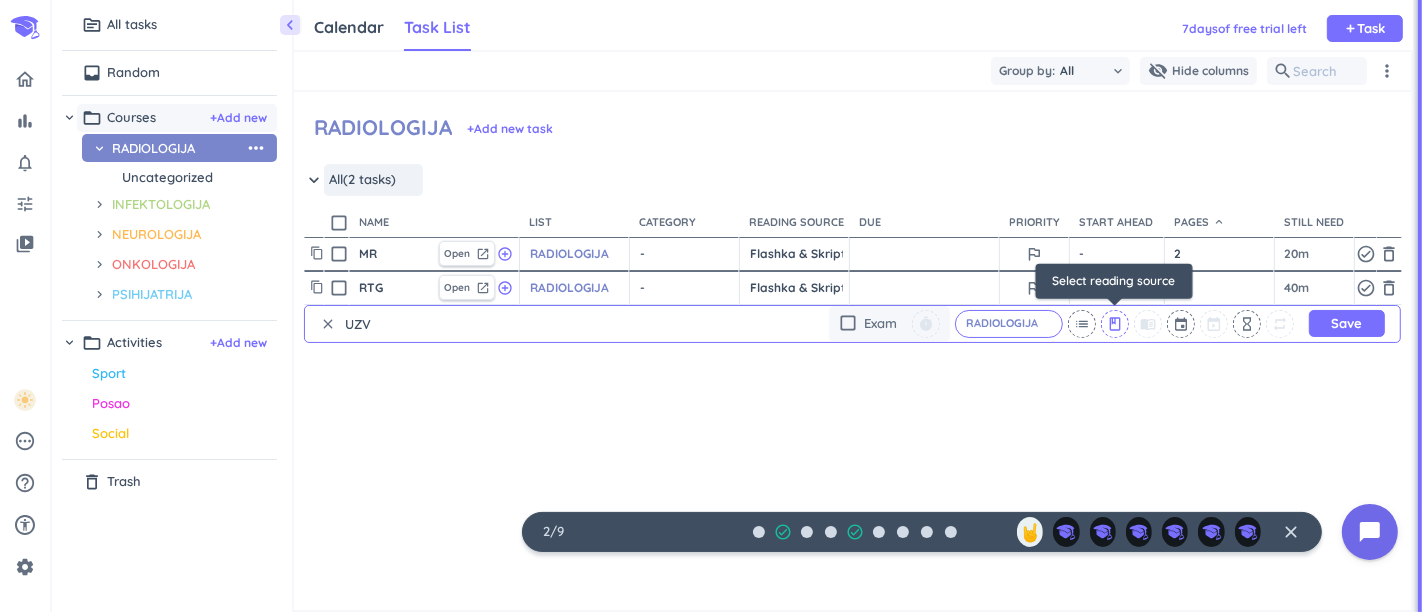 click on "class" at bounding box center (1115, 324) 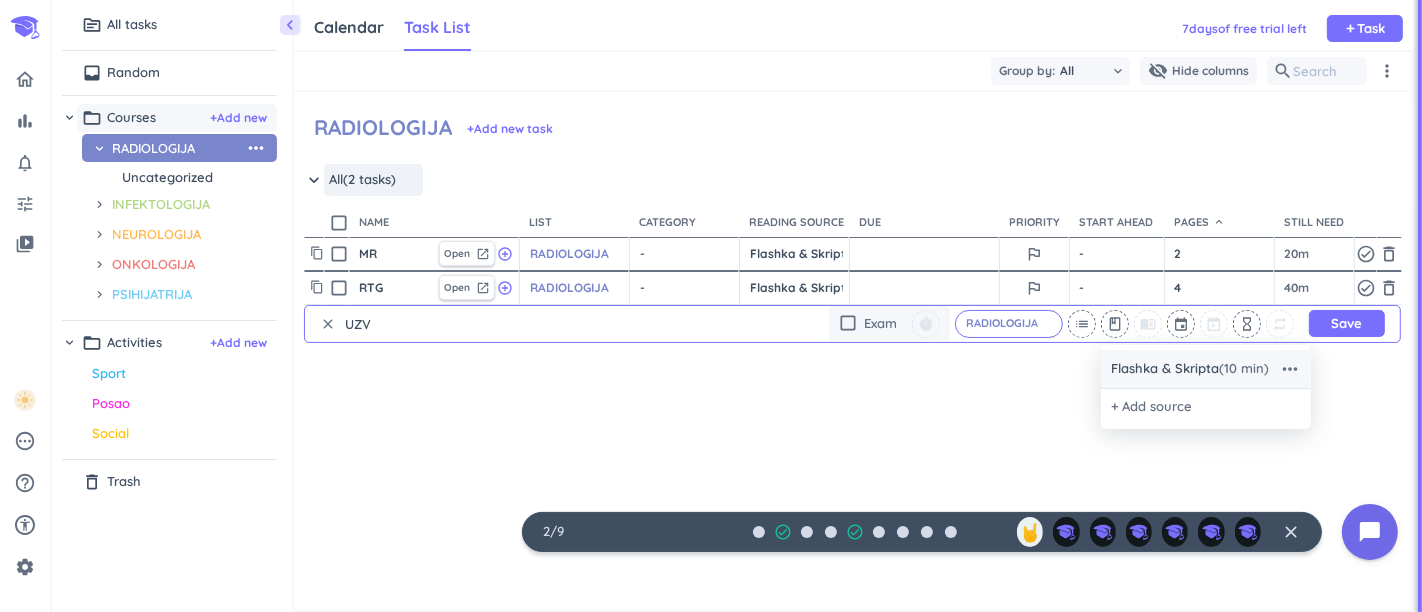 click on "Flashka & Skripta  (10 min)" at bounding box center [1190, 369] 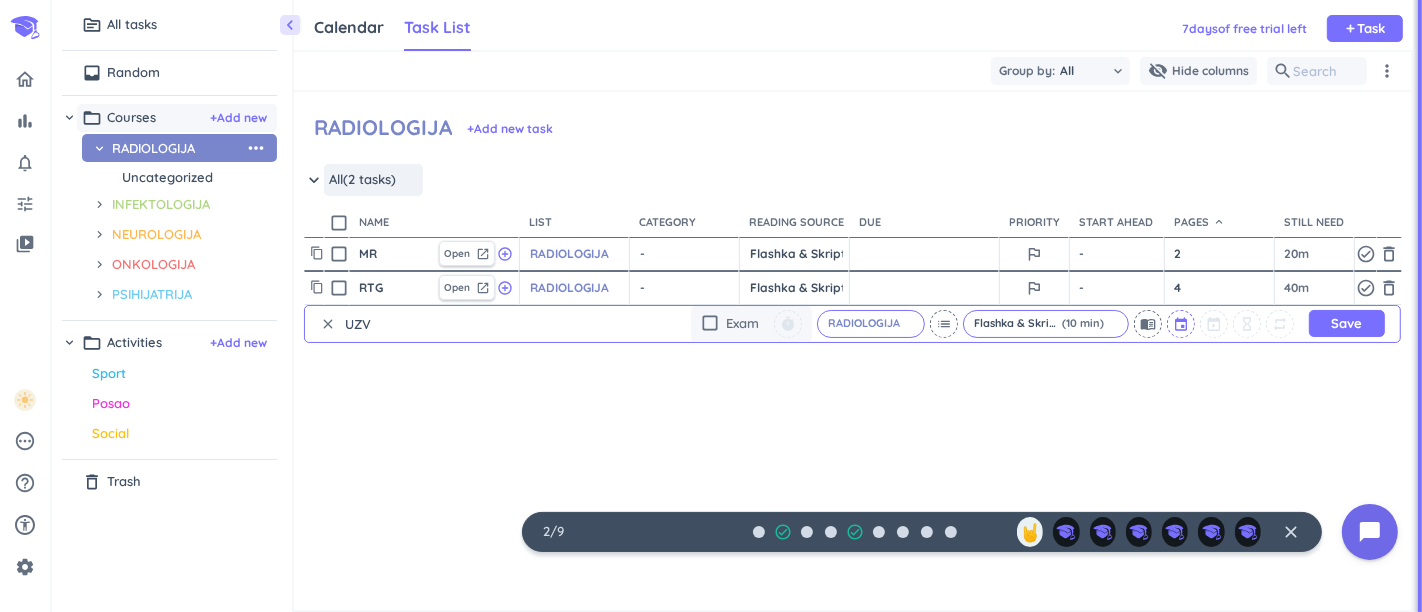 click at bounding box center (1182, 324) 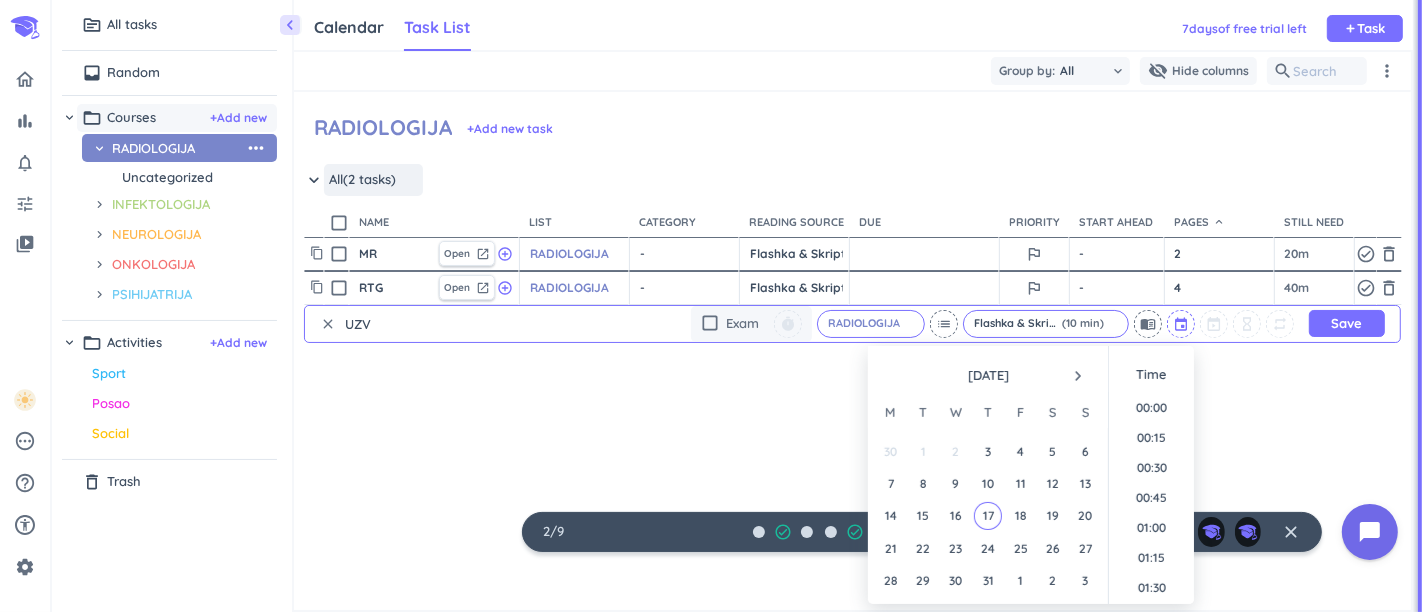 scroll, scrollTop: 179, scrollLeft: 0, axis: vertical 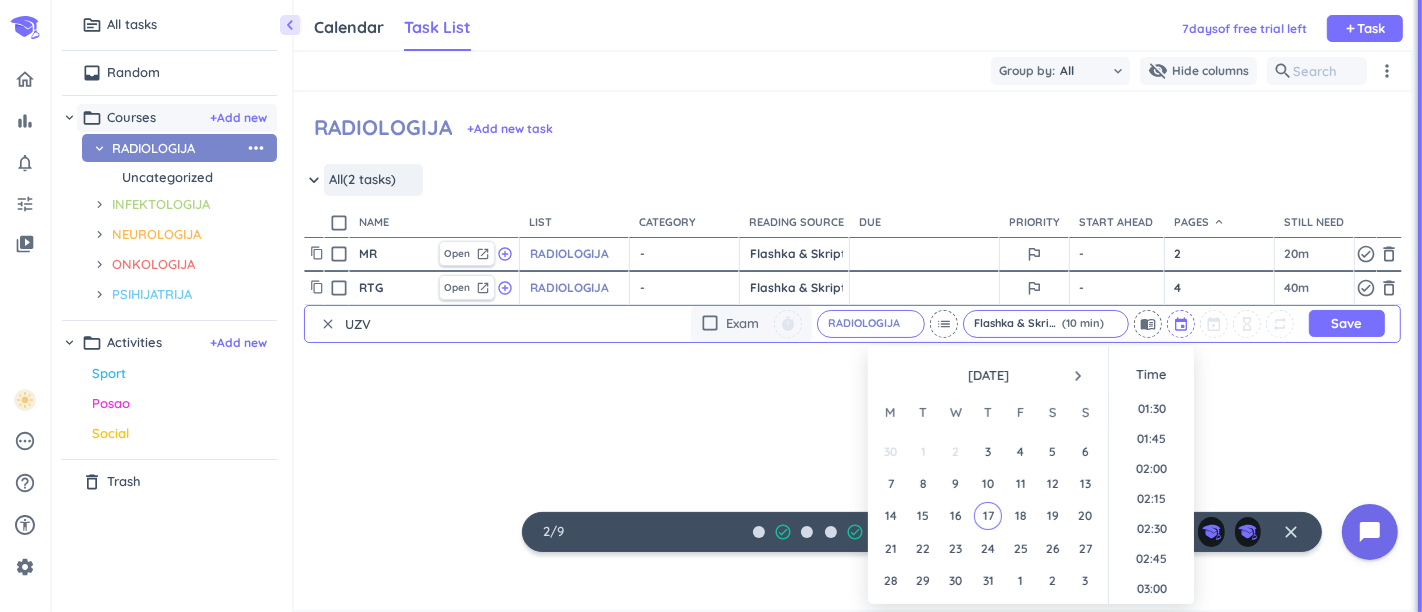 click at bounding box center [1182, 324] 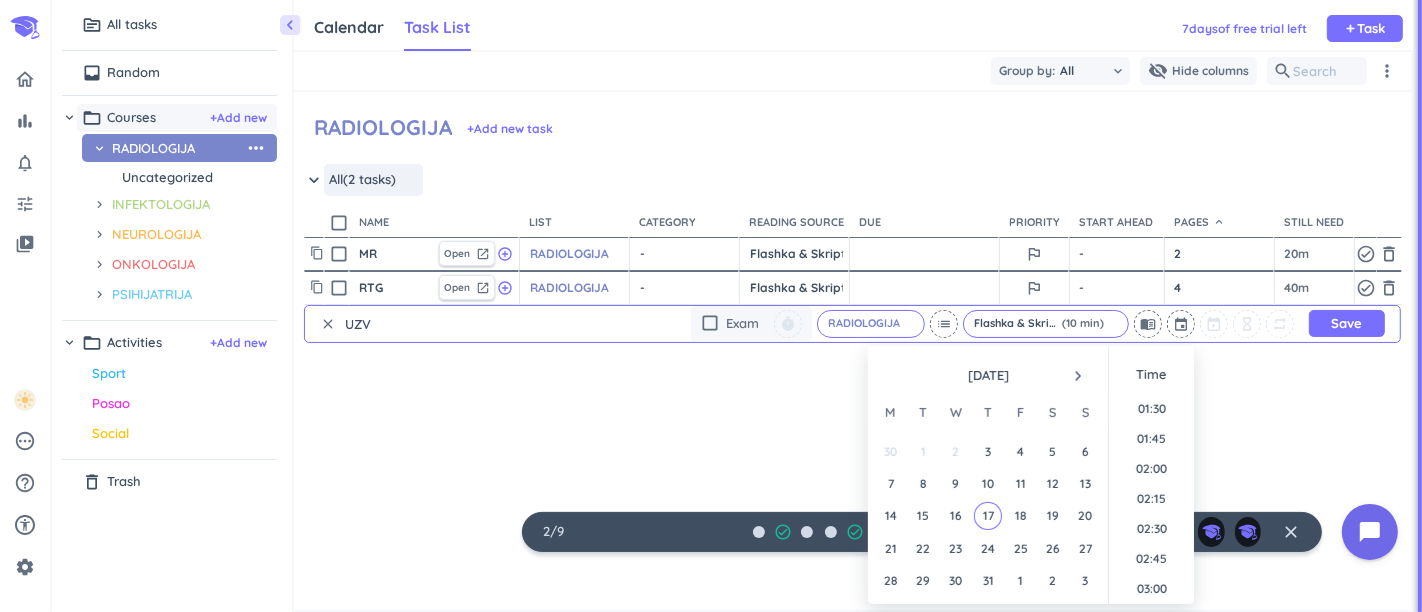 click on "content_copy check_box_outline_blank RTG Open launch add_circle_outline RADIOLOGIJA cancel keyboard_arrow_down - cancel keyboard_arrow_down Flashka & Skripta  (10 min) cancel keyboard_arrow_down outlined_flag  -  4 40m check_circle_outline delete_outline clear UZV check_box_outline_blank Exam timer RADIOLOGIJA cancel list Flashka & Skripta  (10 min) cancel menu_book event hourglass_empty repeat Save" at bounding box center (852, 408) 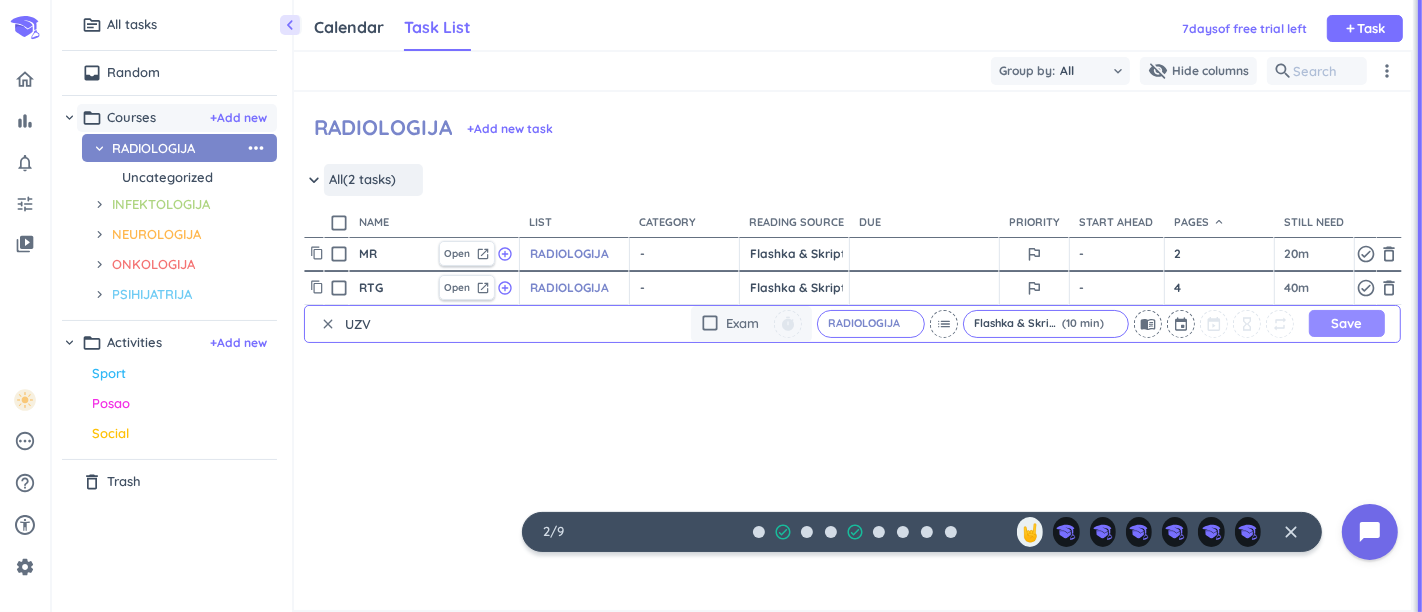 click on "Save" at bounding box center (1347, 323) 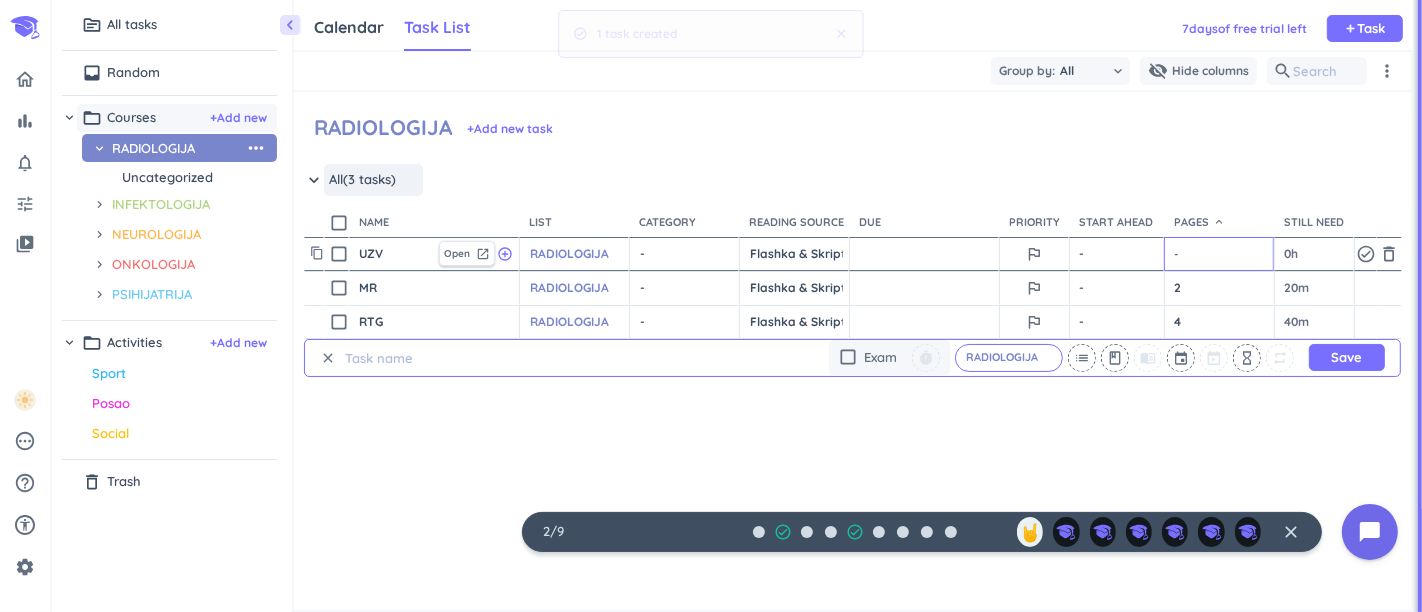 click on "-" at bounding box center (1219, 254) 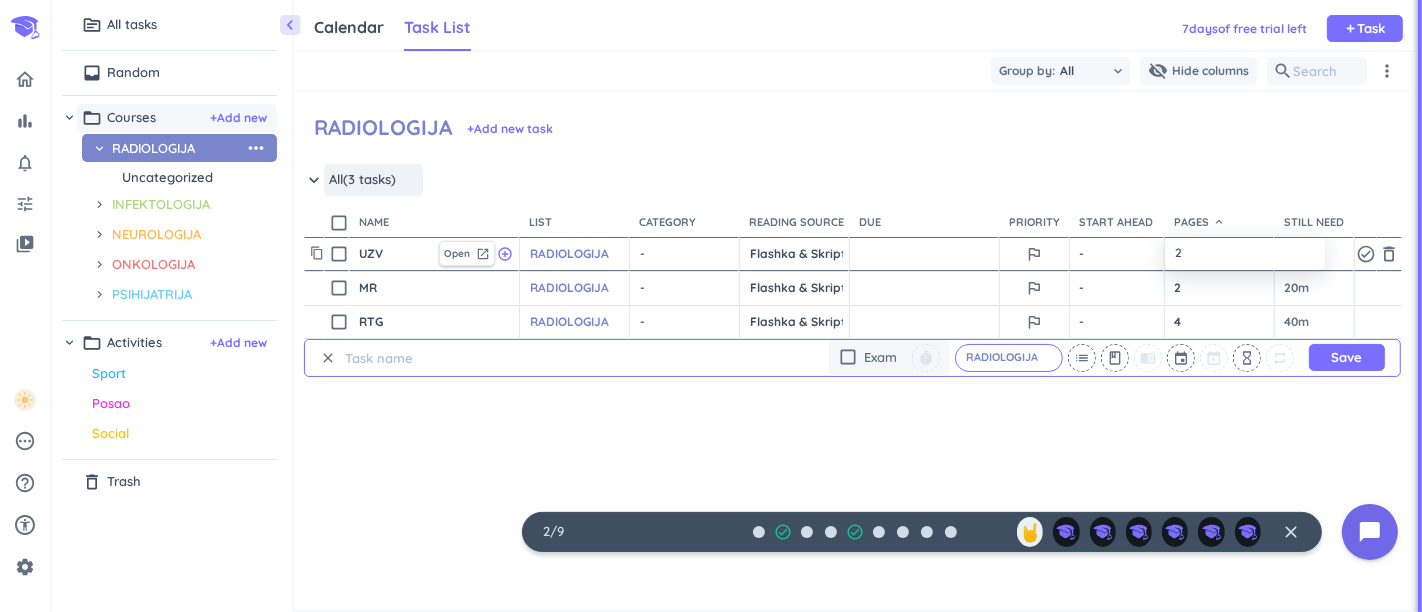 type on "2" 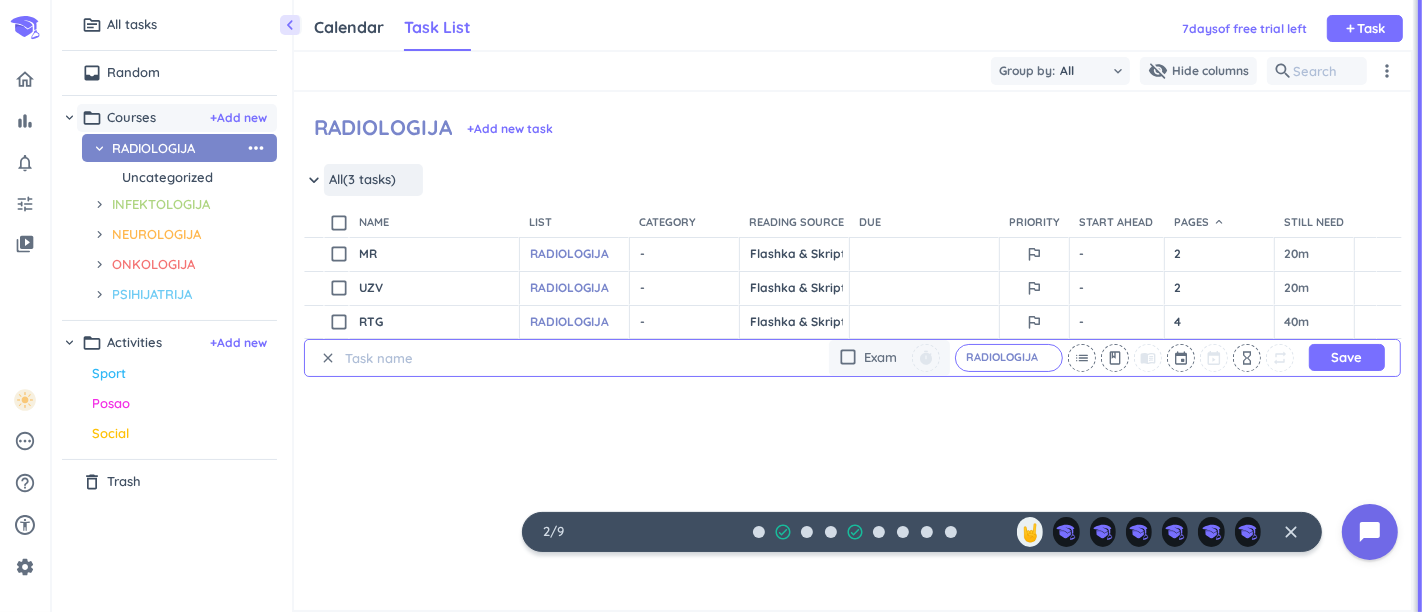 click at bounding box center [436, 358] 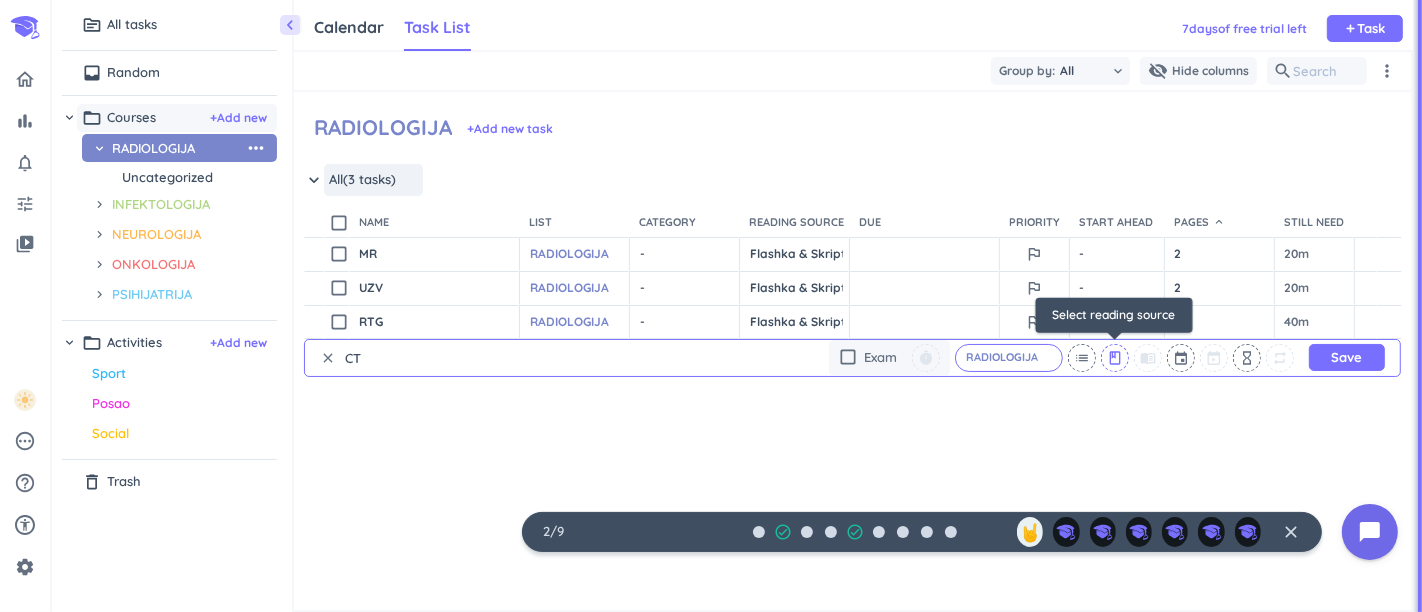 type on "CT" 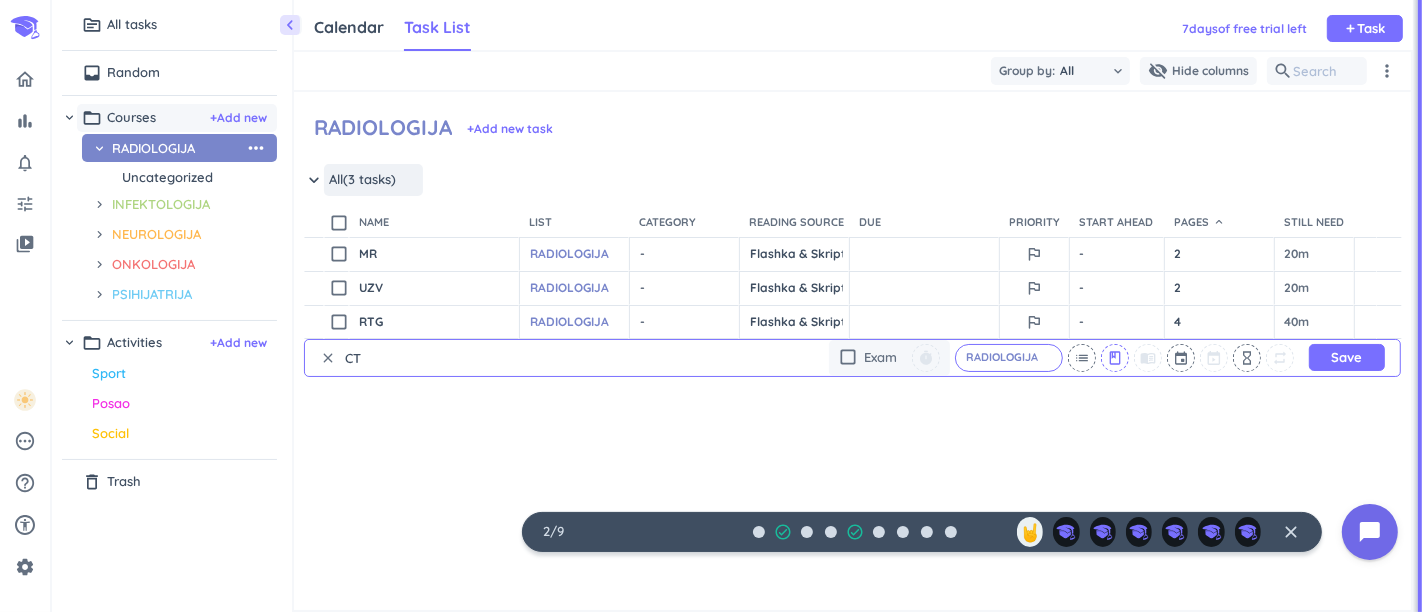 click on "class" at bounding box center [1115, 358] 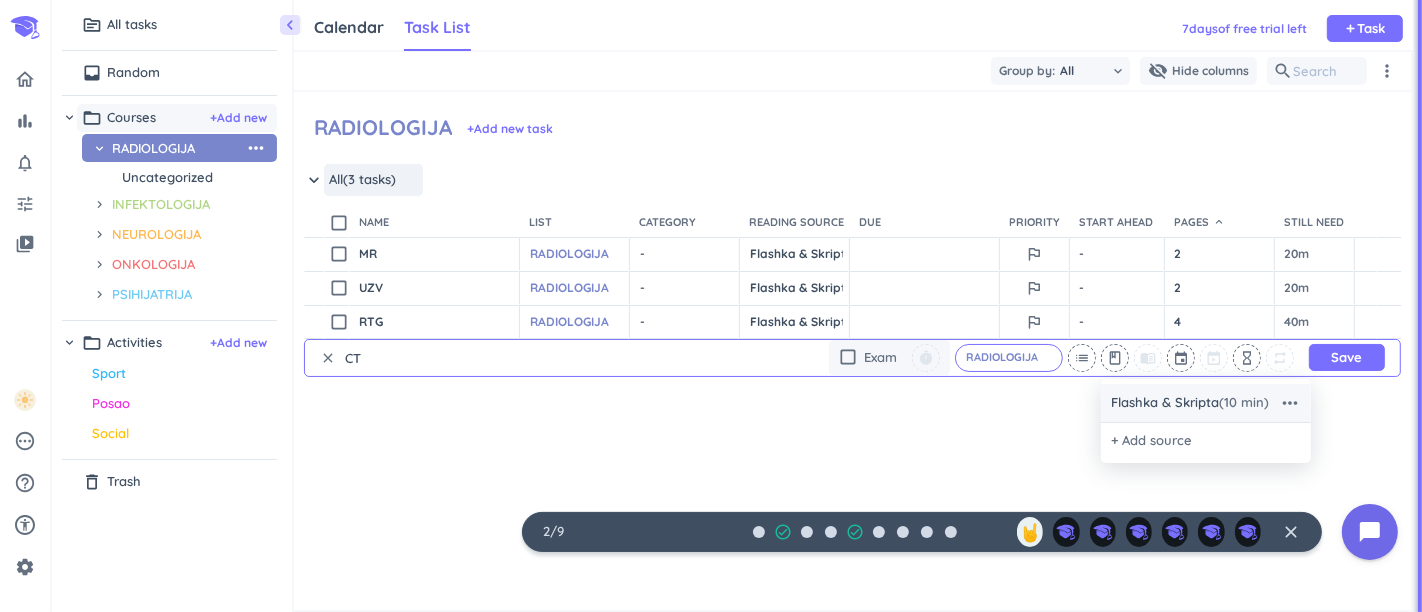 click on "Flashka & Skripta  (10 min)" at bounding box center (1190, 403) 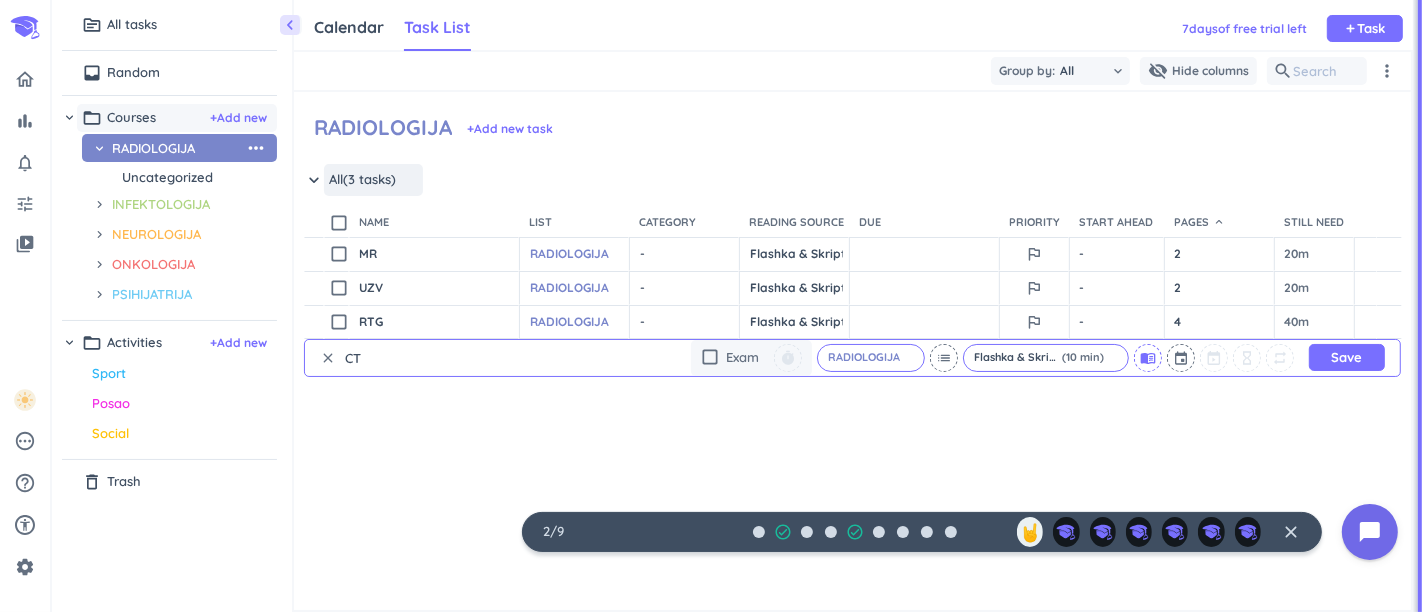 click on "menu_book" at bounding box center (1148, 358) 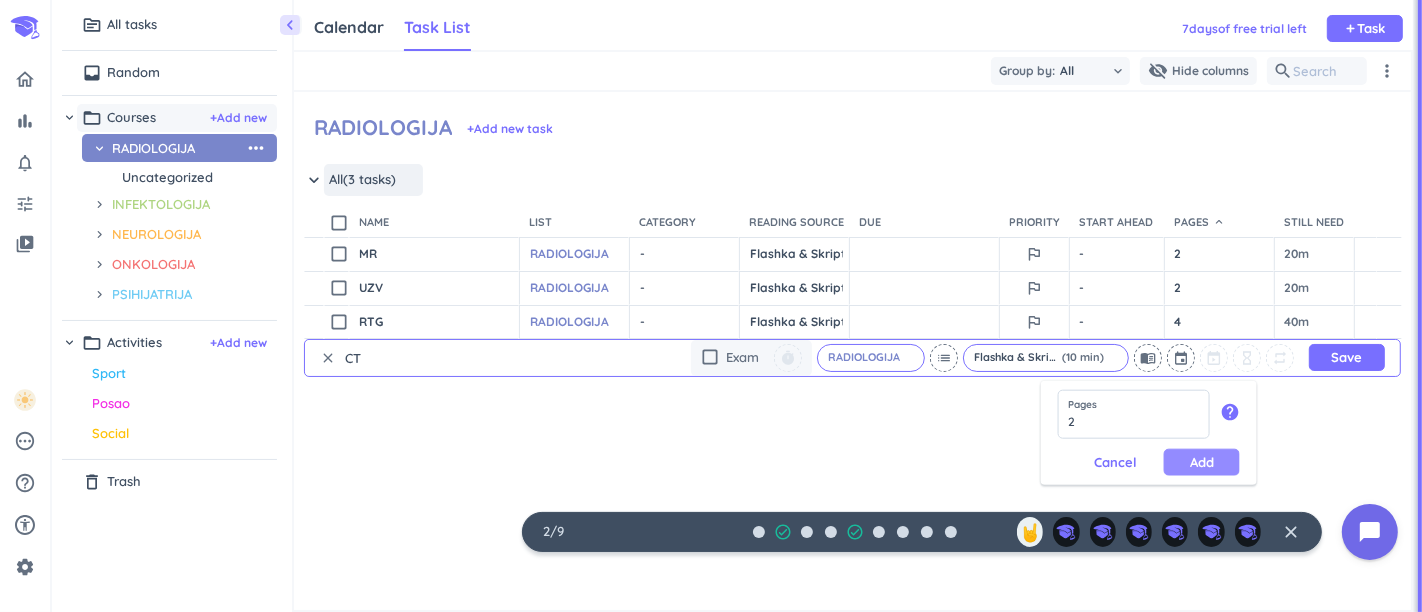 type on "2" 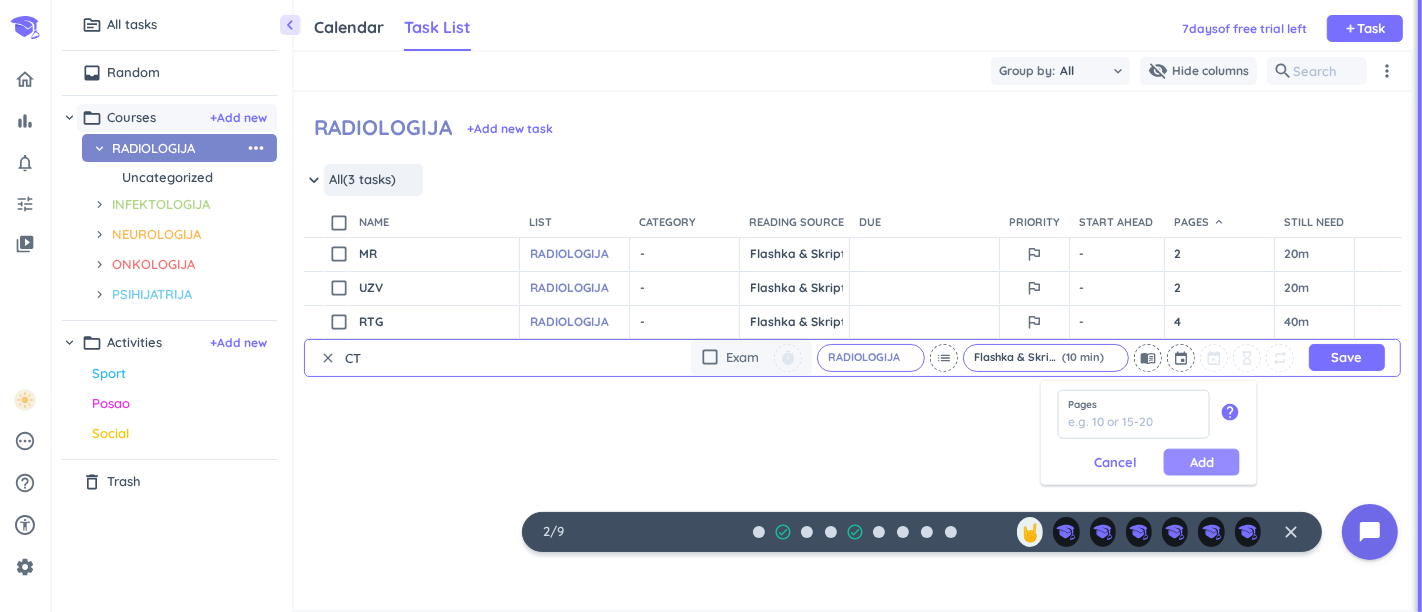 click on "Add" at bounding box center (1202, 462) 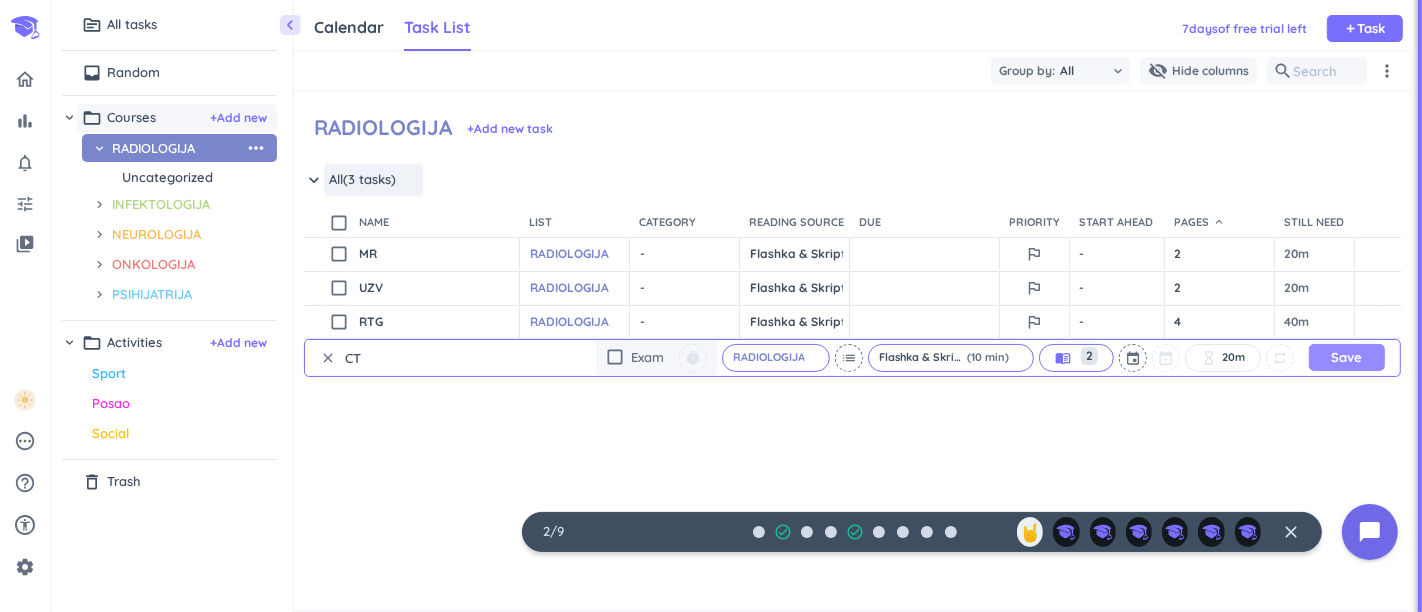 click on "Save" at bounding box center (1347, 357) 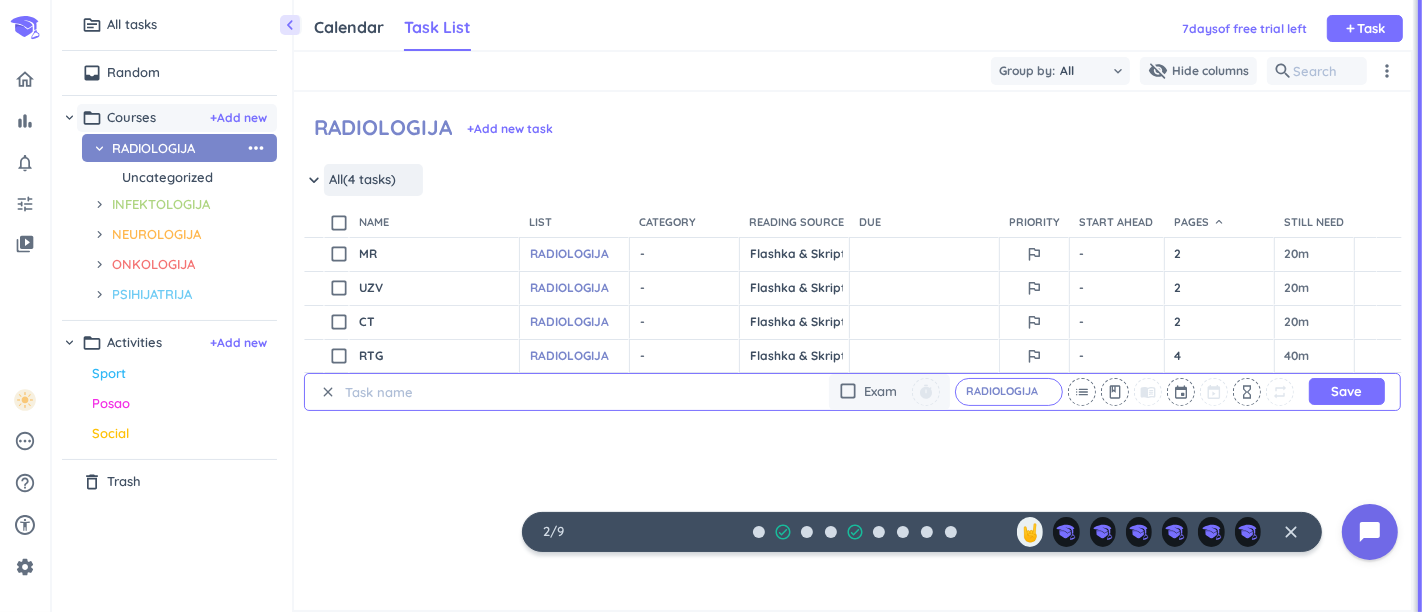 type on "z" 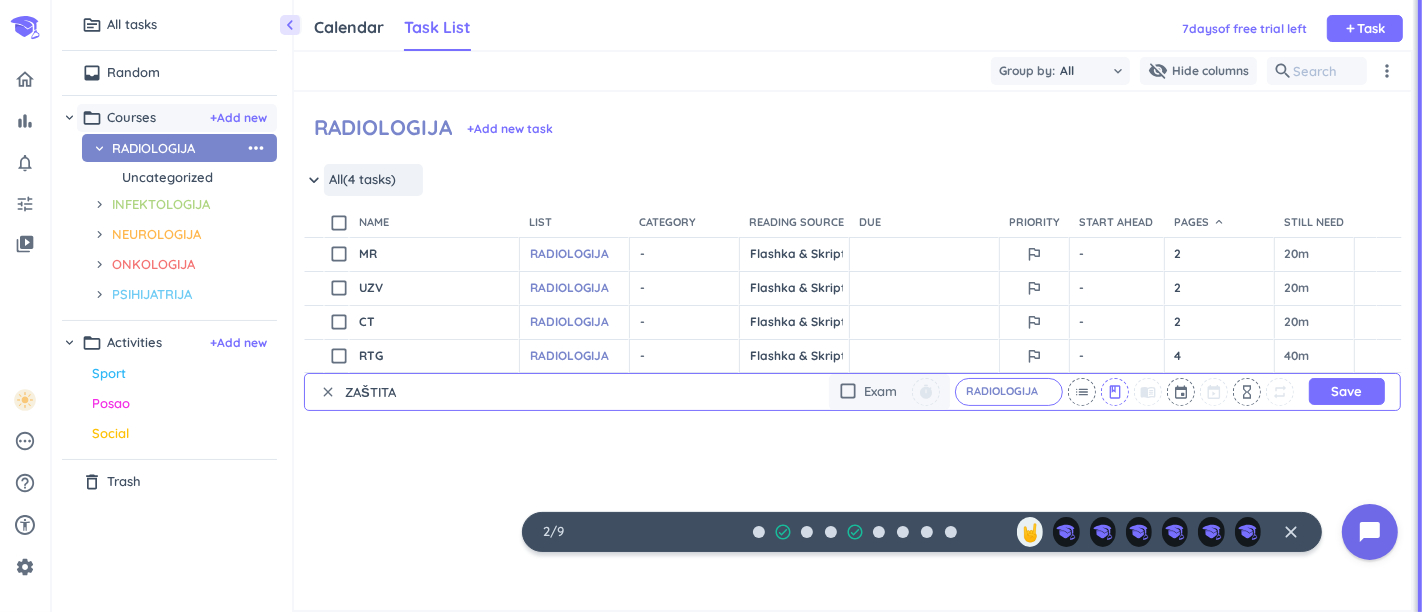 type on "ZAŠTITA" 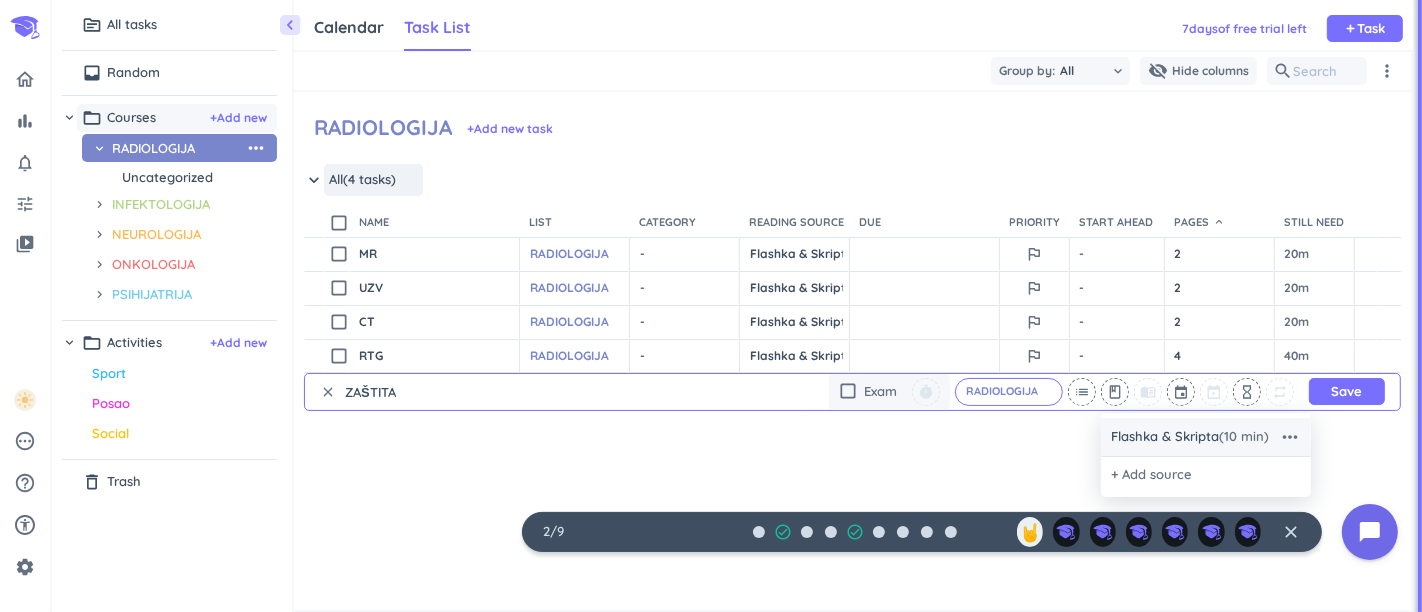 click on "Flashka & Skripta  (10 min)" at bounding box center (1190, 437) 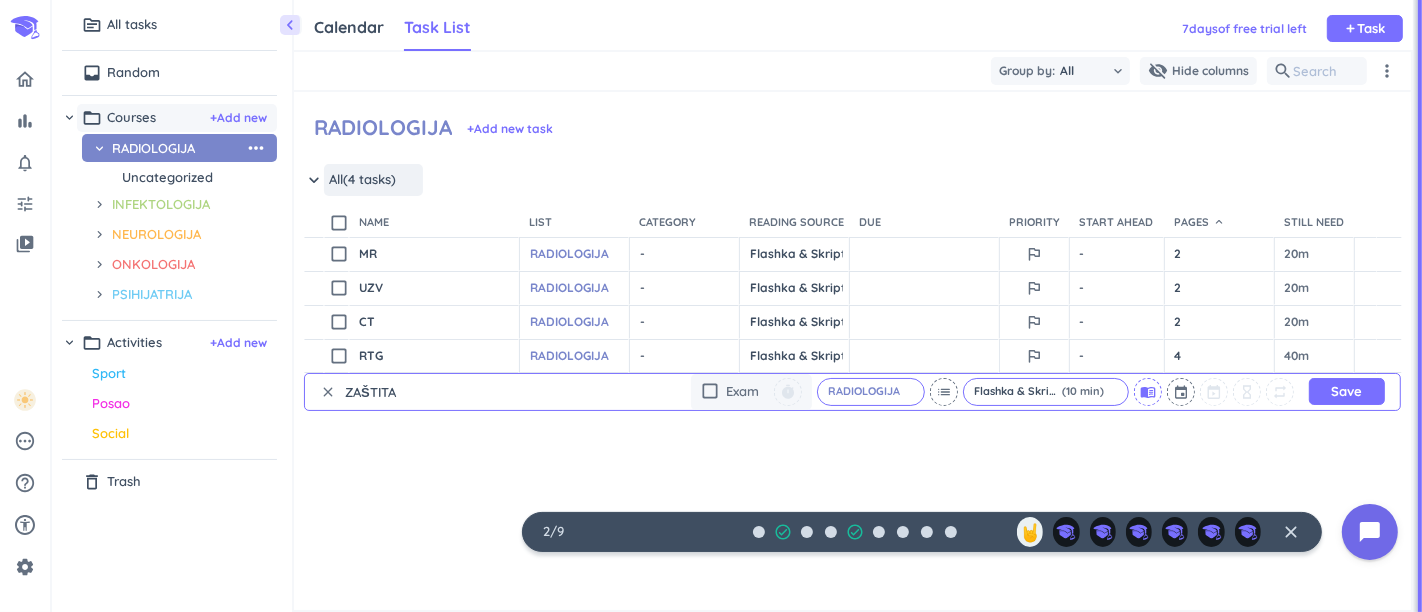 click on "menu_book" at bounding box center [1148, 392] 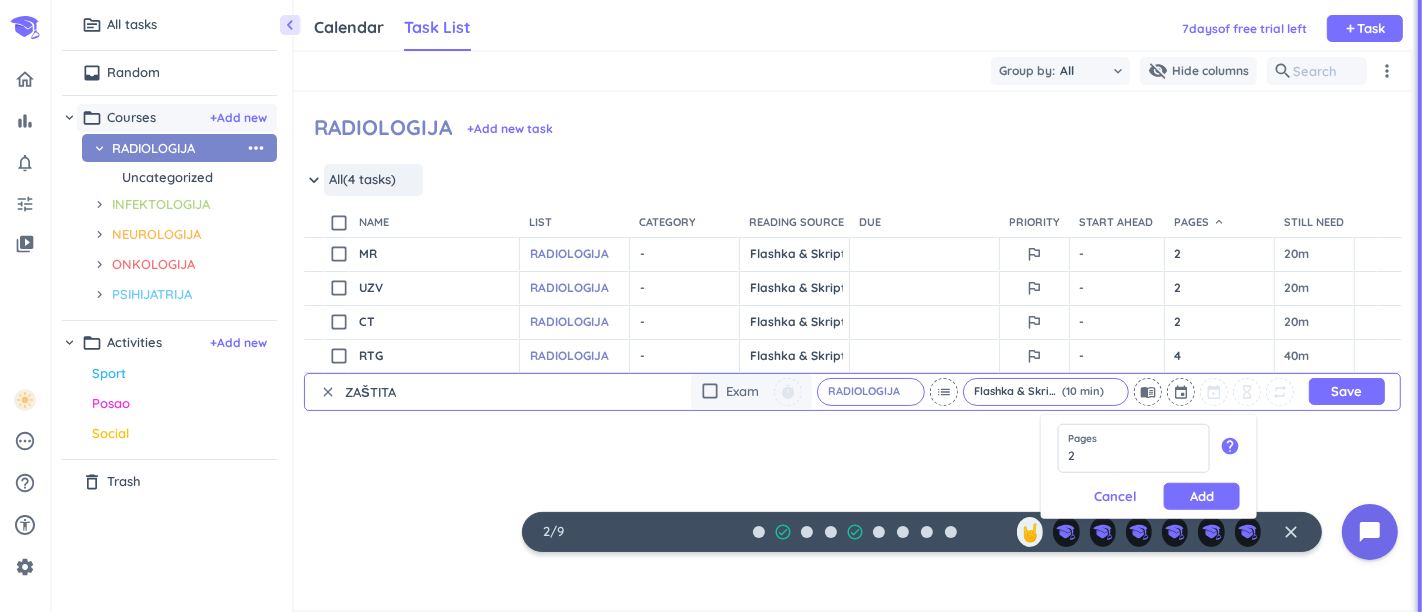 type on "2" 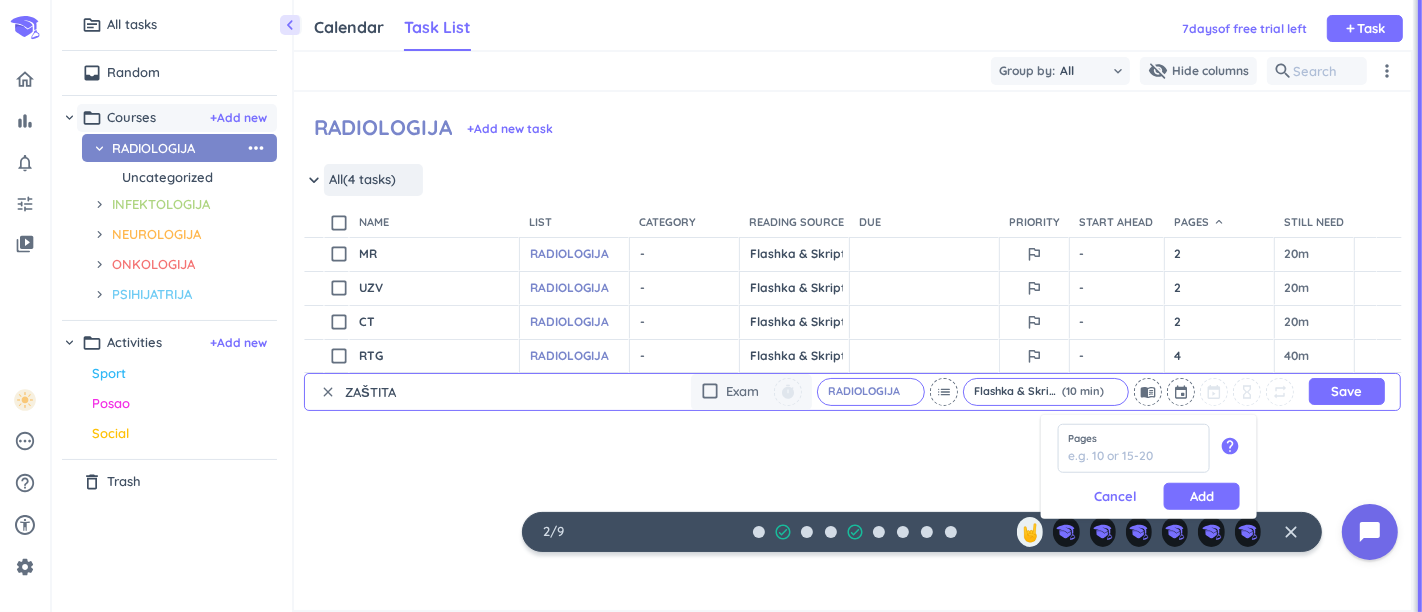 click on "Add" at bounding box center [1202, 496] 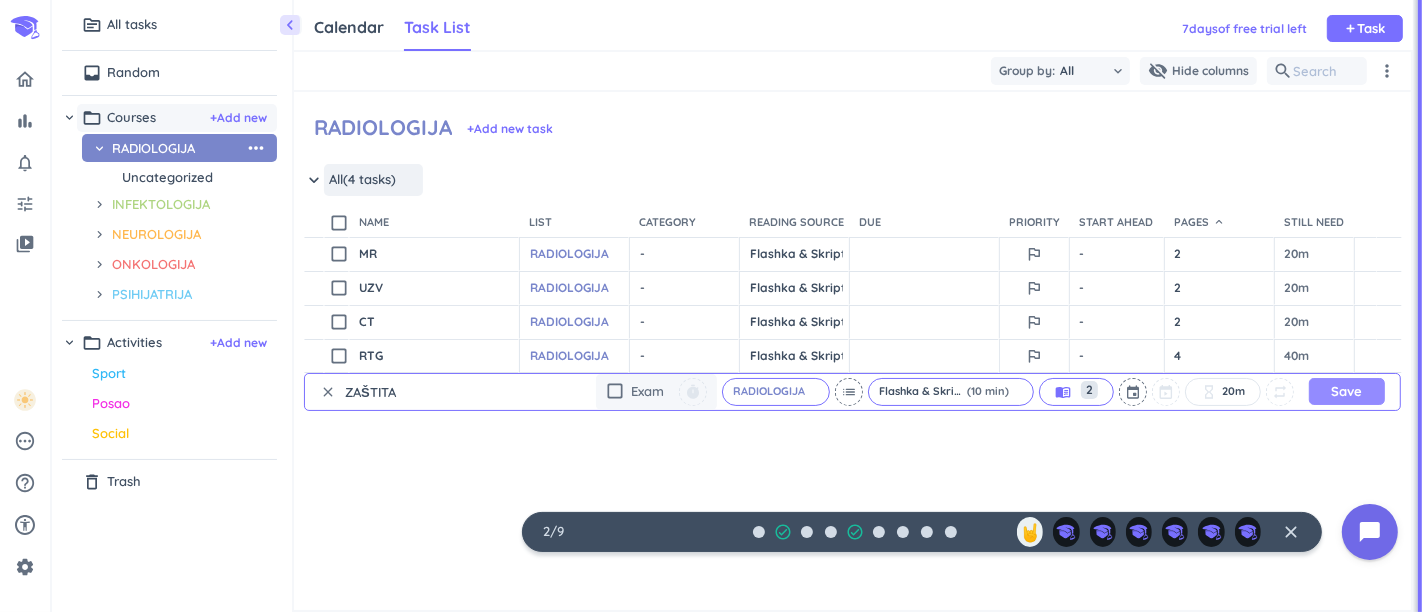 click on "Save" at bounding box center (1347, 391) 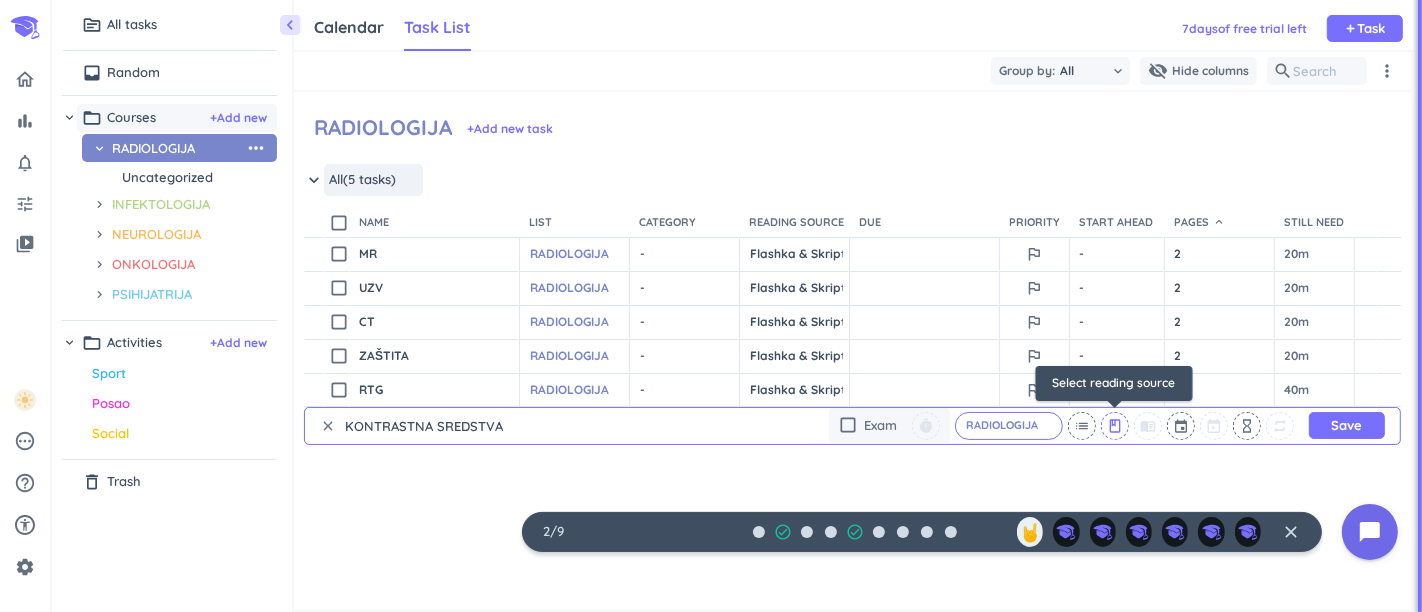 type on "KONTRASTNA SREDSTVA" 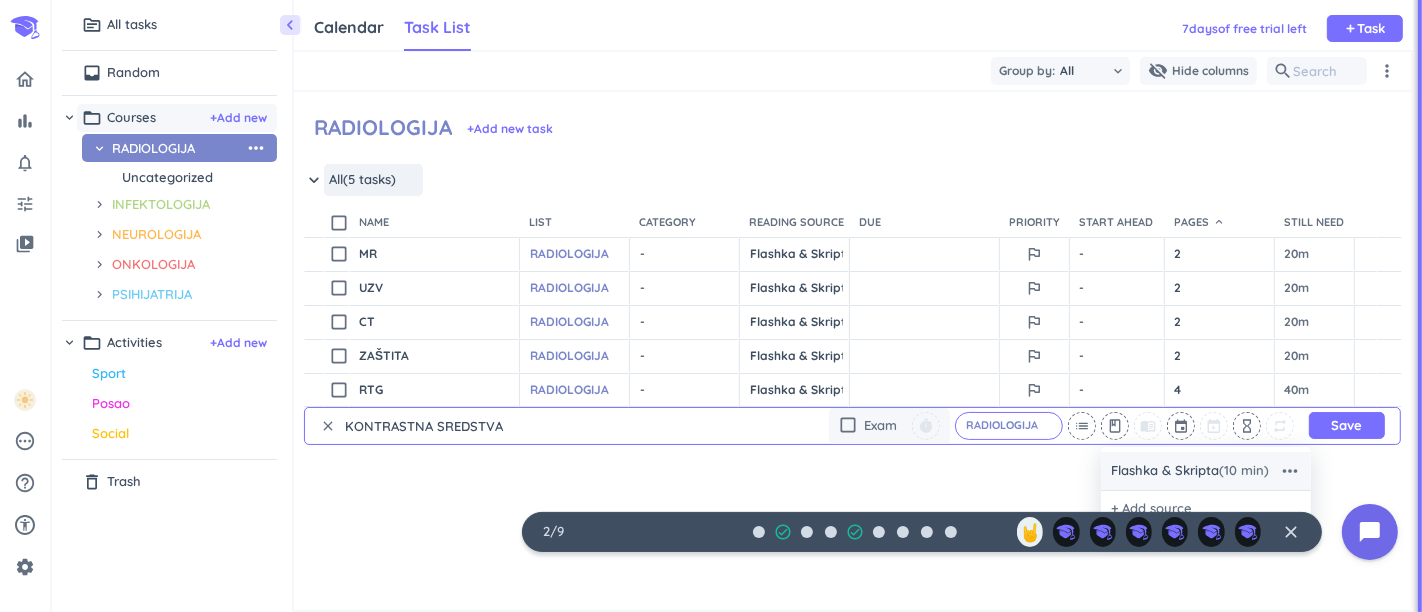click on "Flashka & Skripta  (10 min)" at bounding box center (1190, 471) 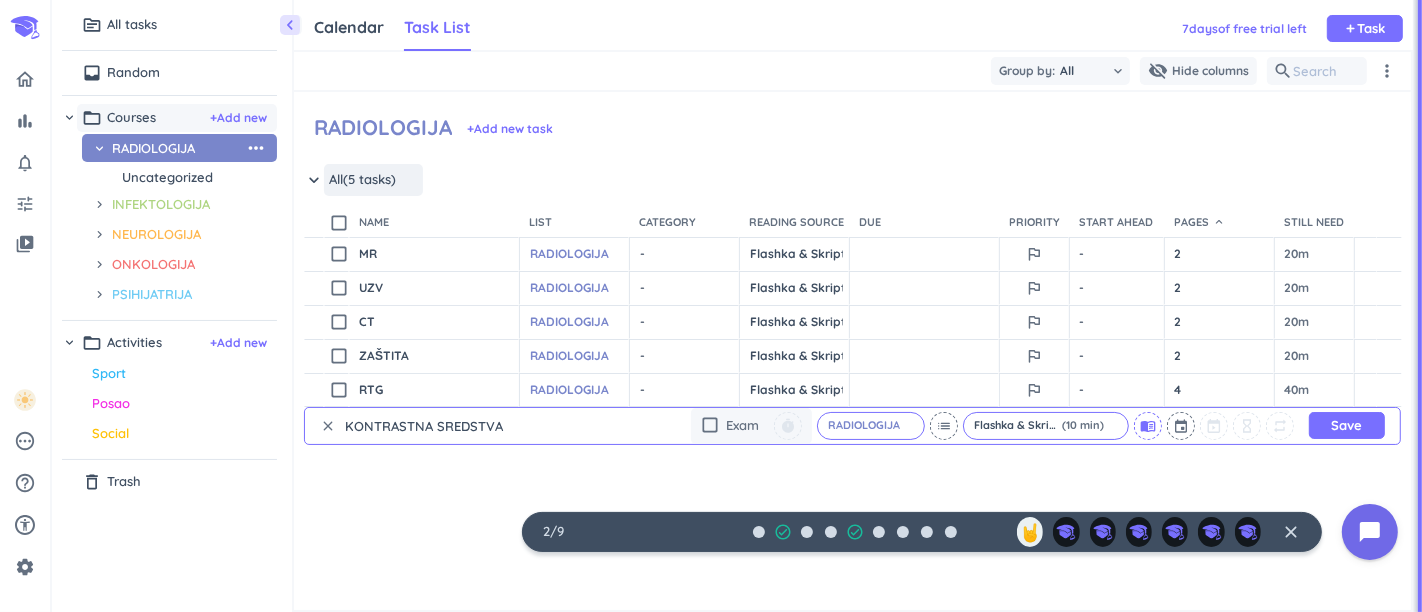 click on "menu_book" at bounding box center [1148, 426] 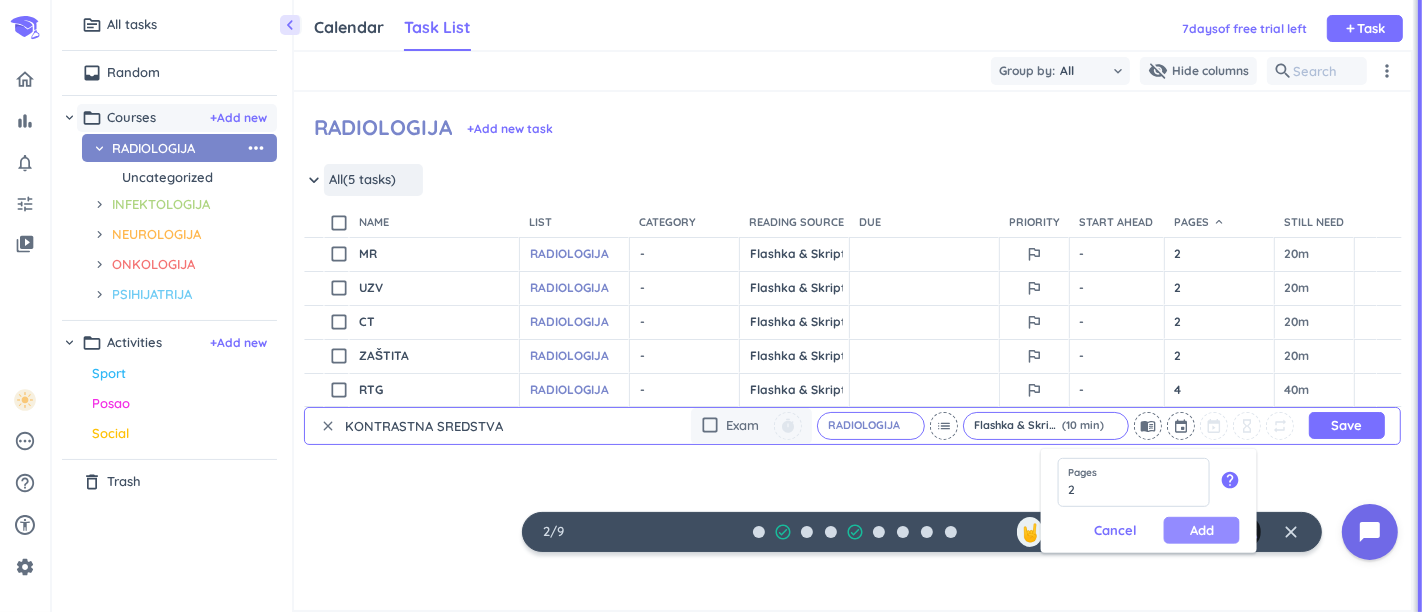 type on "2" 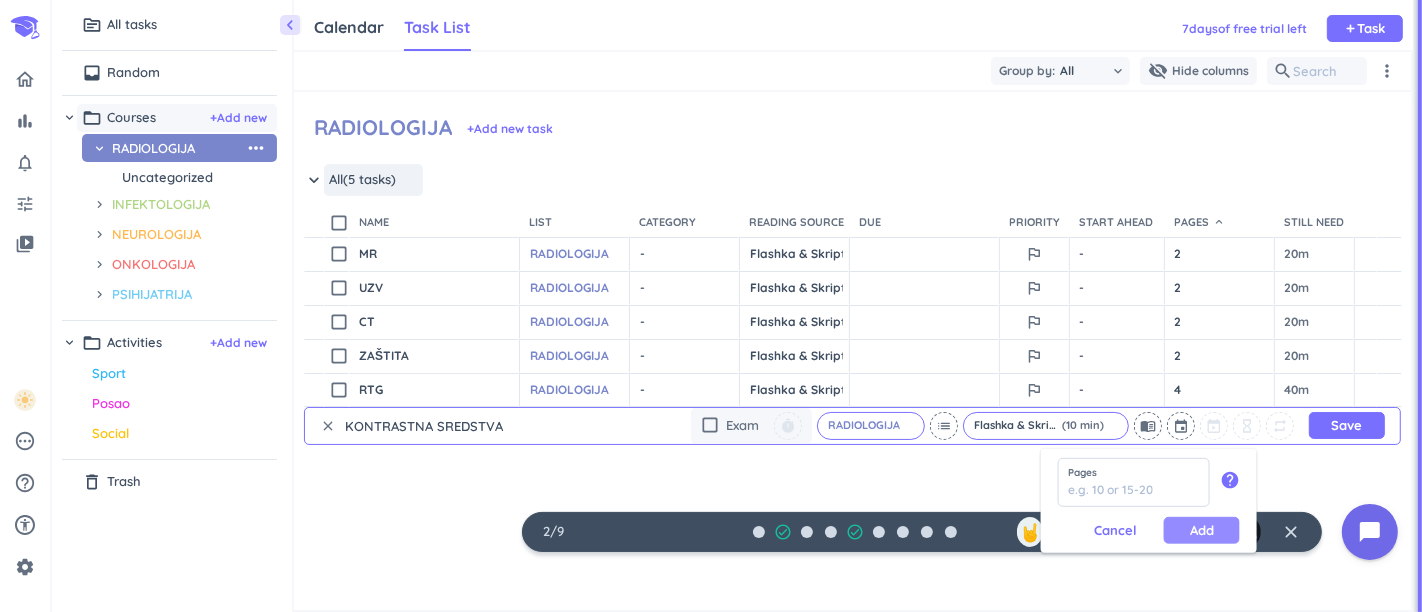 click on "Add" at bounding box center [1202, 530] 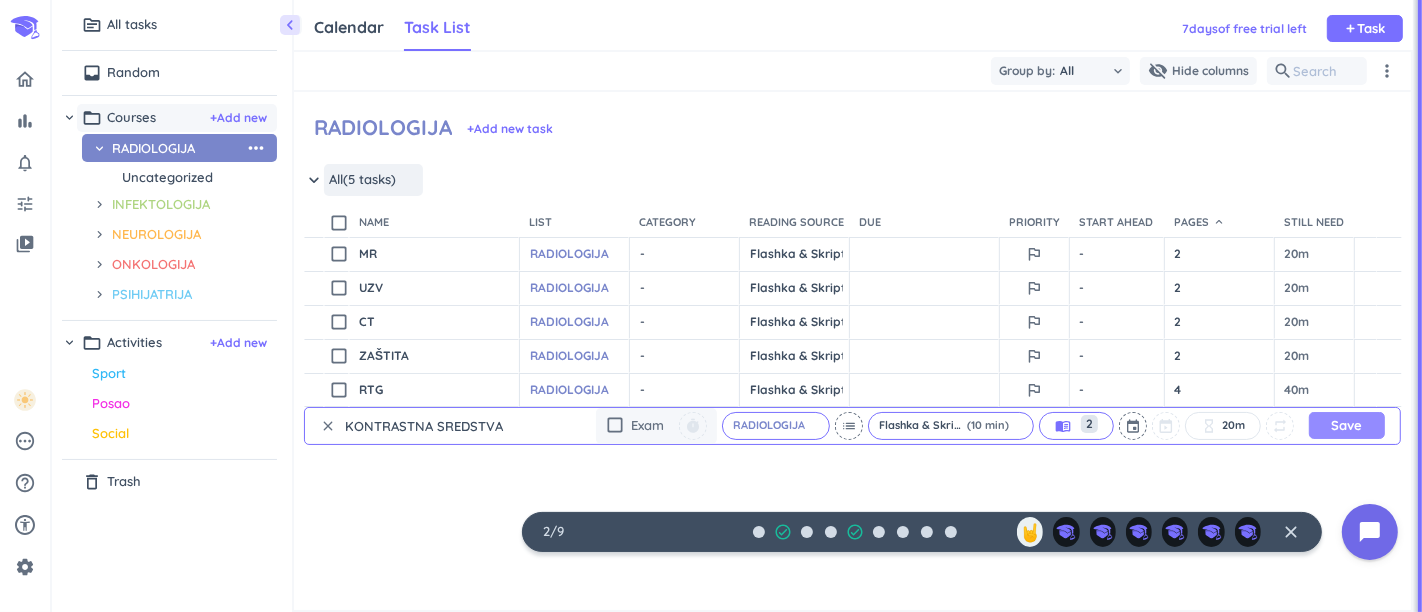 click on "Save" at bounding box center (1347, 425) 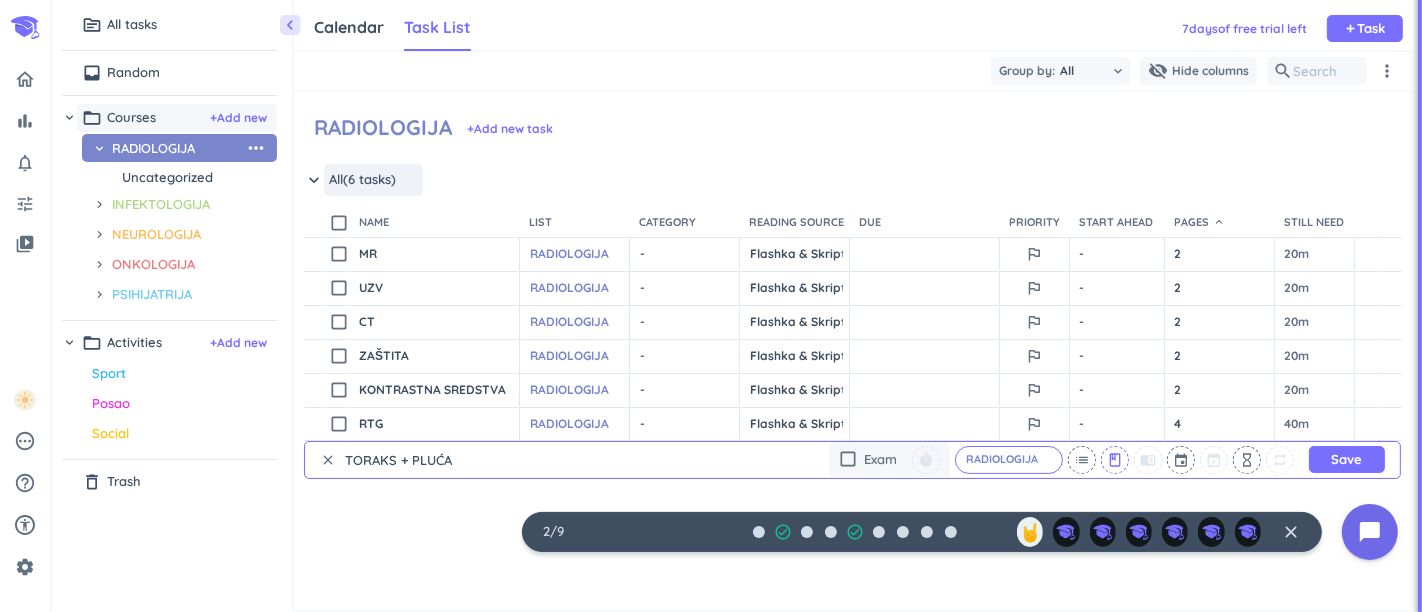 type on "TORAKS + PLUĆA" 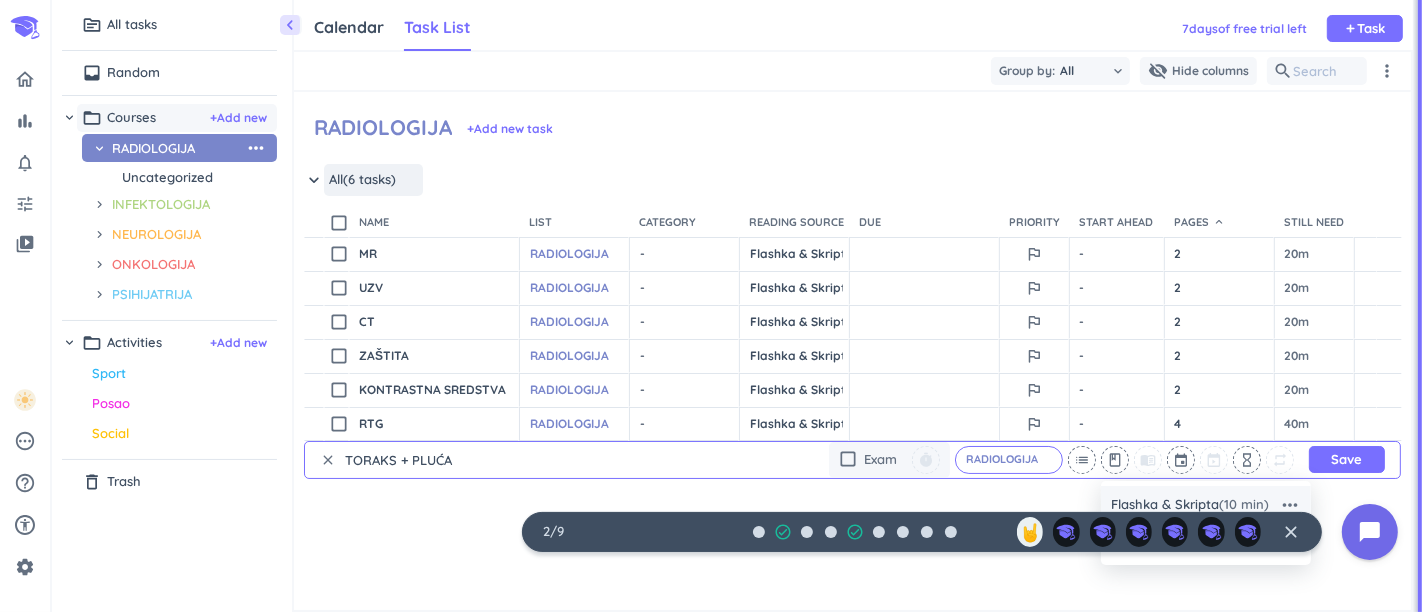 click on "Flashka & Skripta  (10 min)" at bounding box center [1190, 505] 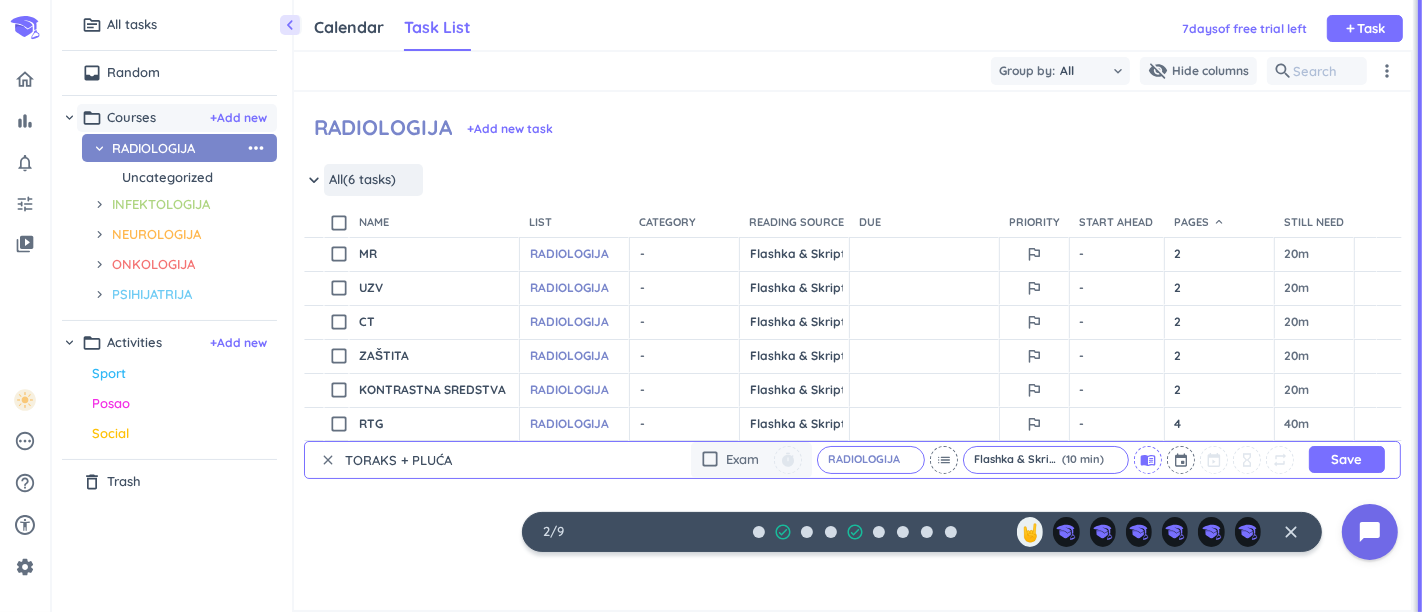click on "menu_book" at bounding box center [1148, 460] 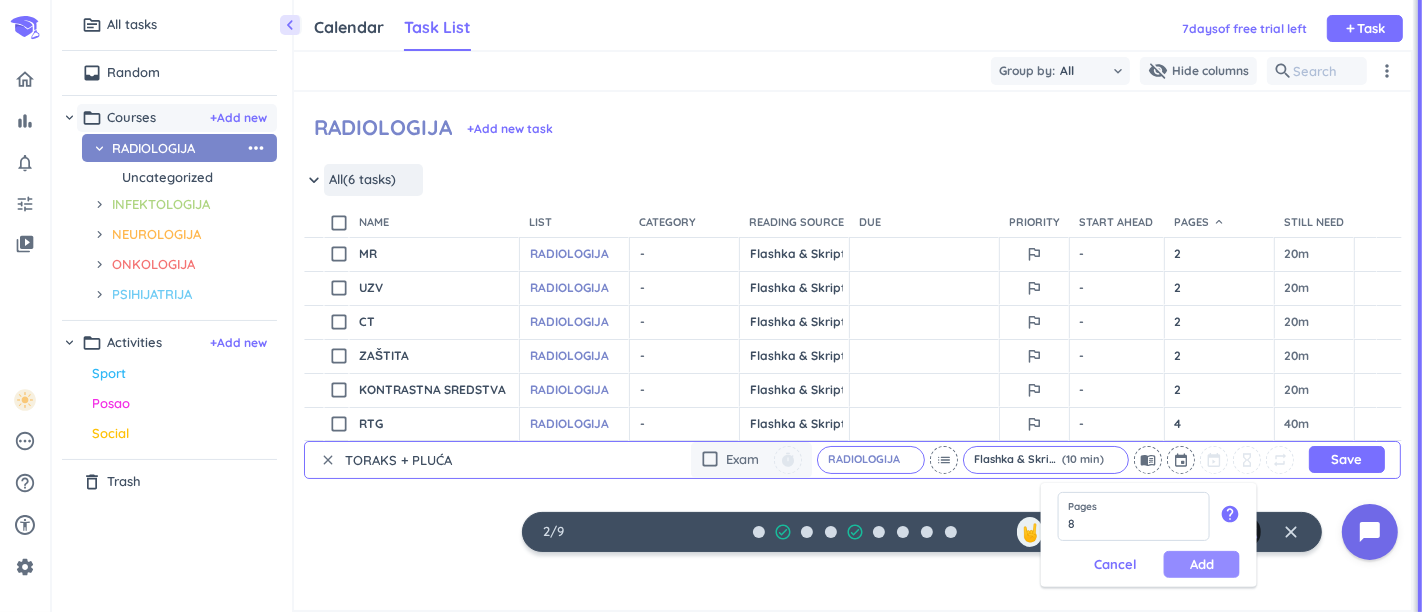 type on "8" 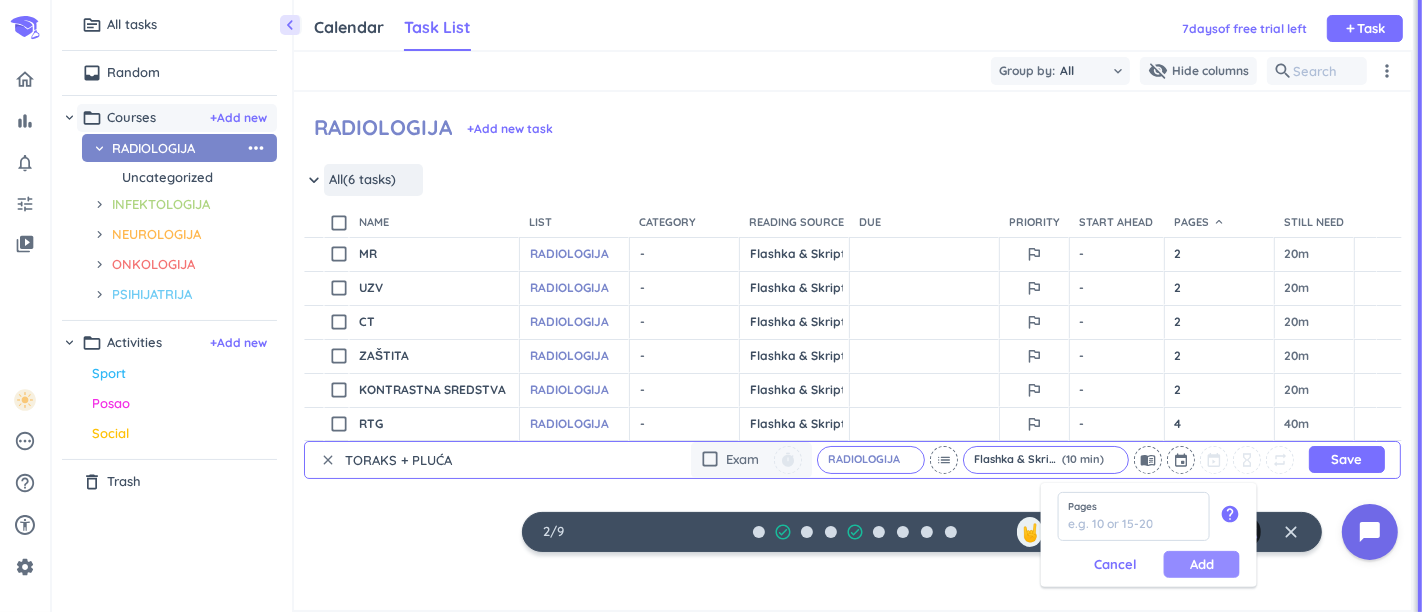 click on "Add" at bounding box center (1202, 564) 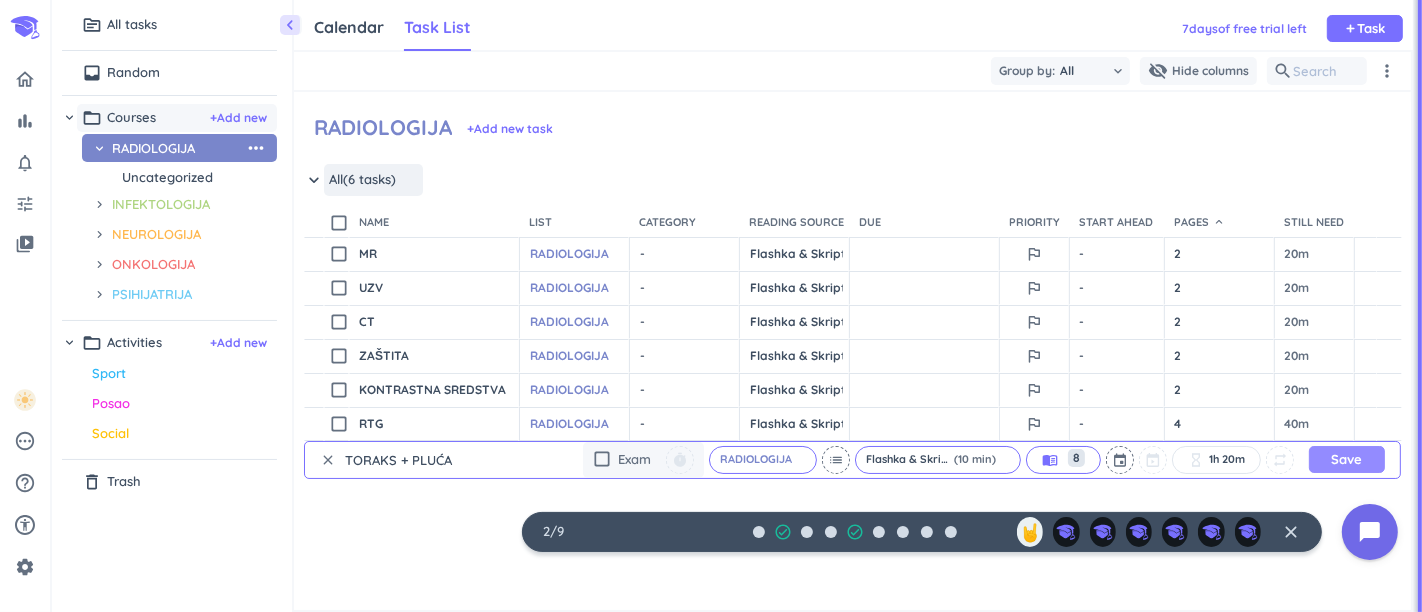 click on "Save" at bounding box center [1347, 459] 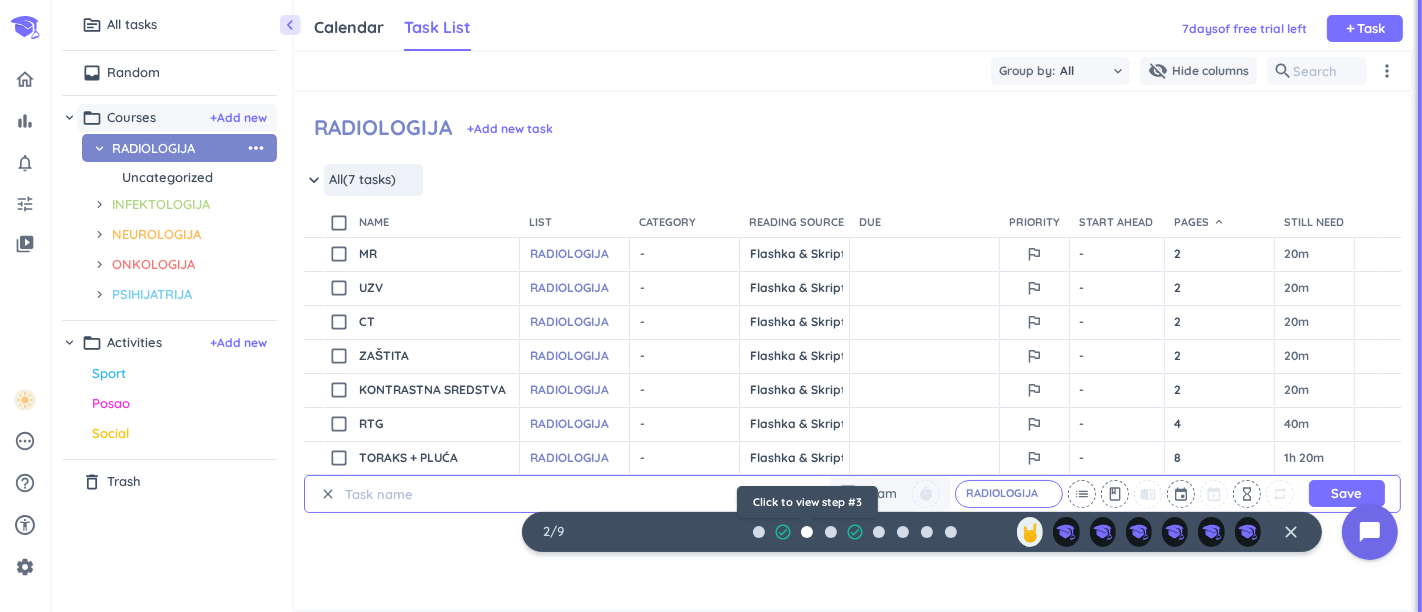 click at bounding box center [807, 532] 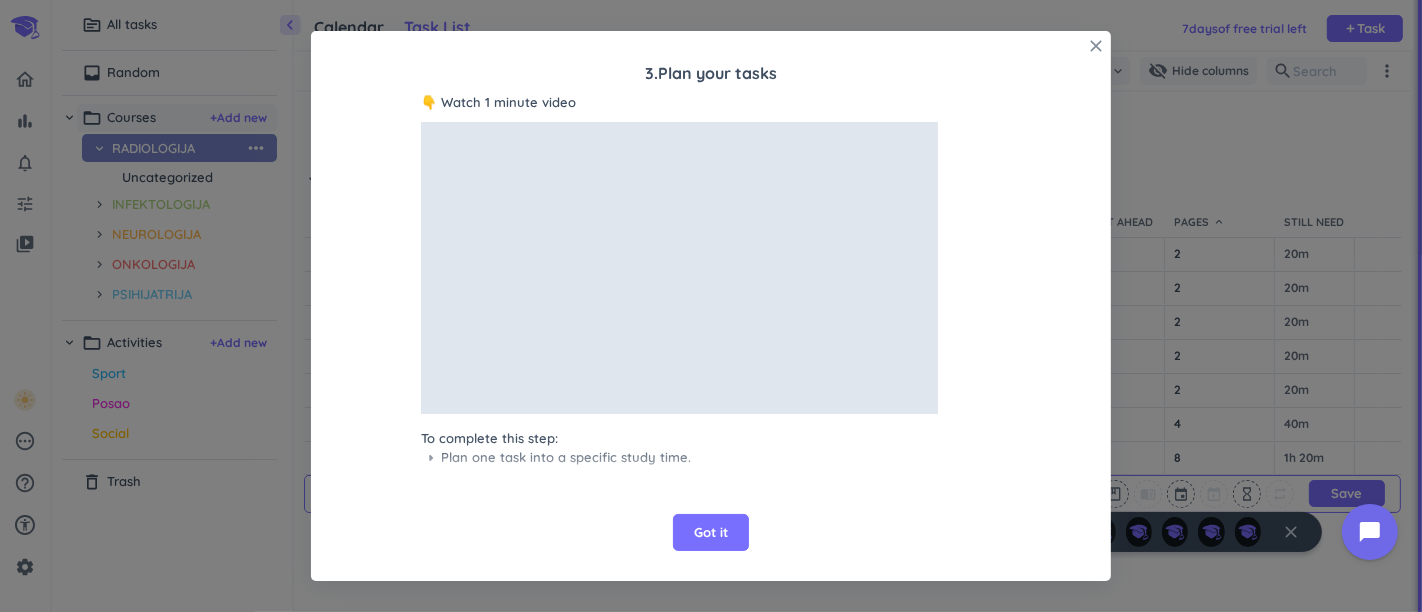 click on "close" at bounding box center (1096, 46) 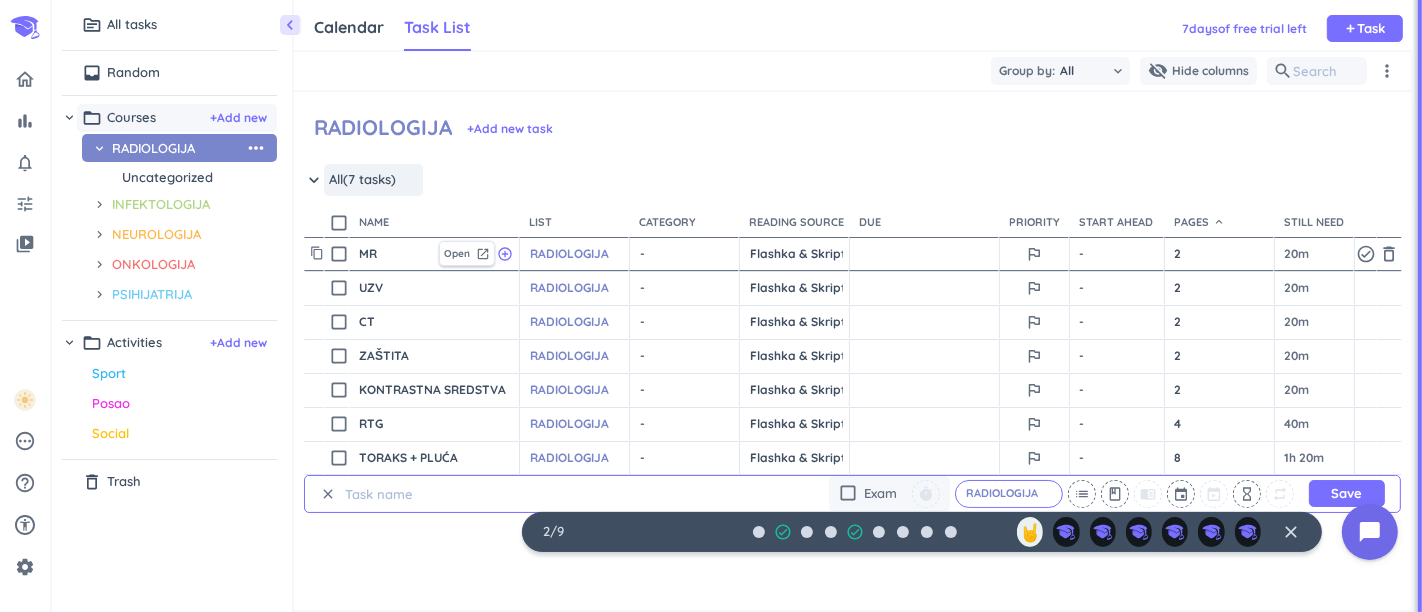 click on "- cancel" at bounding box center (686, 254) 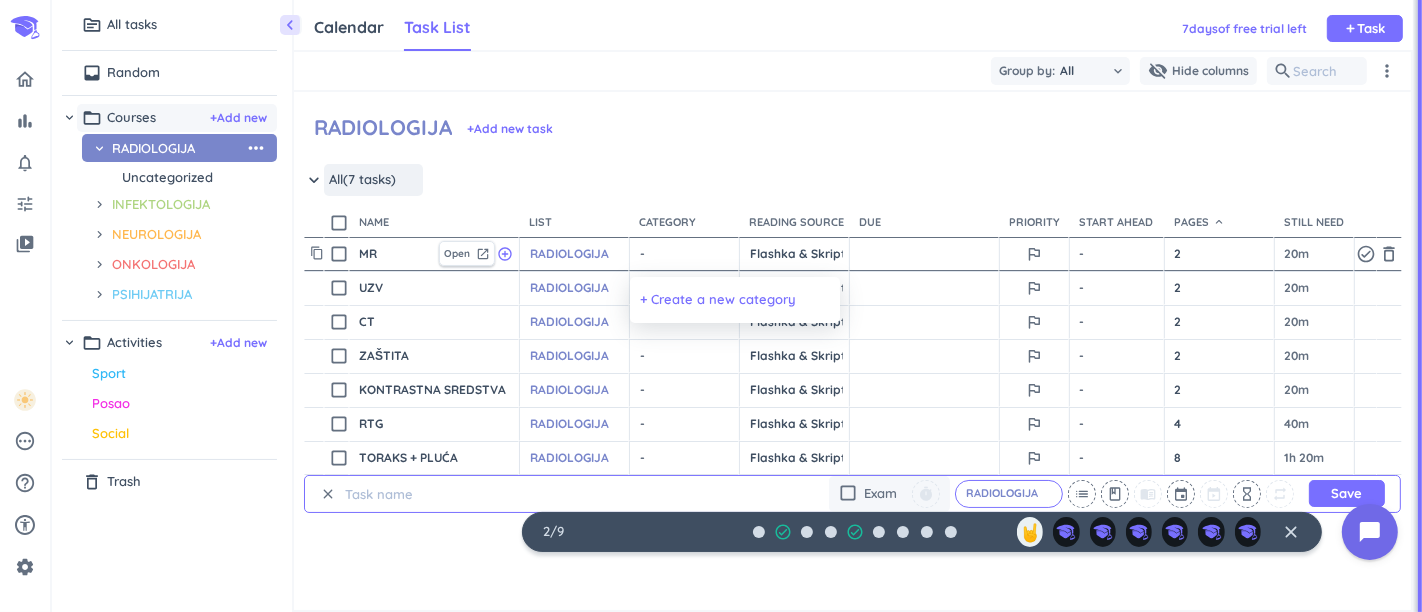 click on "+ Create a new category" at bounding box center [718, 300] 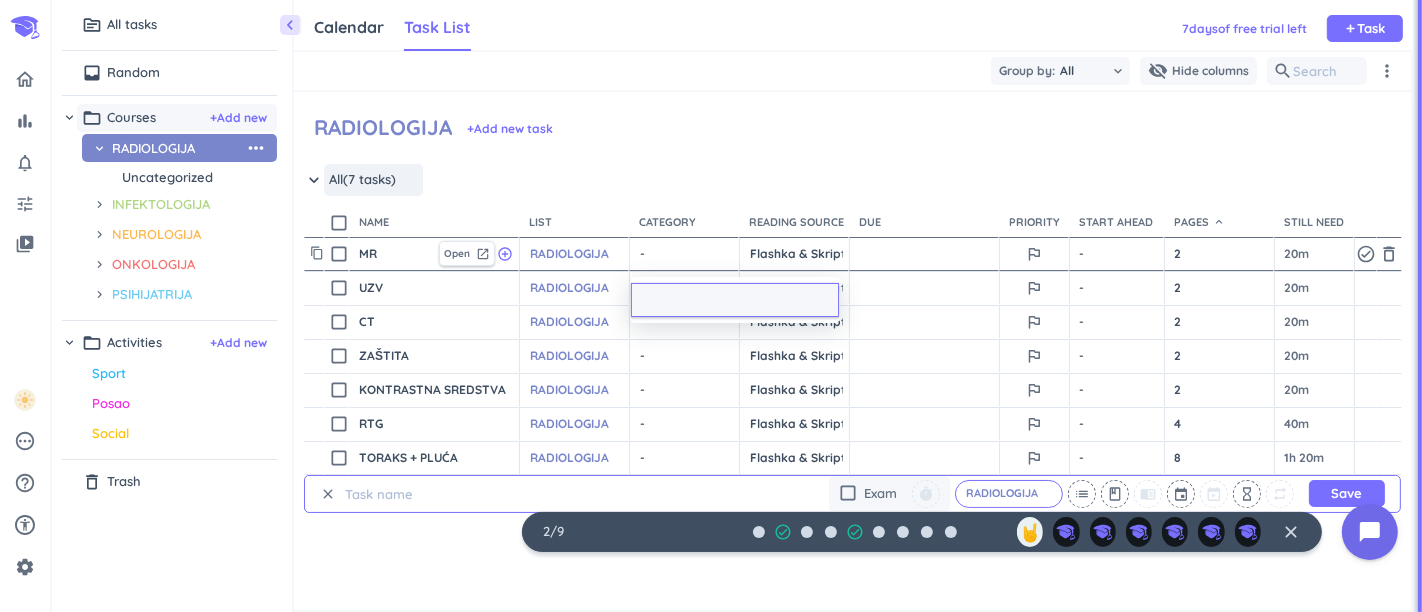 click at bounding box center [711, 306] 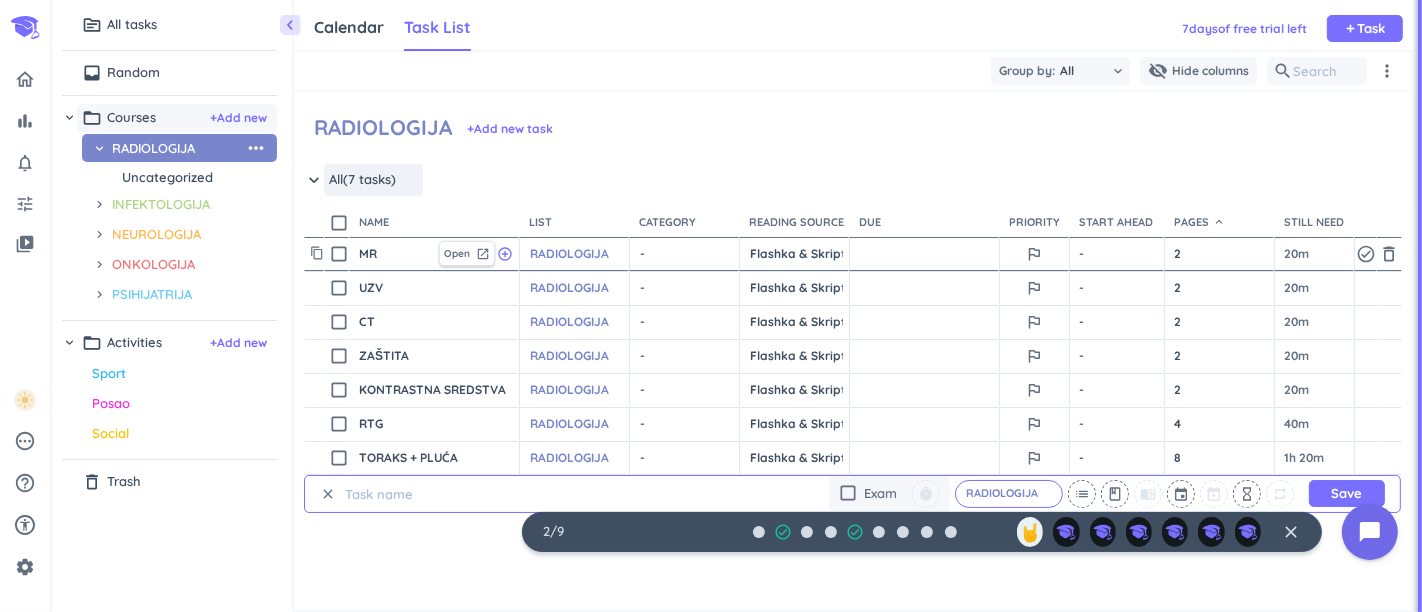 click on "- cancel" at bounding box center (686, 254) 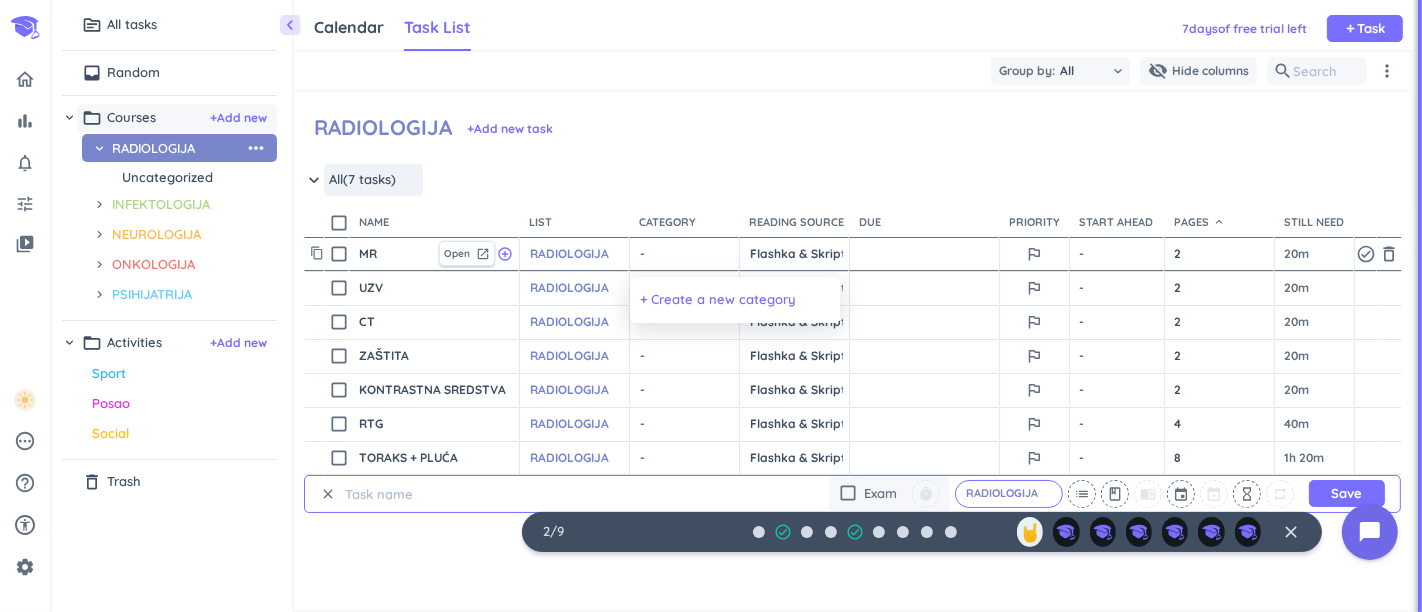 click on "+ Create a new category" at bounding box center (718, 300) 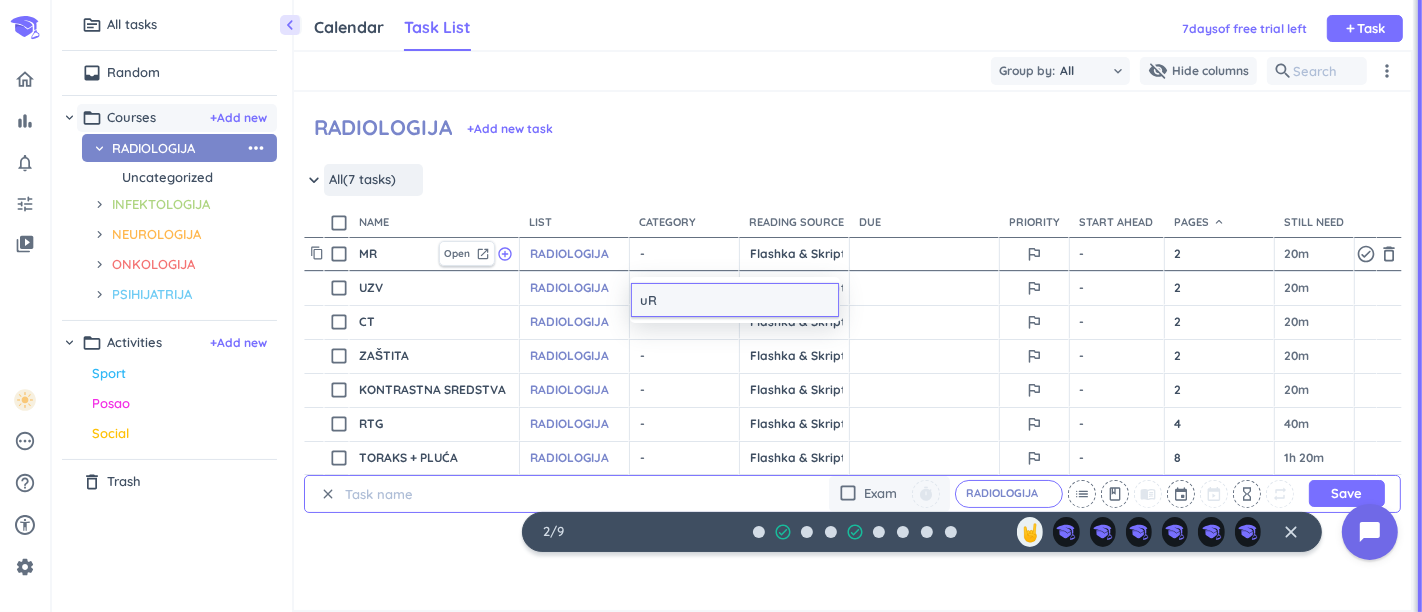 type on "u" 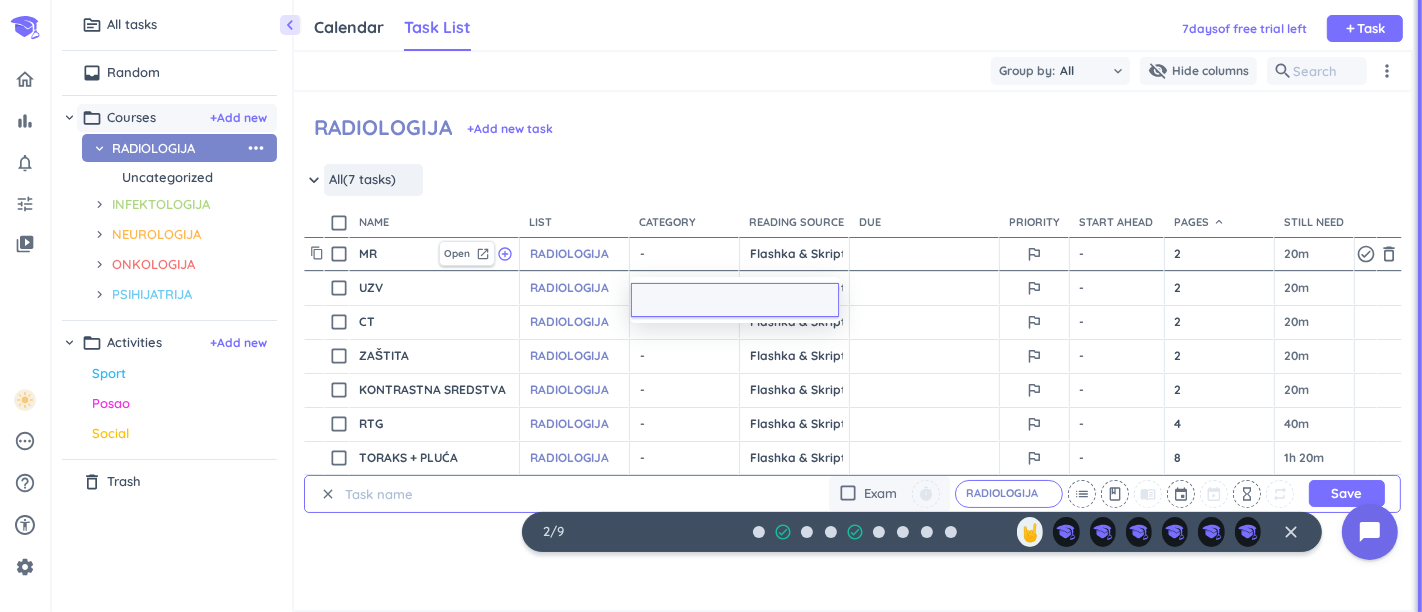 type on "I" 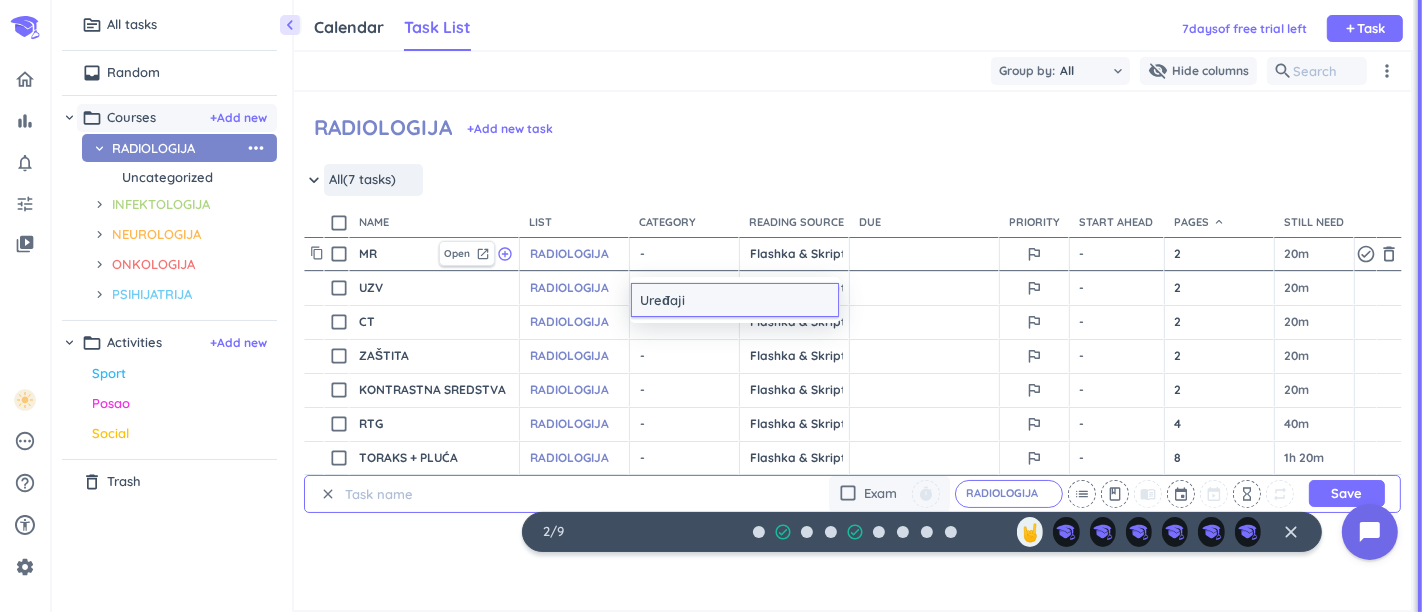 click on "Uređaji" at bounding box center (735, 300) 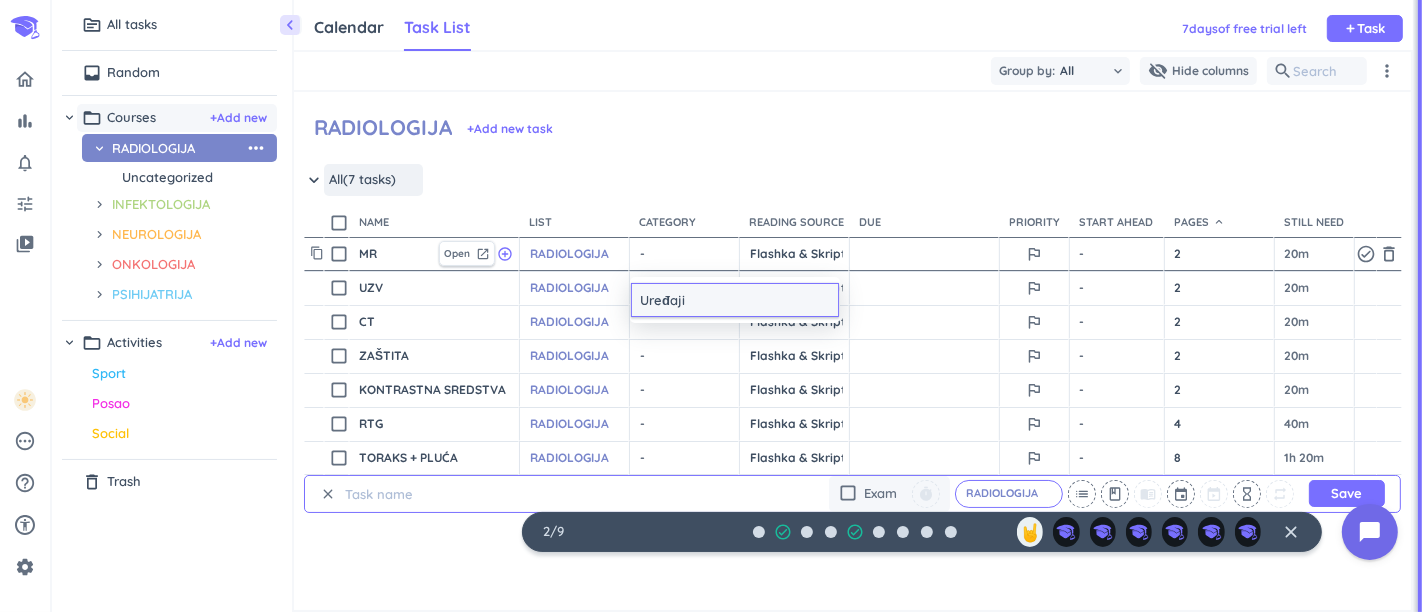 type on "Uređaji" 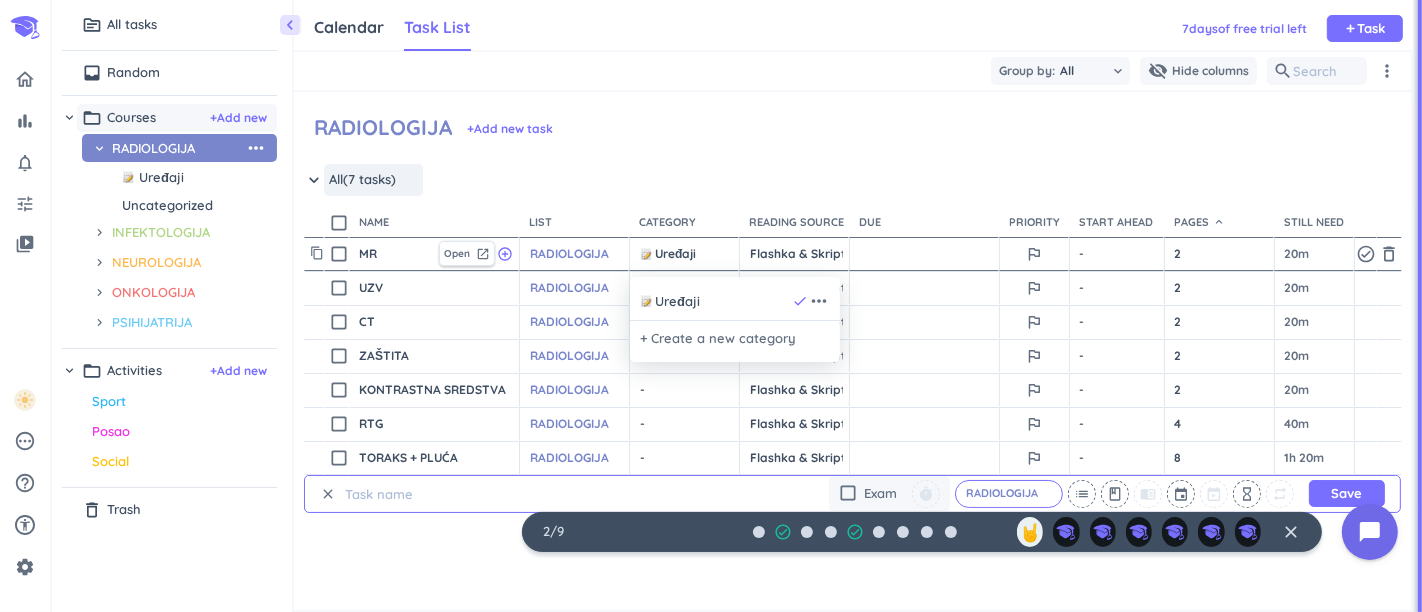 click at bounding box center [711, 306] 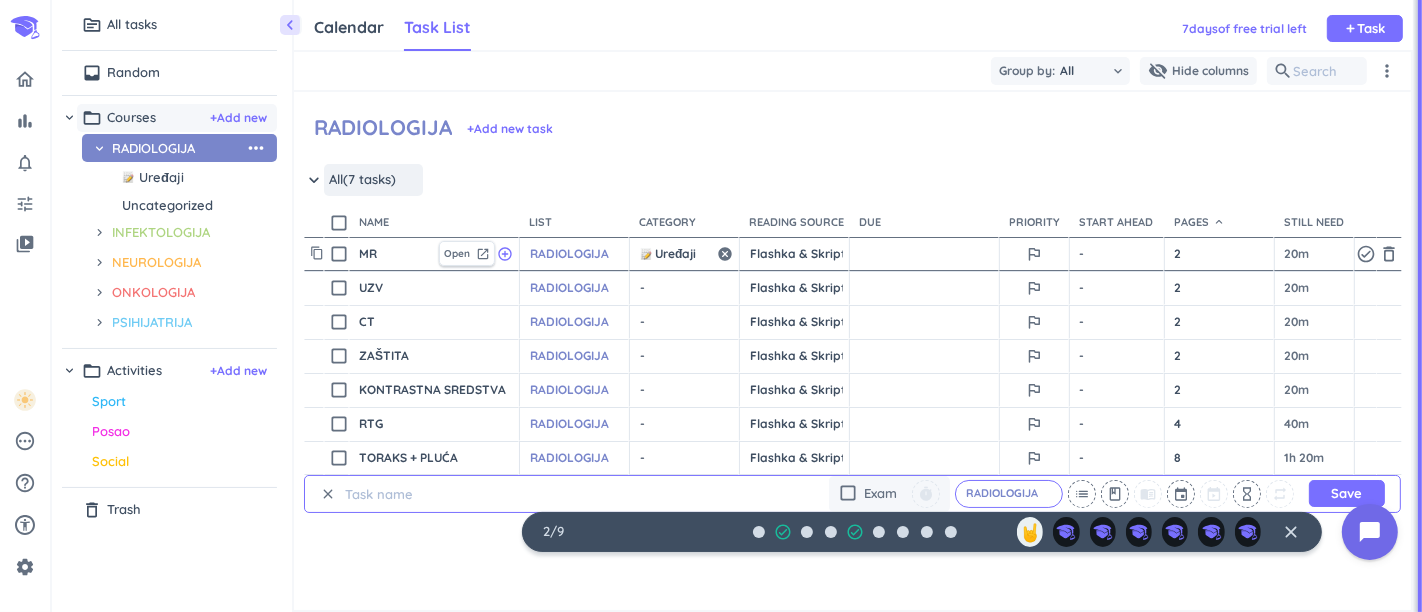 click on "Uređaji" at bounding box center (677, 254) 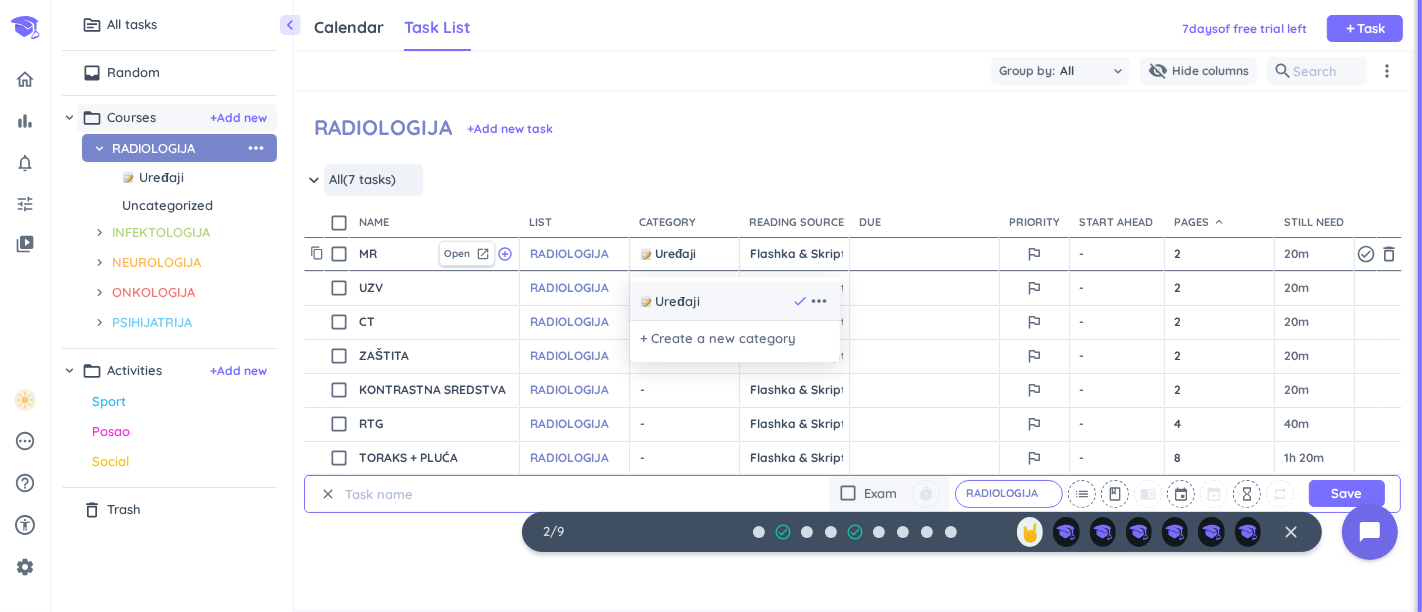 click at bounding box center (646, 301) 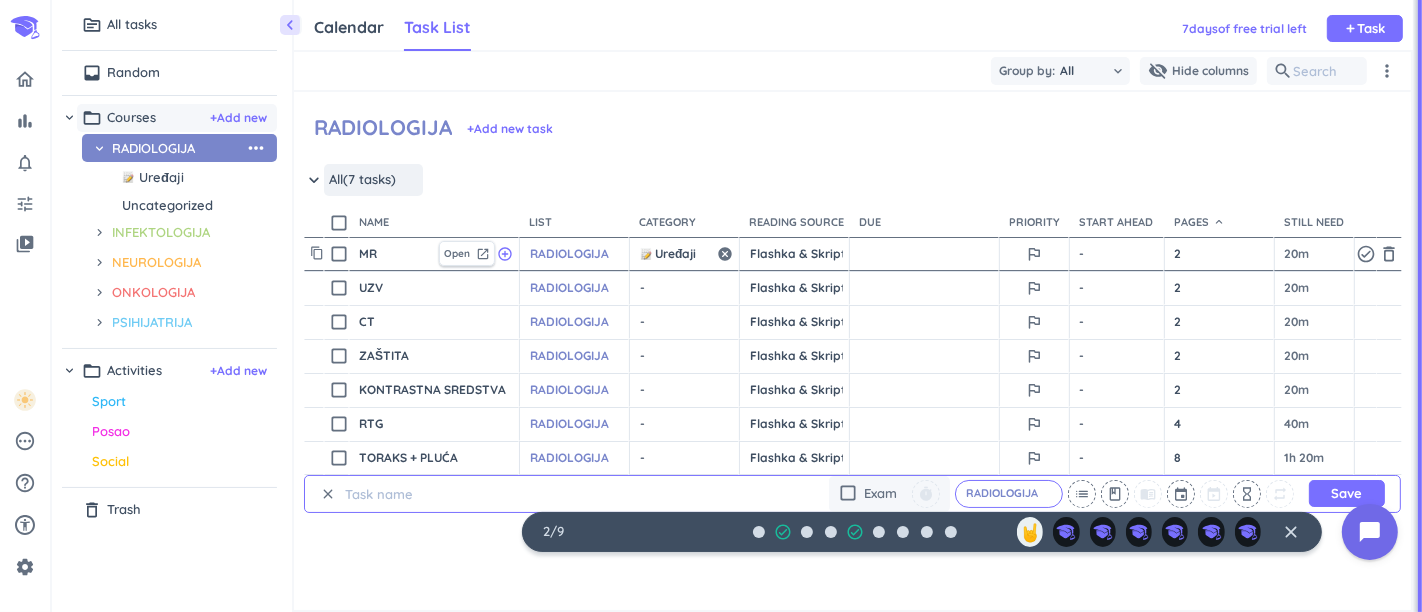 click on "Uređaji" at bounding box center (677, 254) 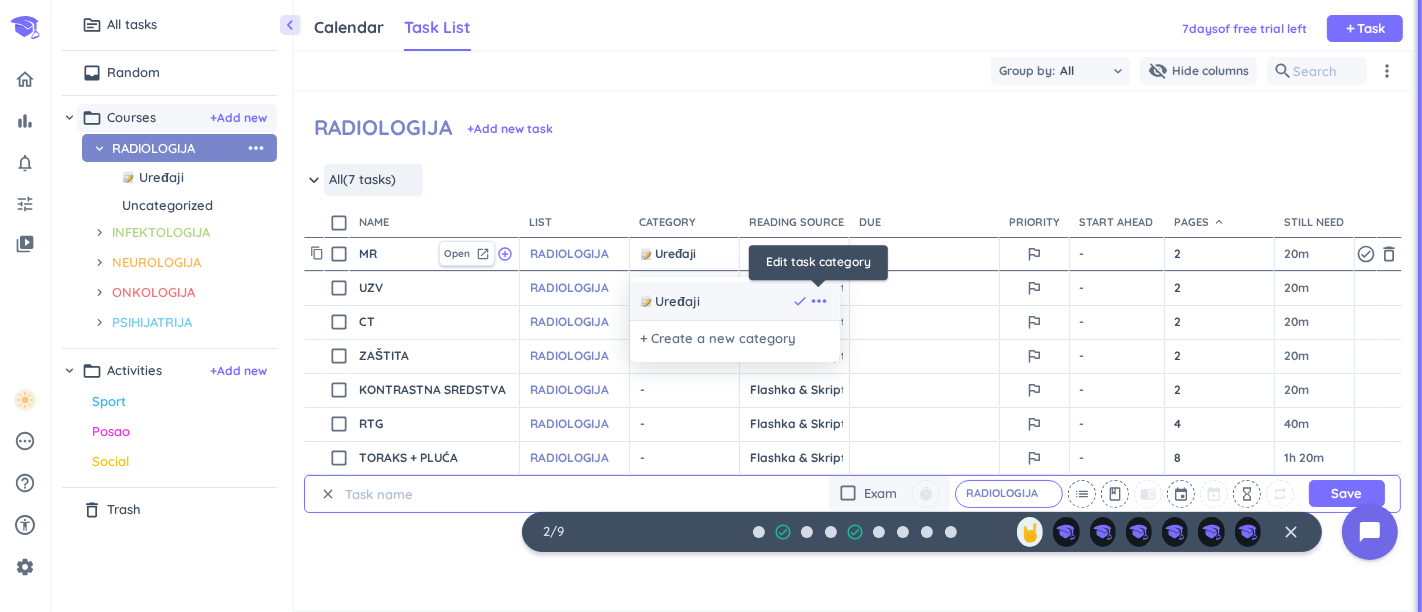 click on "more_horiz" at bounding box center (819, 301) 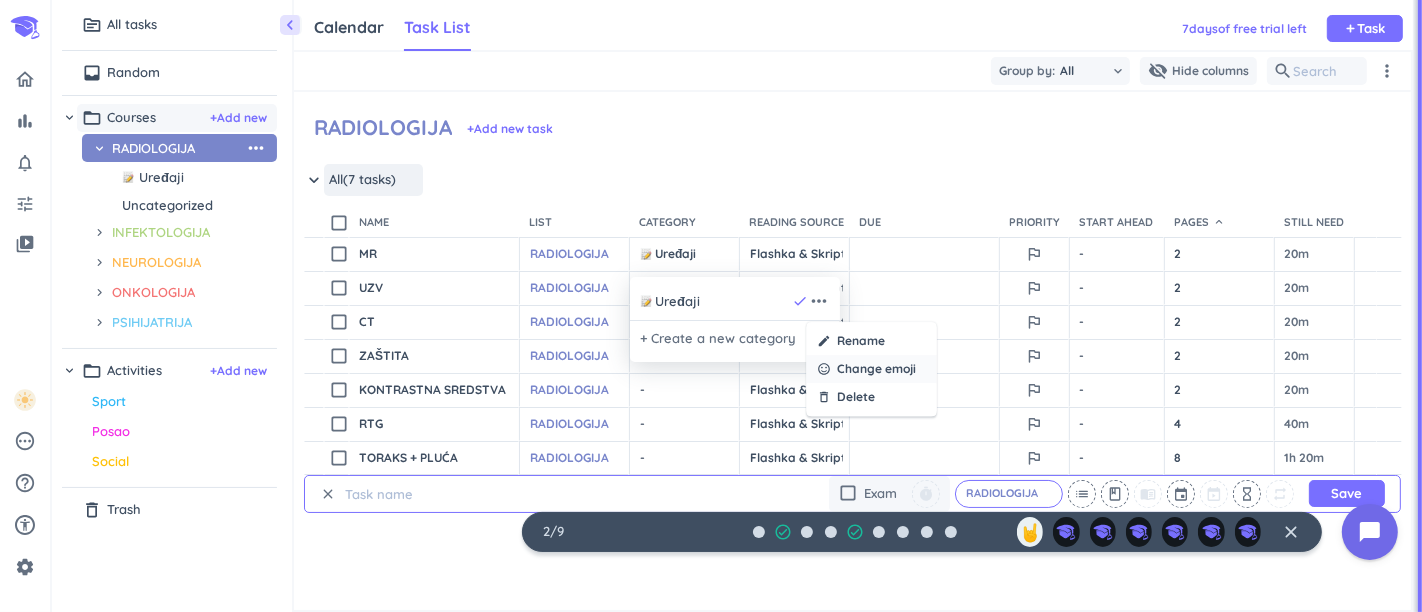 click on "Change emoji" at bounding box center [876, 369] 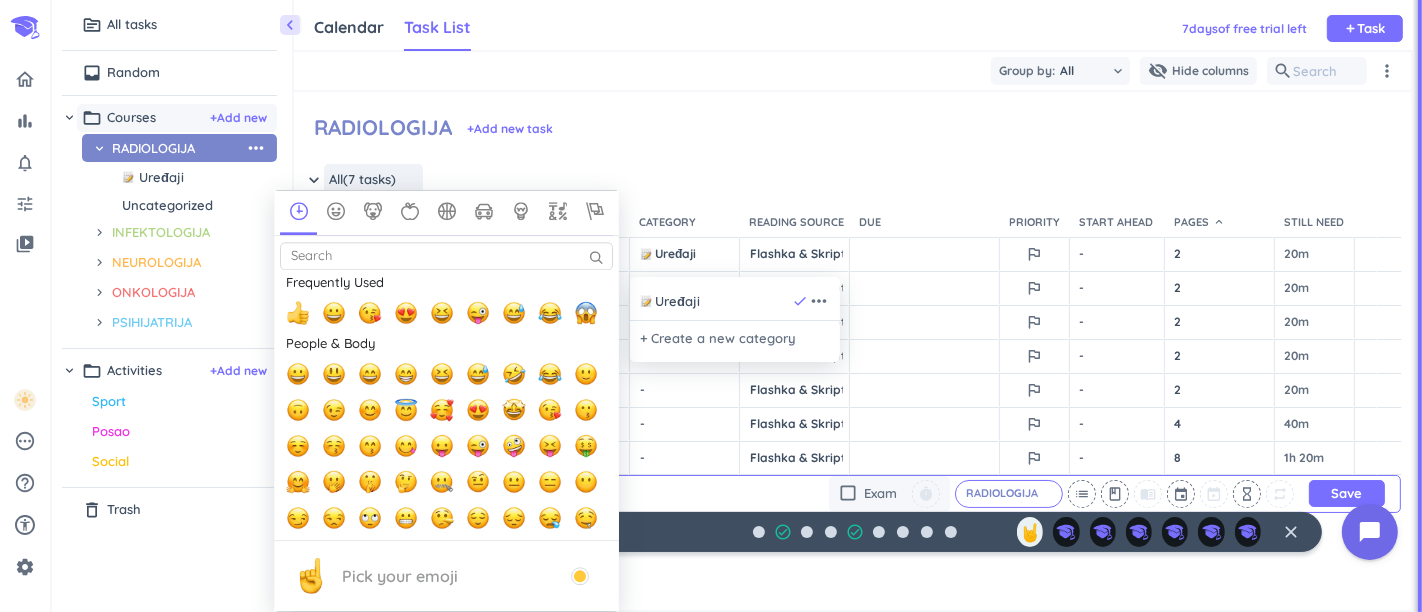 click on "Search" at bounding box center (446, 257) 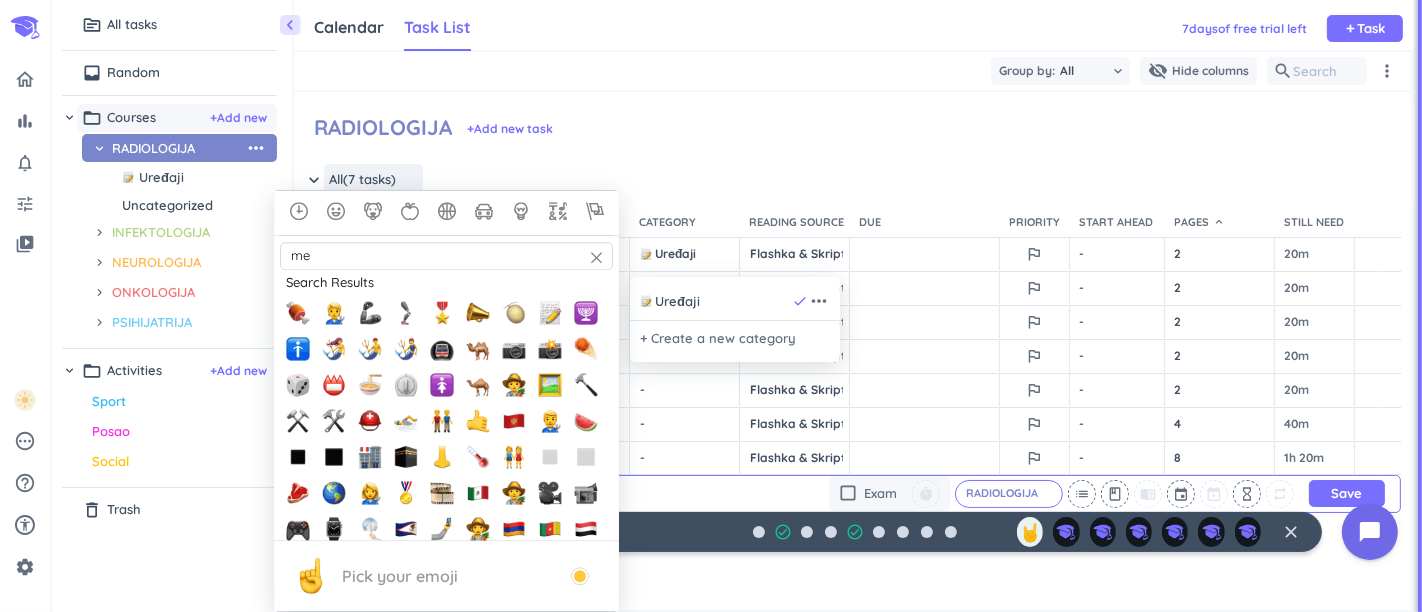 type on "m" 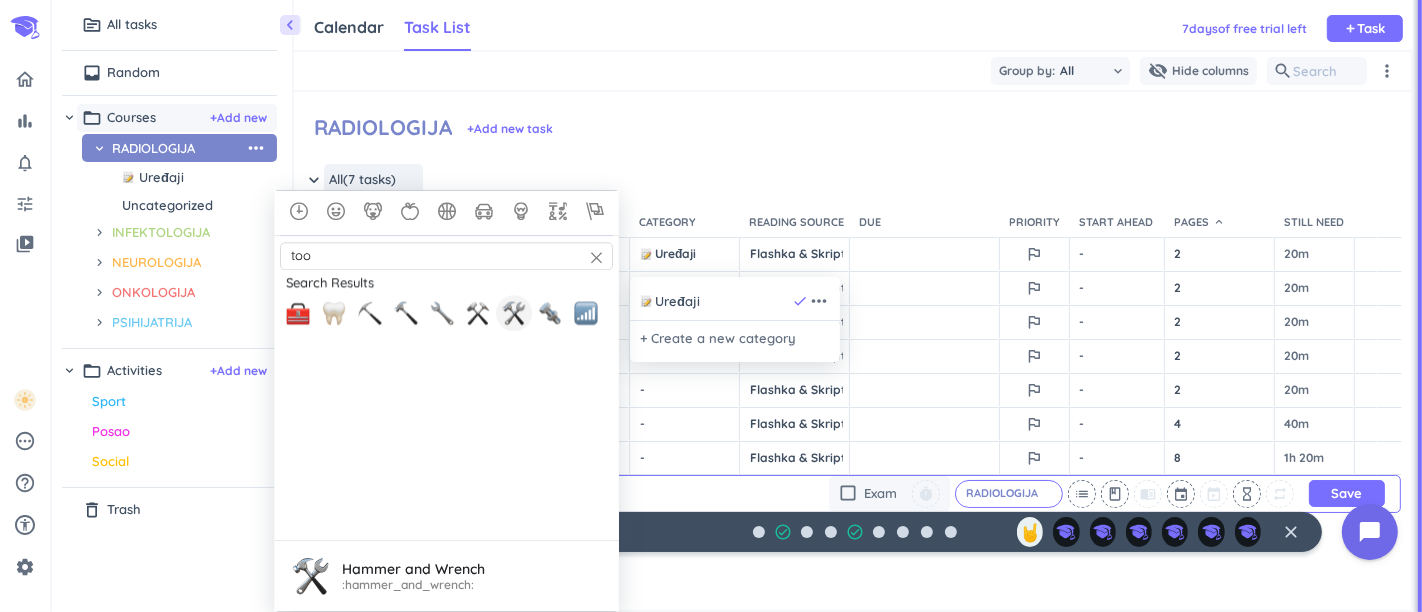 type on "too" 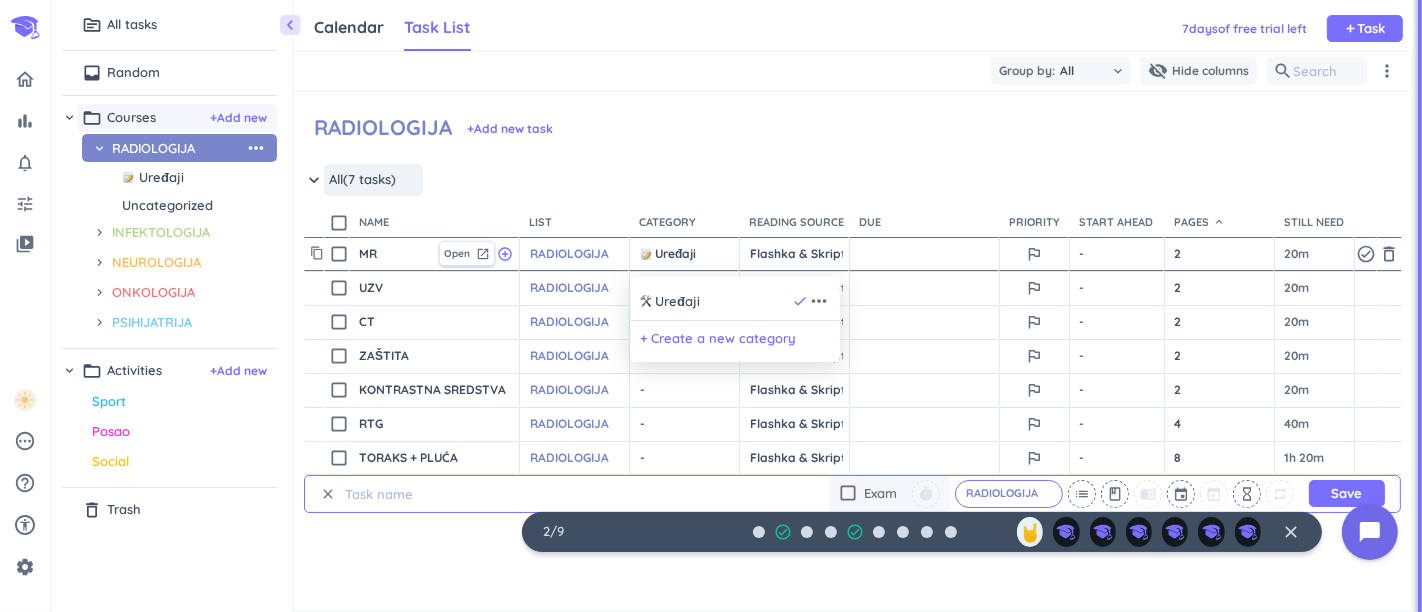 click on "+ Create a new category" at bounding box center [718, 339] 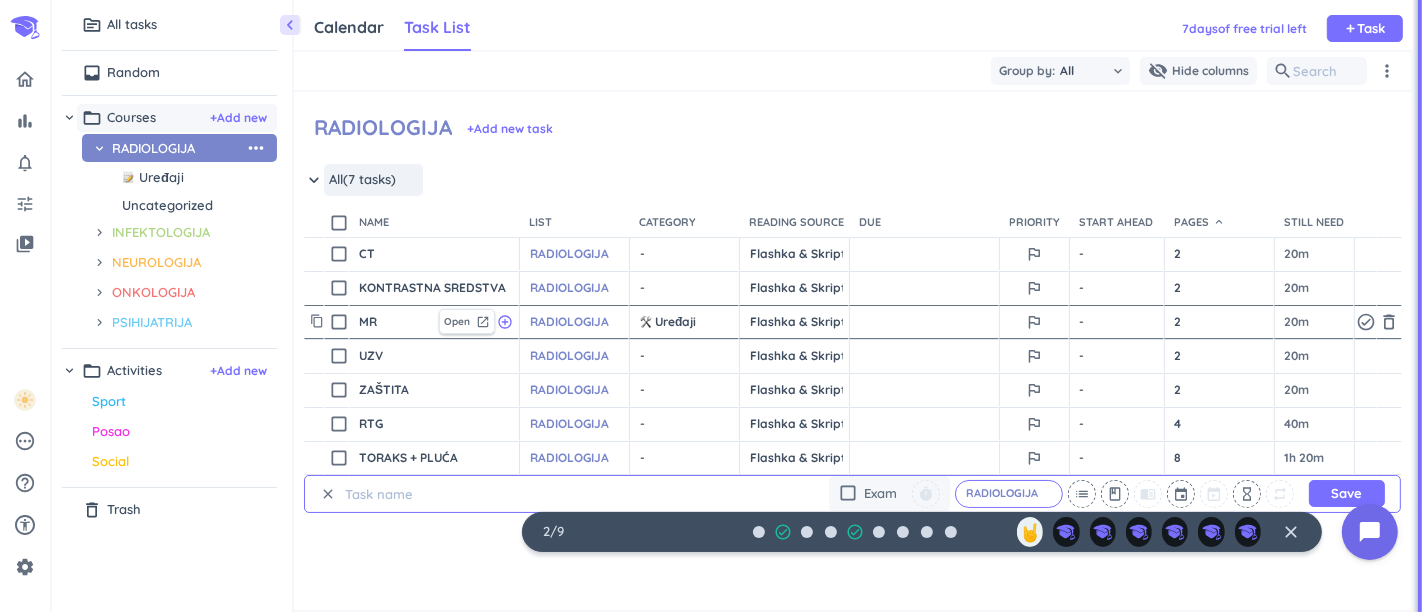 scroll, scrollTop: 8, scrollLeft: 8, axis: both 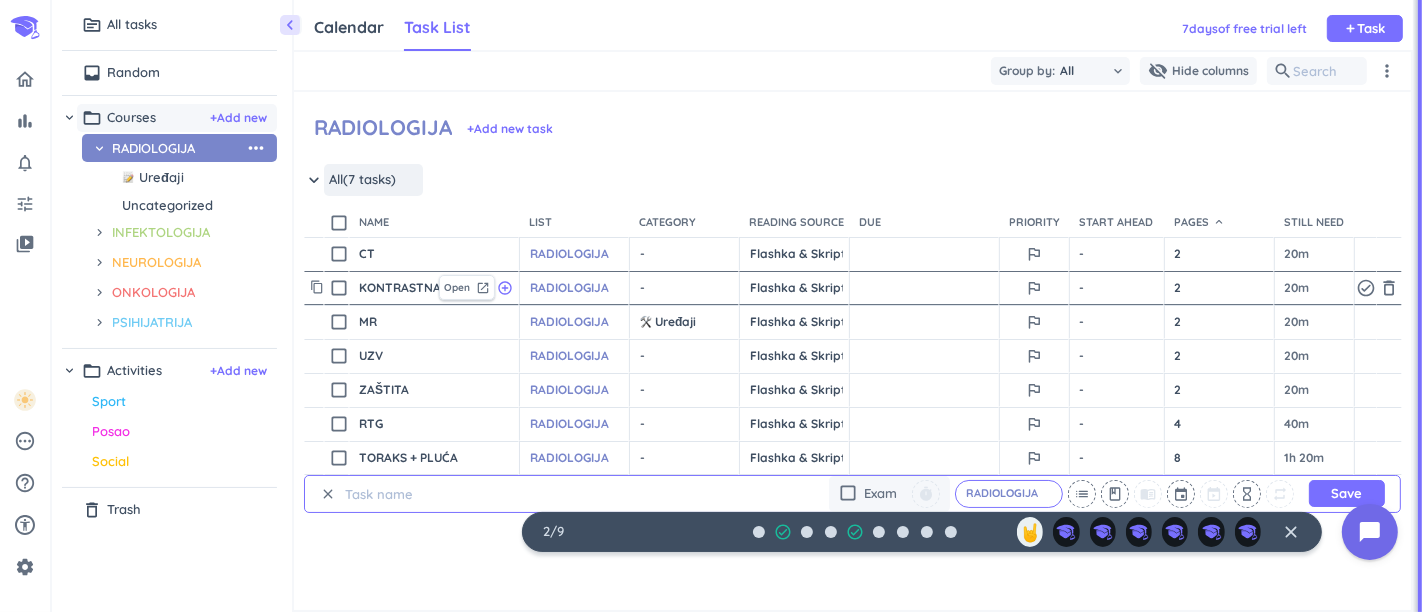 click on "- cancel" at bounding box center (686, 288) 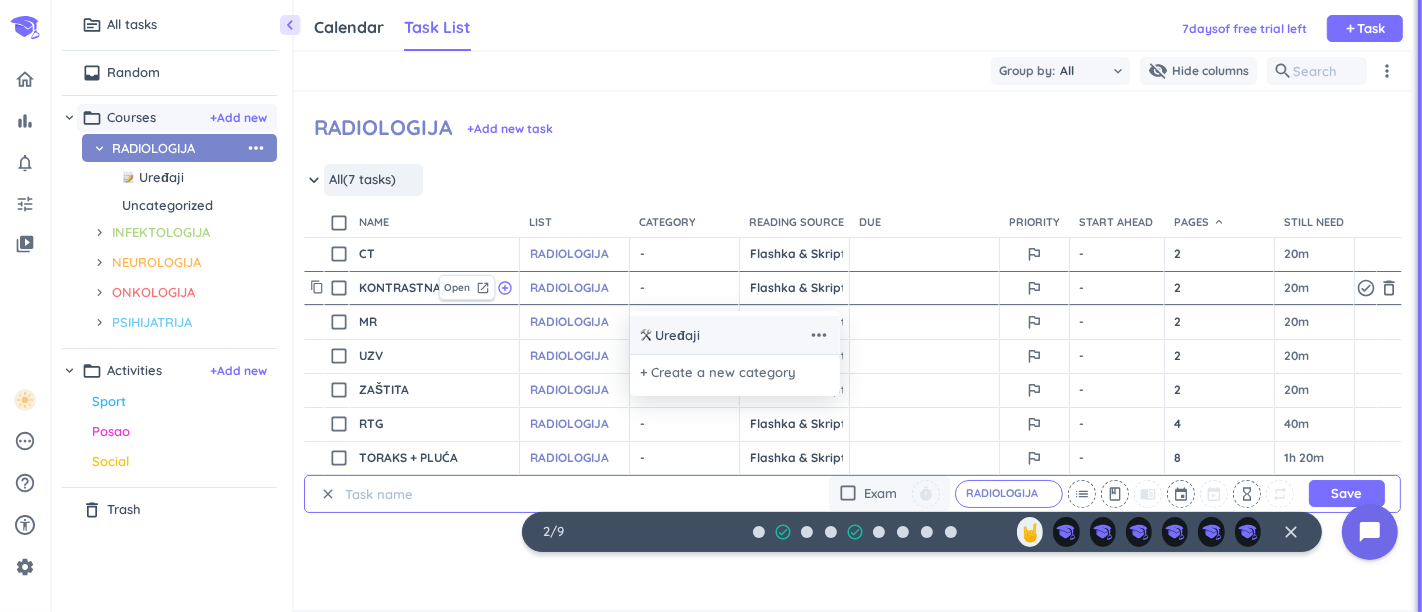 click on "Uređaji" at bounding box center [677, 336] 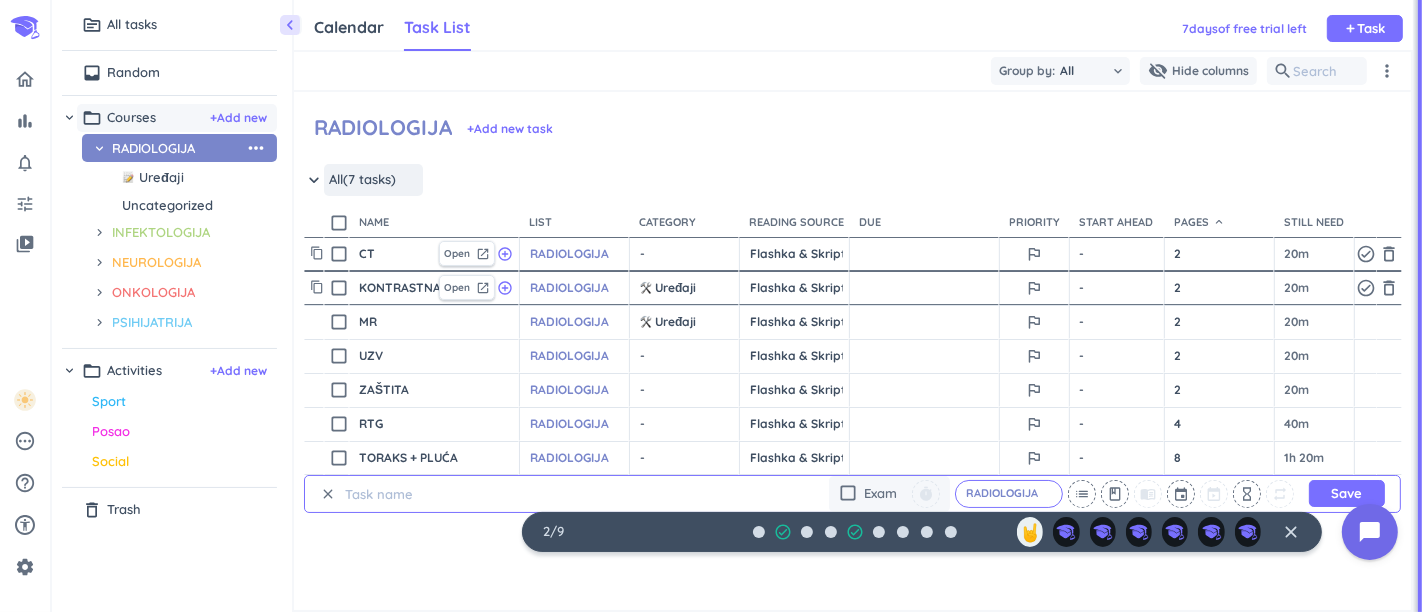 click on "- cancel" at bounding box center (686, 254) 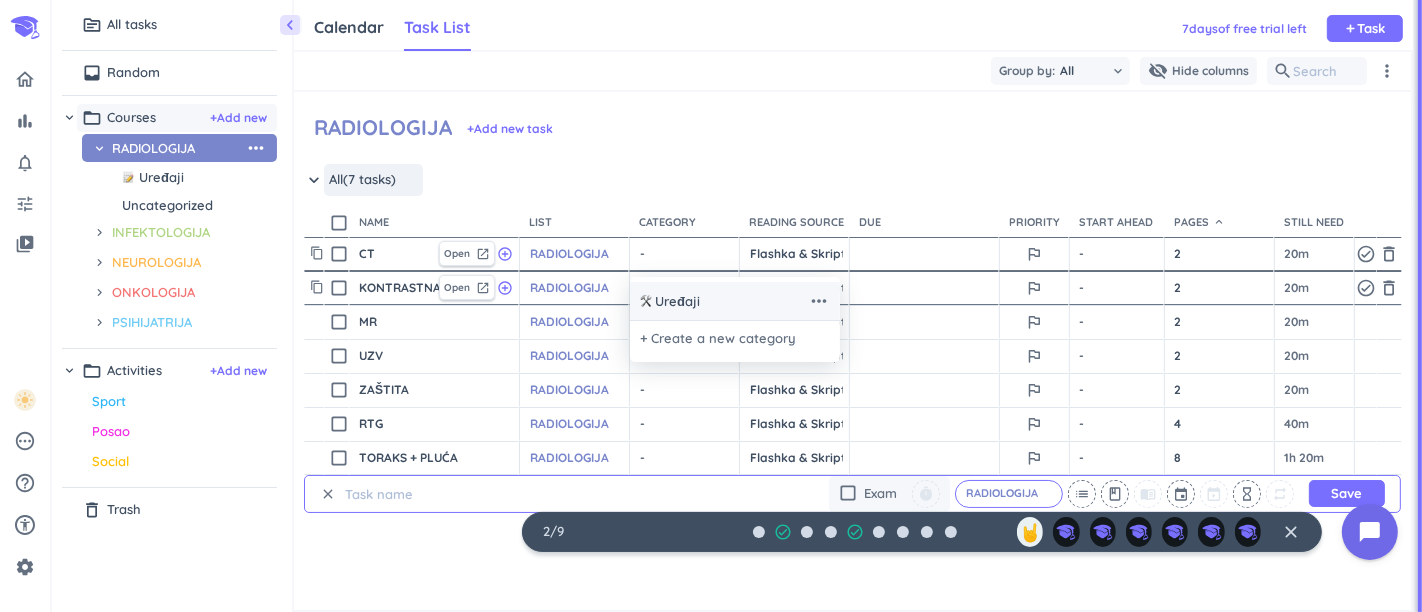 click on "Uređaji" at bounding box center (677, 302) 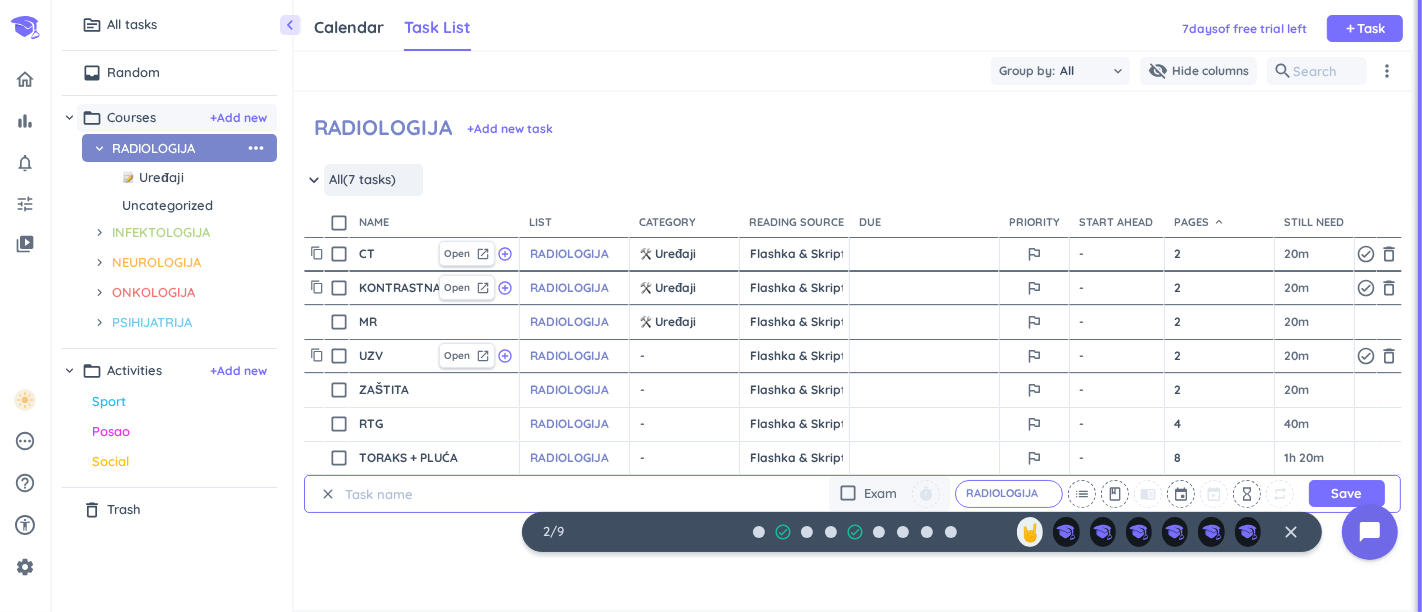click on "- cancel" at bounding box center [686, 356] 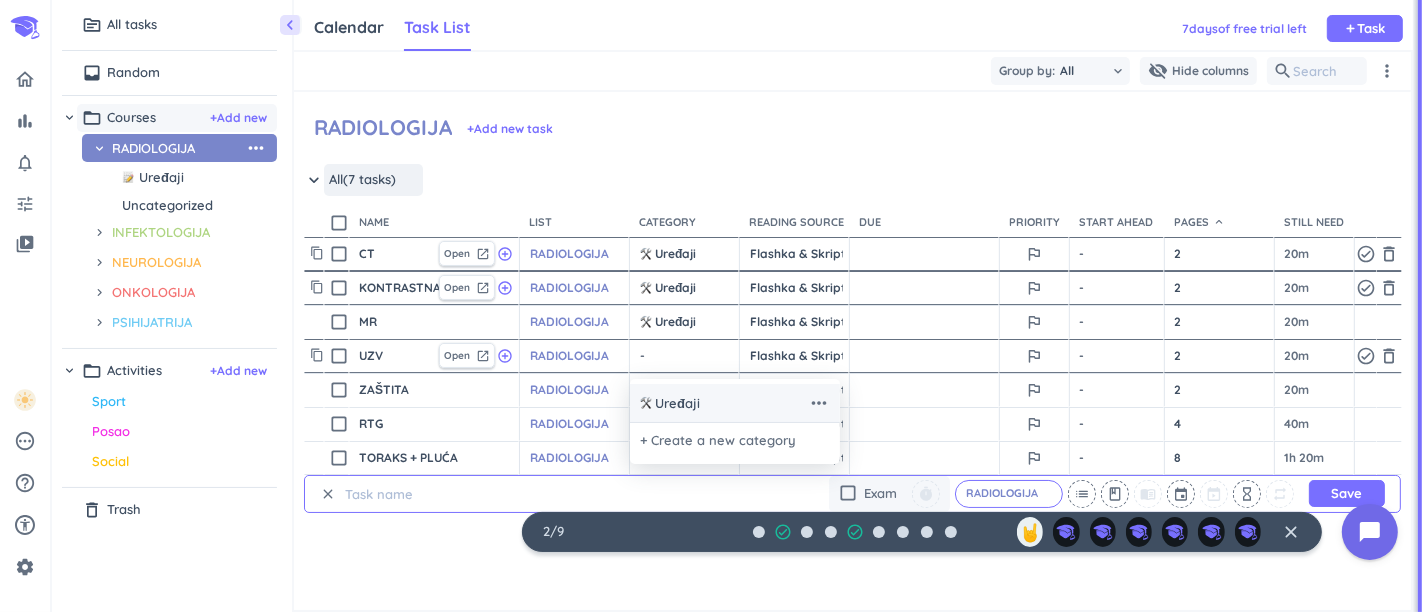 click on "Uređaji" at bounding box center (677, 404) 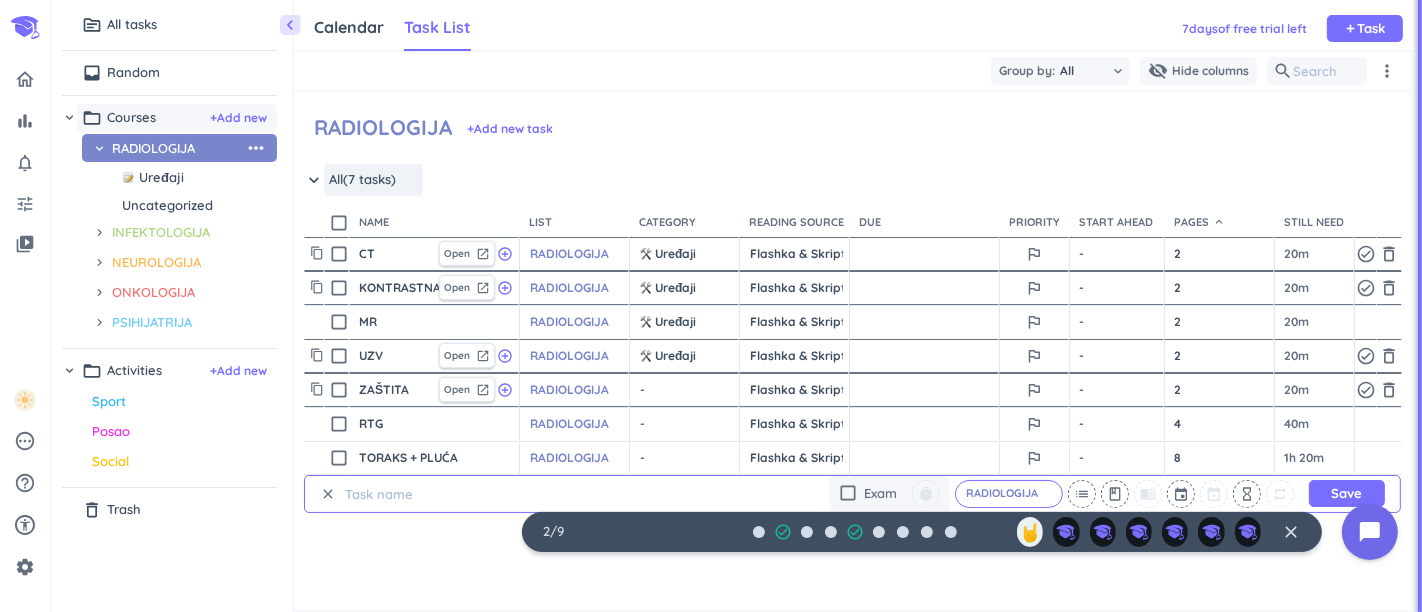 click on "- cancel keyboard_arrow_down" at bounding box center (684, 390) 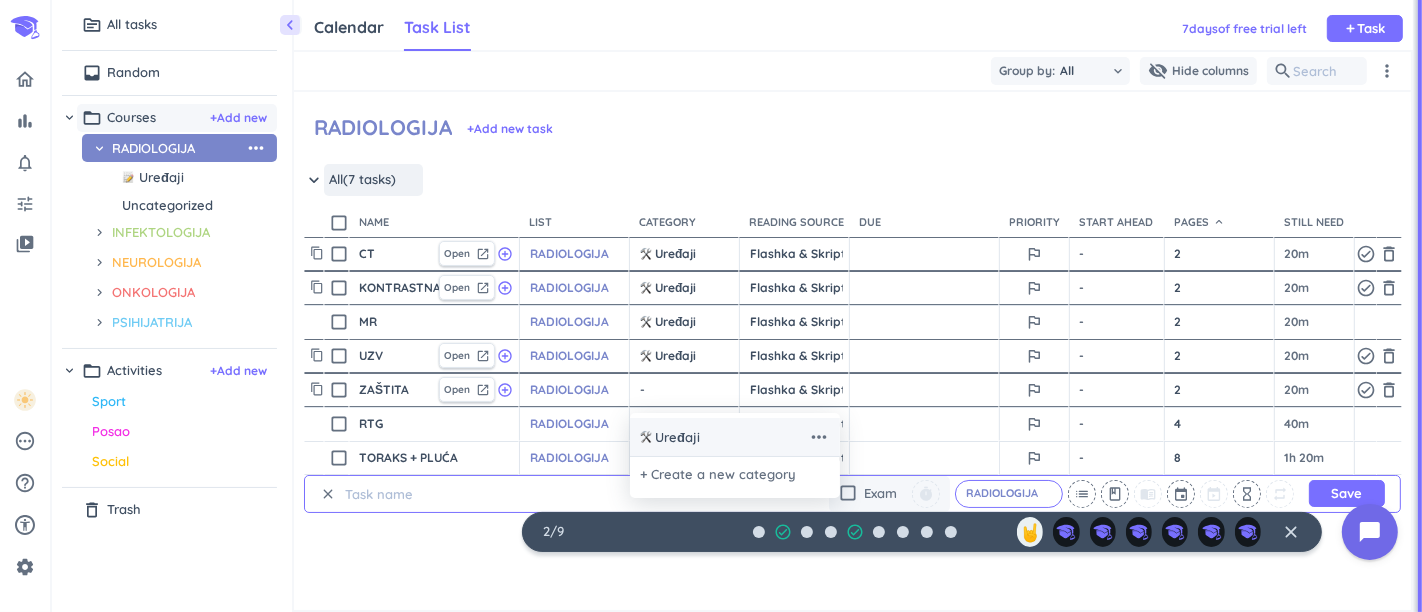 click on "Uređaji" at bounding box center [677, 438] 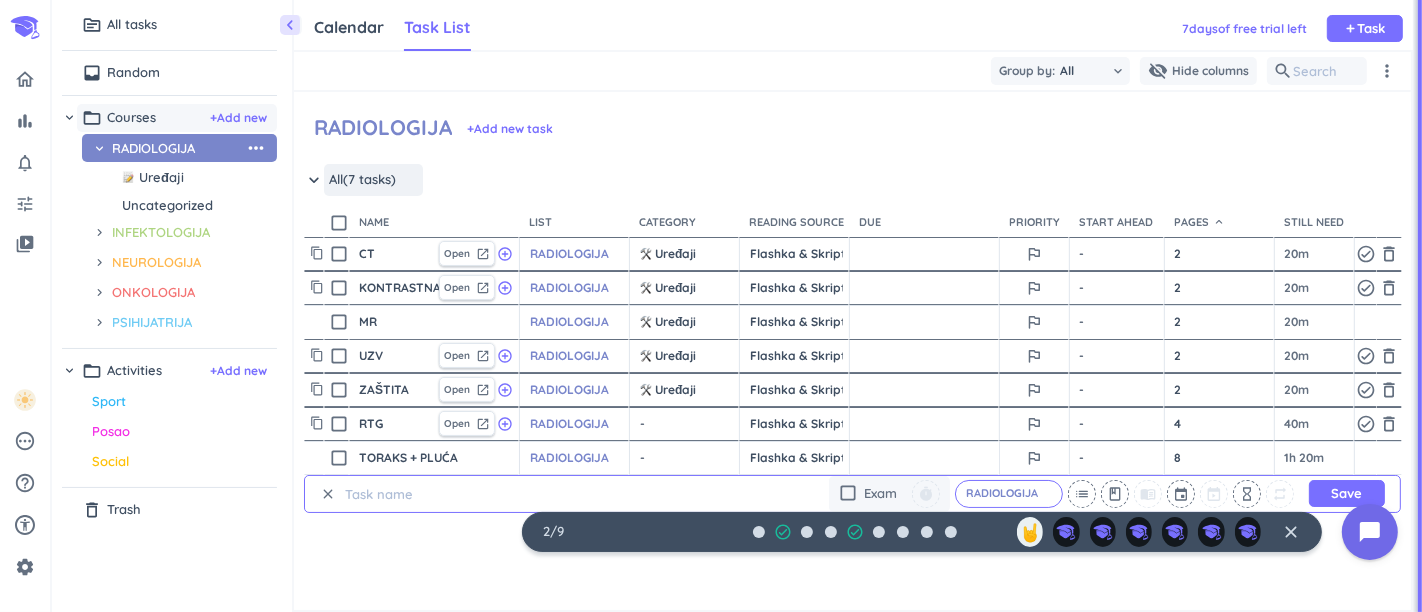 click on "- cancel" at bounding box center (686, 424) 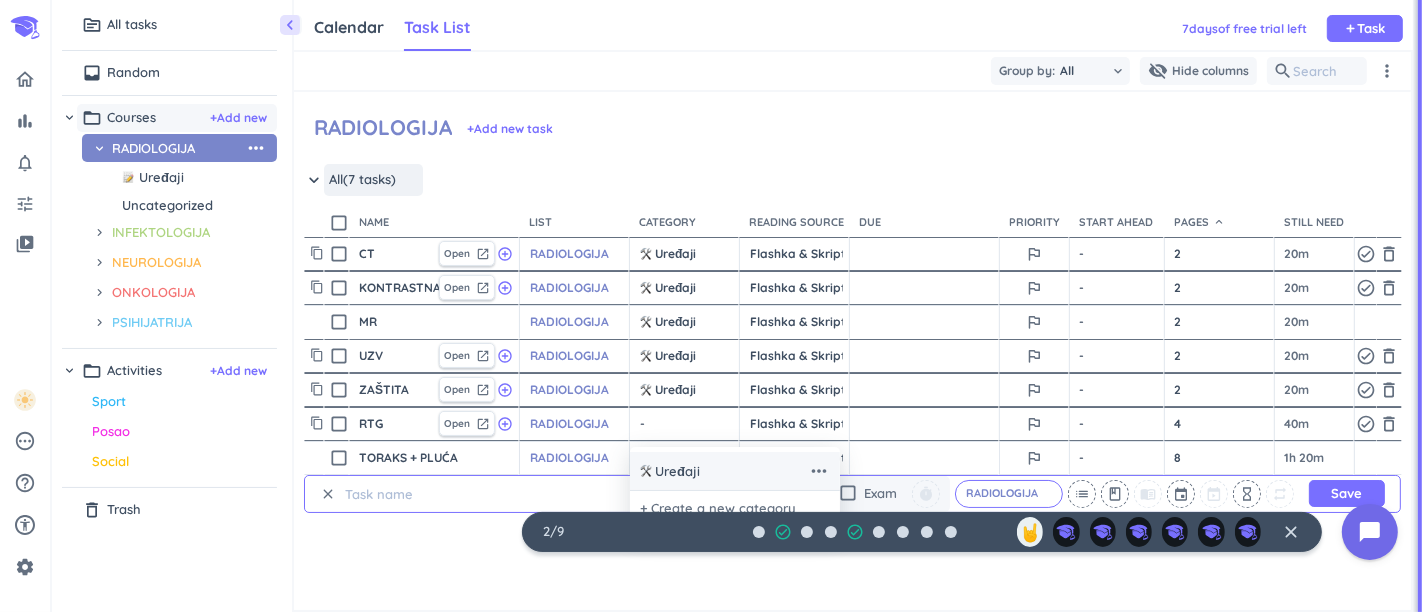 click on "Uređaji" at bounding box center [677, 472] 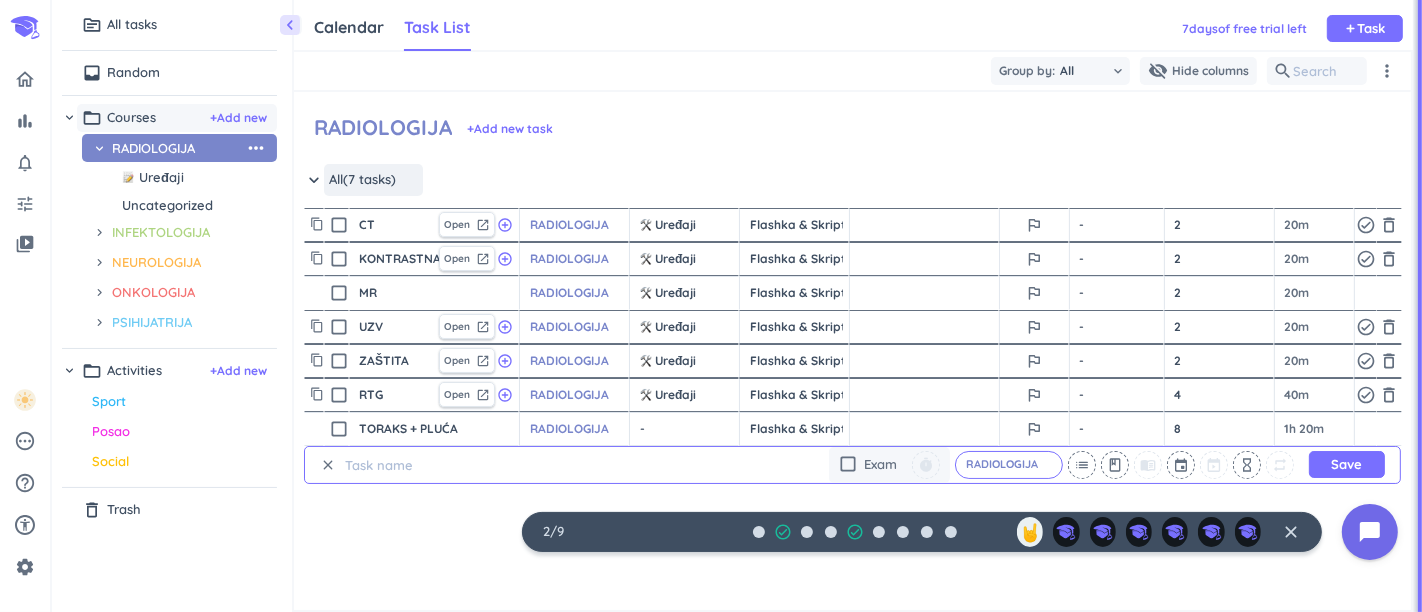 scroll, scrollTop: 41, scrollLeft: 0, axis: vertical 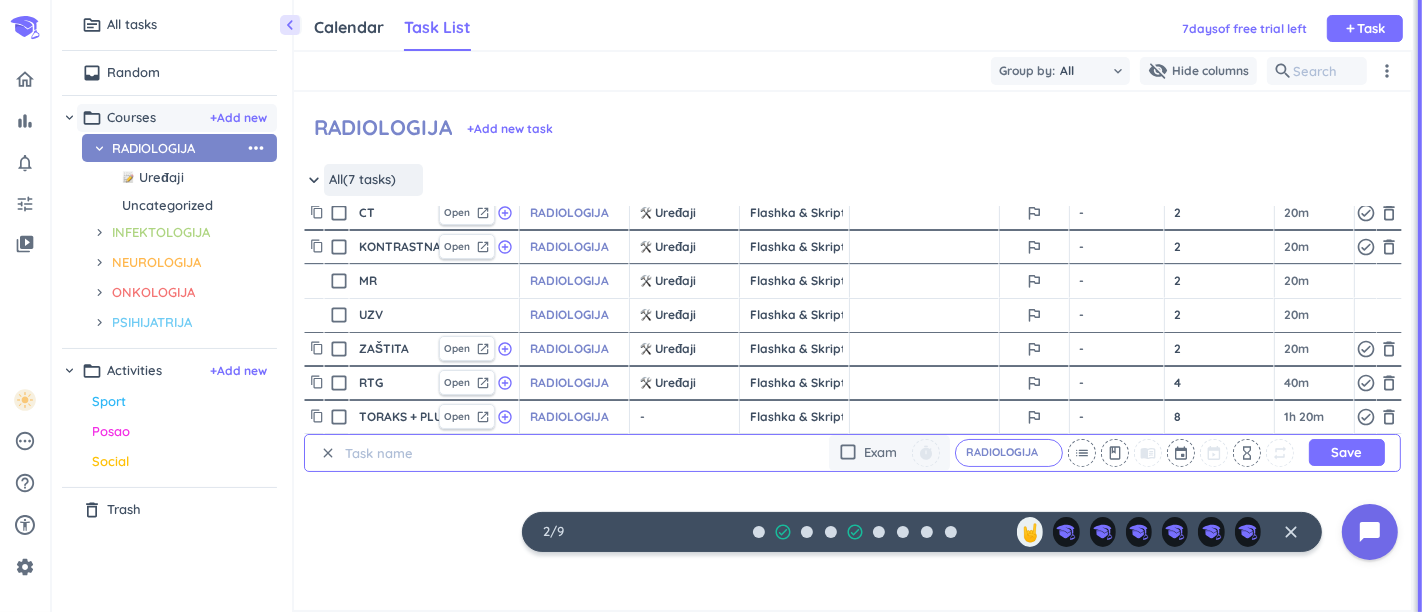click on "- cancel" at bounding box center (686, 417) 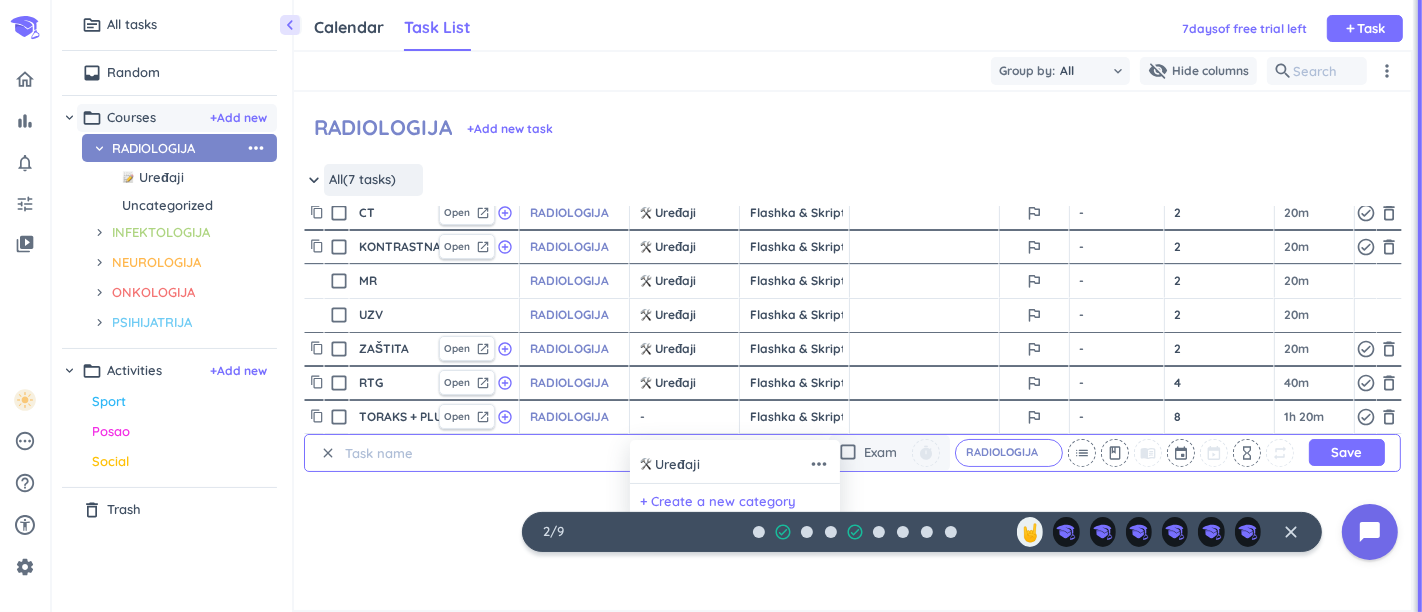 click on "+ Create a new category" at bounding box center (718, 502) 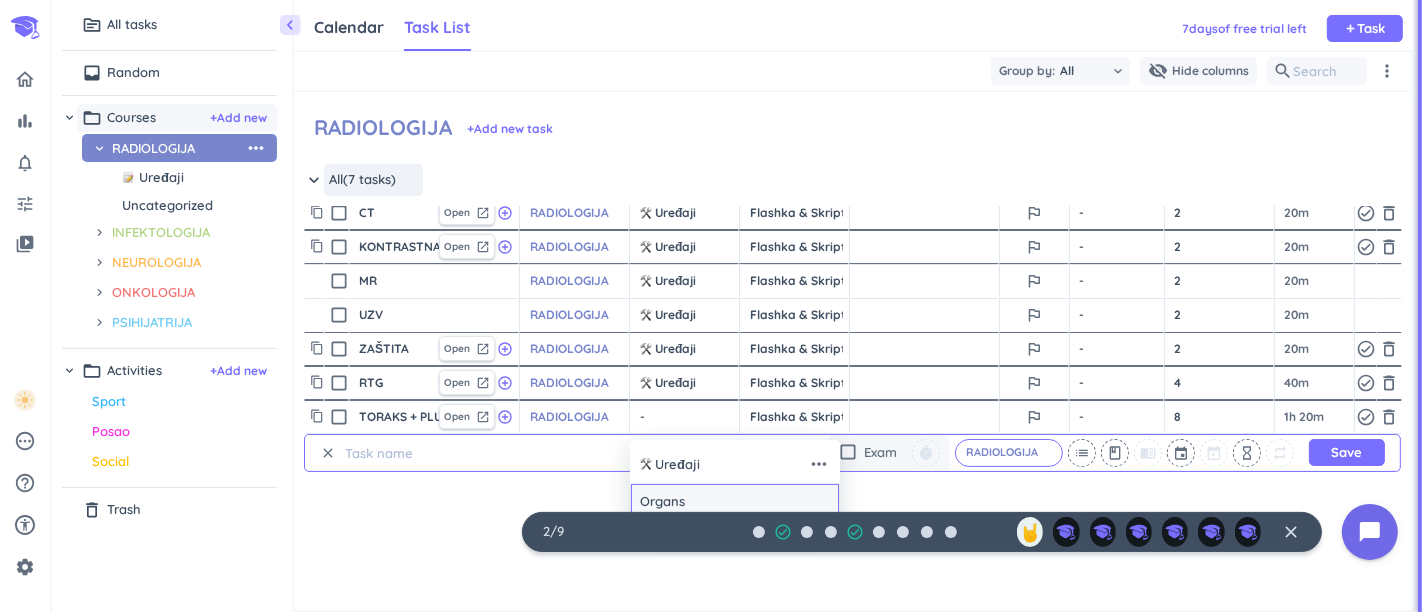 type on "Organs" 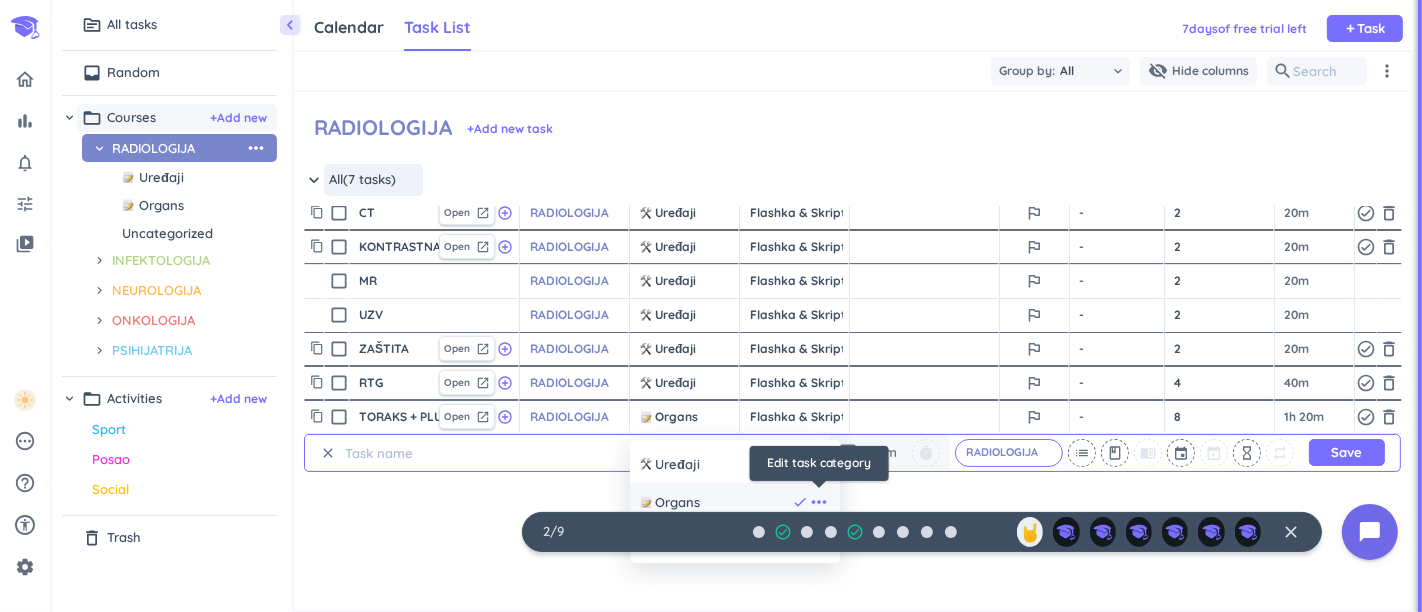 click on "more_horiz" at bounding box center (819, 502) 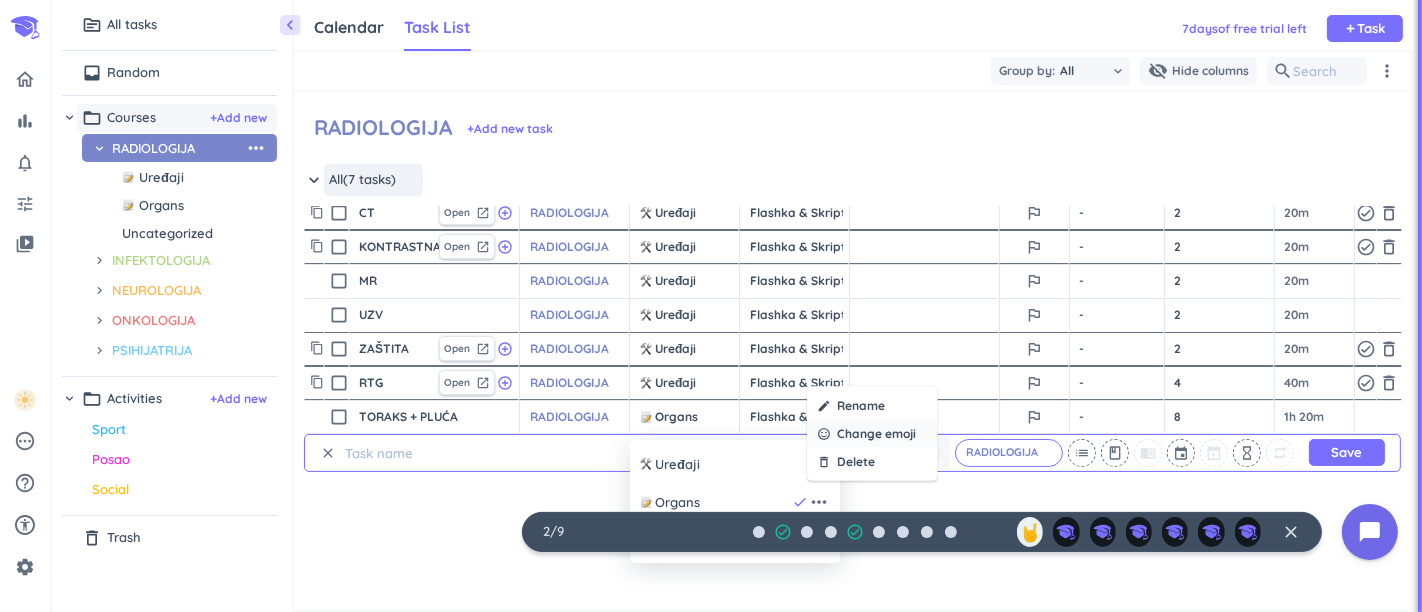 click on "Change emoji" at bounding box center (876, 434) 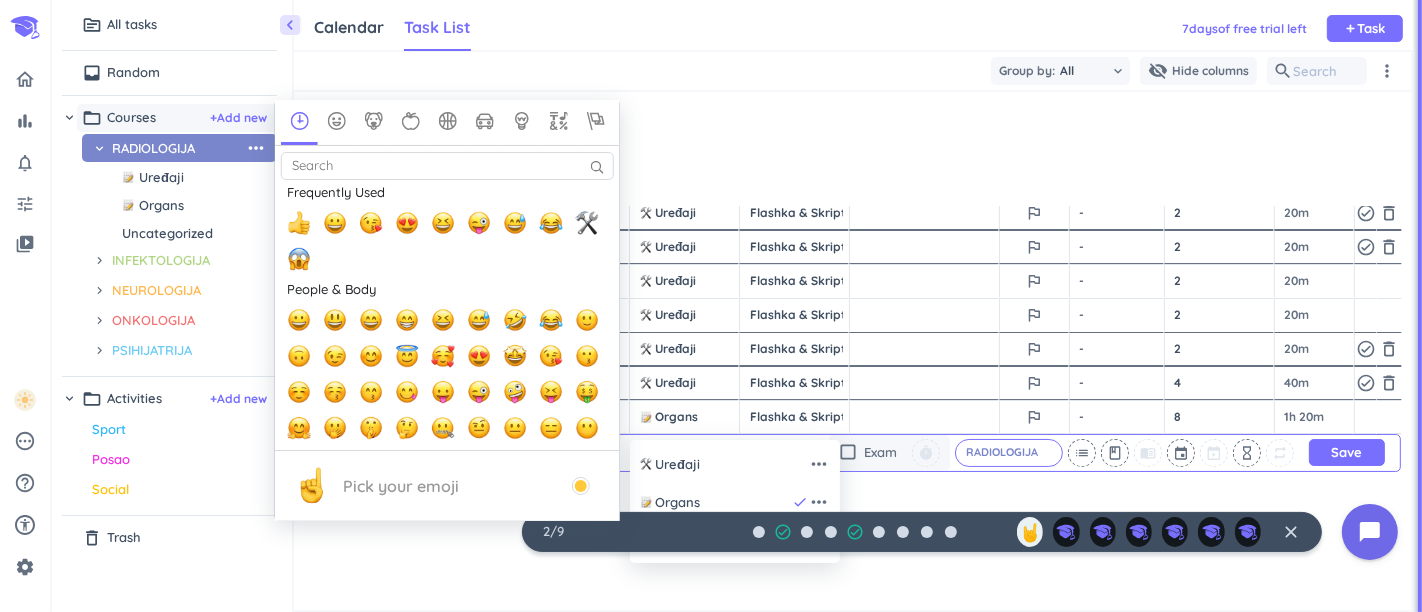 click on "Search" at bounding box center [447, 166] 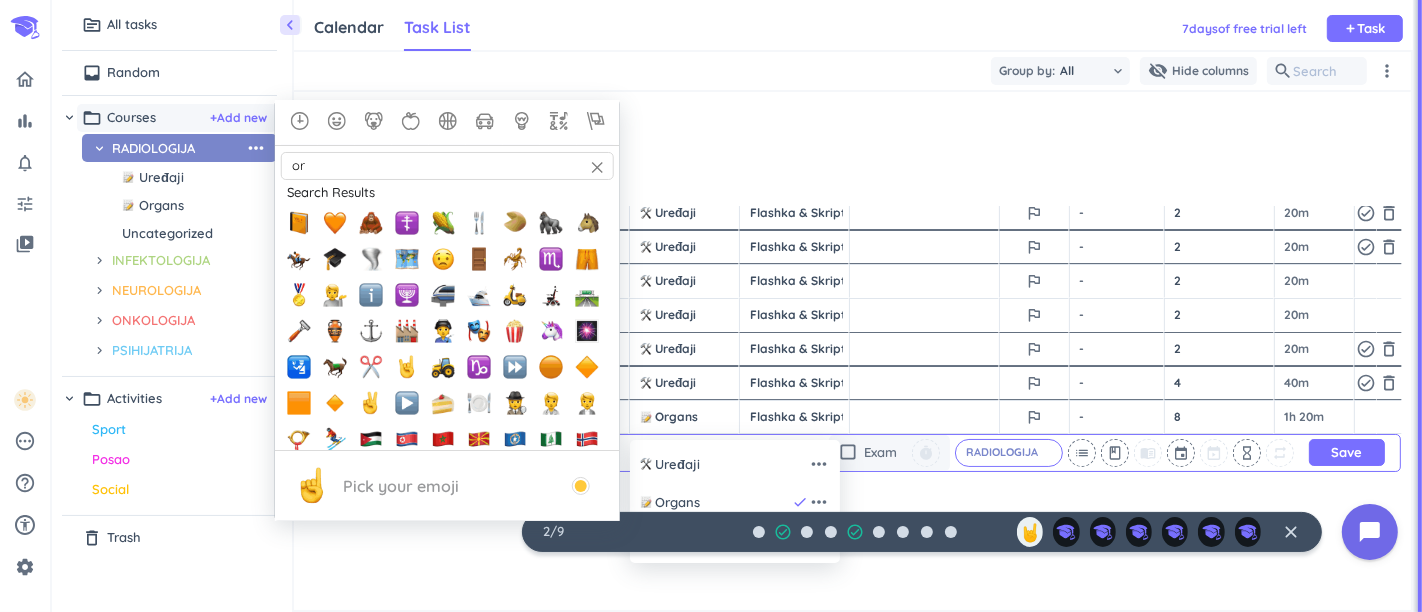 type on "o" 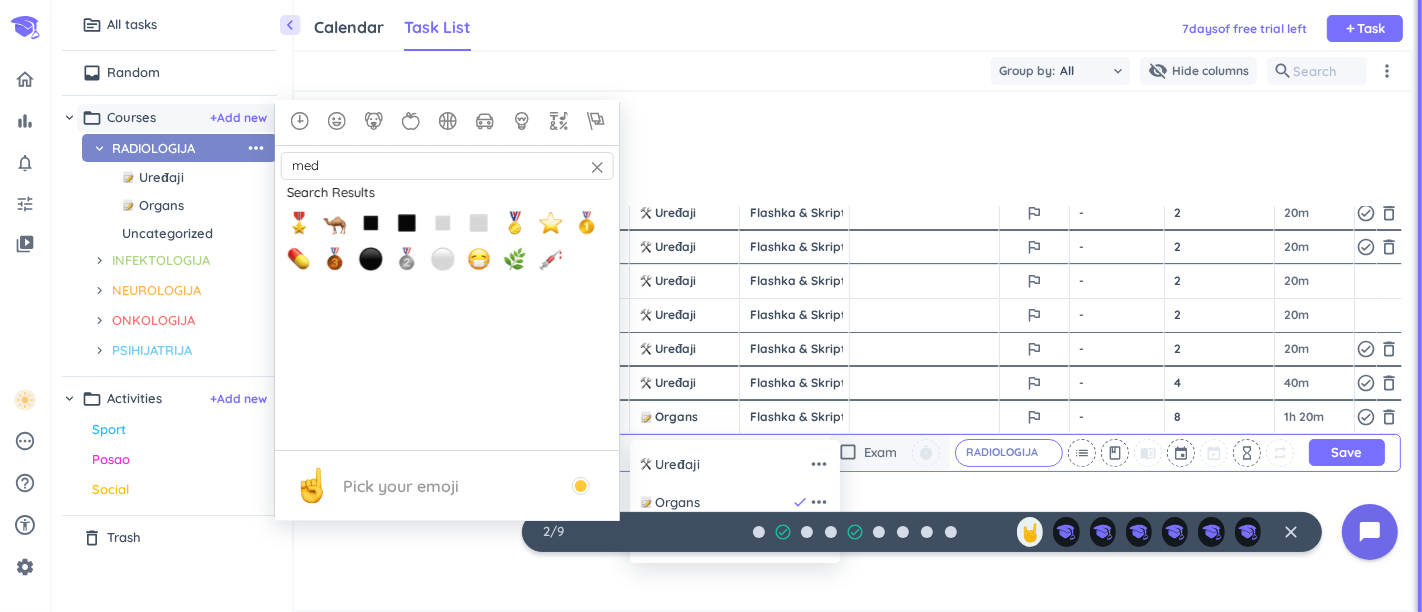 drag, startPoint x: 431, startPoint y: 172, endPoint x: 268, endPoint y: 160, distance: 163.44112 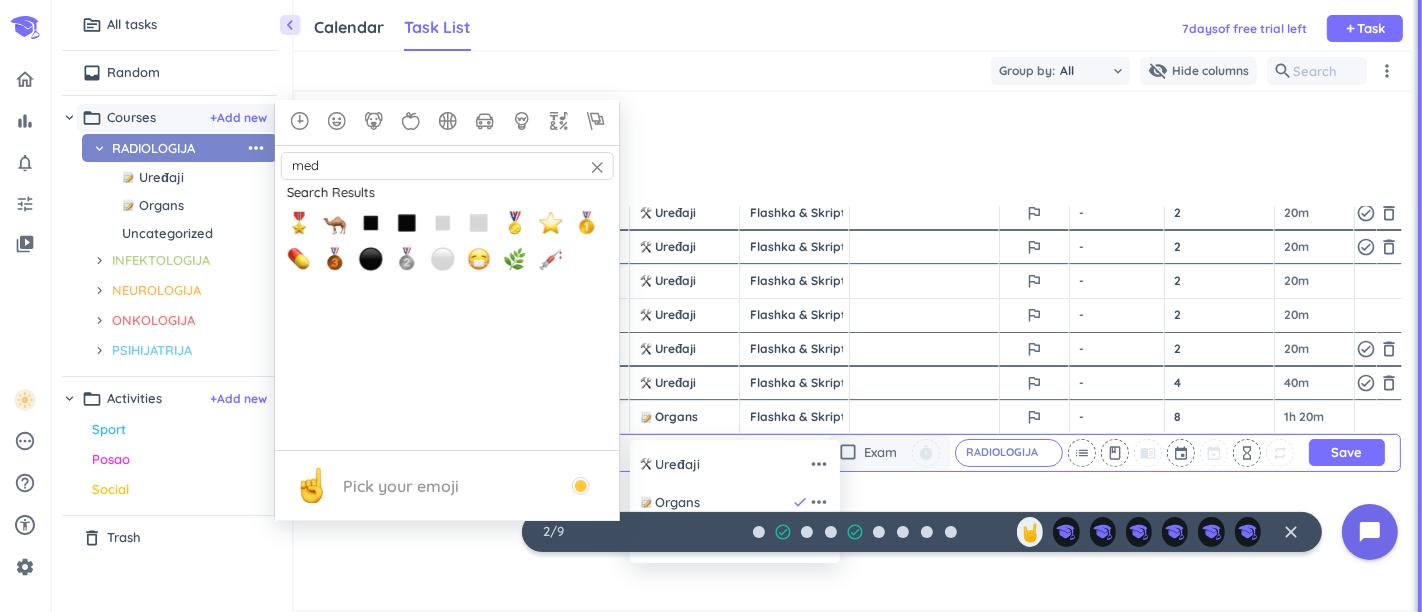 type on "med" 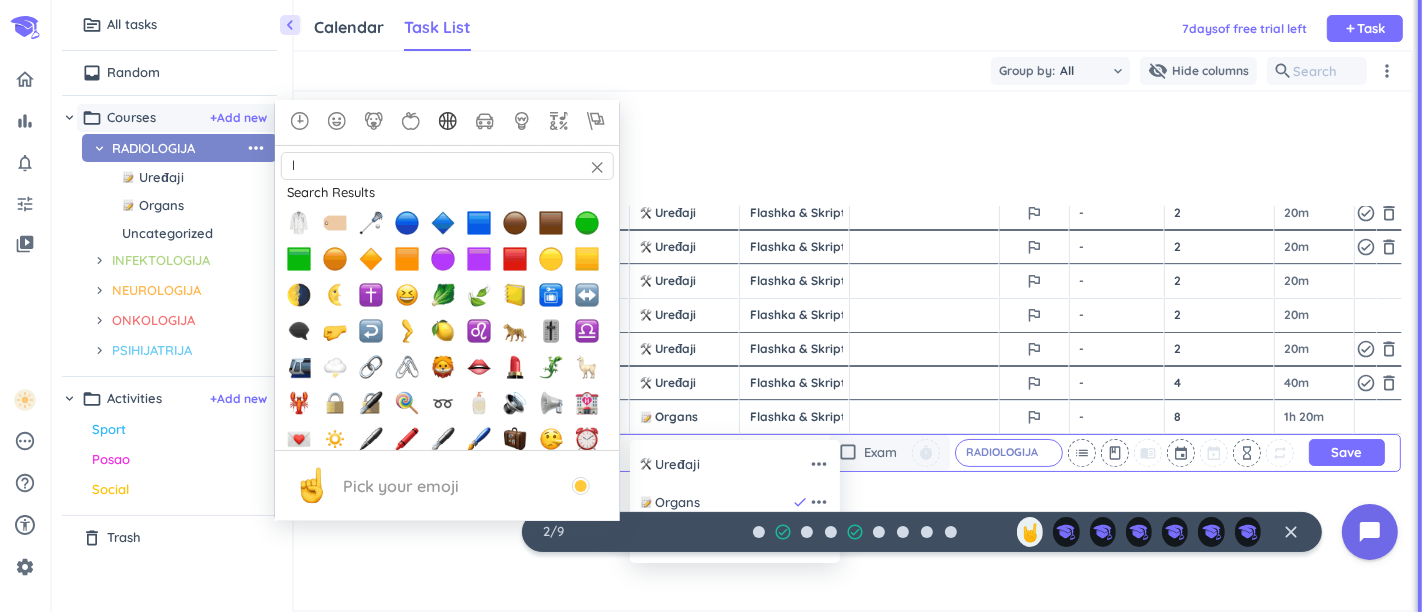 type on "l" 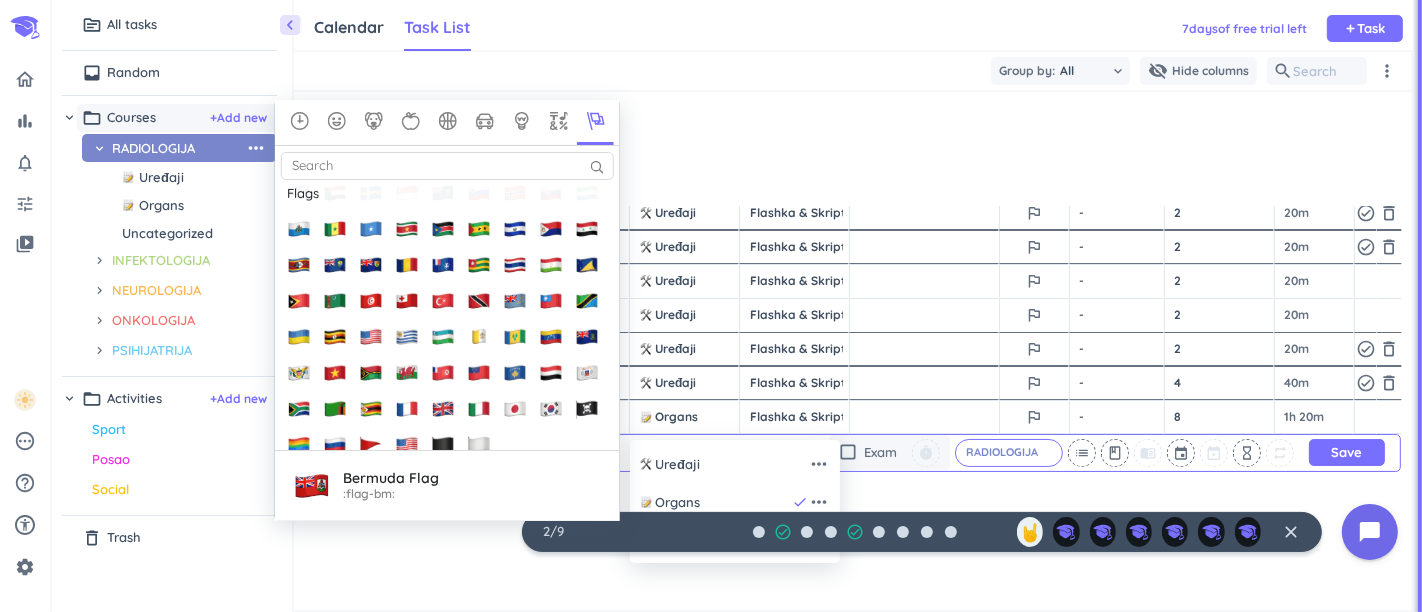 scroll, scrollTop: 7085, scrollLeft: 0, axis: vertical 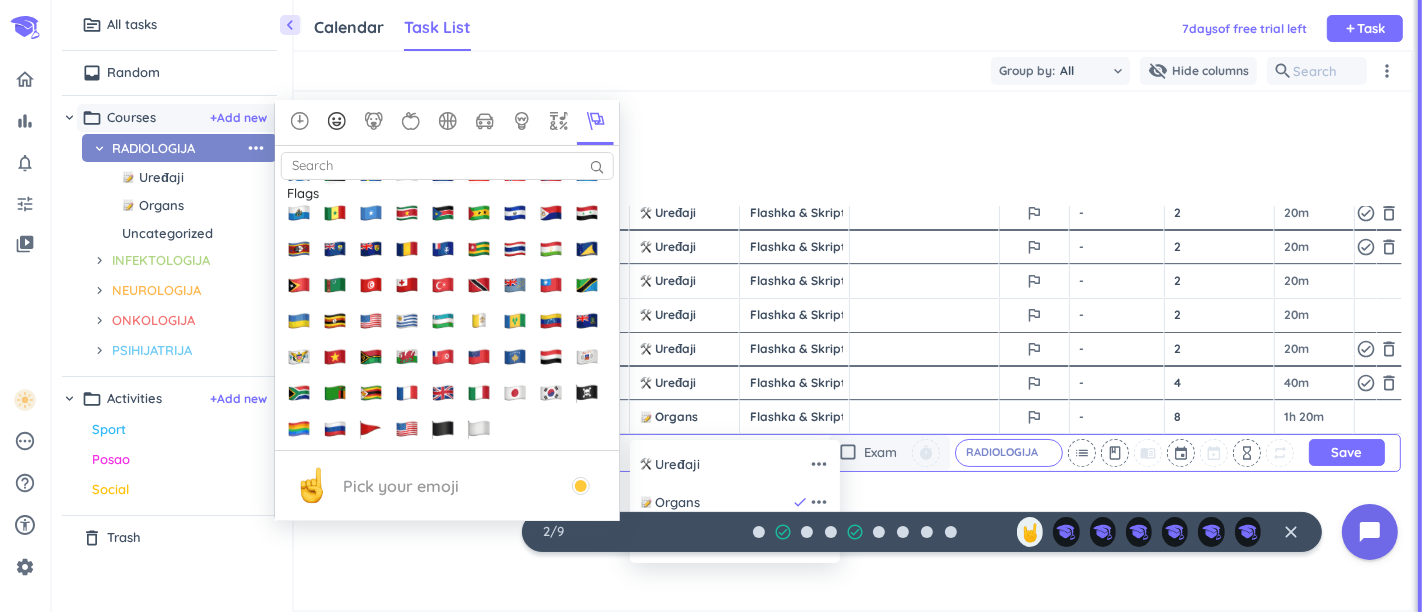 click 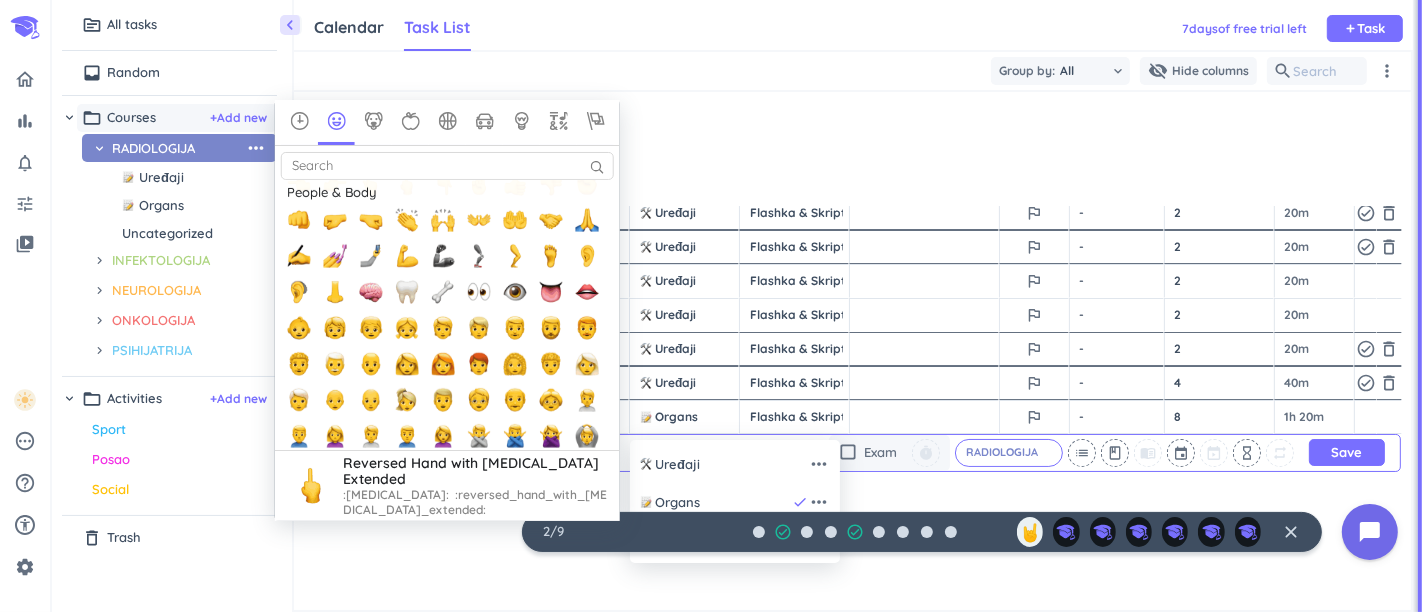 scroll, scrollTop: 529, scrollLeft: 0, axis: vertical 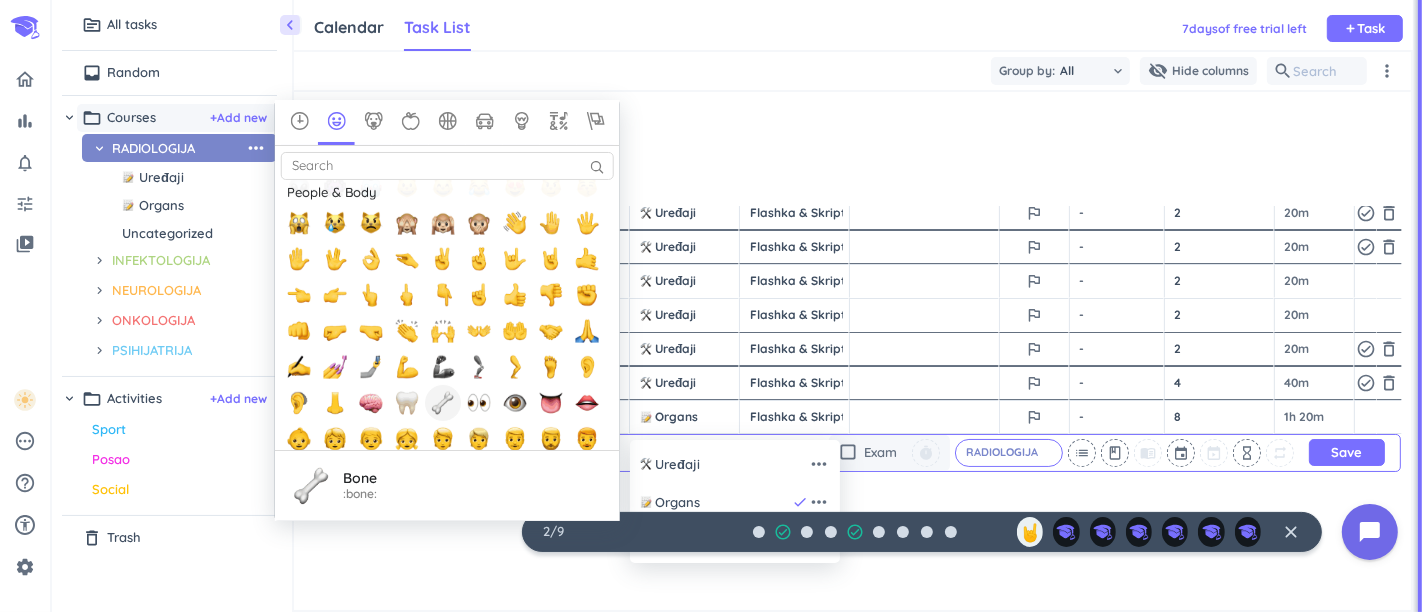 click at bounding box center (443, 403) 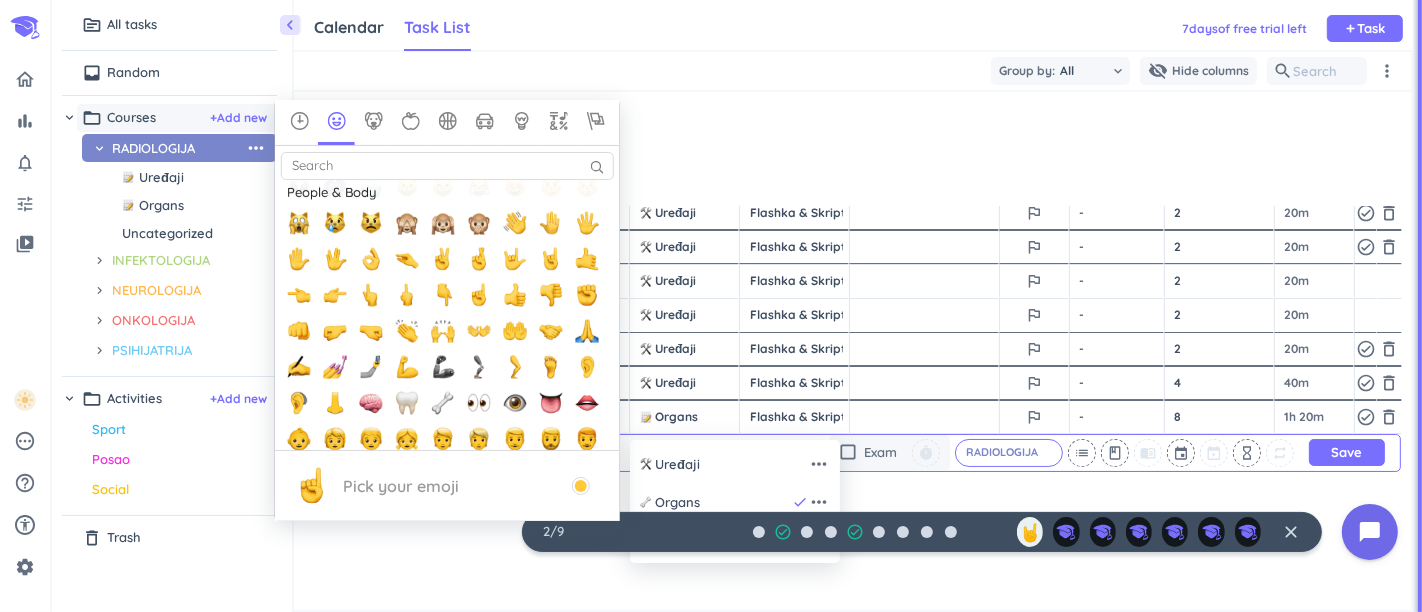 click at bounding box center (711, 306) 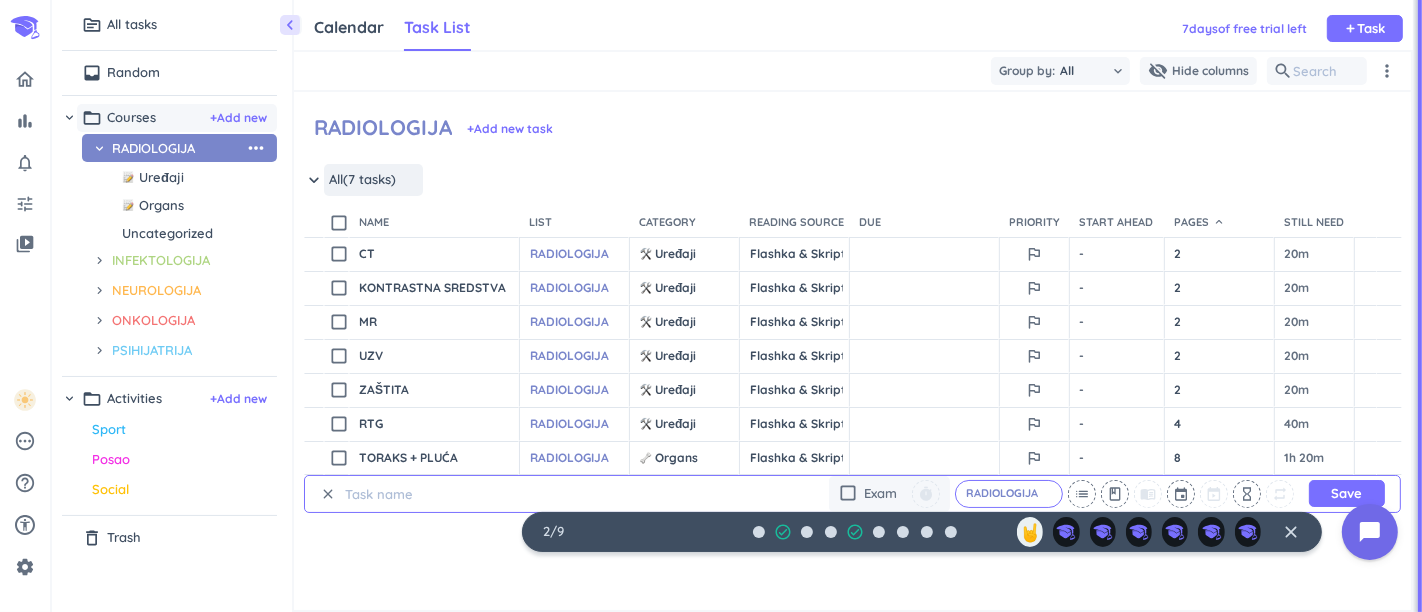 scroll, scrollTop: 8, scrollLeft: 8, axis: both 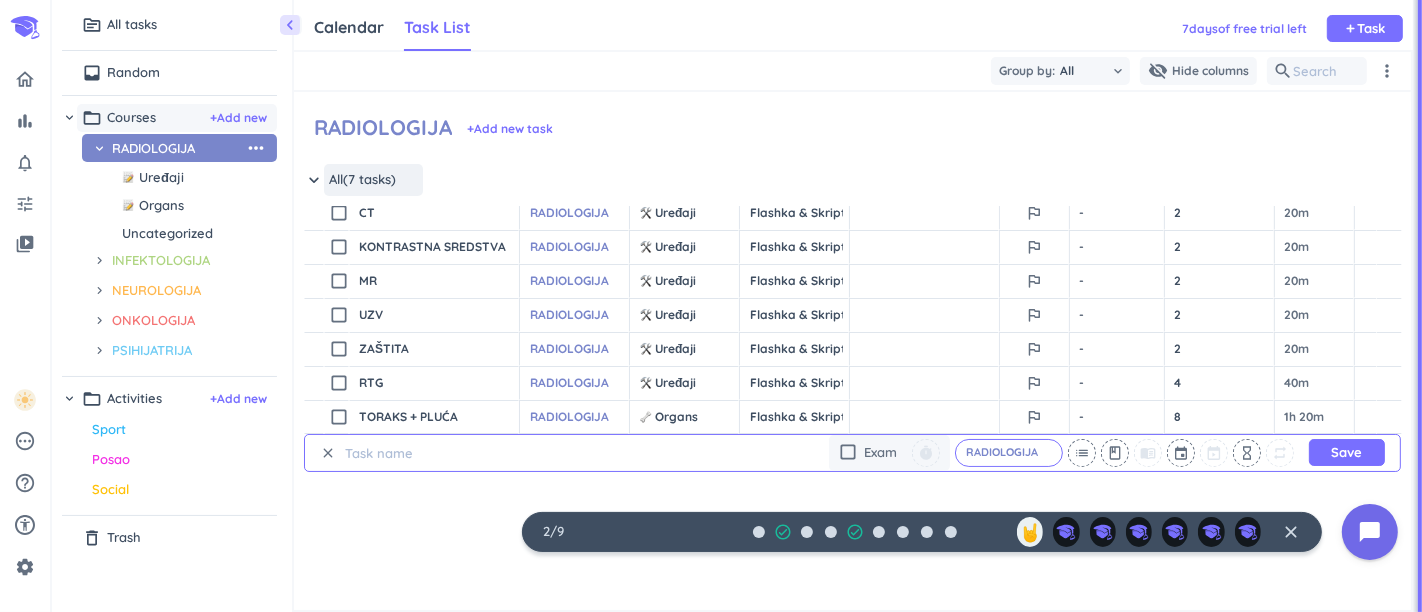 click on "clear" at bounding box center (328, 453) 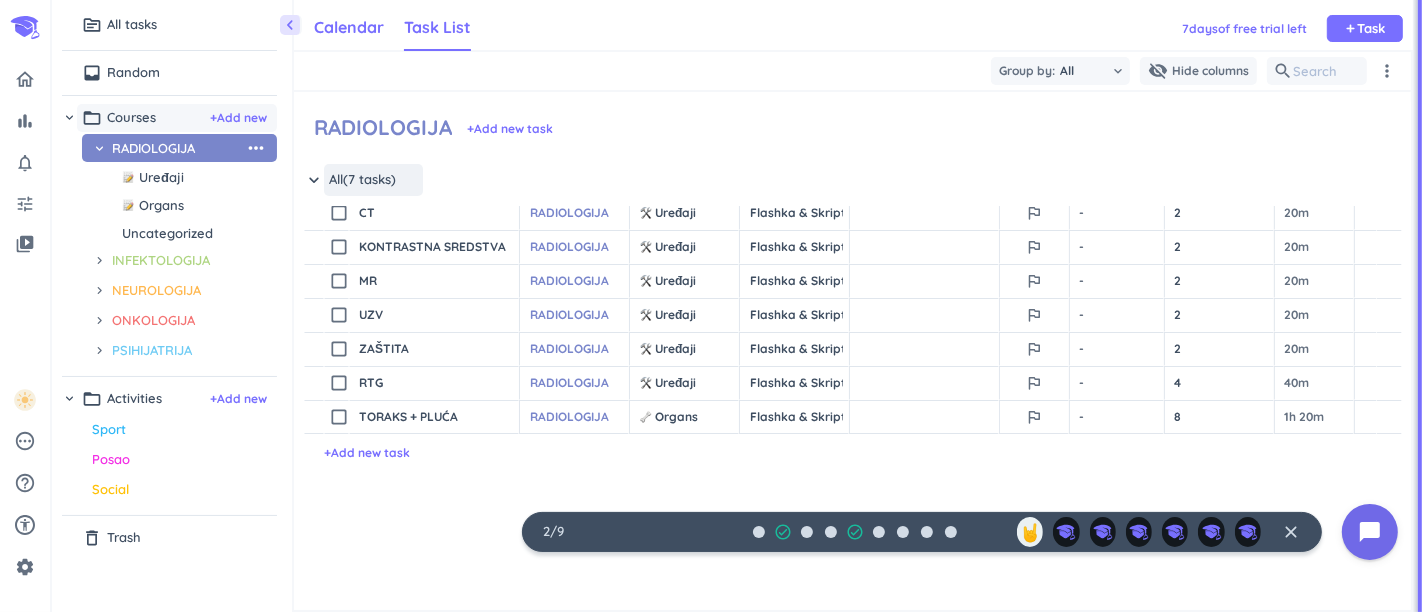 click on "Calendar" at bounding box center [349, 28] 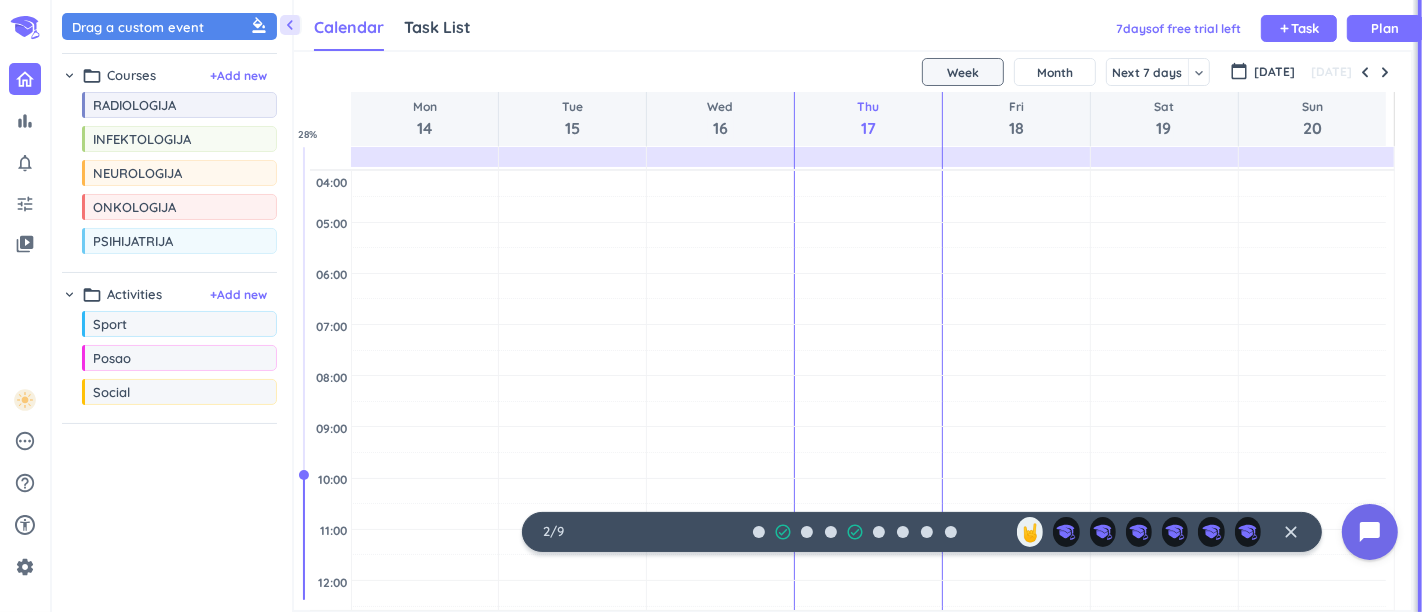 scroll, scrollTop: 8, scrollLeft: 8, axis: both 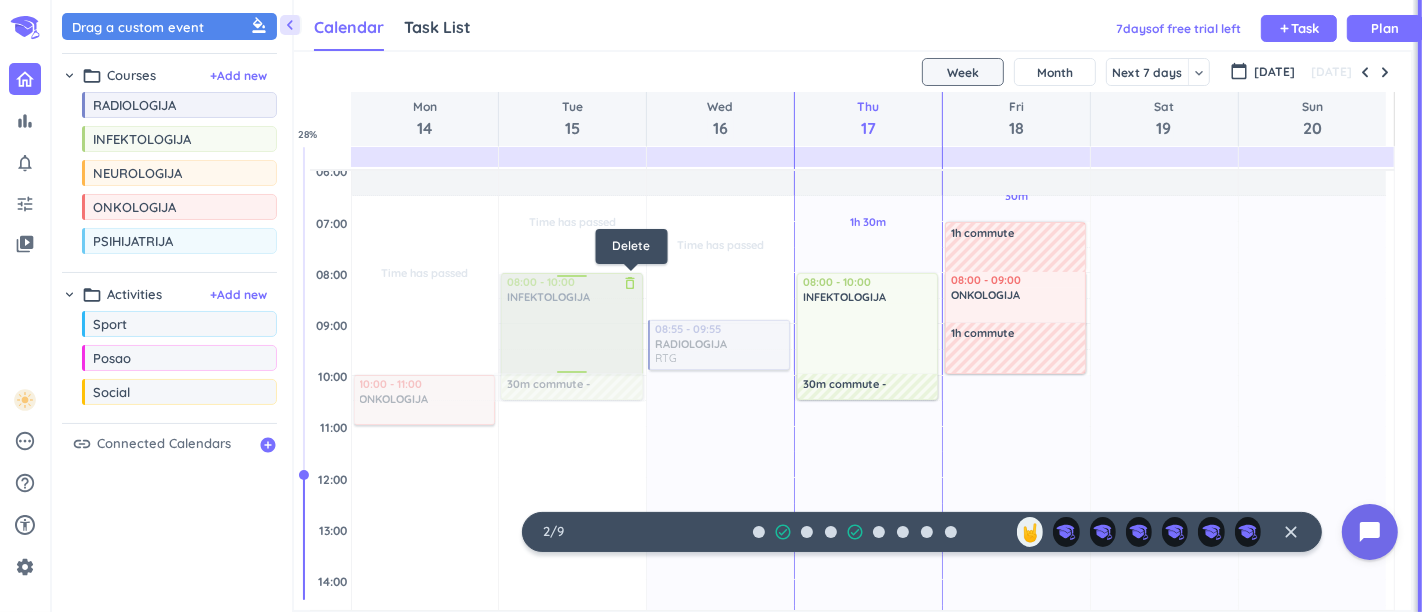 click on "delete_outline" at bounding box center (631, 283) 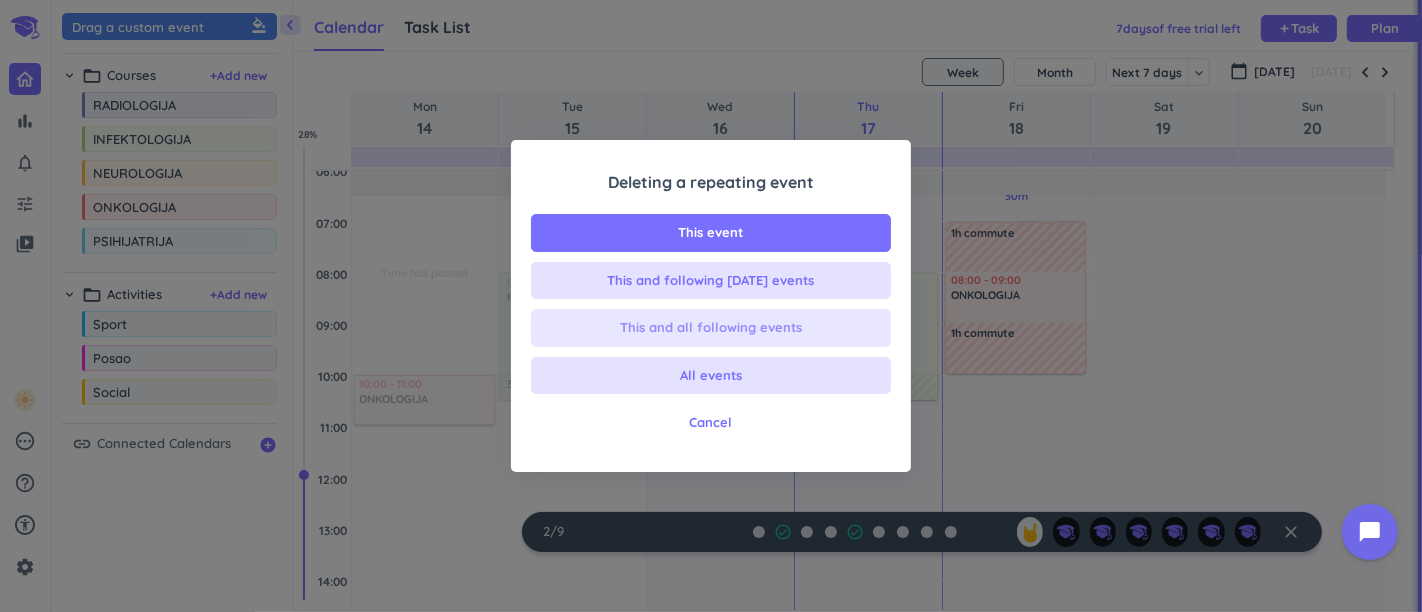 click on "This and all following events" at bounding box center (711, 328) 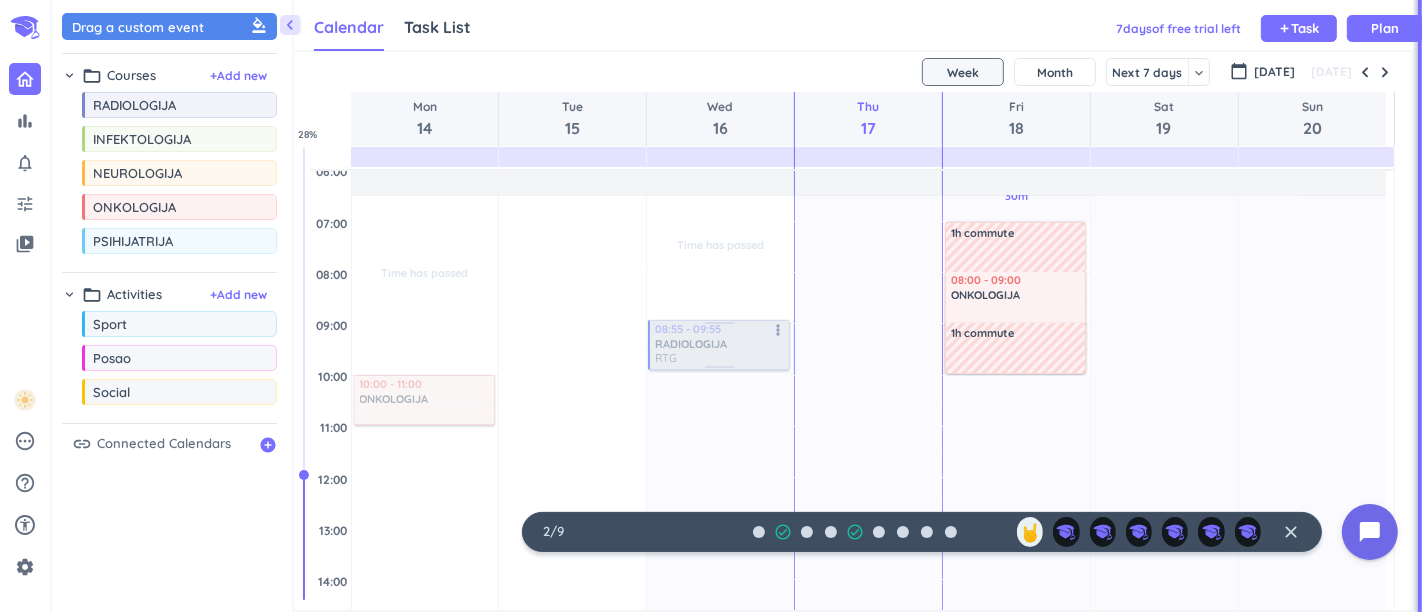 click on "more_vert" at bounding box center [778, 330] 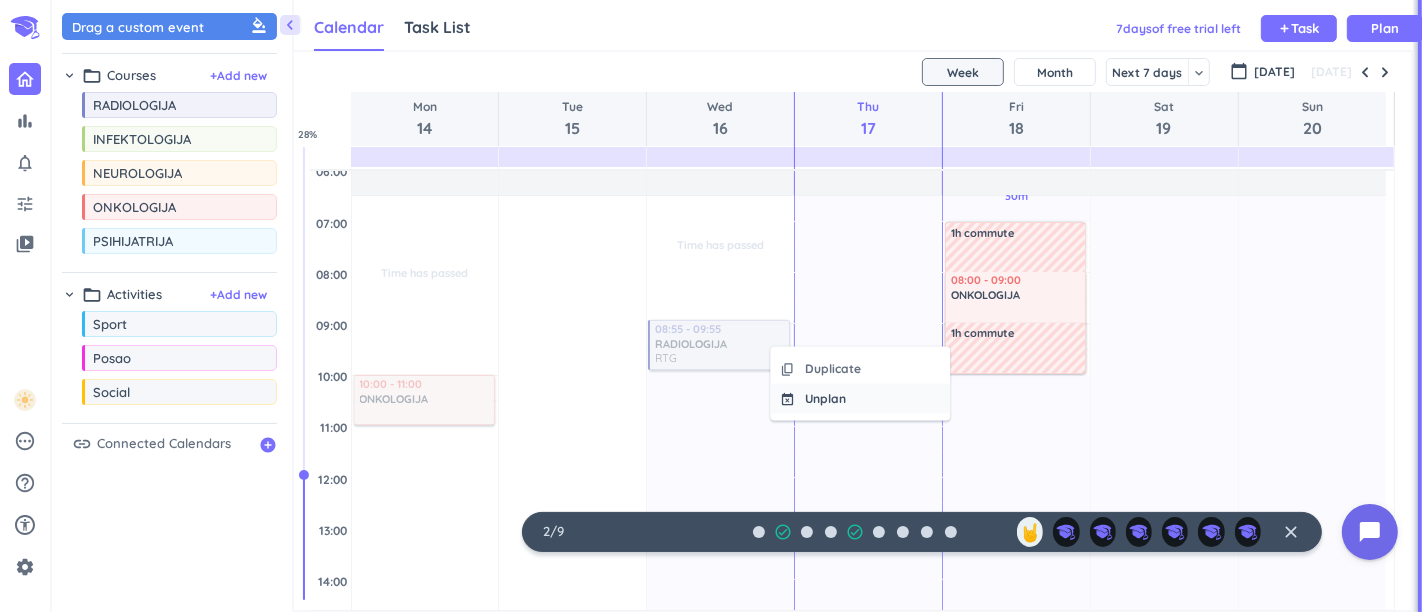 click on "Unplan" at bounding box center [825, 399] 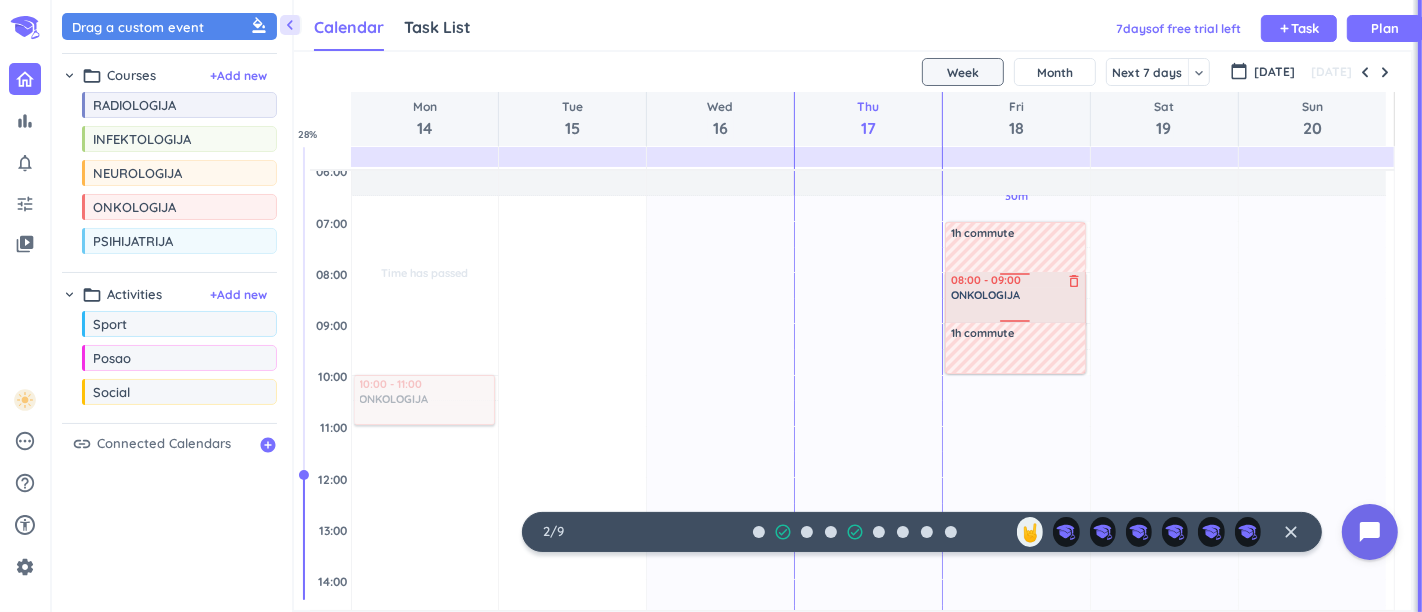 click on "delete_outline" at bounding box center [1074, 281] 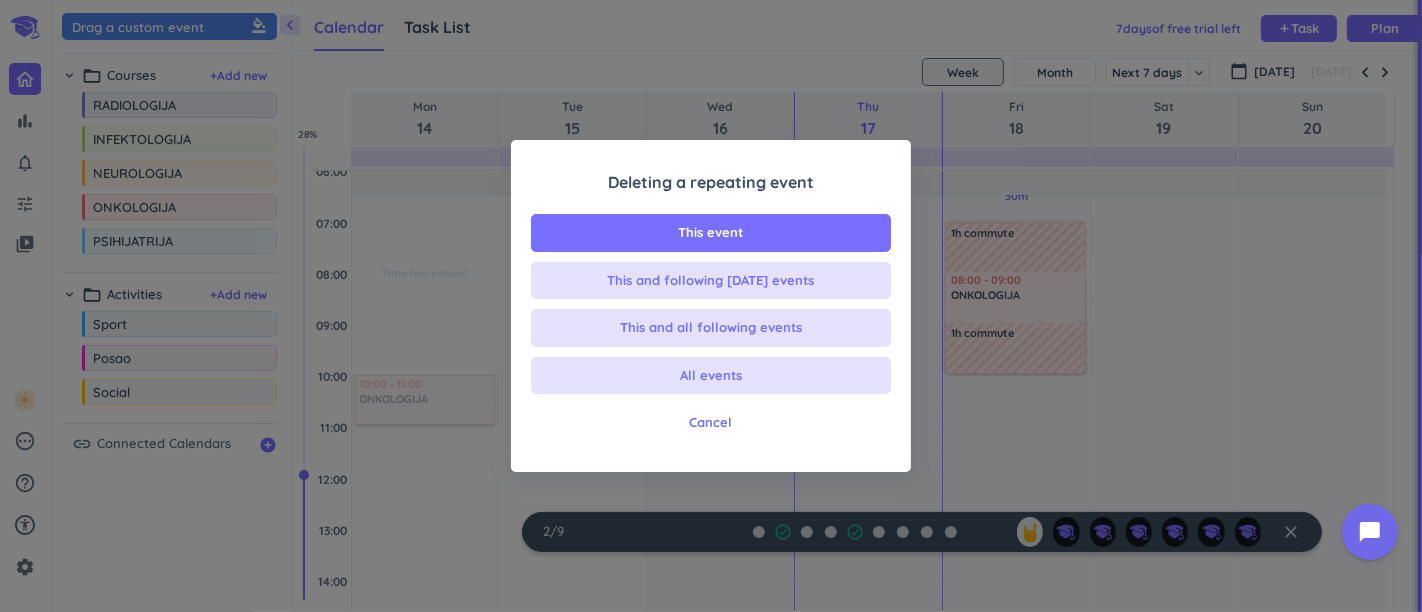 click on "All events" at bounding box center [711, 376] 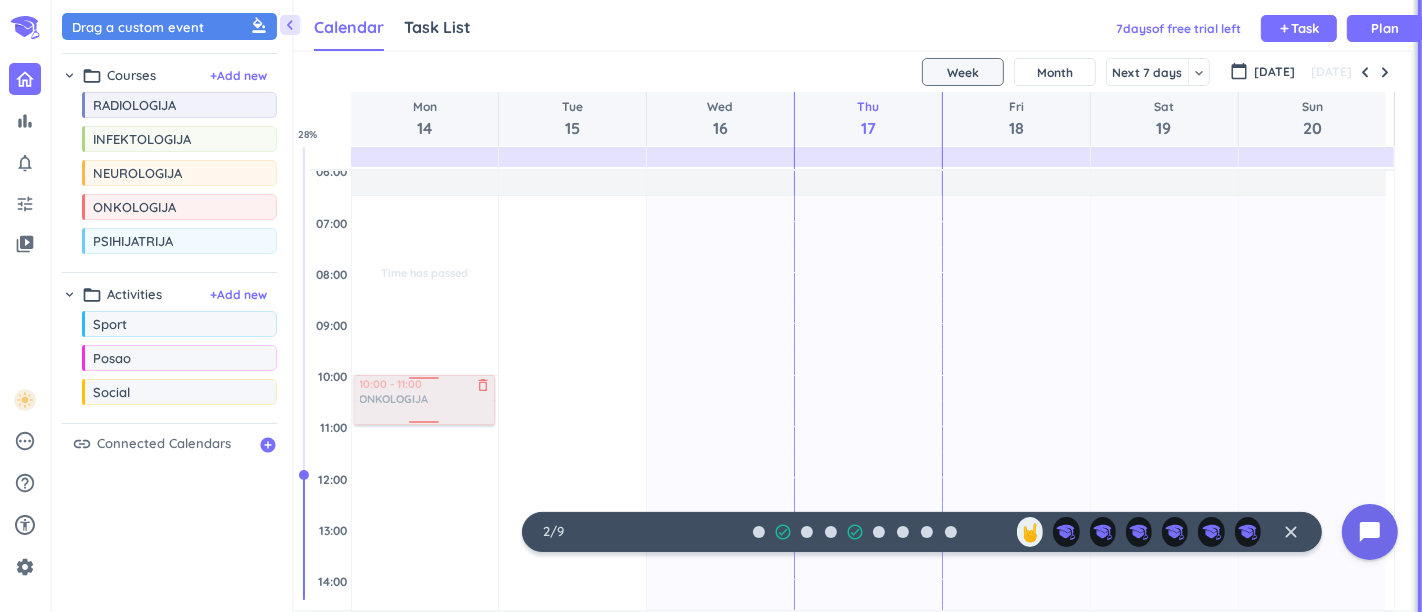 click on "delete_outline" at bounding box center (483, 385) 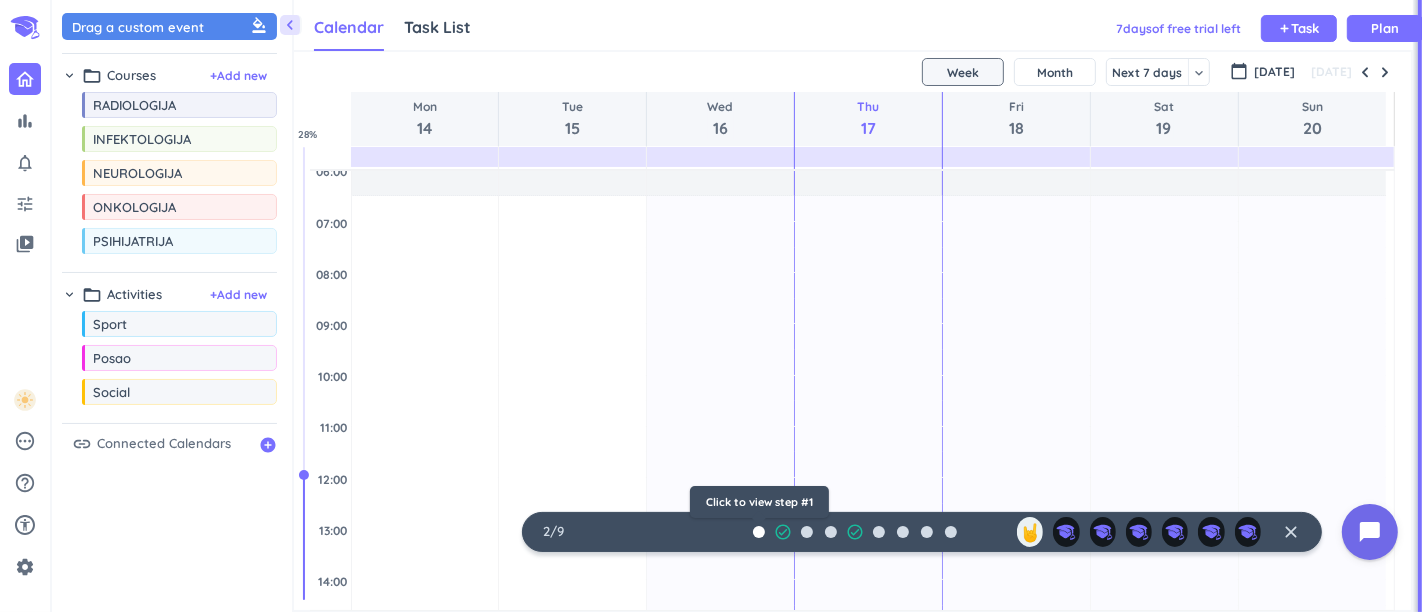 click at bounding box center (759, 532) 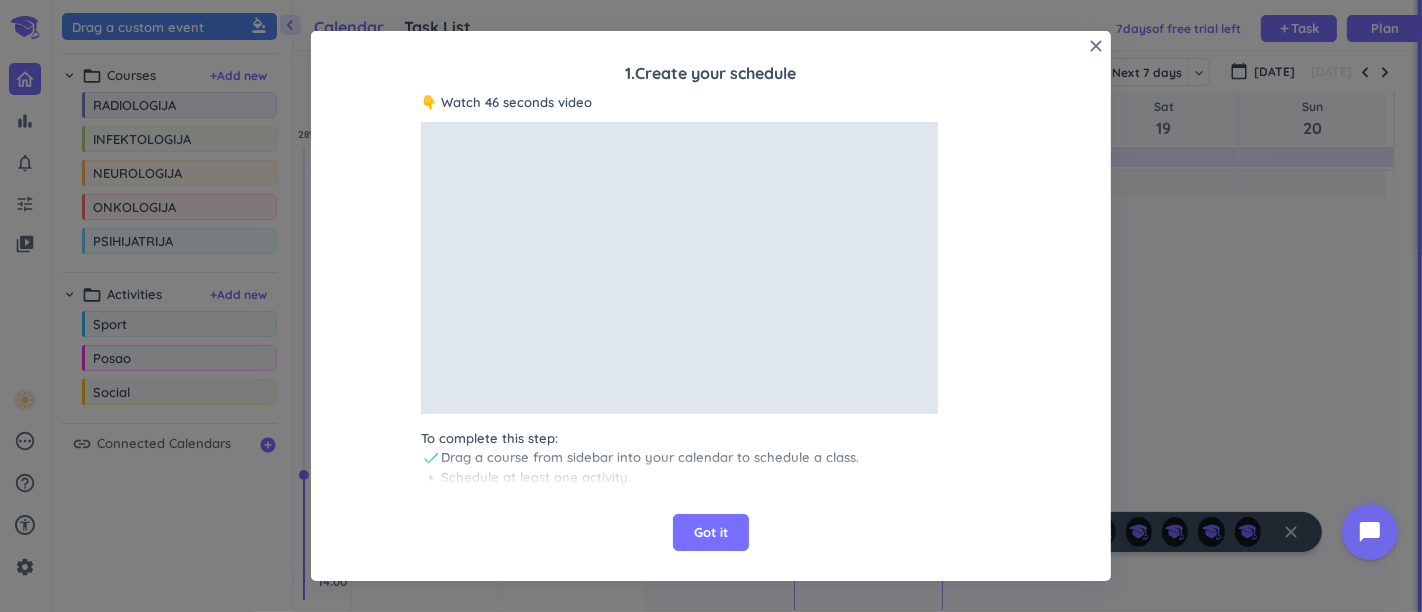scroll, scrollTop: 27, scrollLeft: 0, axis: vertical 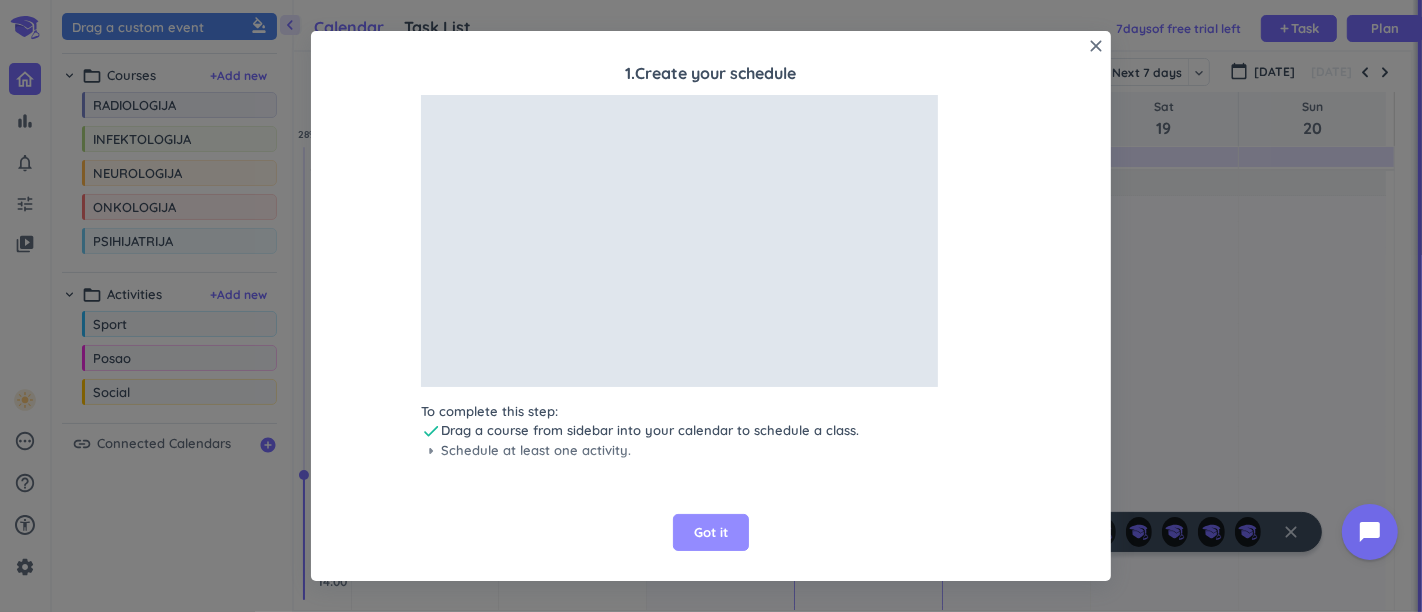 click on "Got it" at bounding box center (711, 533) 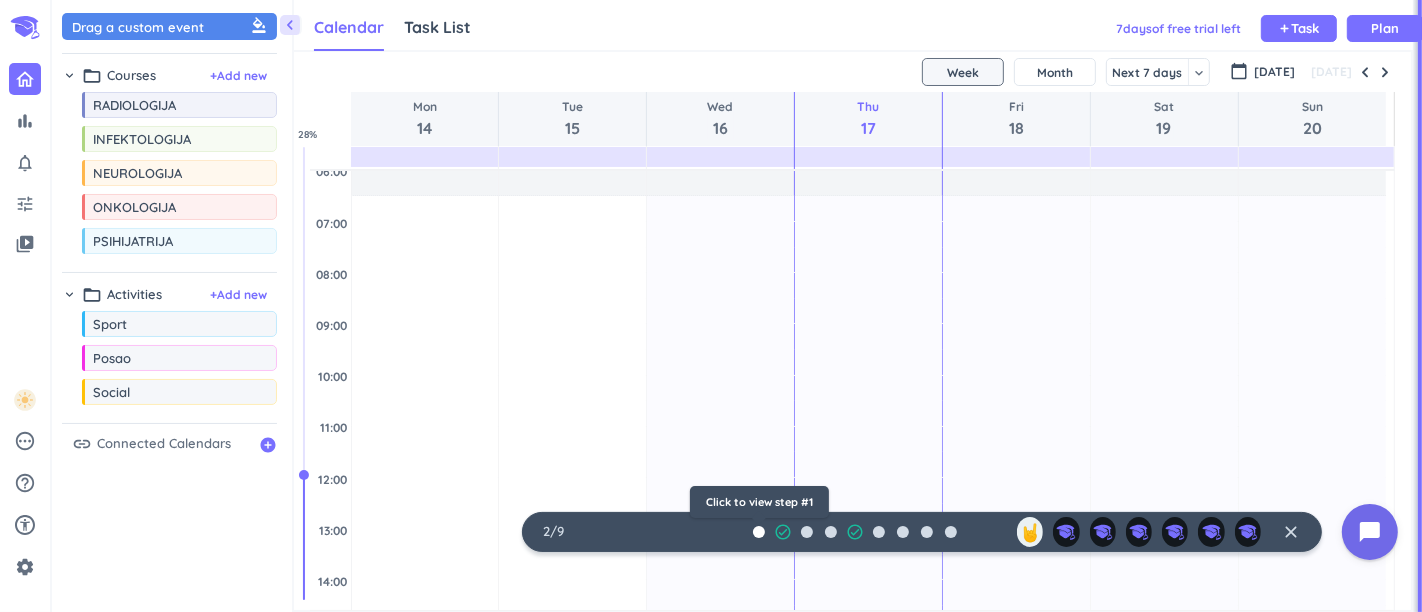 click at bounding box center (759, 532) 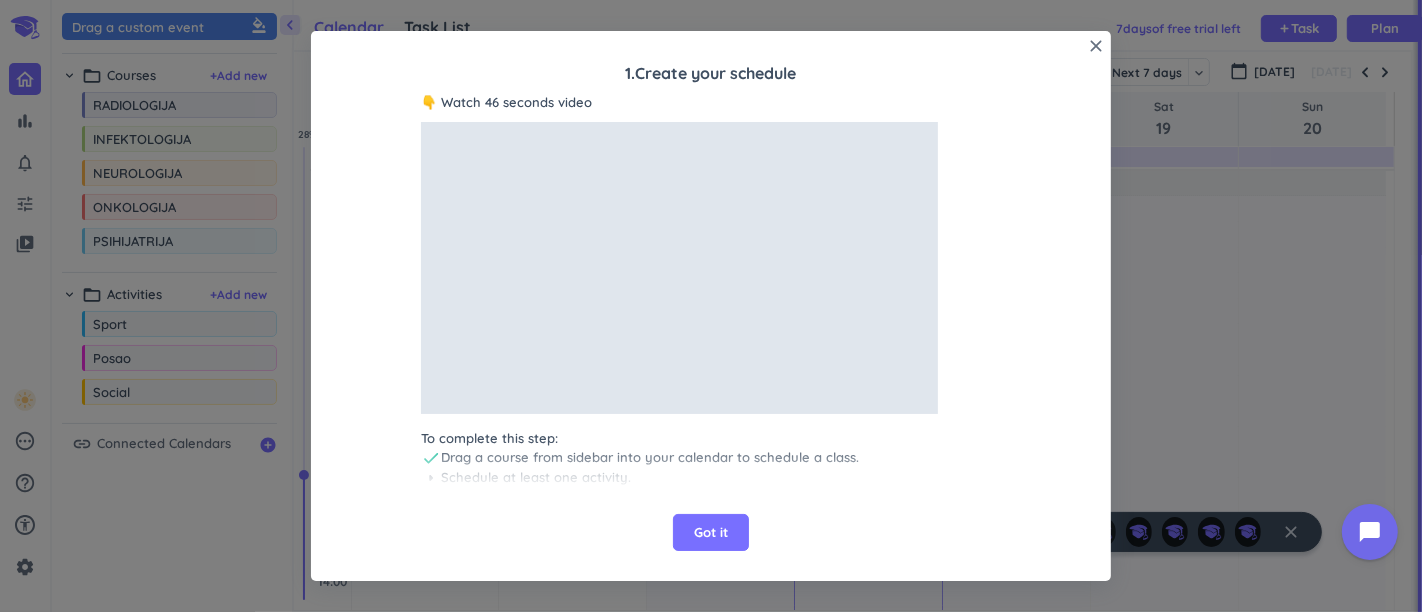 scroll, scrollTop: 27, scrollLeft: 0, axis: vertical 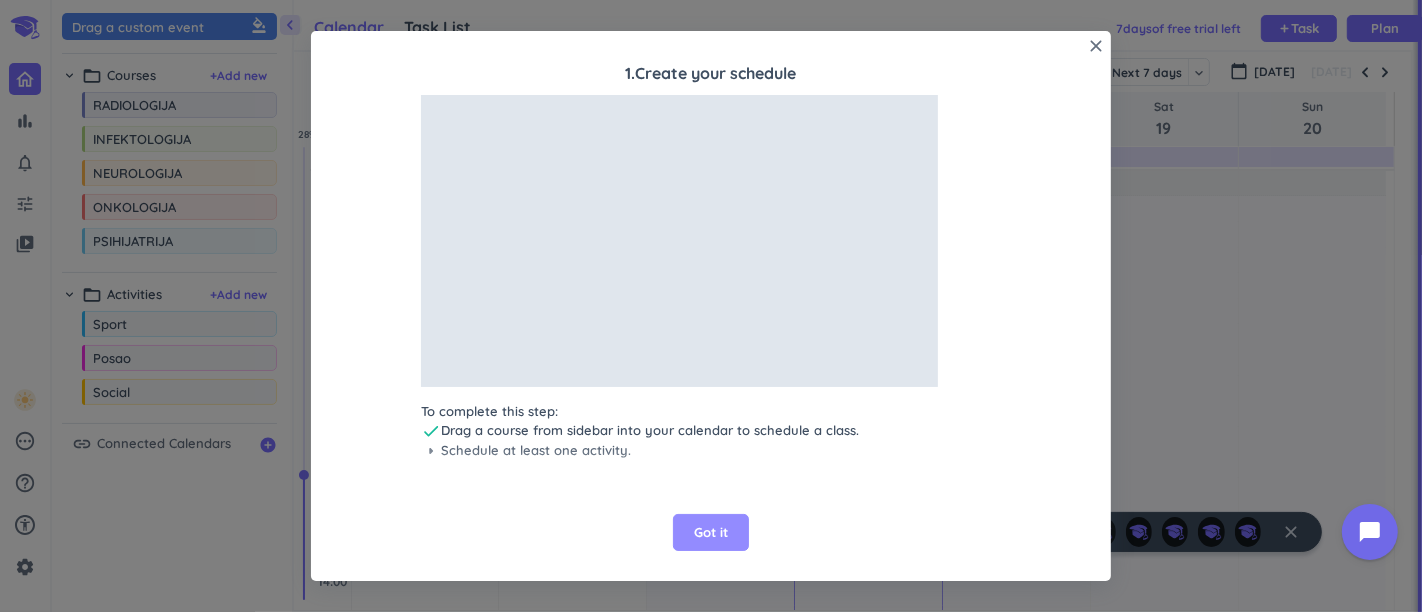 click on "Got it" at bounding box center [711, 533] 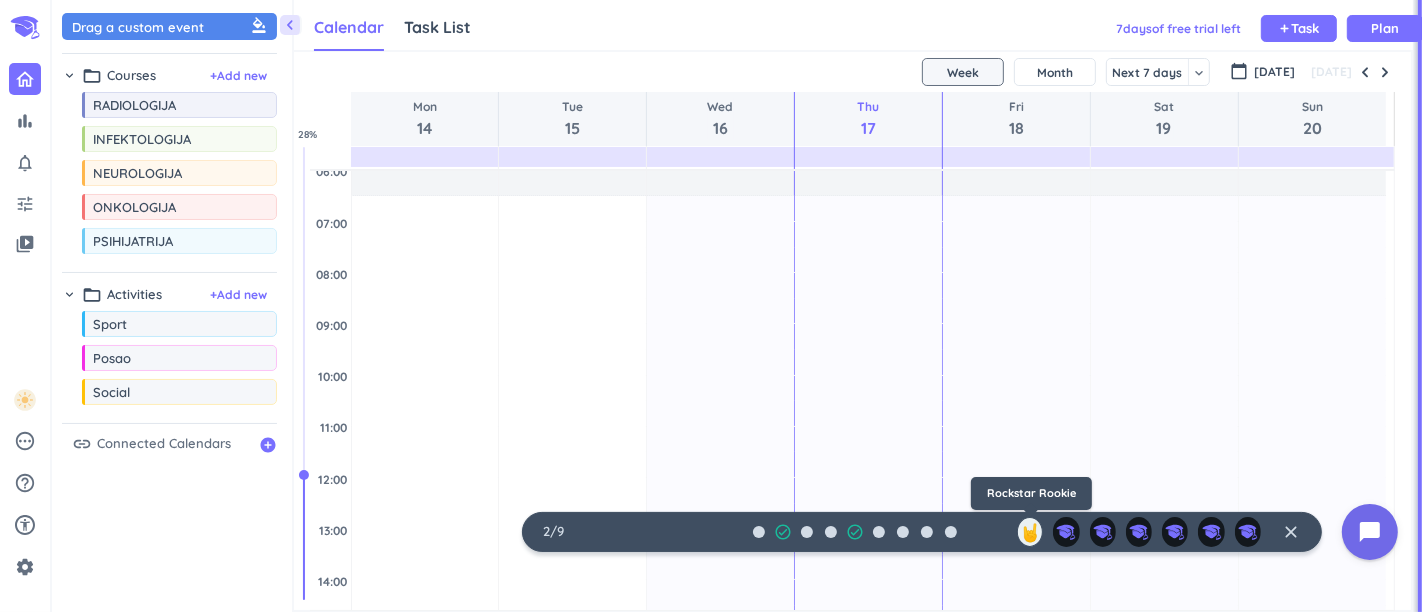 click on "🤘" at bounding box center (1030, 532) 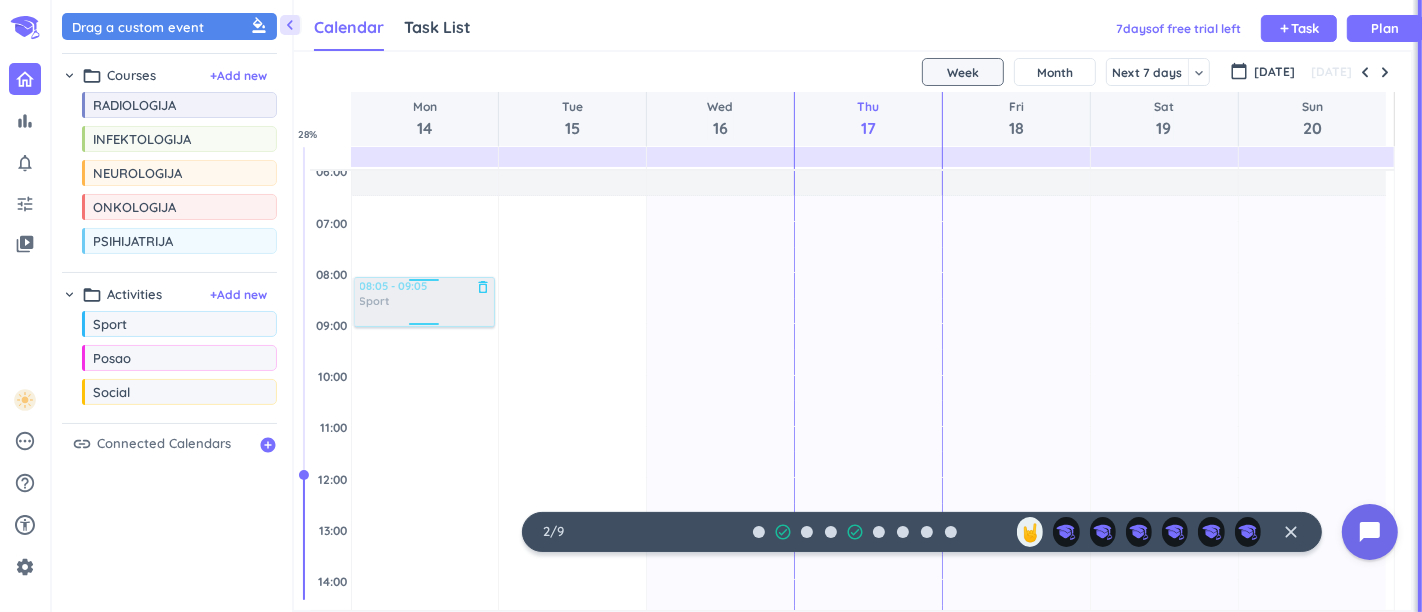 drag, startPoint x: 173, startPoint y: 327, endPoint x: 402, endPoint y: 277, distance: 234.39496 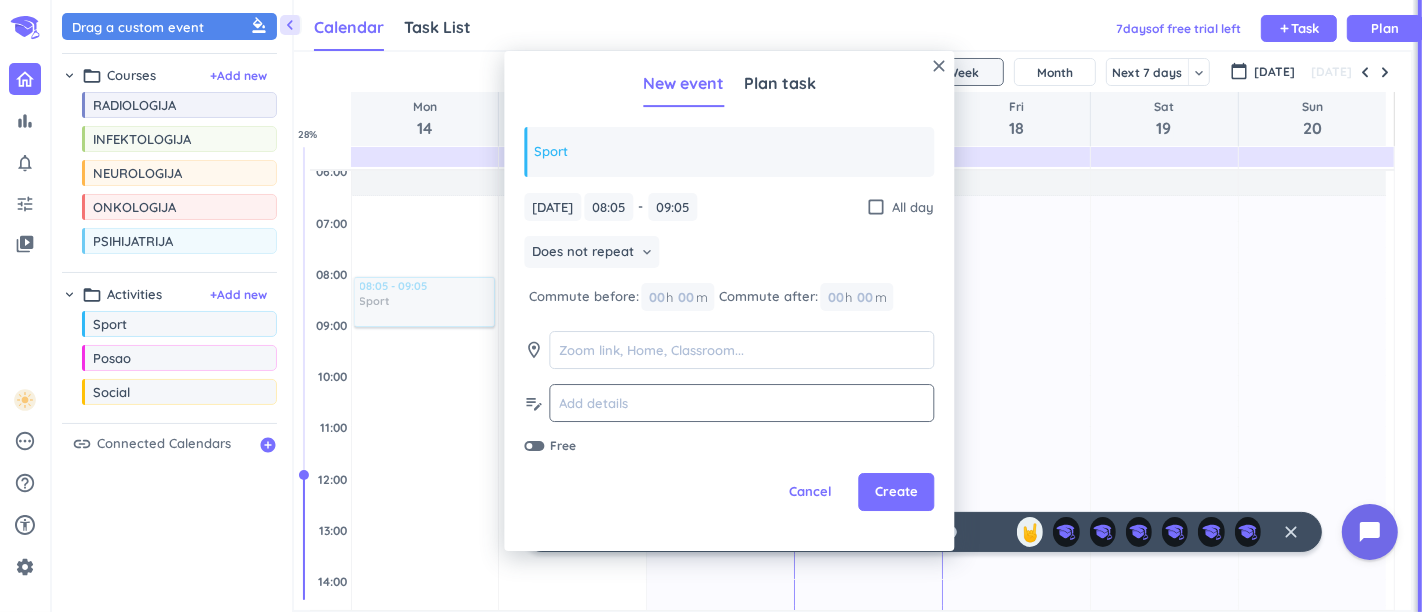 click 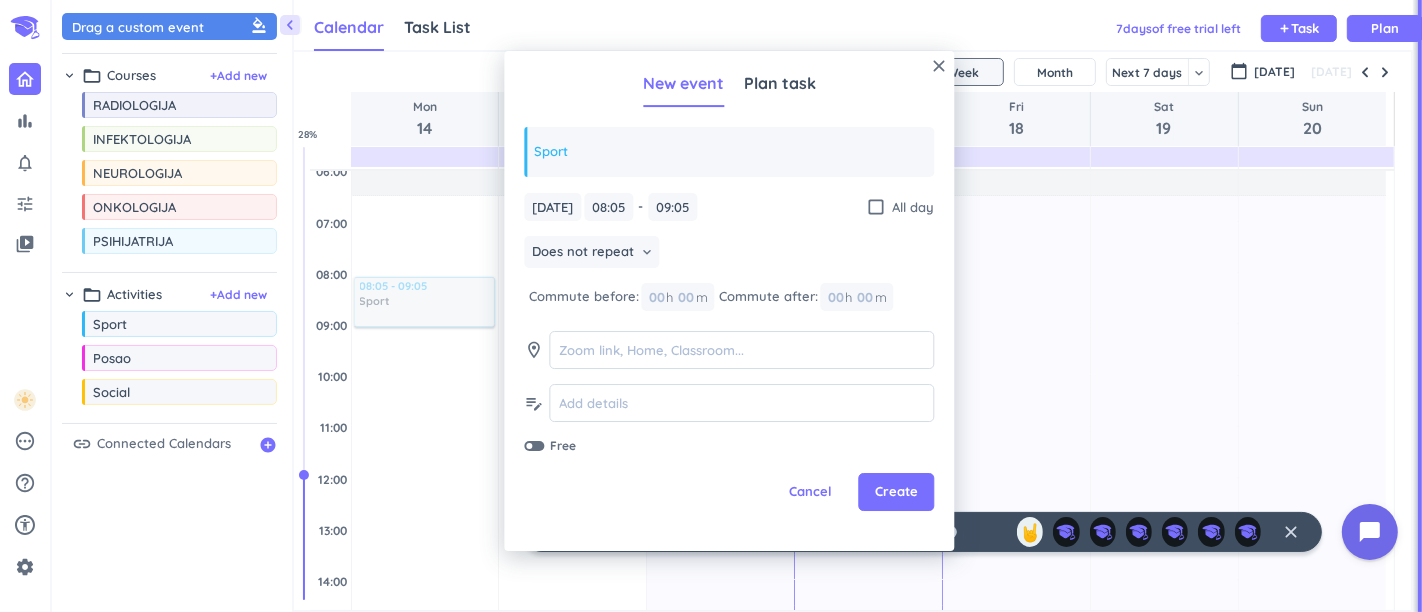 click at bounding box center [534, 446] 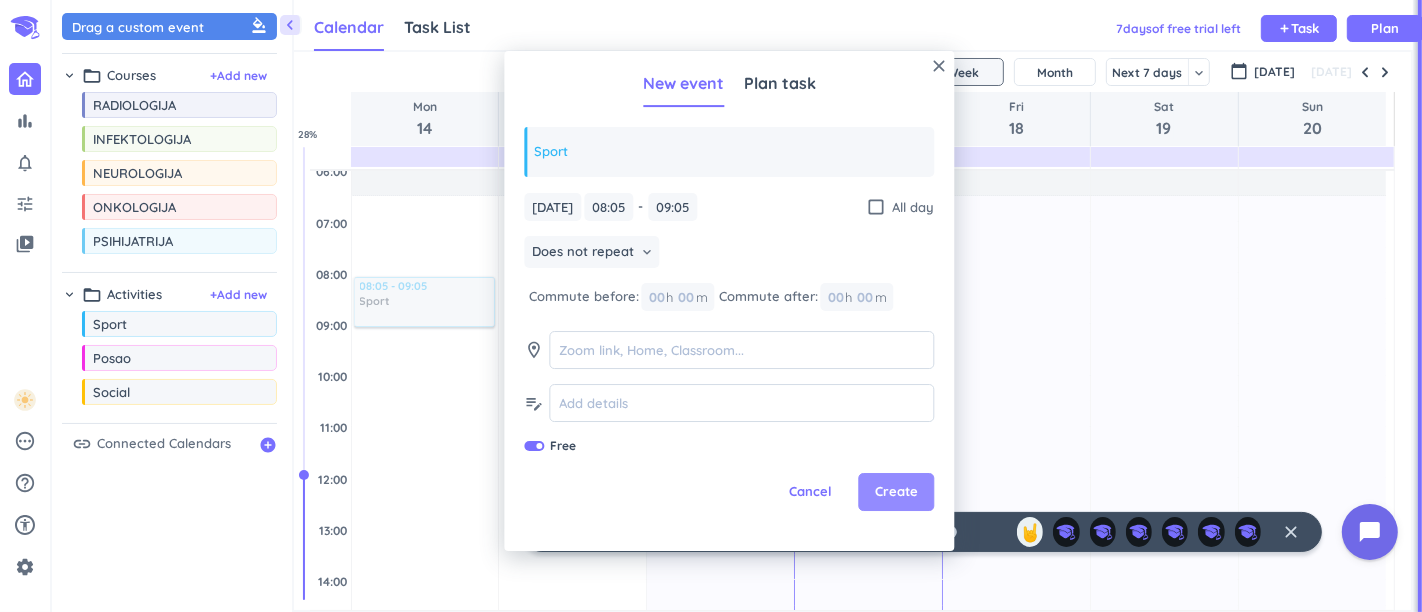 click on "Create" at bounding box center (896, 493) 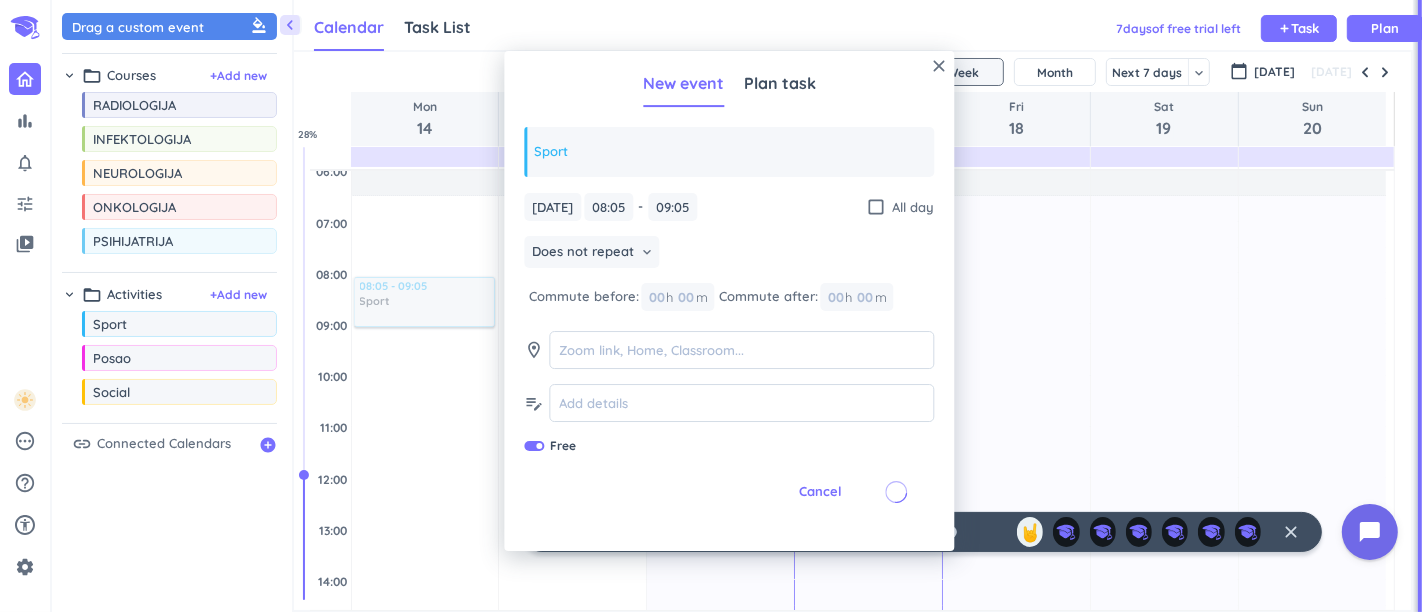 click at bounding box center (896, 492) 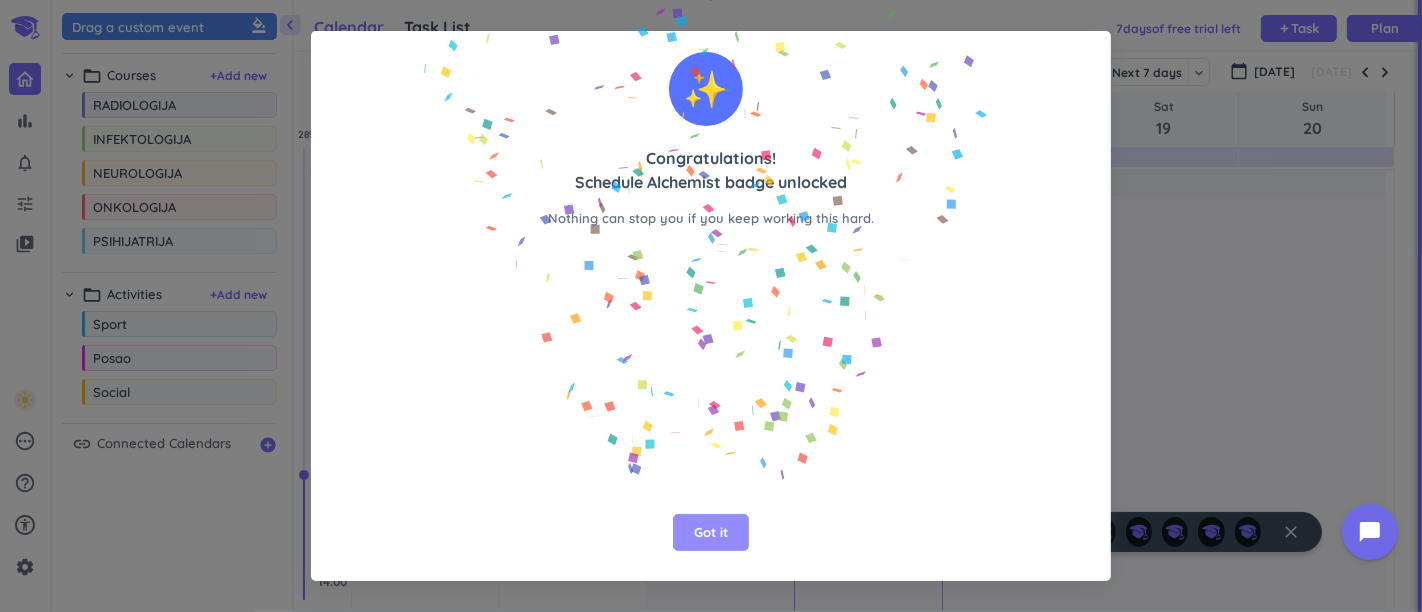 click on "Got it" at bounding box center [711, 533] 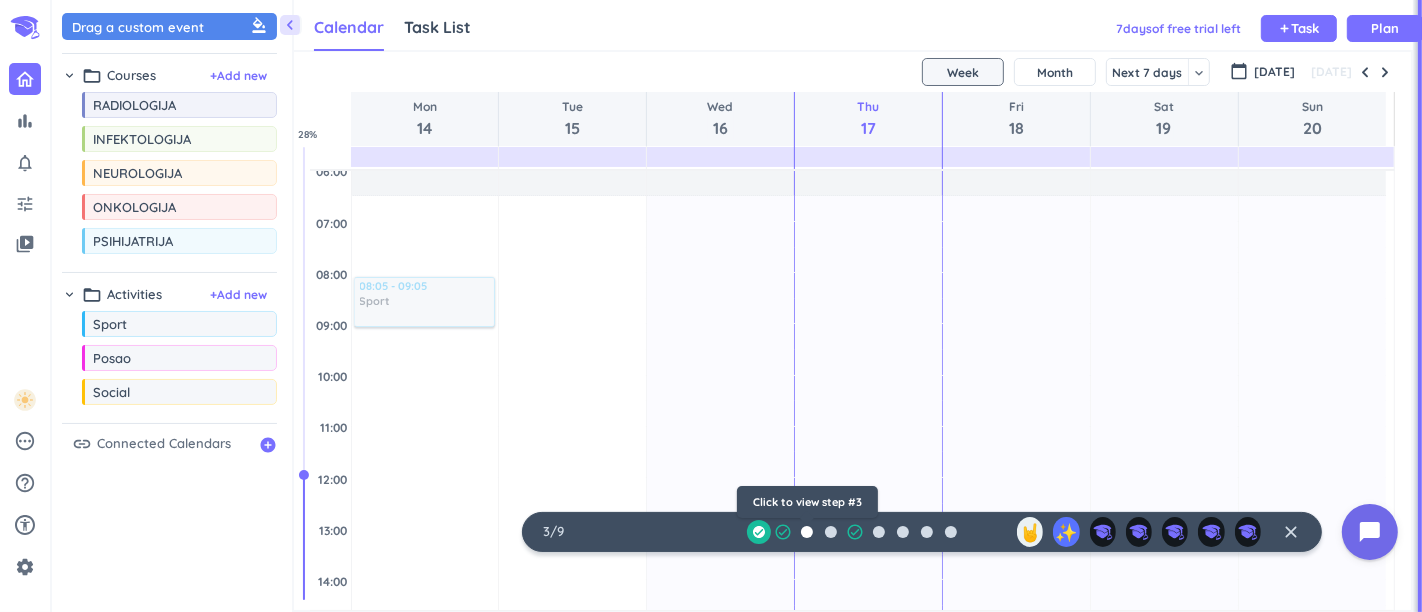 click at bounding box center [807, 532] 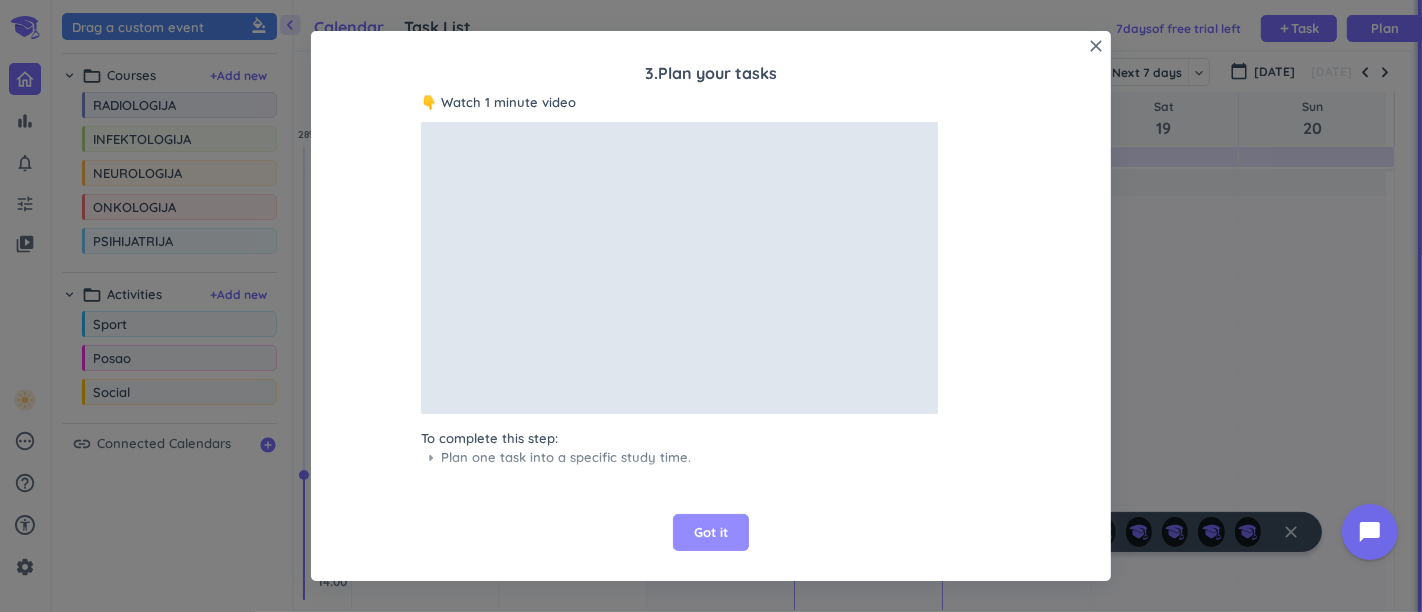 click on "Got it" at bounding box center (711, 533) 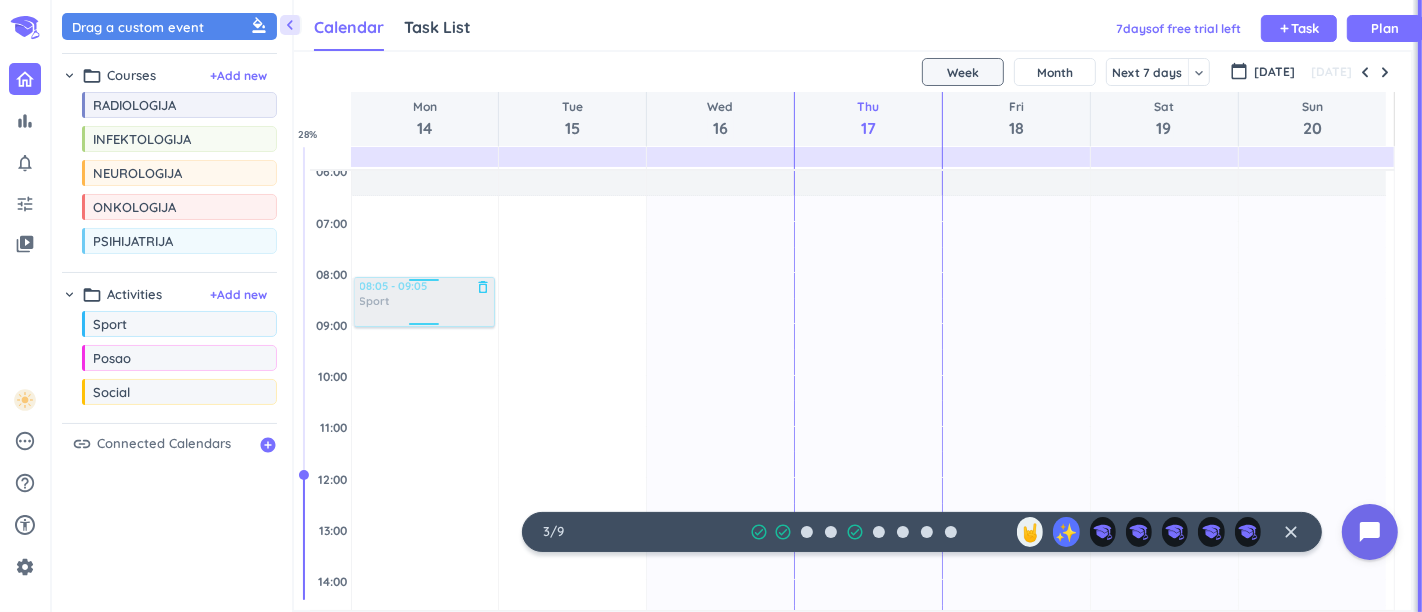 click at bounding box center (423, 302) 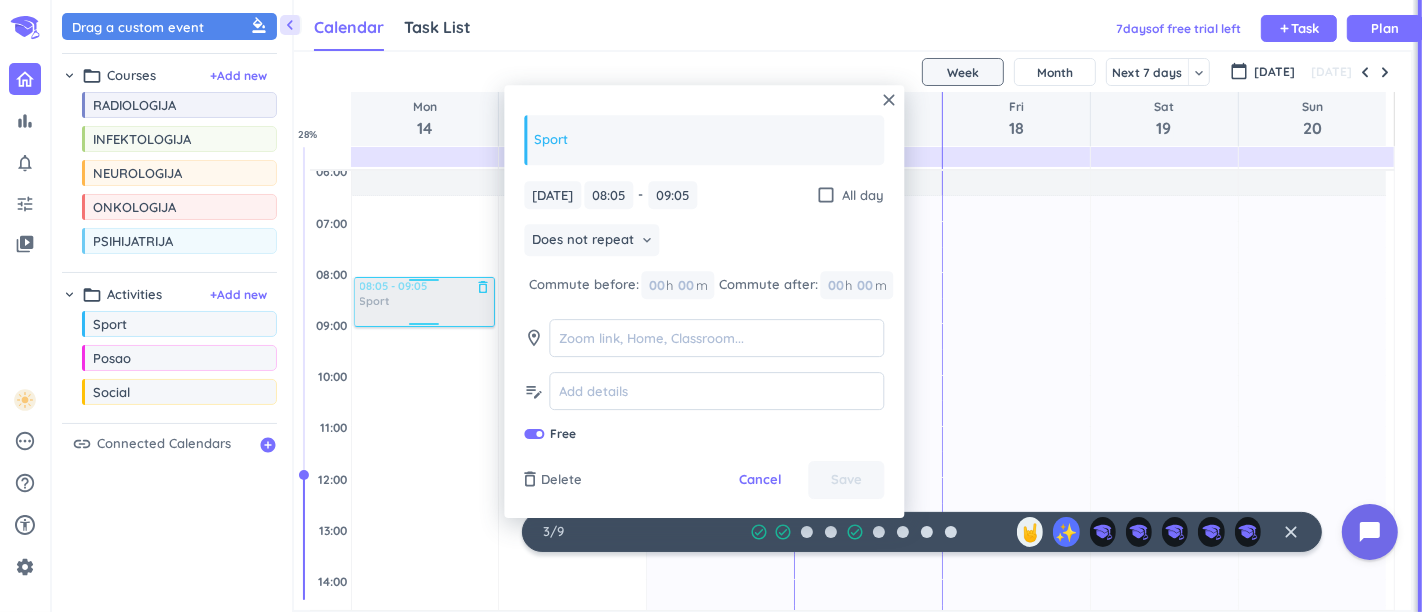 click at bounding box center (424, 283) 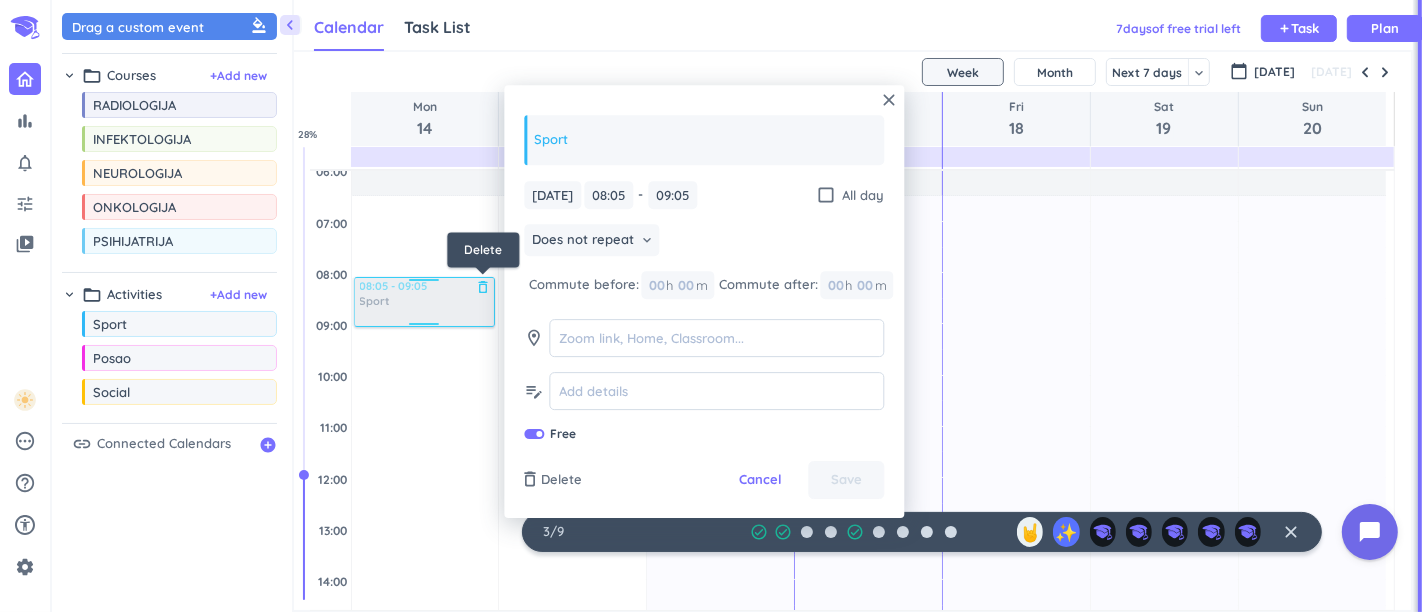 click on "delete_outline" at bounding box center [483, 287] 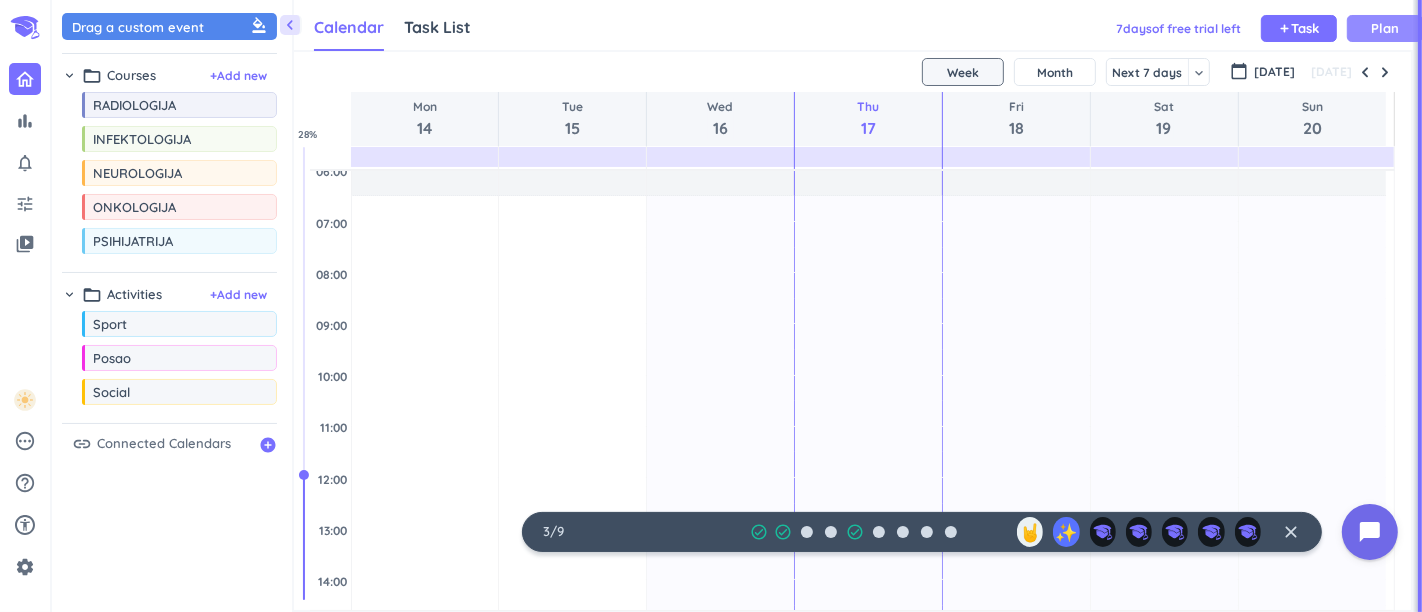 click on "Plan" at bounding box center (1385, 28) 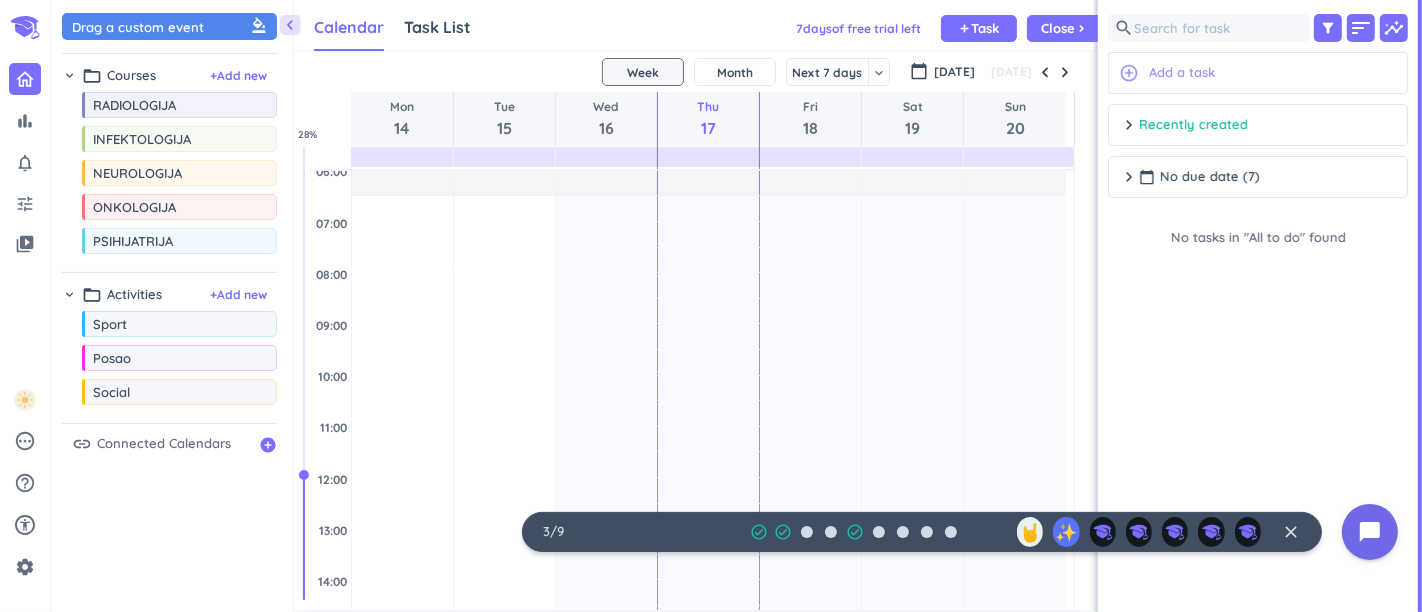 scroll, scrollTop: 42, scrollLeft: 791, axis: both 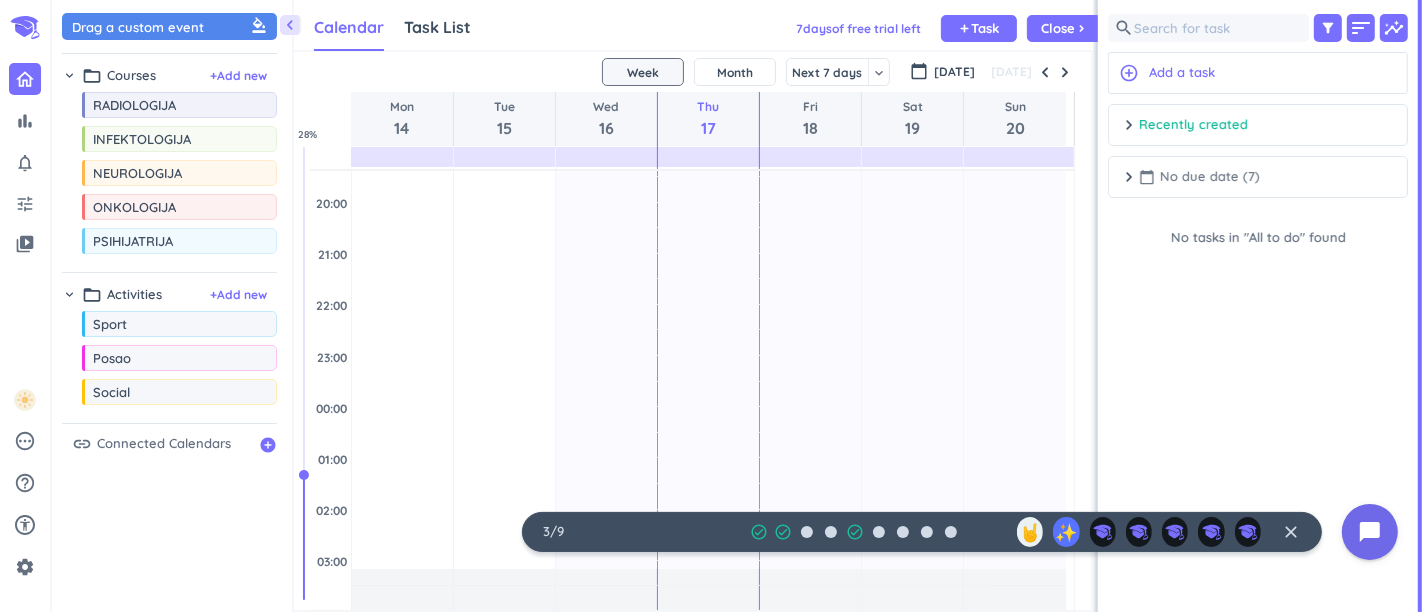 click on "chevron_right" at bounding box center (1129, 177) 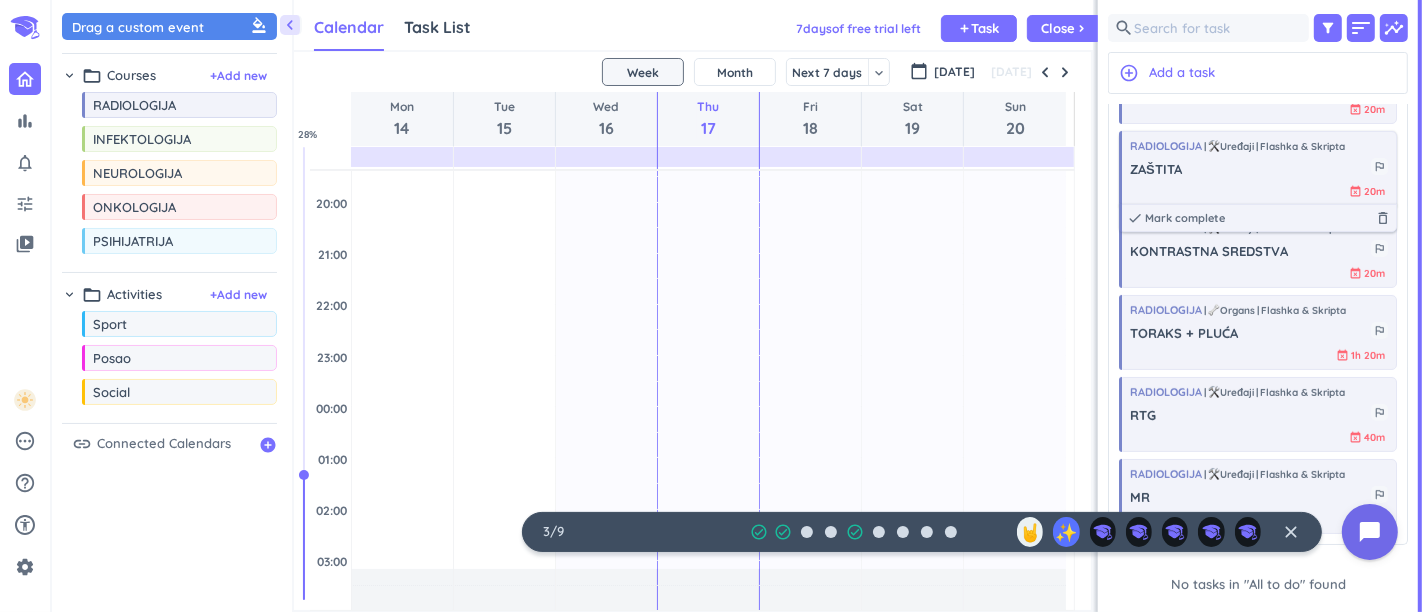 scroll, scrollTop: 248, scrollLeft: 0, axis: vertical 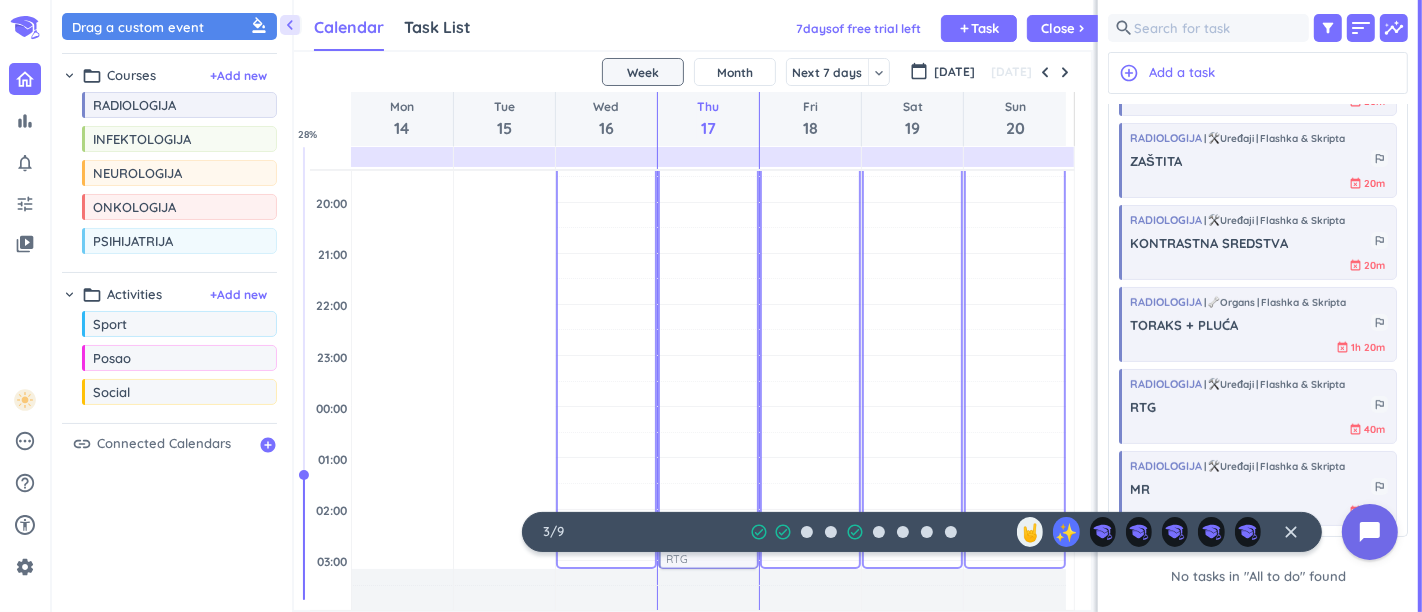 drag, startPoint x: 1216, startPoint y: 424, endPoint x: 706, endPoint y: 536, distance: 522.15326 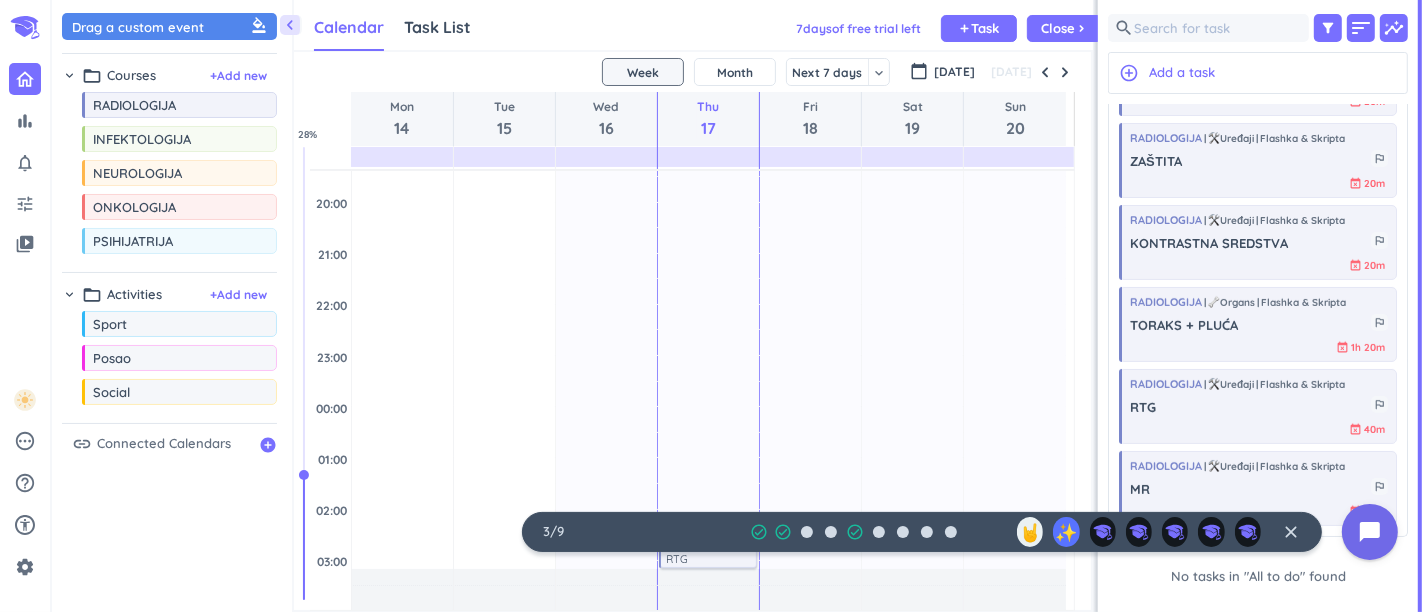 click on "bar_chart notifications_none tune video_library pending help_outline settings 3 / 9 check_circle_outline check_circle_outline check_circle_outline 🤘 ✨ close 👋 chevron_left Drag a custom event format_color_fill chevron_right folder_open Courses   +  Add new drag_indicator RADIOLOGIJA more_horiz drag_indicator INFEKTOLOGIJA more_horiz drag_indicator NEUROLOGIJA more_horiz drag_indicator ONKOLOGIJA more_horiz drag_indicator PSIHIJATRIJA more_horiz chevron_right folder_open Activities   +  Add new drag_indicator Sport more_horiz drag_indicator Posao more_horiz drag_indicator Social more_horiz link Connected Calendars add_circle Calendar Task List Calendar keyboard_arrow_down 7  day s  of free trial left add Task Close chevron_right SHOVEL [DATE] - [DATE] Week Month Next 7 days keyboard_arrow_down Week keyboard_arrow_down calendar_today [DATE] [DATE] Mon 14 Tue 15 Wed 16 Thu 17 Fri 18 Sat 19 Sun 20 04:00 05:00 06:00 07:00 08:00 09:00 10:00 11:00 12:00 13:00 14:00 15:00 16:00 17:00 18:00 19:00 20:00 %" at bounding box center (711, 306) 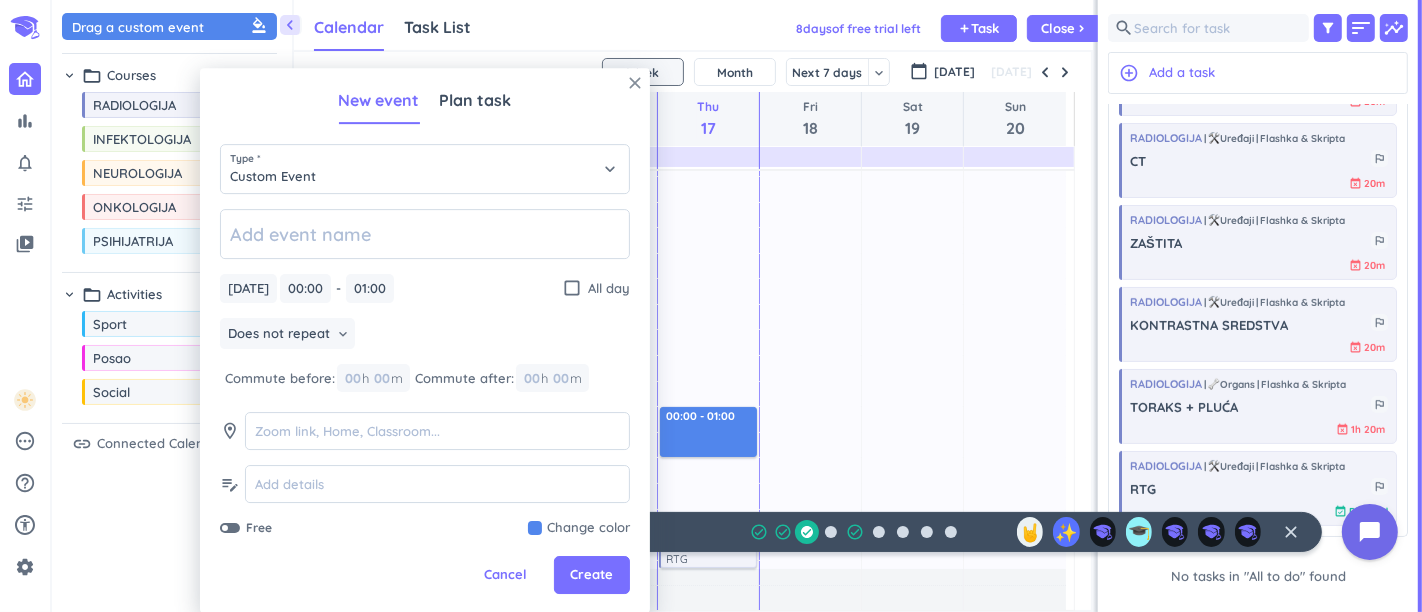click on "close" at bounding box center (635, 83) 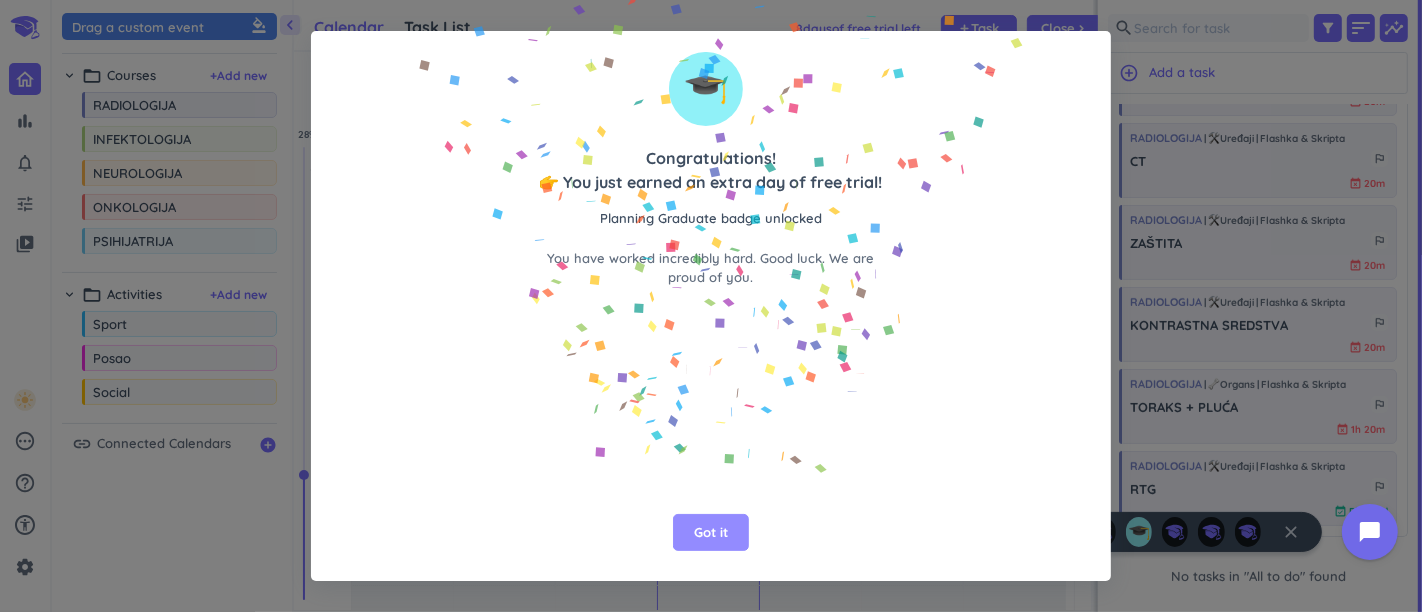 click on "Got it" at bounding box center (711, 533) 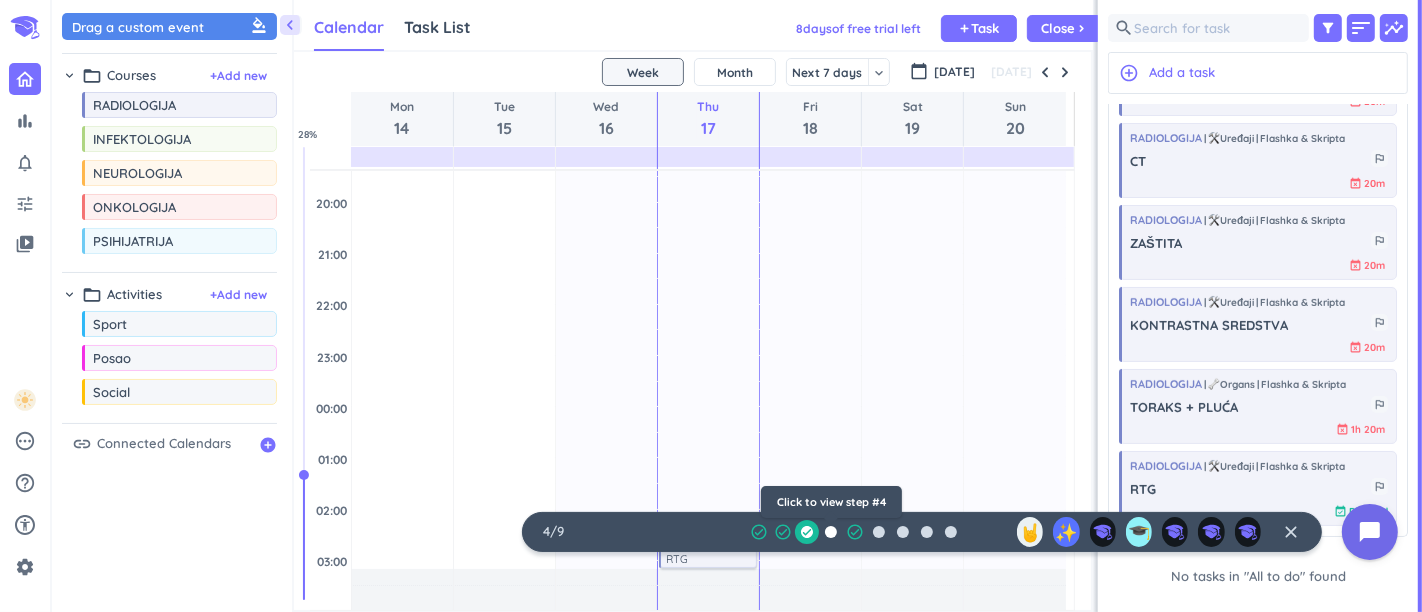click at bounding box center (831, 532) 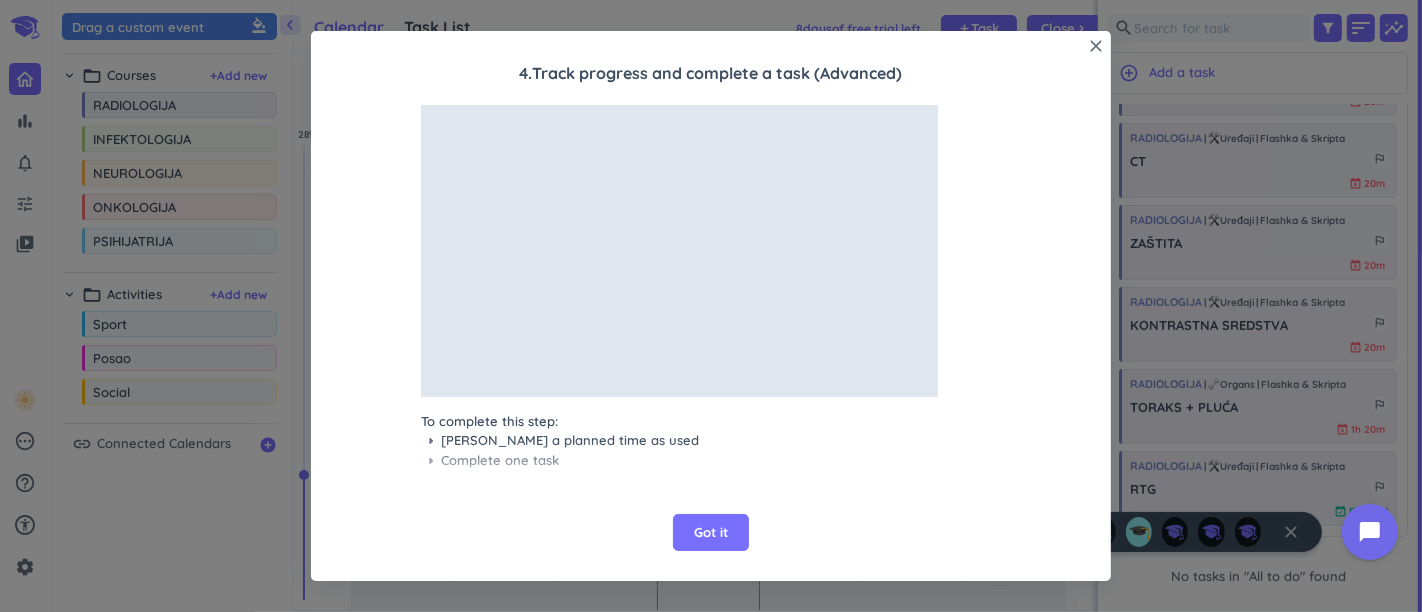 scroll, scrollTop: 27, scrollLeft: 0, axis: vertical 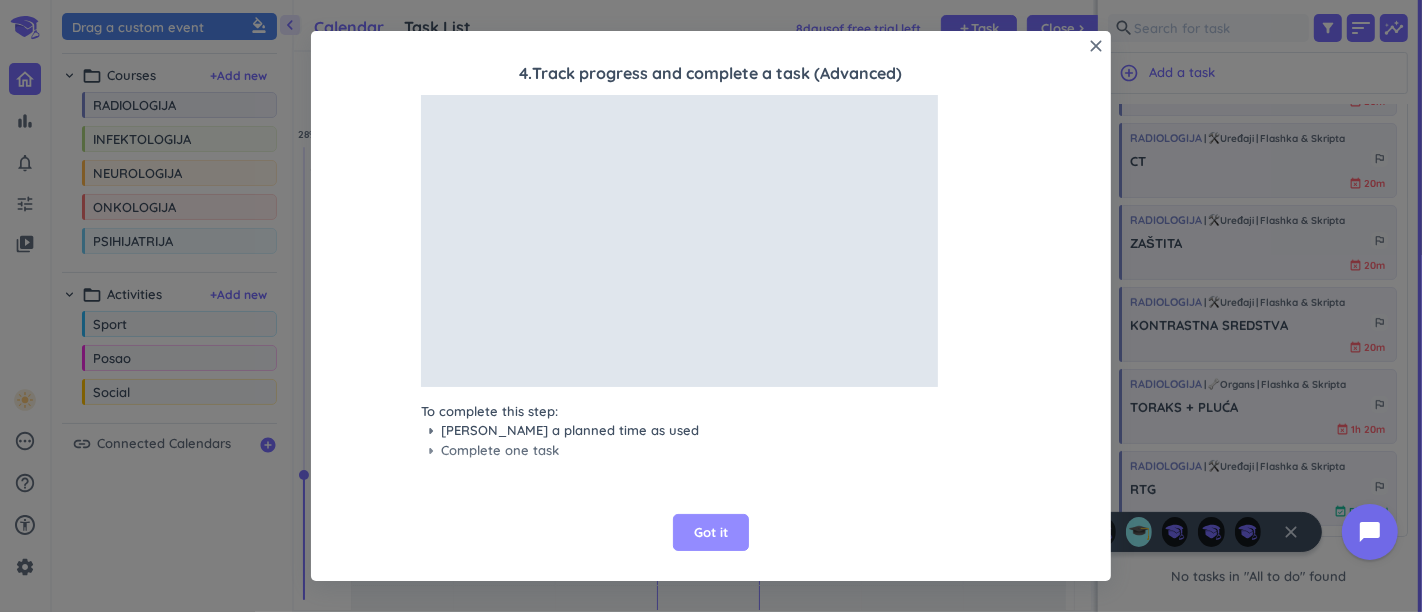 click on "Got it" at bounding box center (711, 533) 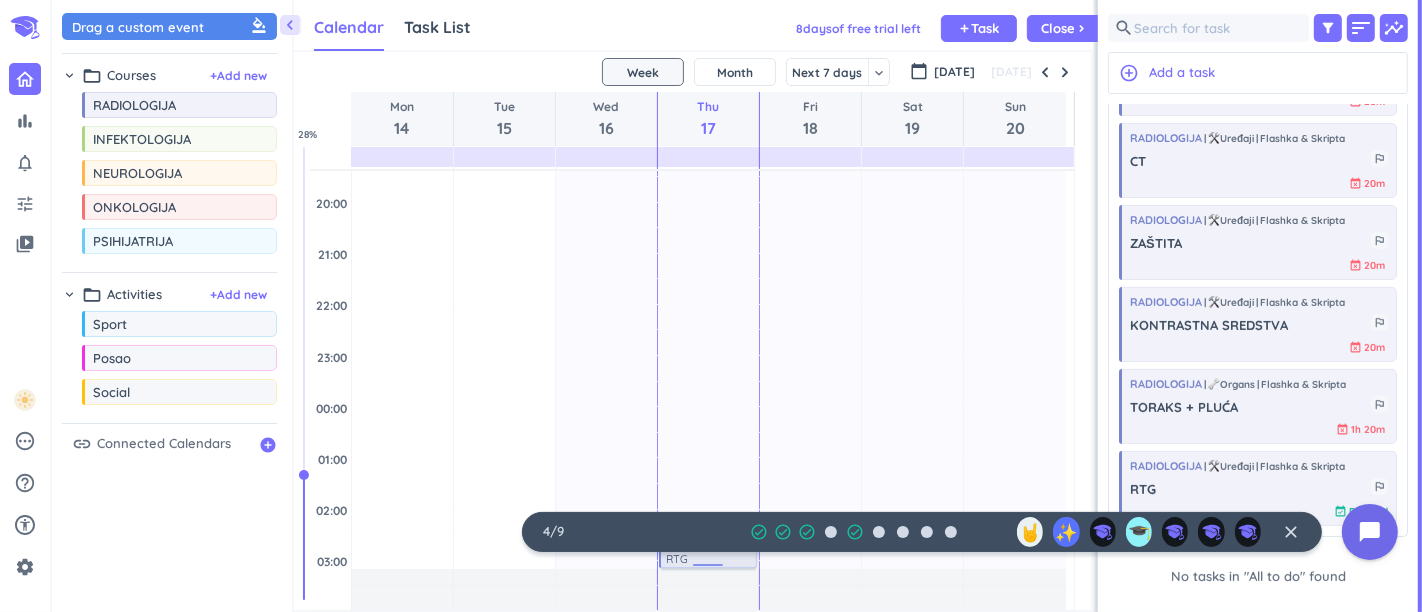 click on "RTG" at bounding box center [709, 558] 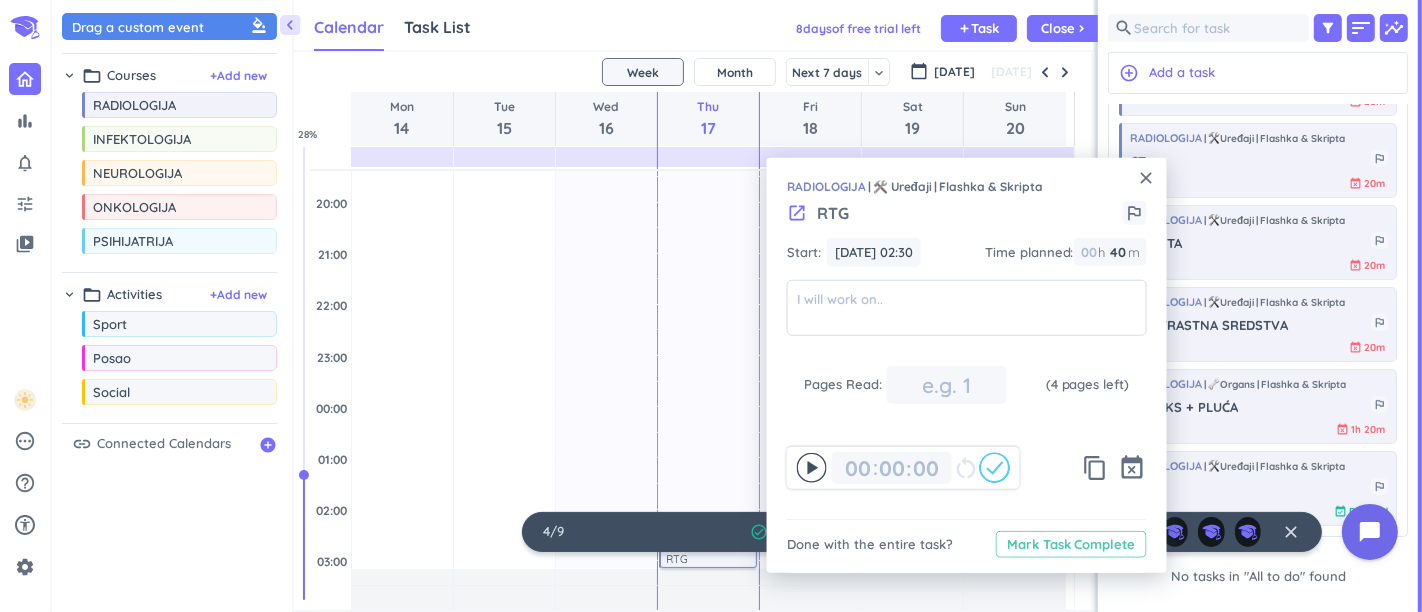 click on "Mark Task Complete" at bounding box center [1071, 544] 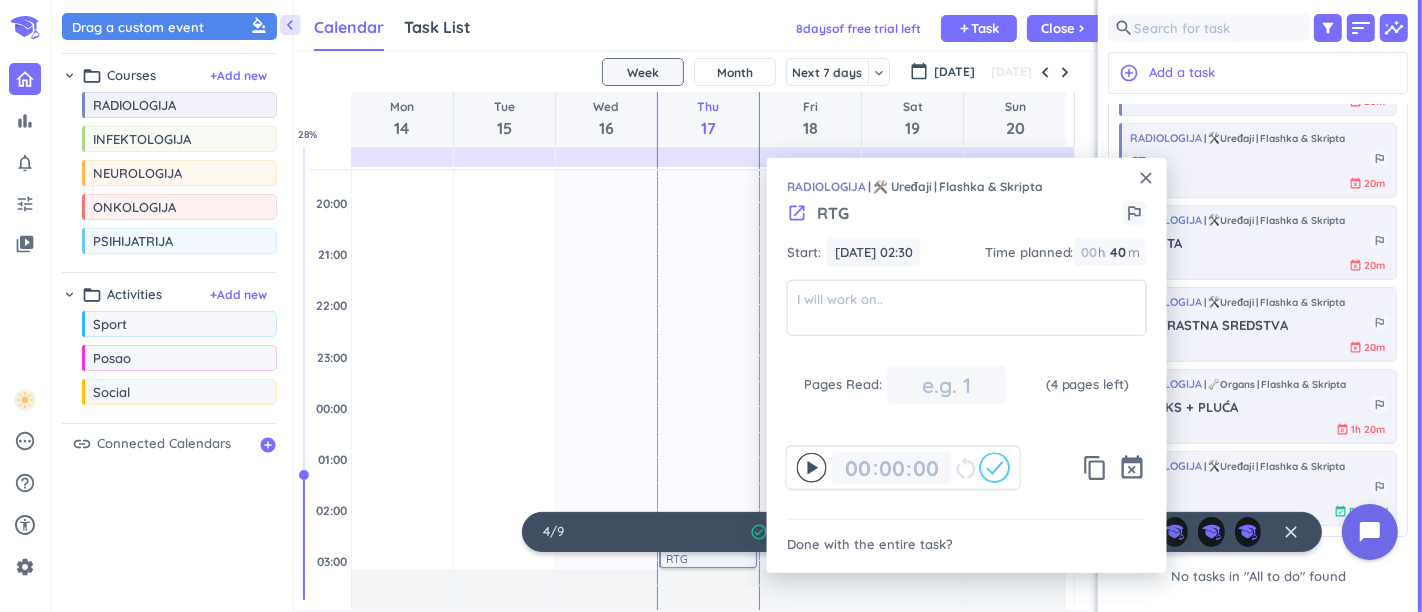 type on "00" 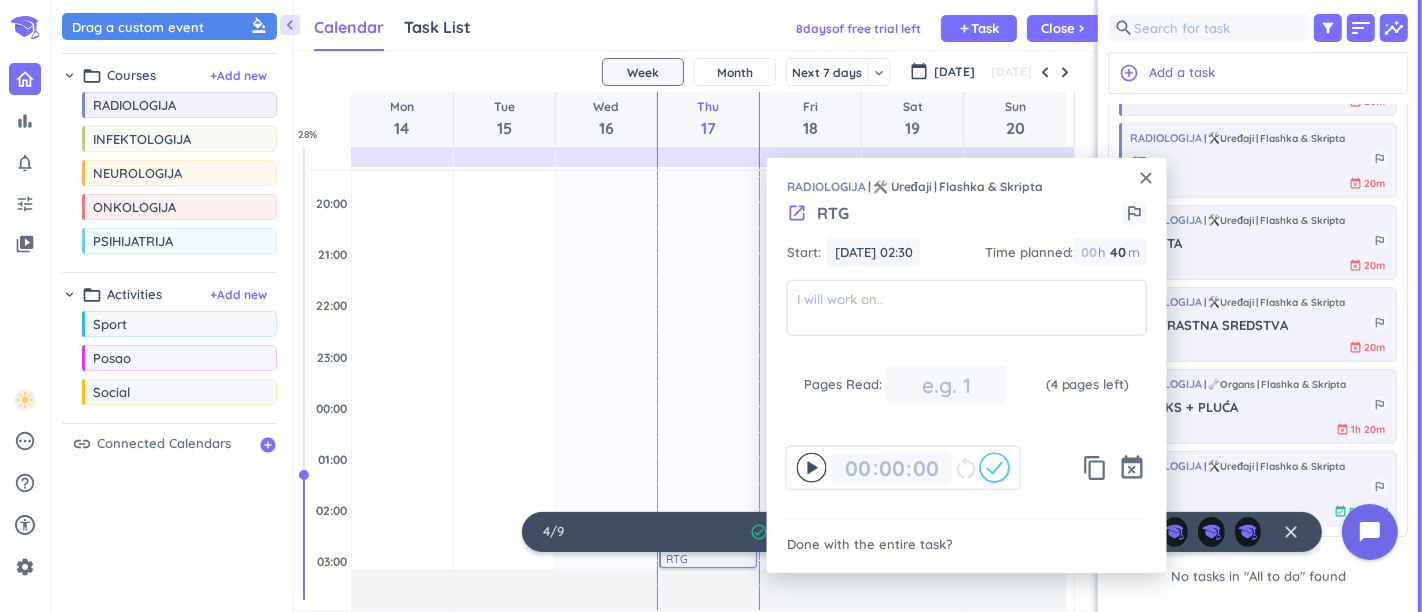 type on "40" 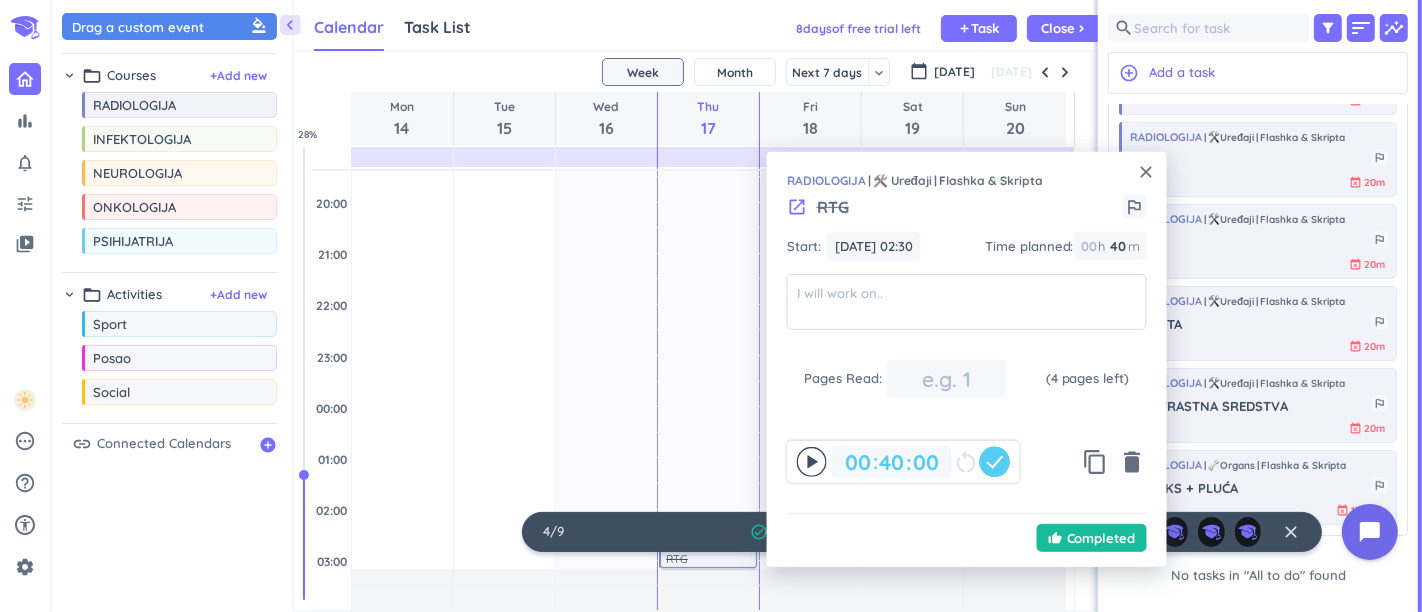 scroll, scrollTop: 166, scrollLeft: 0, axis: vertical 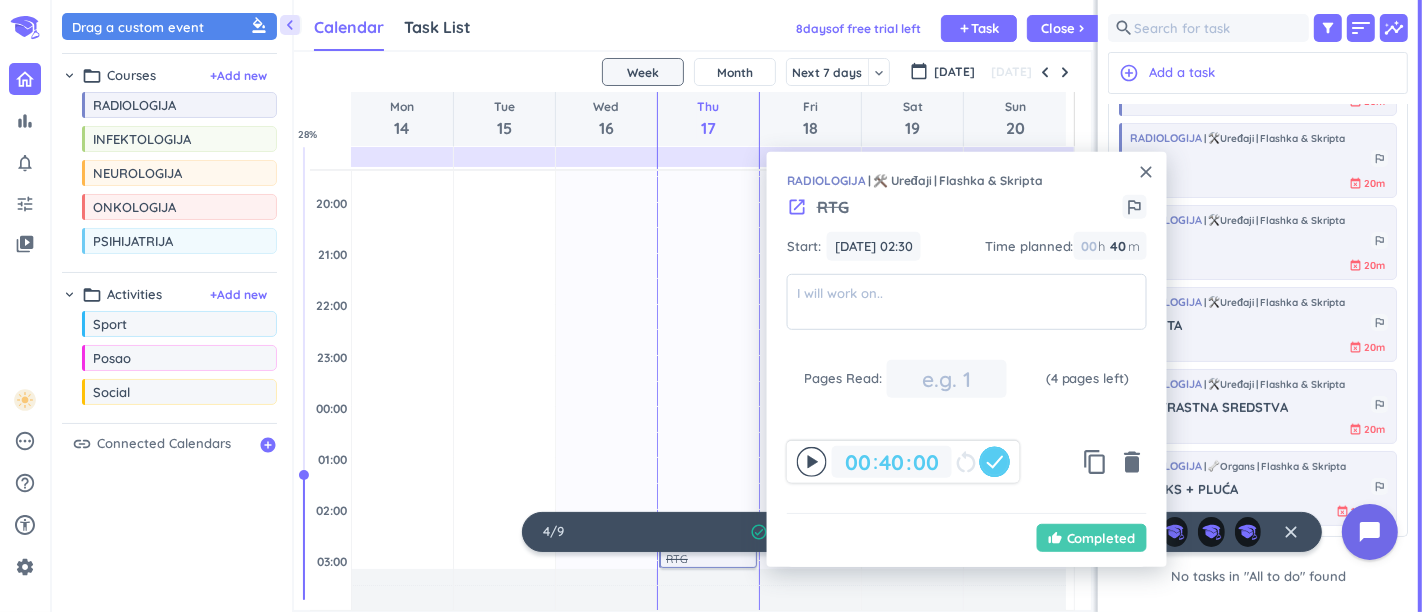 click on "Completed" at bounding box center (1101, 538) 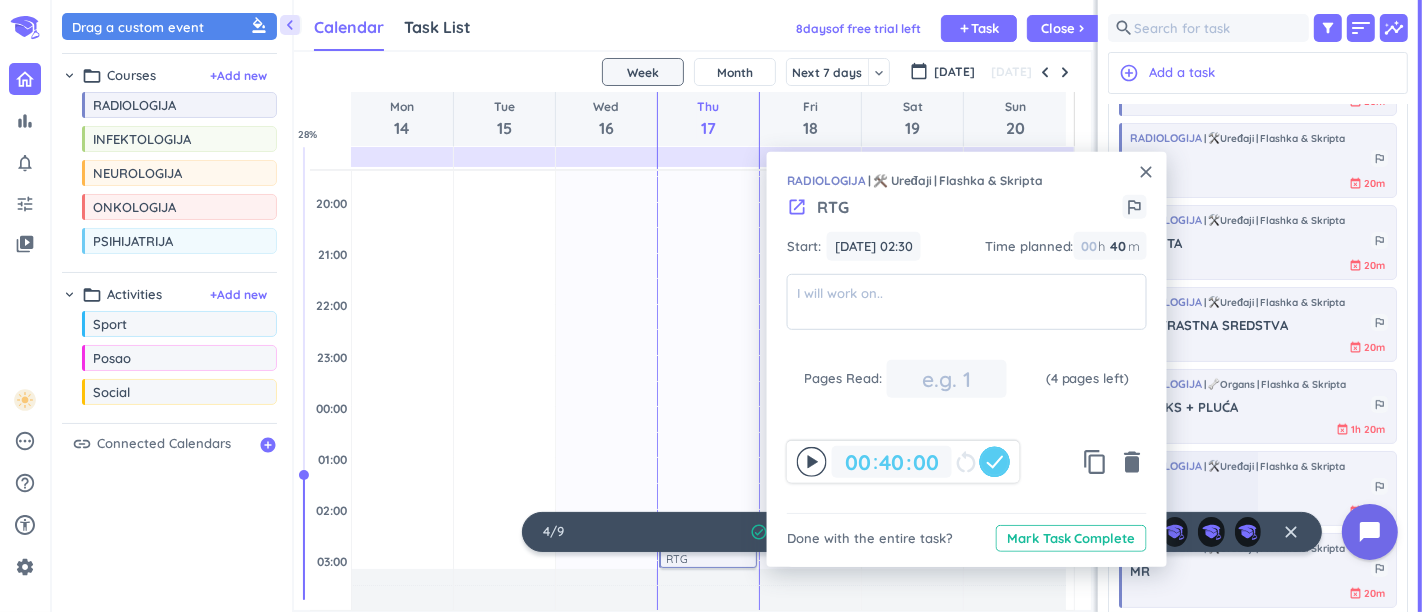 click on "close" at bounding box center [1147, 172] 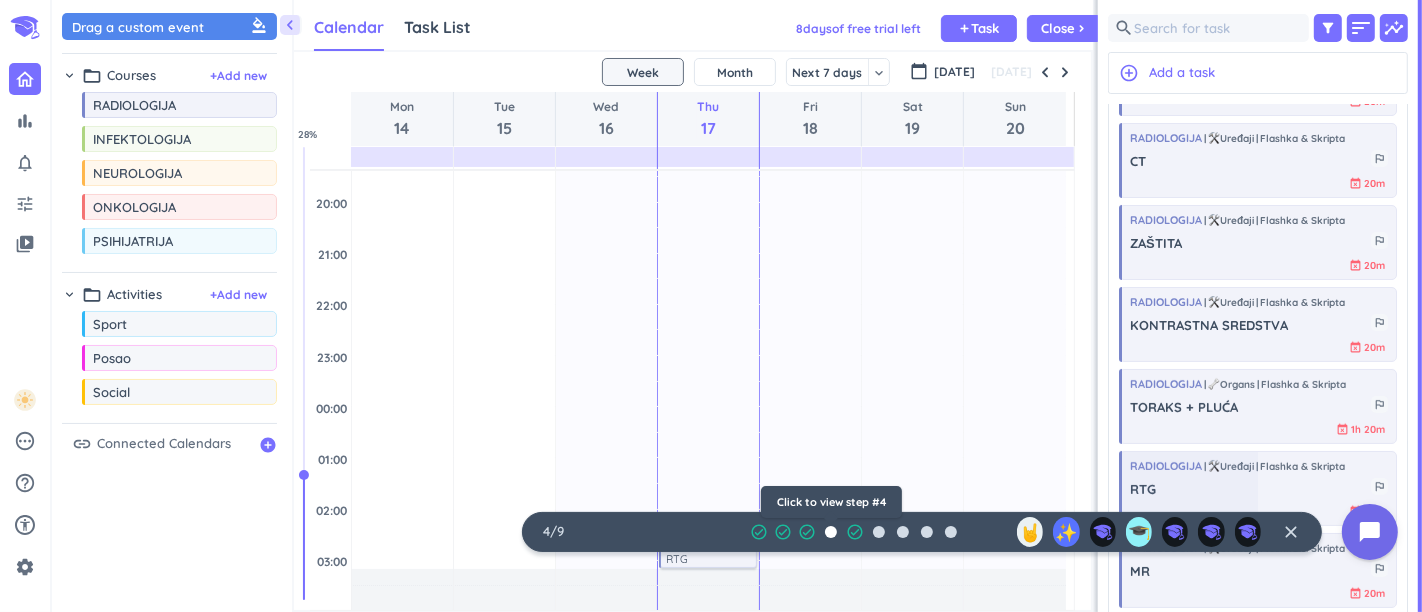 click at bounding box center [831, 532] 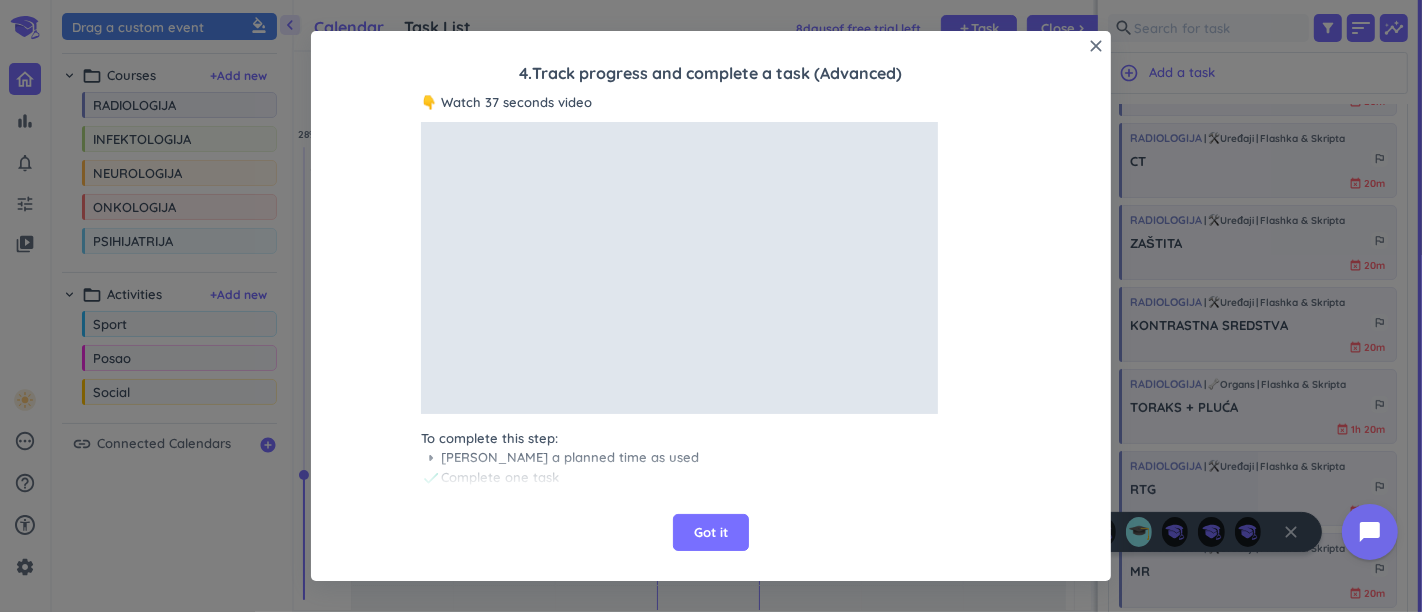 scroll, scrollTop: 27, scrollLeft: 0, axis: vertical 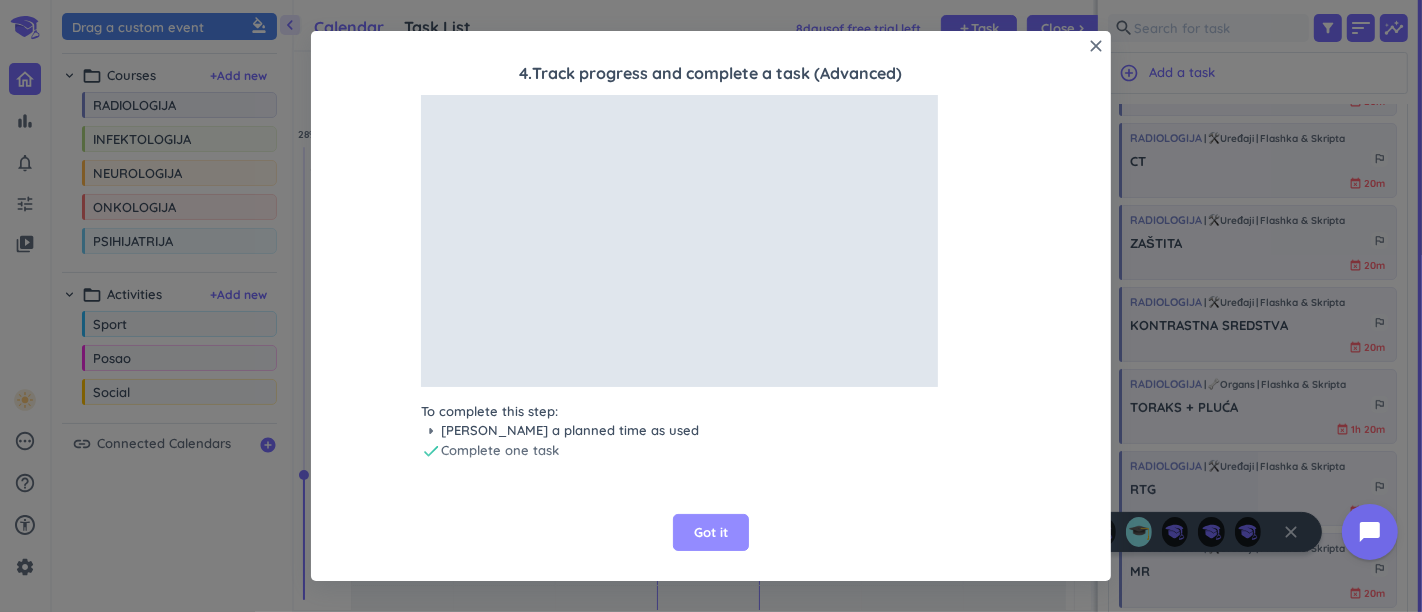 click on "Got it" at bounding box center (711, 533) 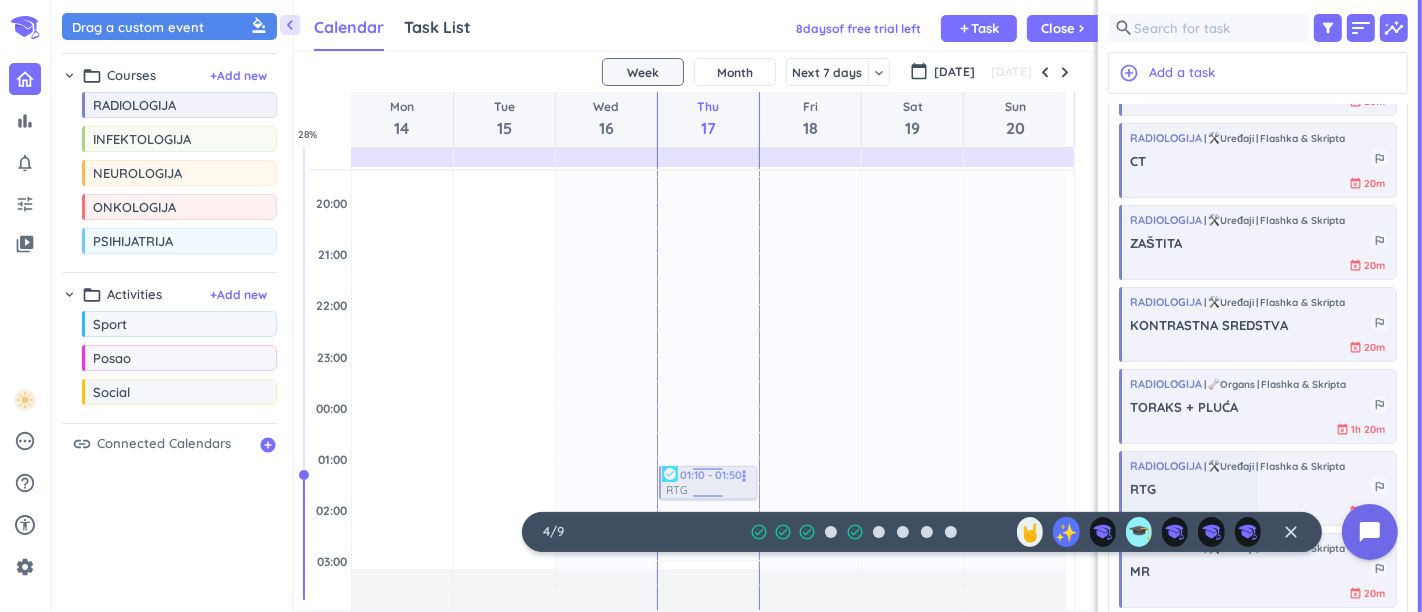 drag, startPoint x: 676, startPoint y: 561, endPoint x: 675, endPoint y: 490, distance: 71.00704 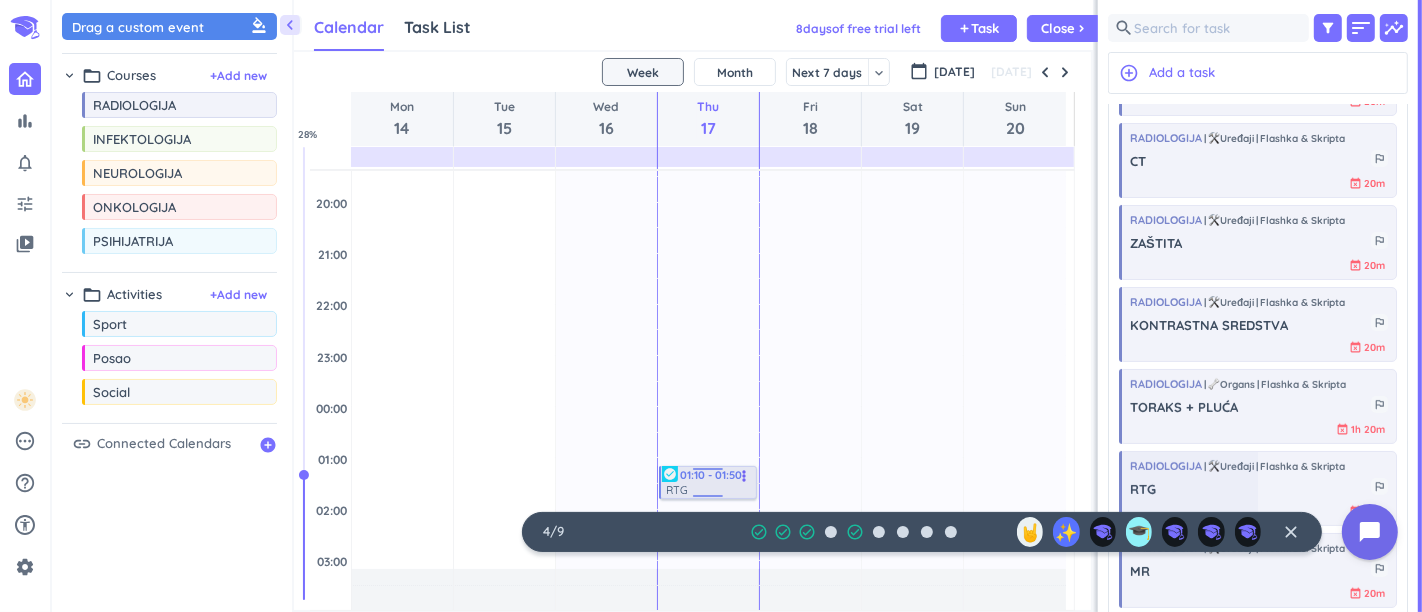 click at bounding box center [708, 472] 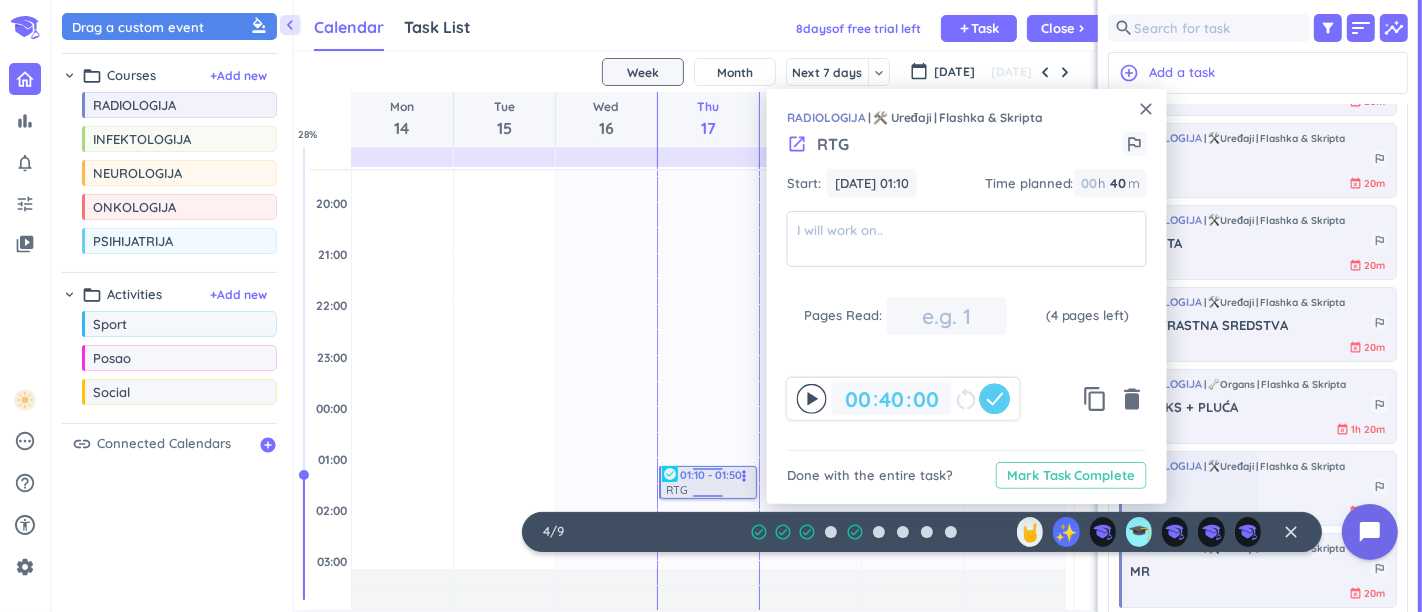 click on "Mark Task Complete" at bounding box center (1071, 475) 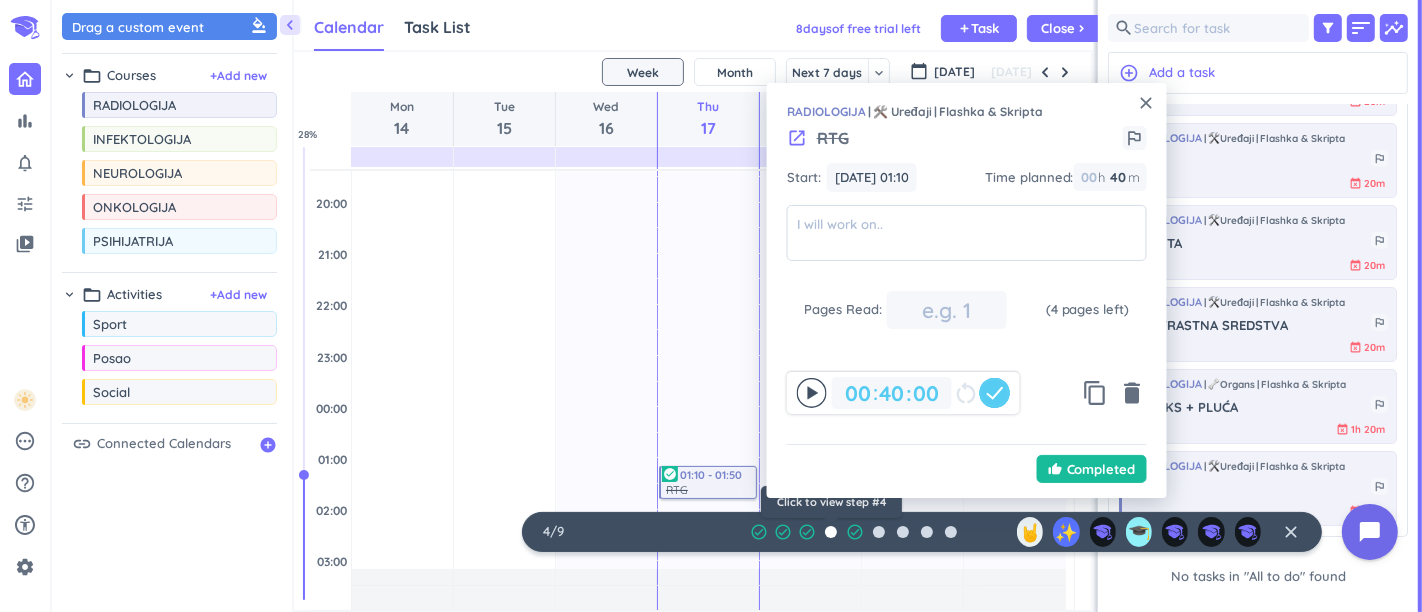 click at bounding box center (831, 532) 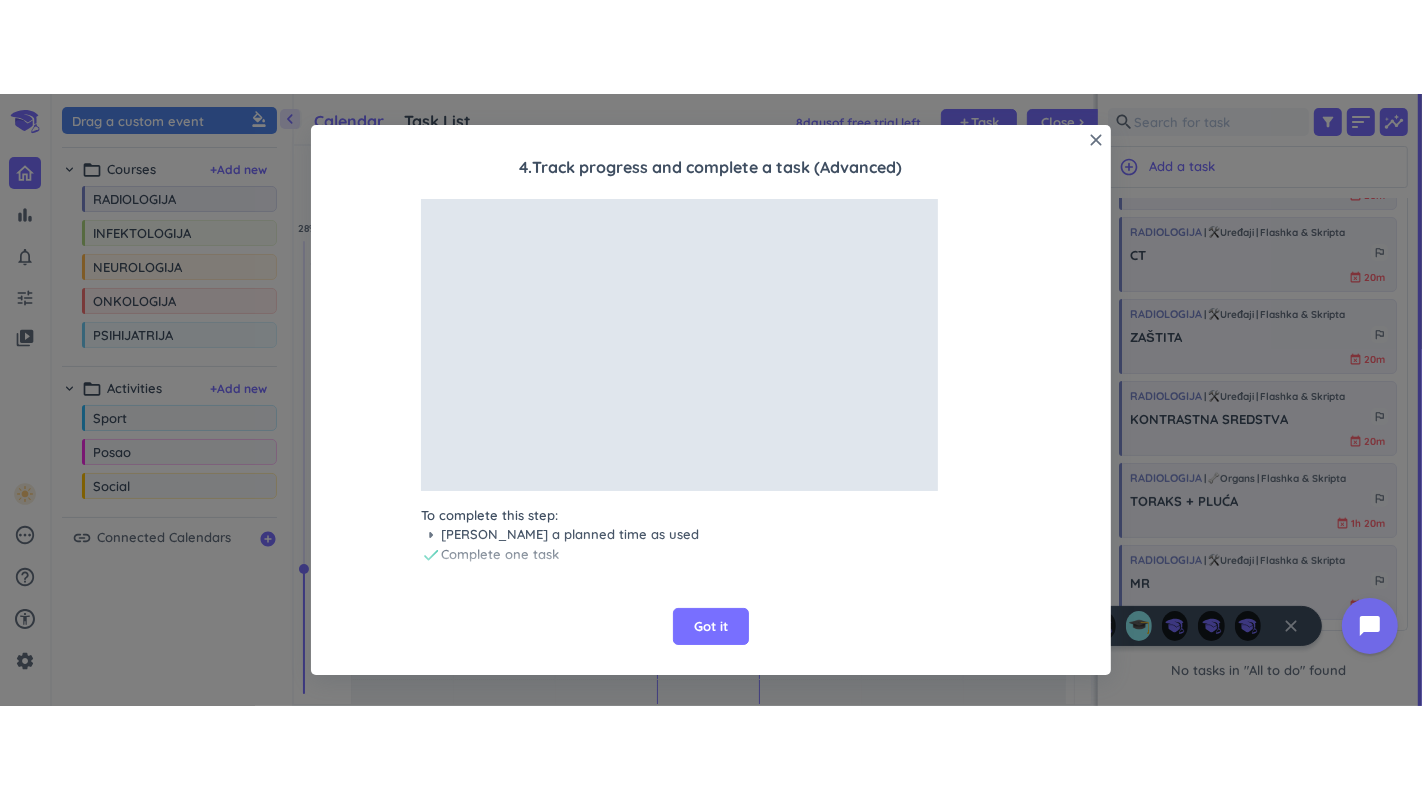 scroll, scrollTop: 27, scrollLeft: 0, axis: vertical 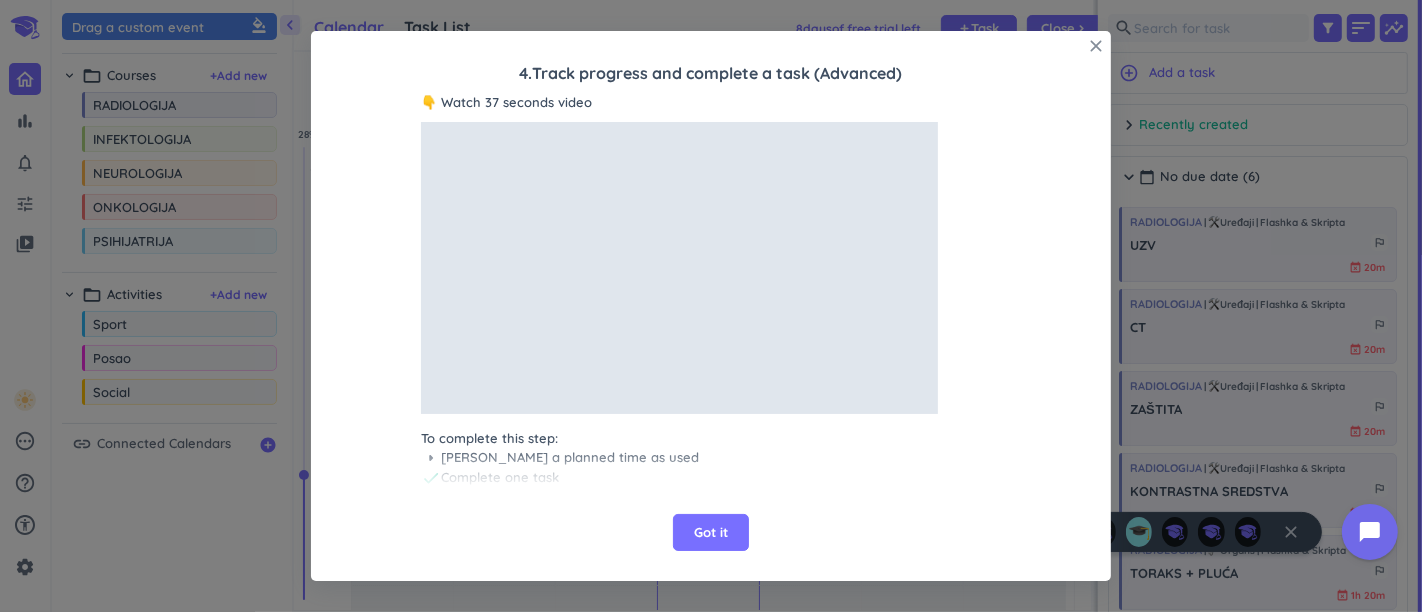 click on "close" at bounding box center (1096, 46) 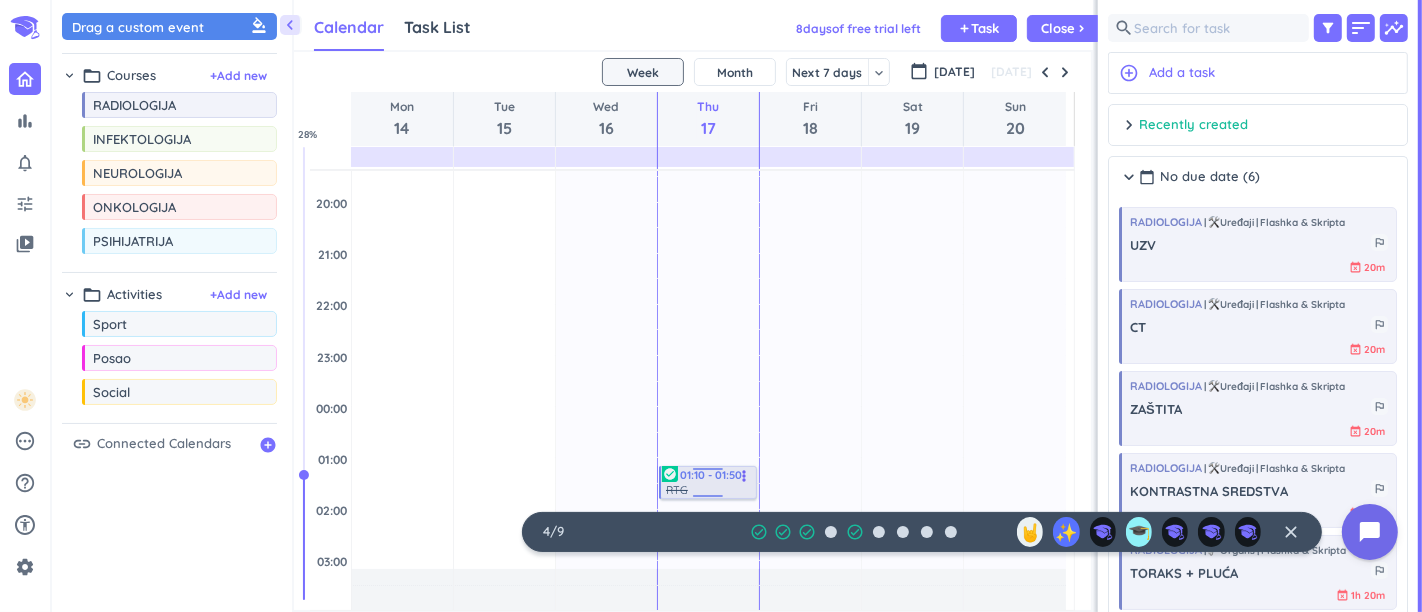 click on "RTG" at bounding box center [709, 489] 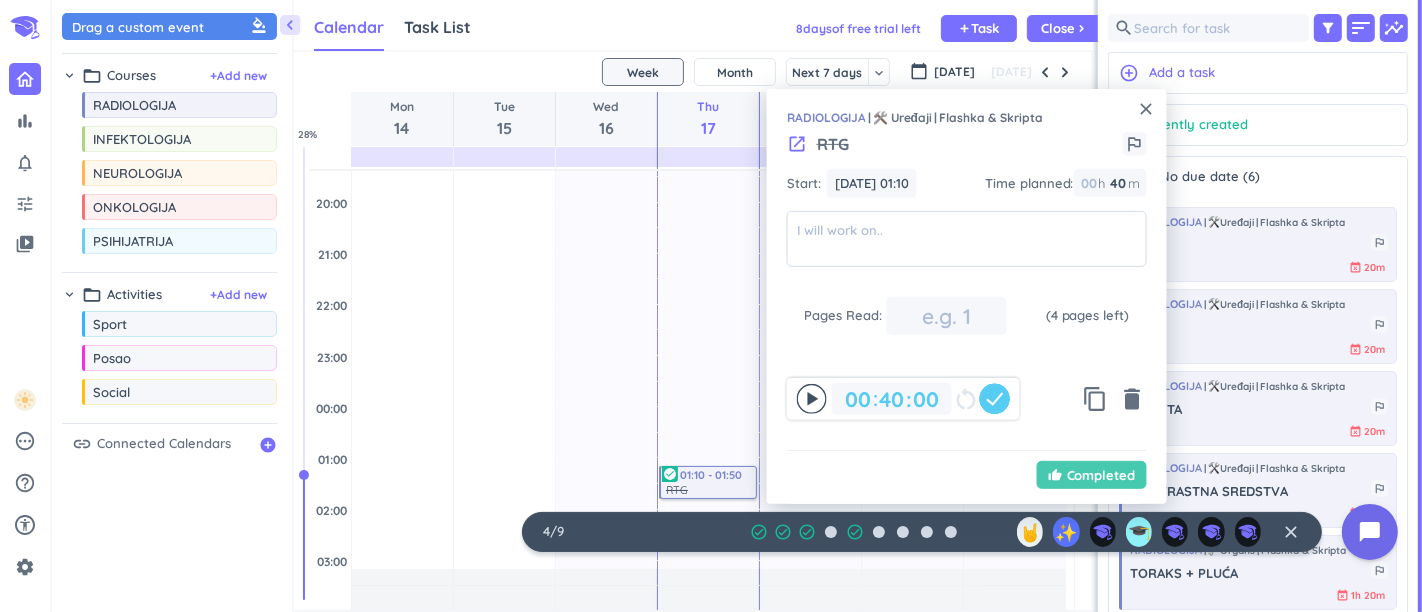 click on "thumb_up" at bounding box center (1055, 475) 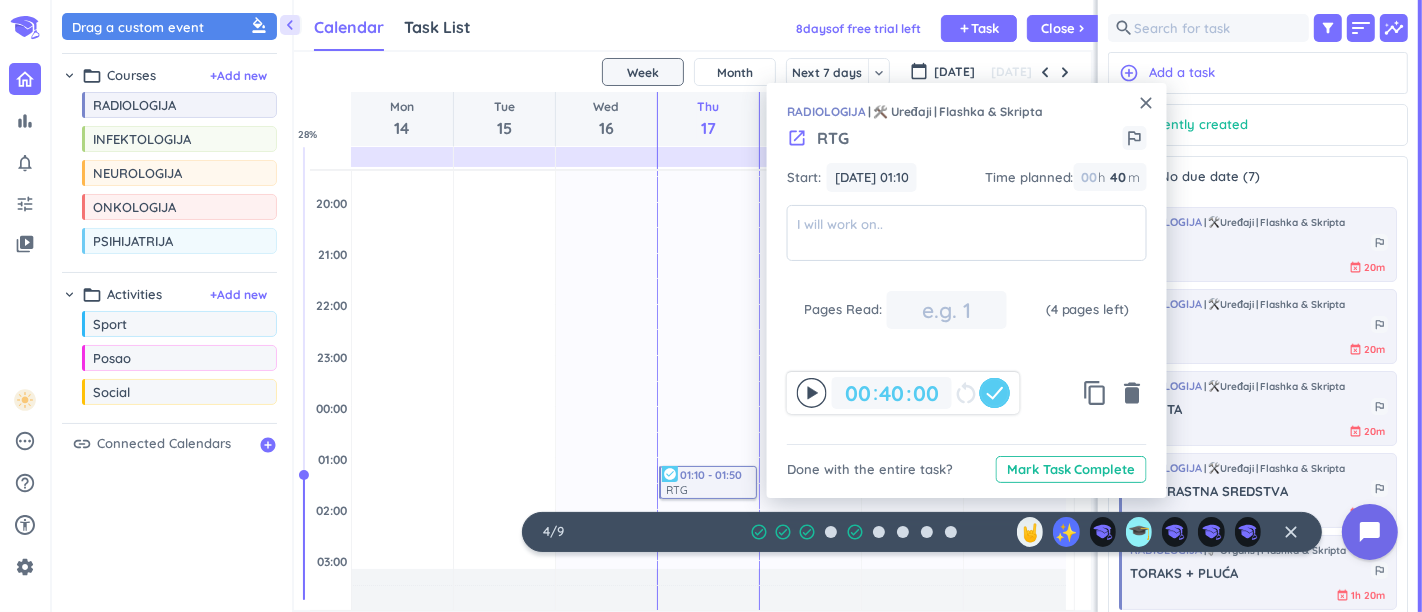 click on "close" at bounding box center [1147, 103] 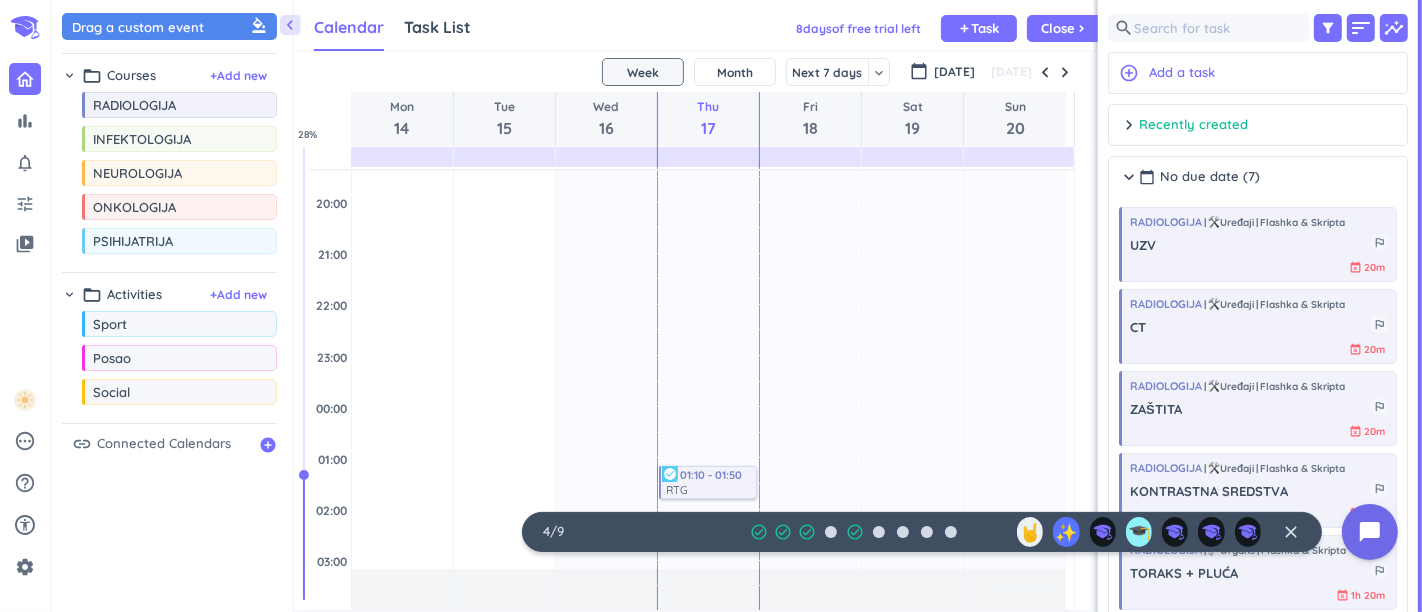 click on "SHOVEL [DATE] - [DATE] Week Month Next 7 days keyboard_arrow_down Week keyboard_arrow_down calendar_today [DATE] [DATE] Mon 14 Tue 15 Wed 16 Thu 17 Fri 18 Sat 19 Sun 20 04:00 05:00 06:00 07:00 08:00 09:00 10:00 11:00 12:00 13:00 14:00 15:00 16:00 17:00 18:00 19:00 20:00 21:00 22:00 23:00 00:00 01:00 02:00 03:00 Time has passed Past due Plan Adjust Awake Time Adjust Awake Time Time has passed Past due Plan Adjust Awake Time Adjust Awake Time 20h 40m Past due Plan Adjust Awake Time Adjust Awake Time 18h 40m Past due Plan 1h 20m Past due Plan Adjust Awake Time Adjust Awake Time 01:10 - 01:50 RTG more_vert check_circle   20h 40m Past due Plan Adjust Awake Time Adjust Awake Time 20h 40m Past due Plan Adjust Awake Time Adjust Awake Time 20h 40m Past due Plan Adjust Awake Time Adjust Awake Time 28 %" at bounding box center (692, 331) 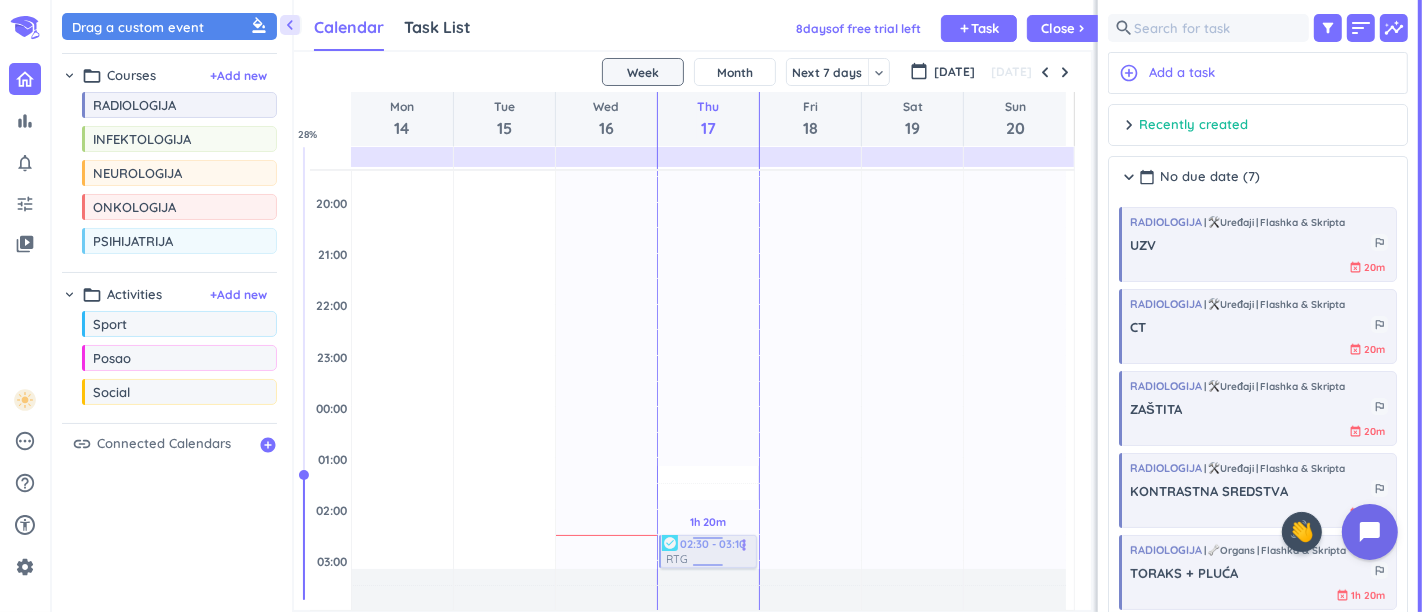 drag, startPoint x: 722, startPoint y: 482, endPoint x: 717, endPoint y: 557, distance: 75.16648 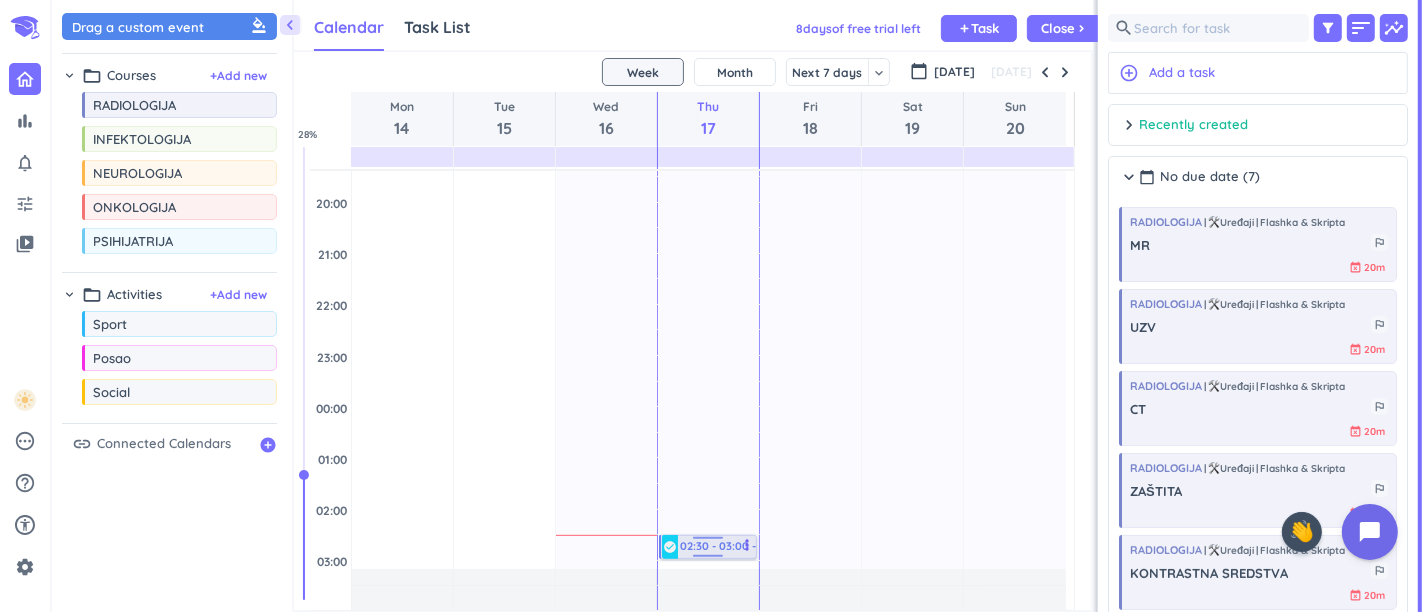 click on "20h  Past due Plan Adjust Awake Time Adjust Awake Time 02:30 - 03:10 RTG more_vert check_circle   02:30 - 03:00 RTG more_vert check_circle" at bounding box center (708, -3) 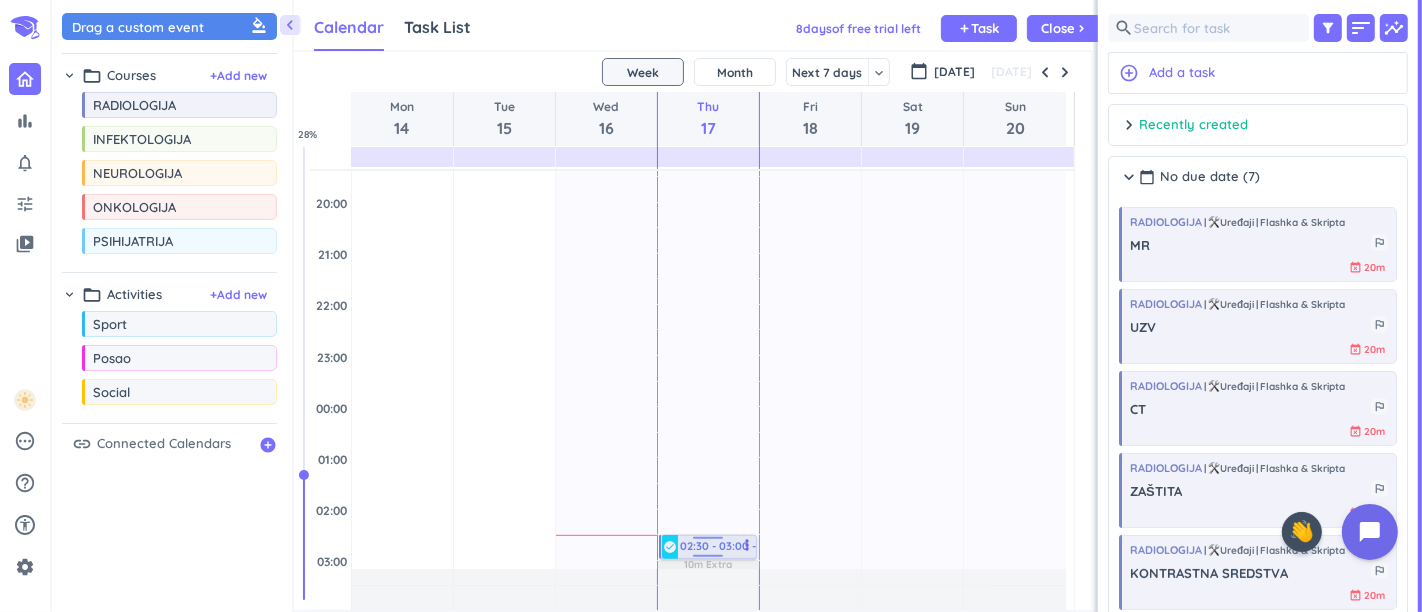click on "02:30 - 03:00" at bounding box center (719, 546) 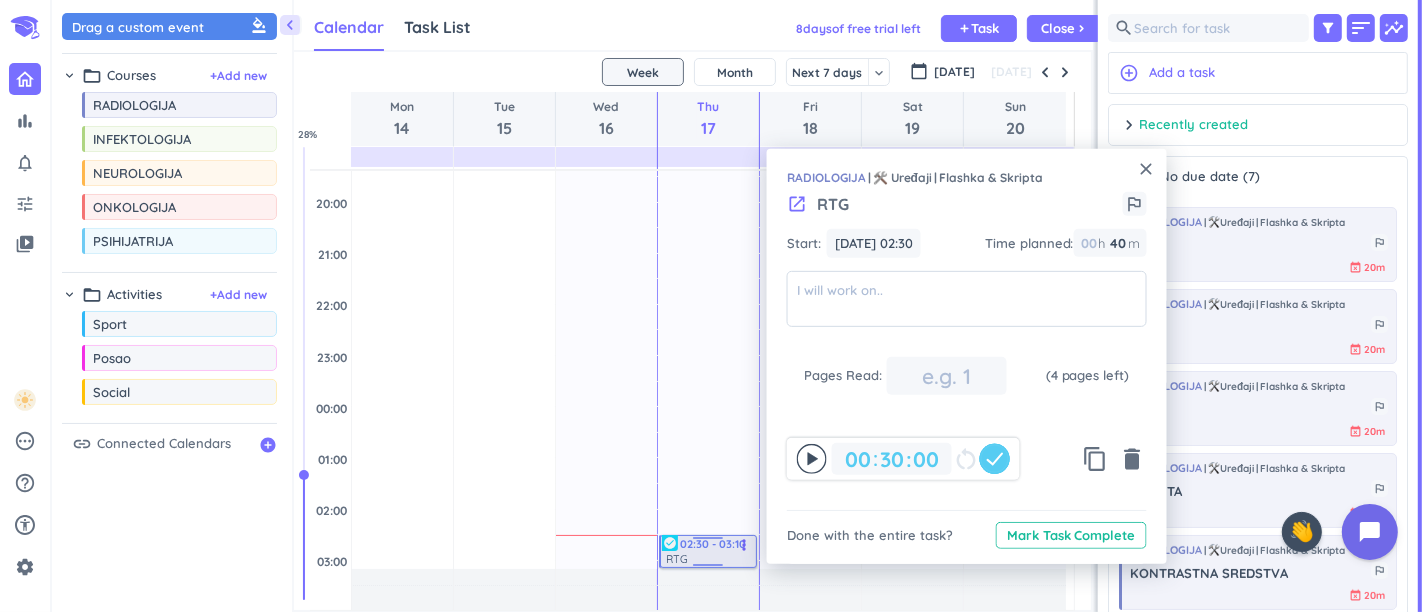 click on "20h  Past due Plan 10m Extra Adjust Awake Time Adjust Awake Time 02:30 - 03:00 RTG more_vert check_circle   02:30 - 03:10 RTG more_vert check_circle" at bounding box center [708, -3] 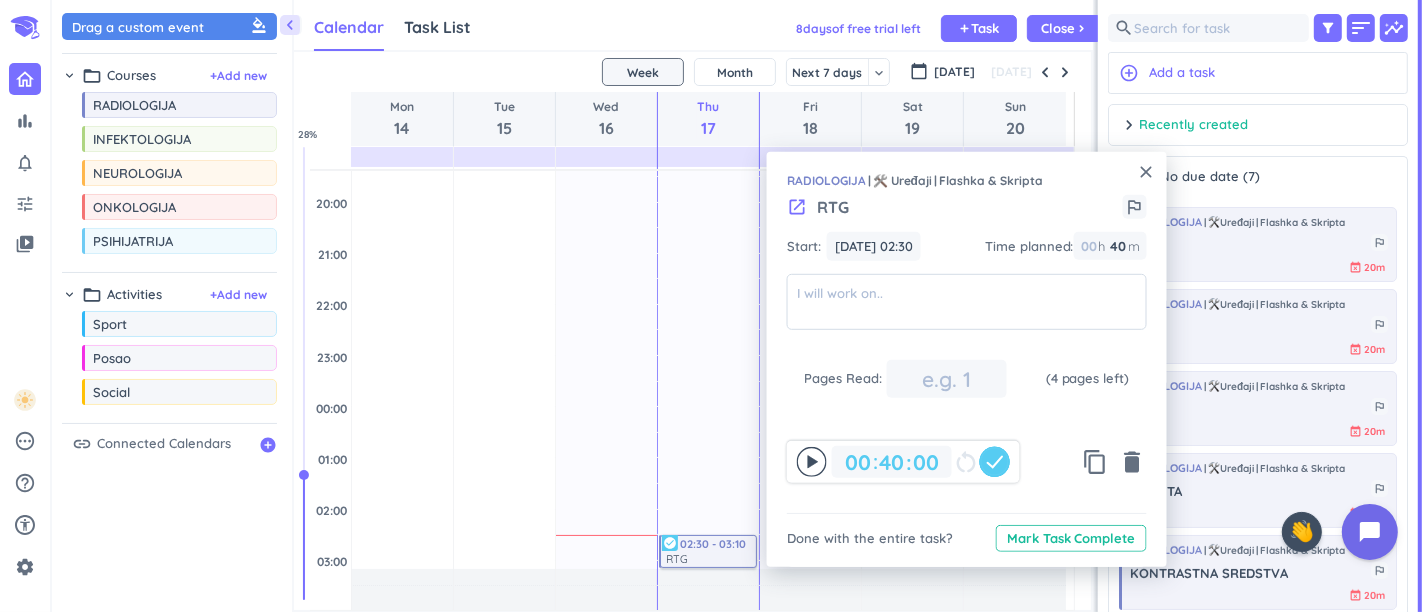 type on "40" 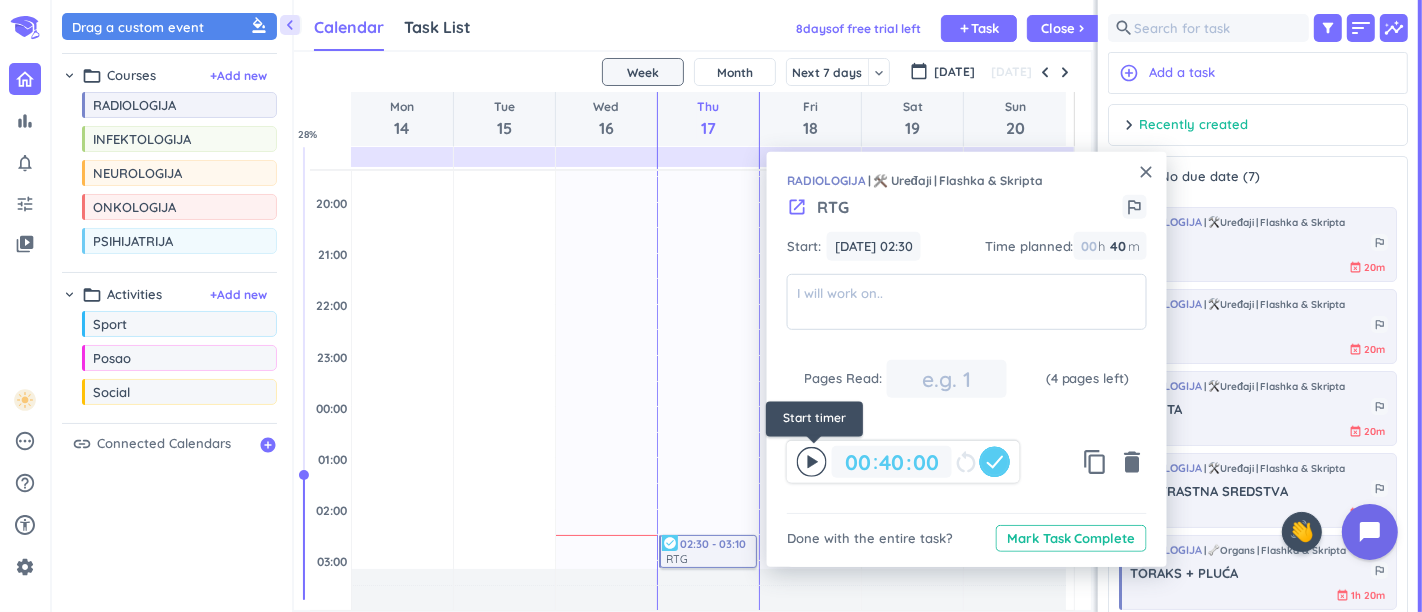 click 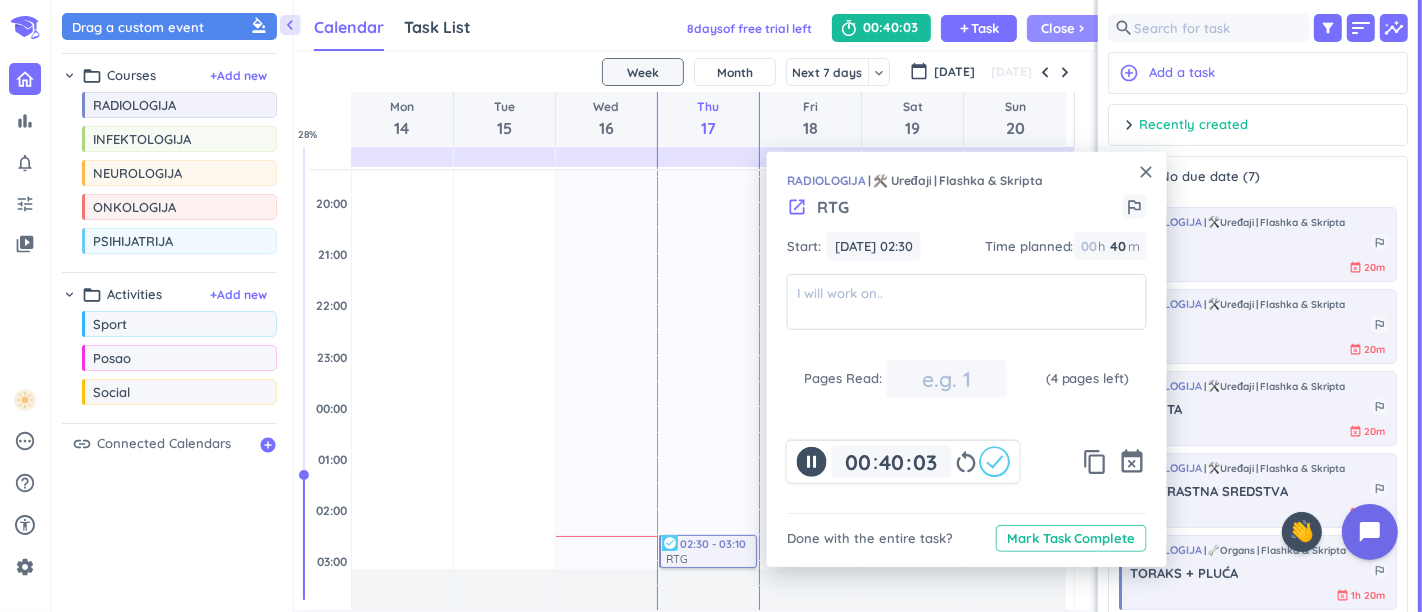 click on "Close" at bounding box center (1059, 28) 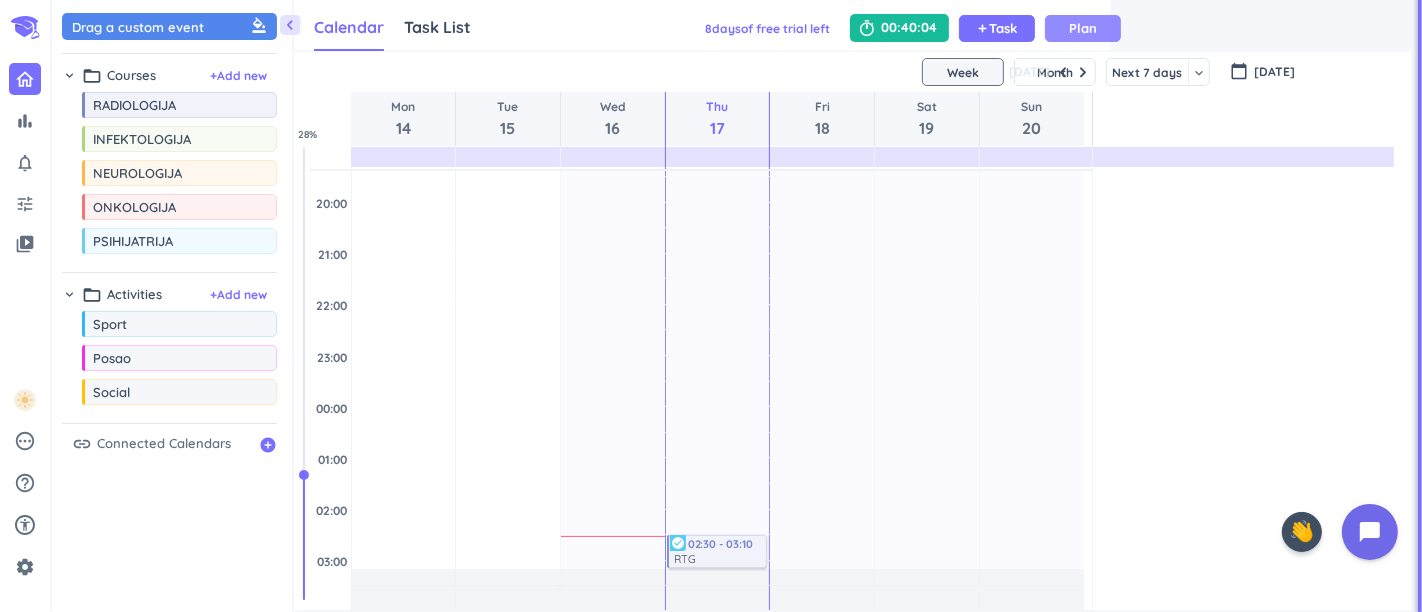 scroll, scrollTop: 1, scrollLeft: 0, axis: vertical 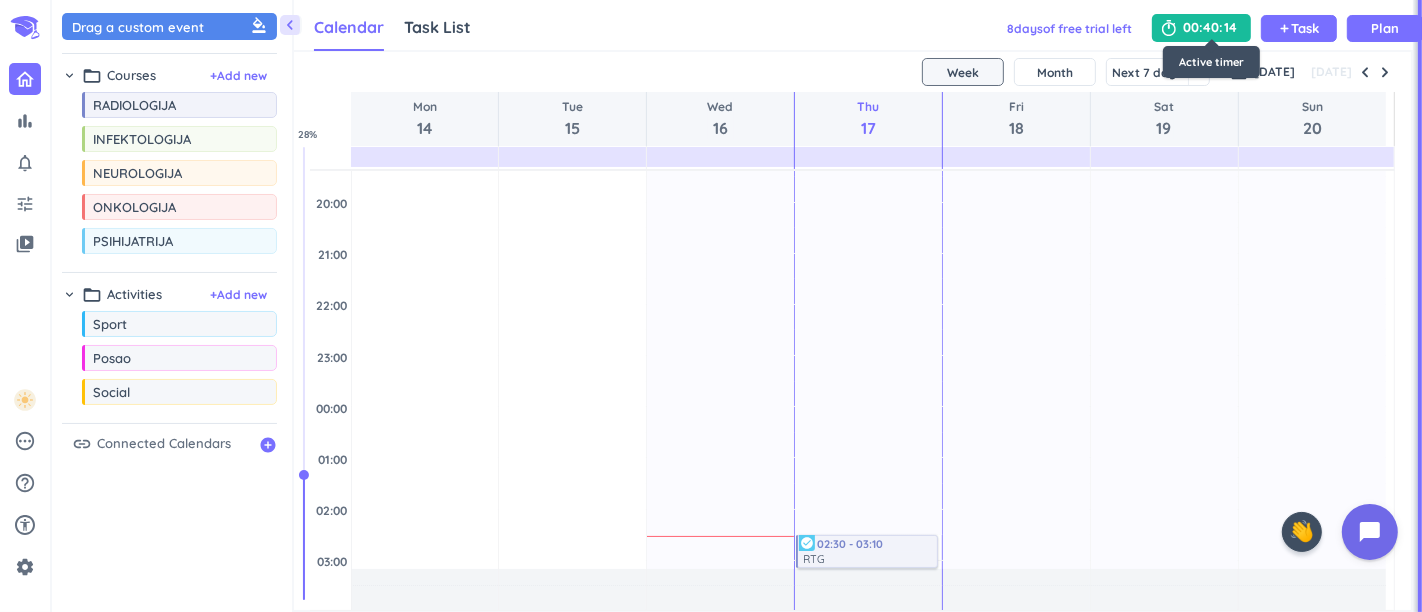click on "00" at bounding box center (1191, 28) 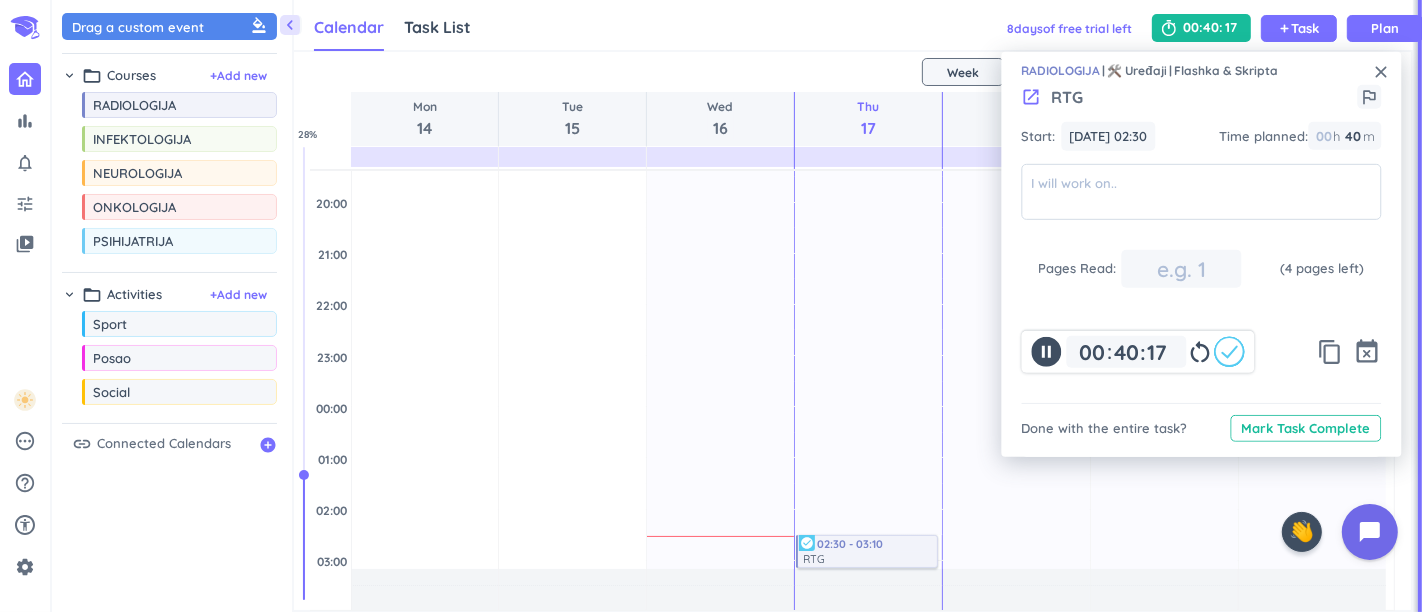 click on "restart_alt" at bounding box center (1200, 352) 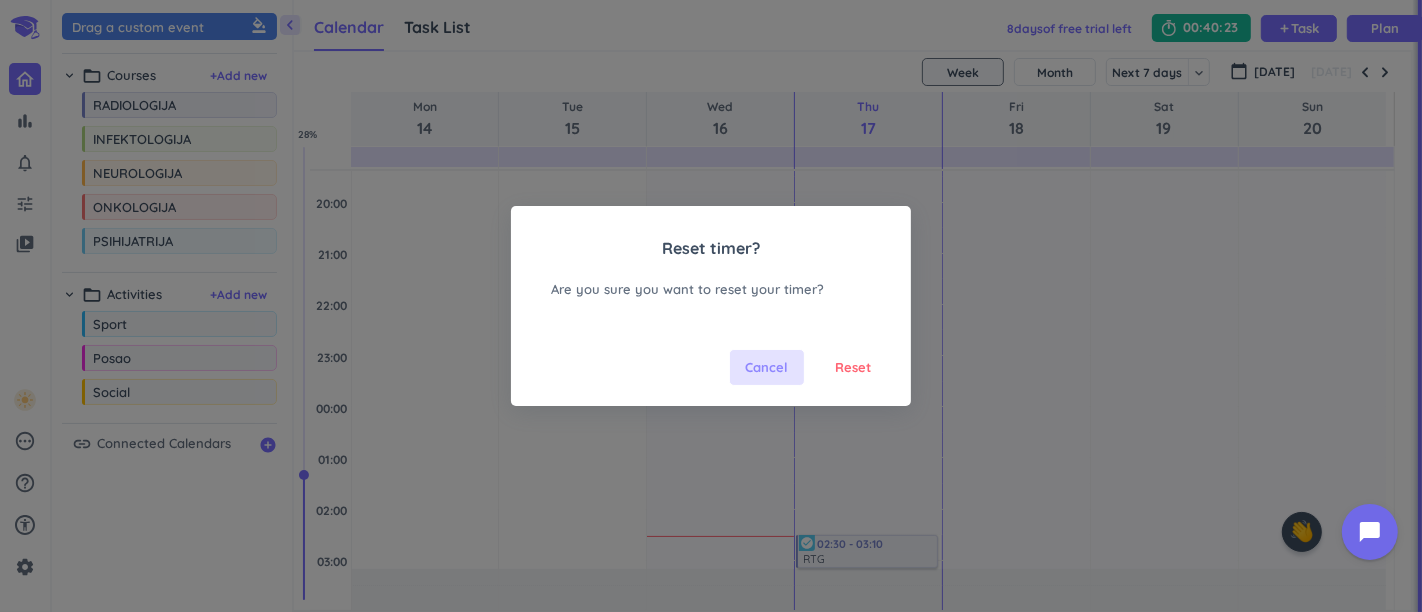 click on "Cancel" at bounding box center [767, 368] 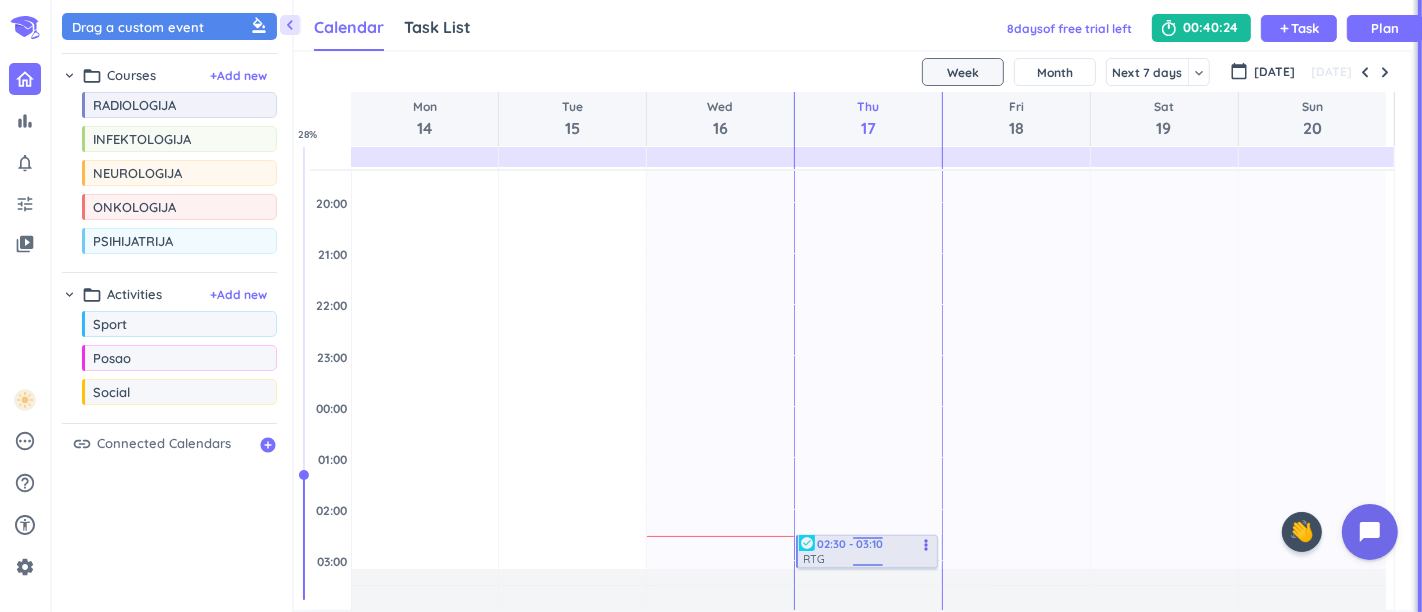 click on "RTG" at bounding box center [868, 558] 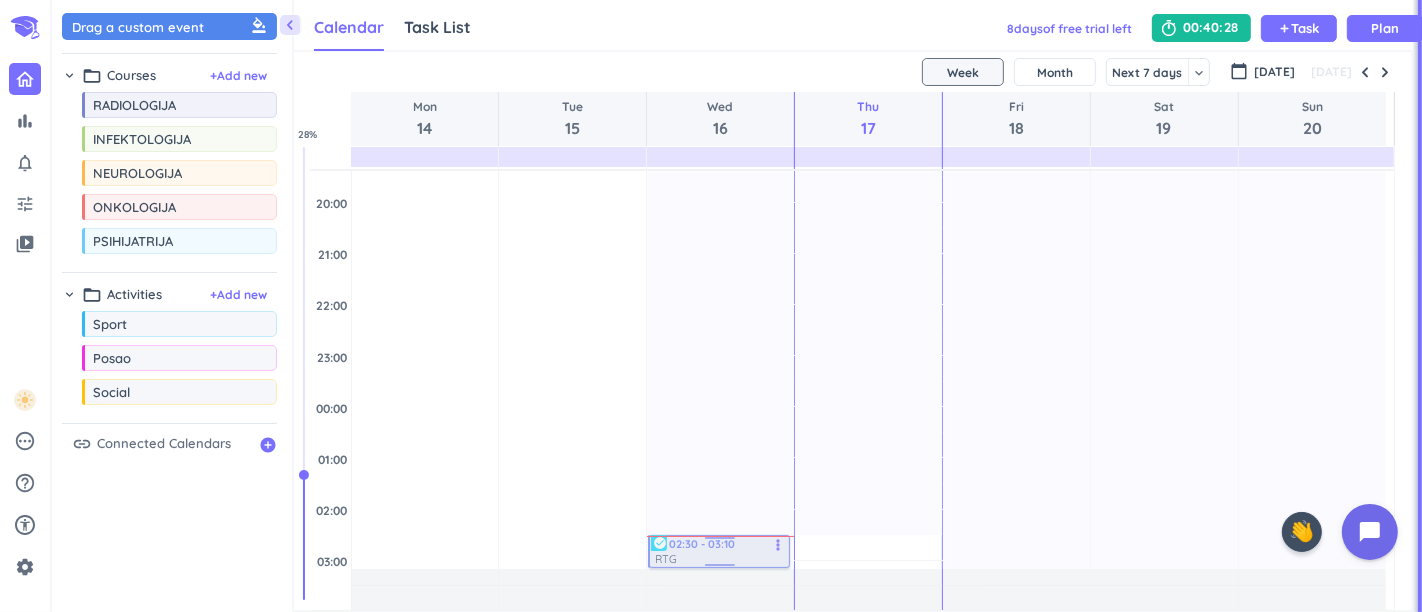 drag, startPoint x: 834, startPoint y: 549, endPoint x: 701, endPoint y: 551, distance: 133.01503 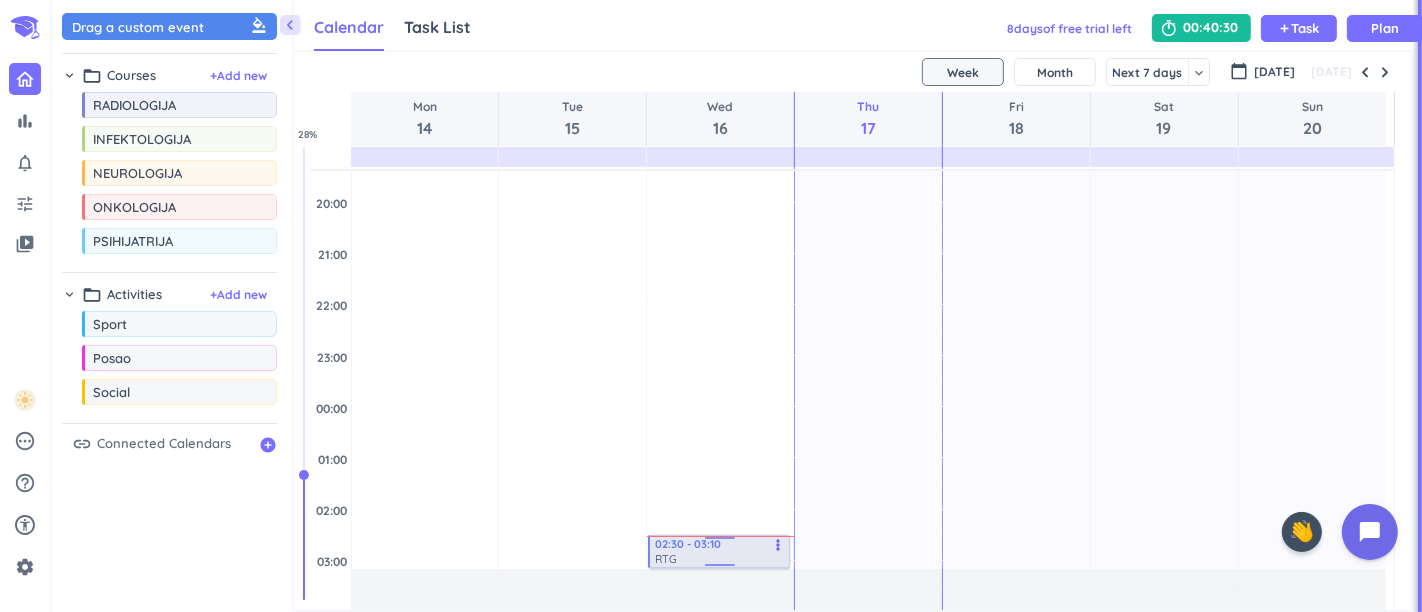 click on "02:30 - 03:10" at bounding box center [720, 544] 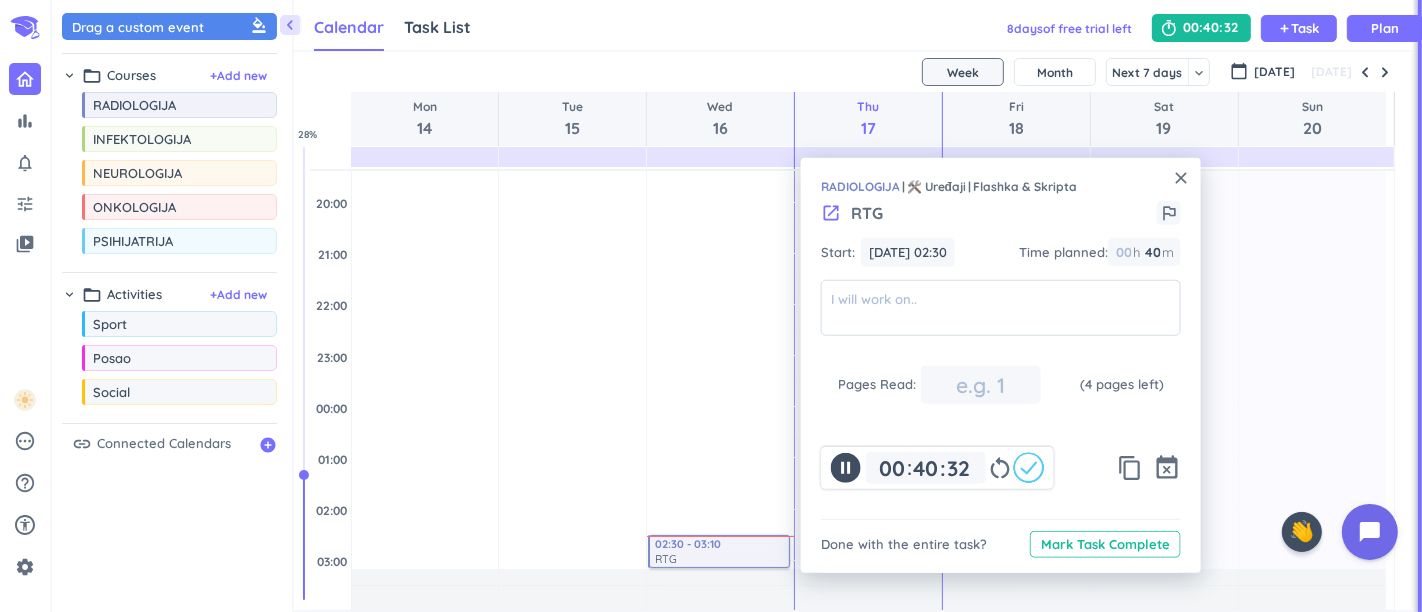 click 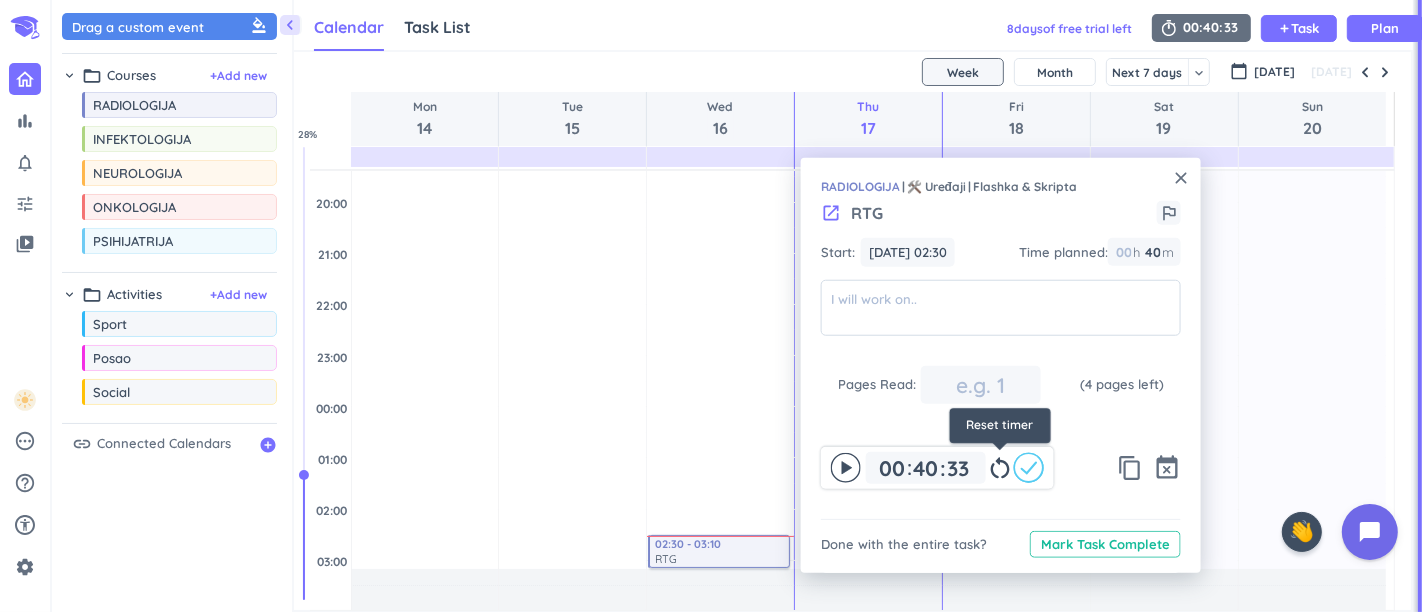 click on "restart_alt" at bounding box center (1000, 468) 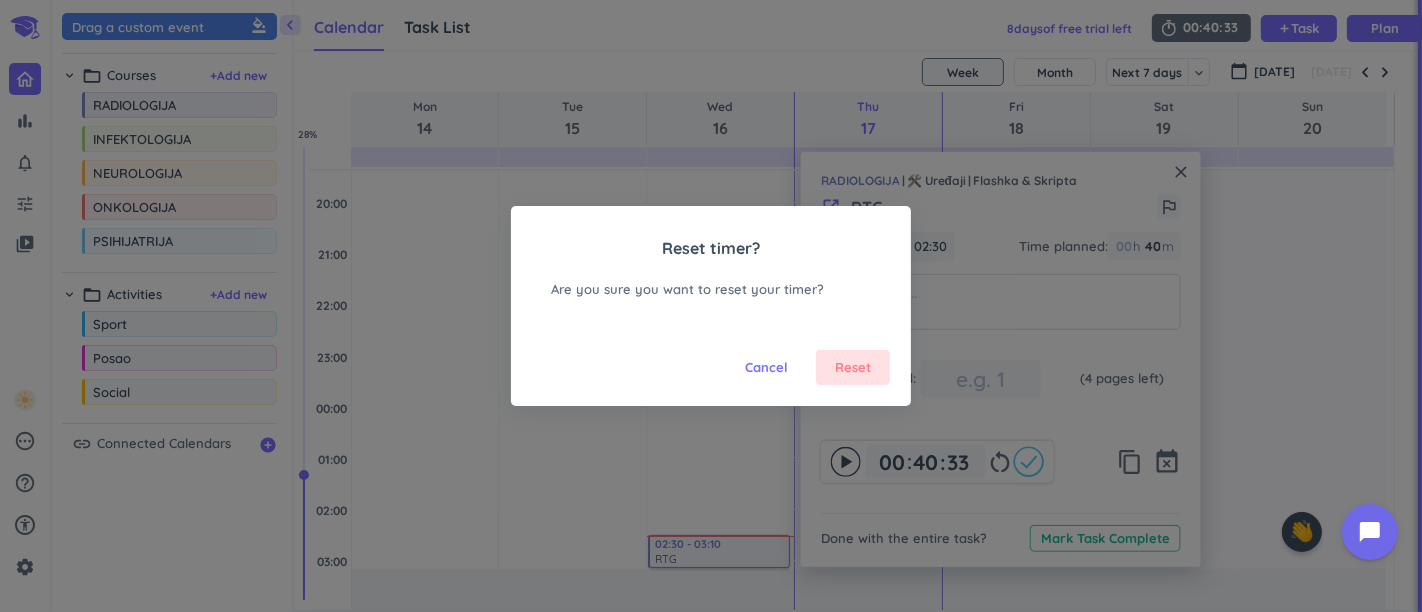 click on "Reset" at bounding box center [853, 368] 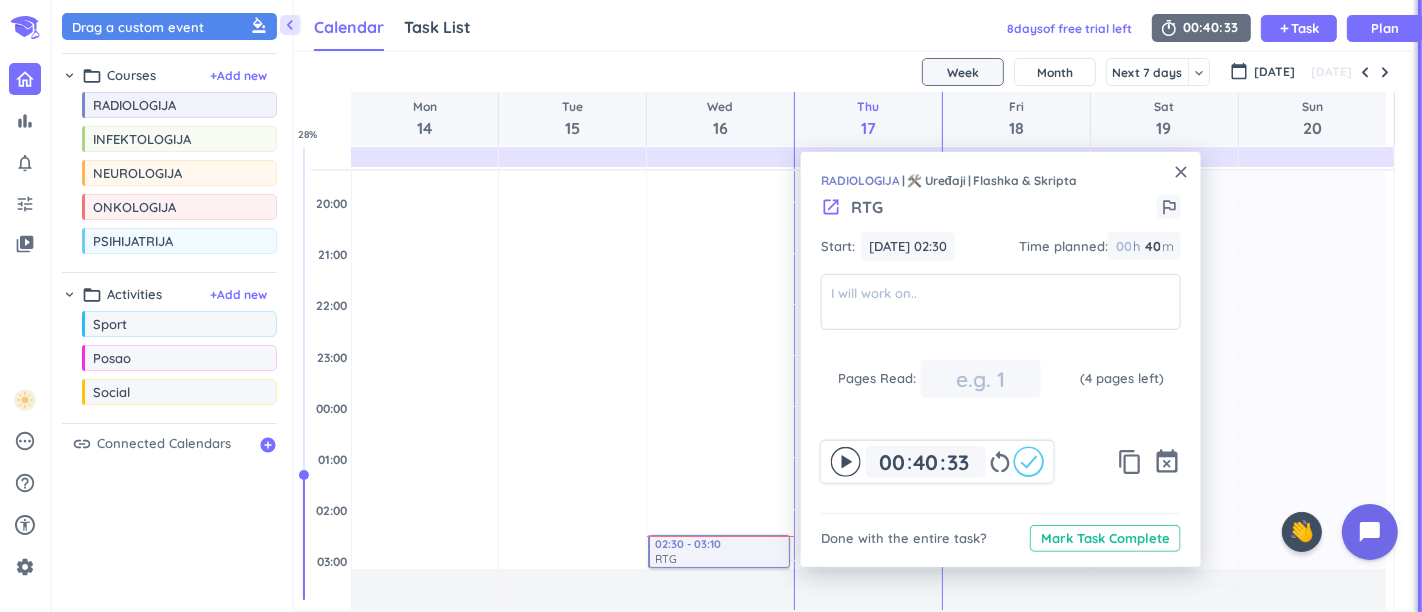 type 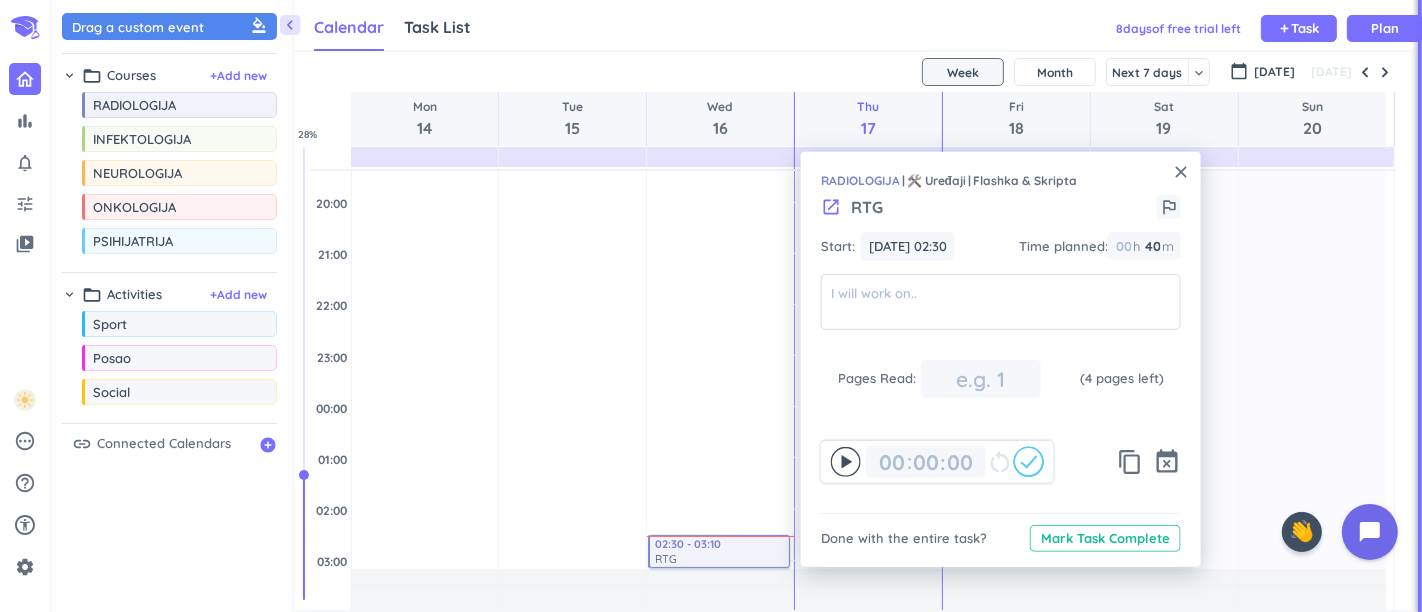click 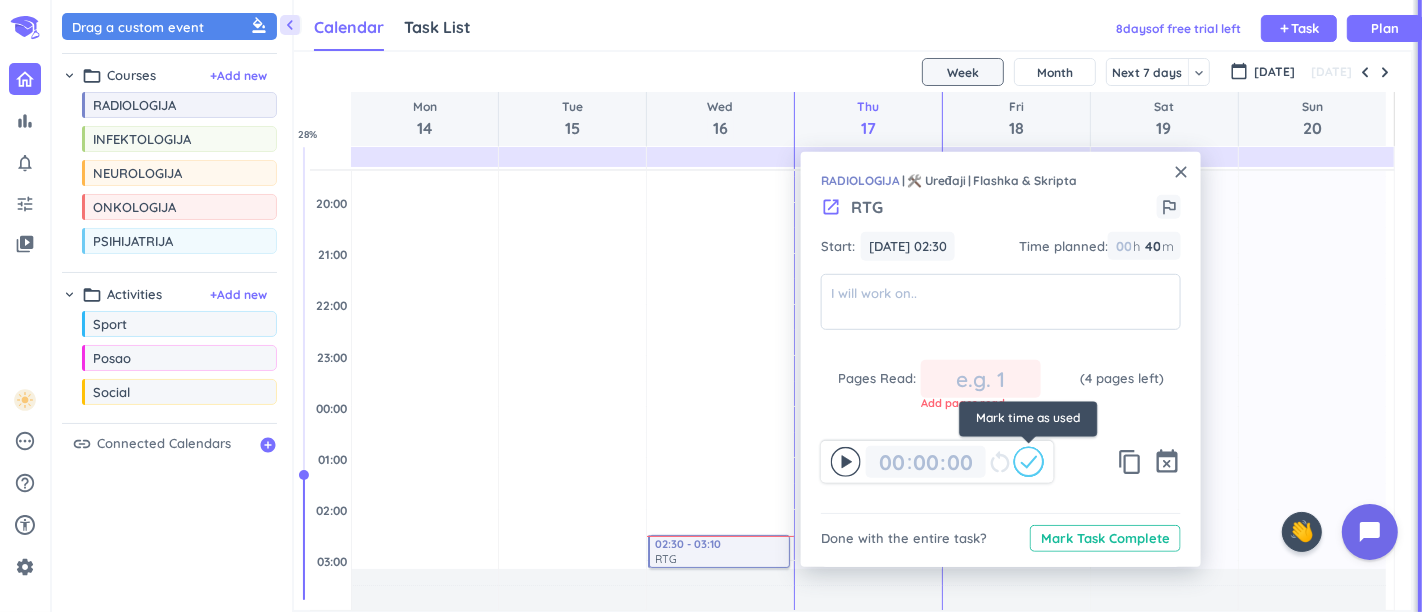 click 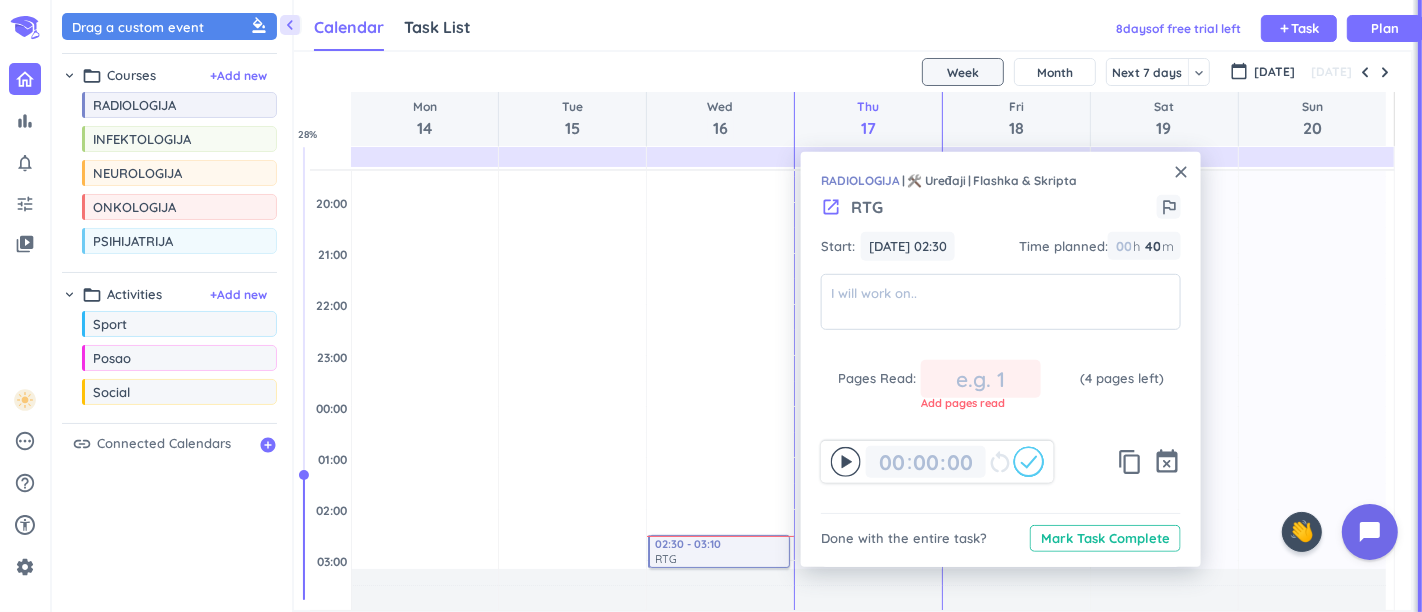 click 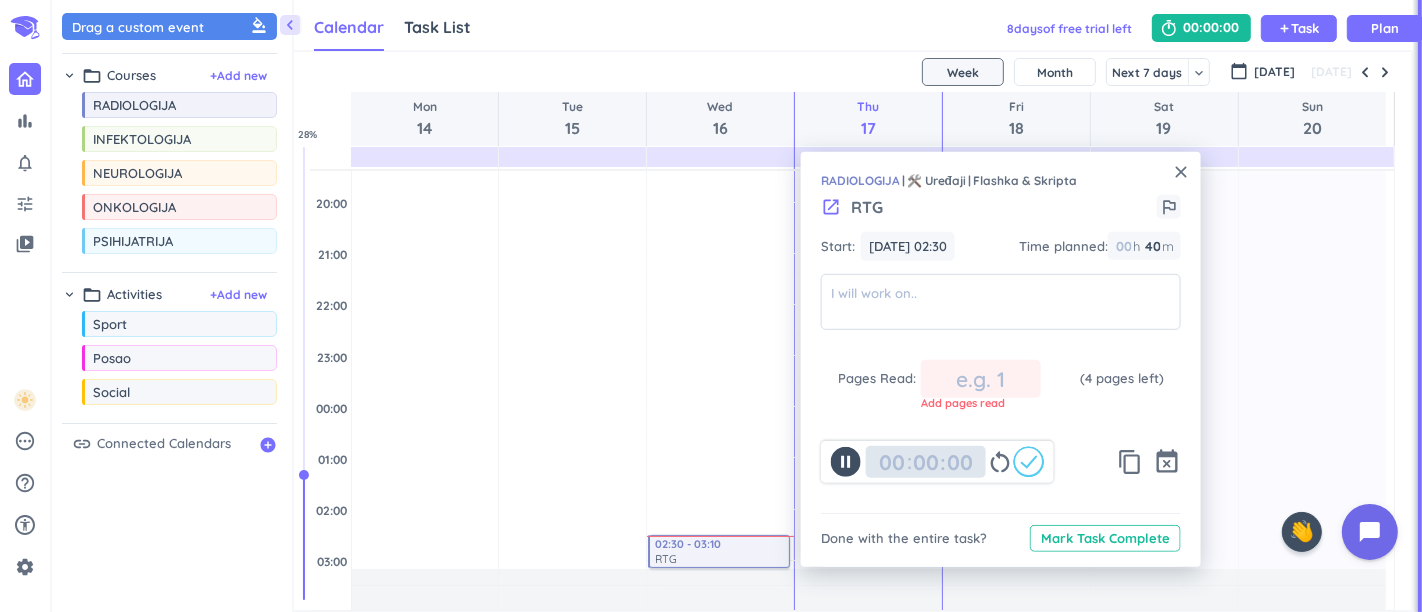 type on "00" 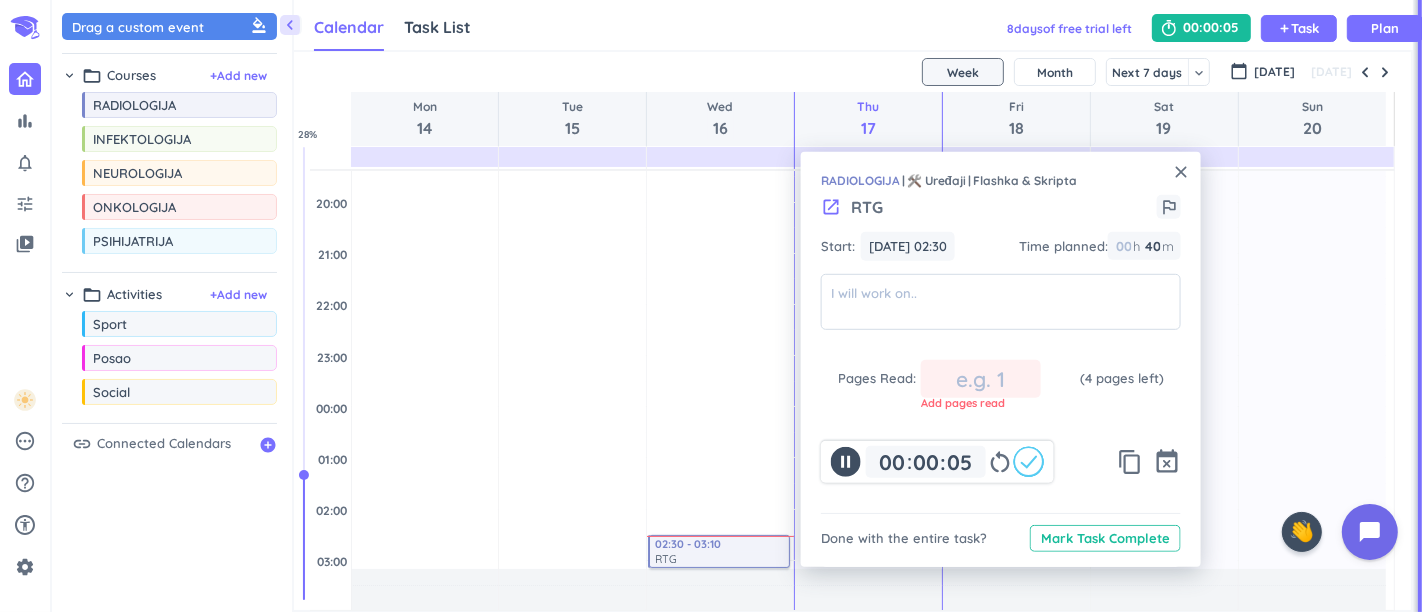 click on "20h 40m Past due Plan" at bounding box center [1312, 40] 